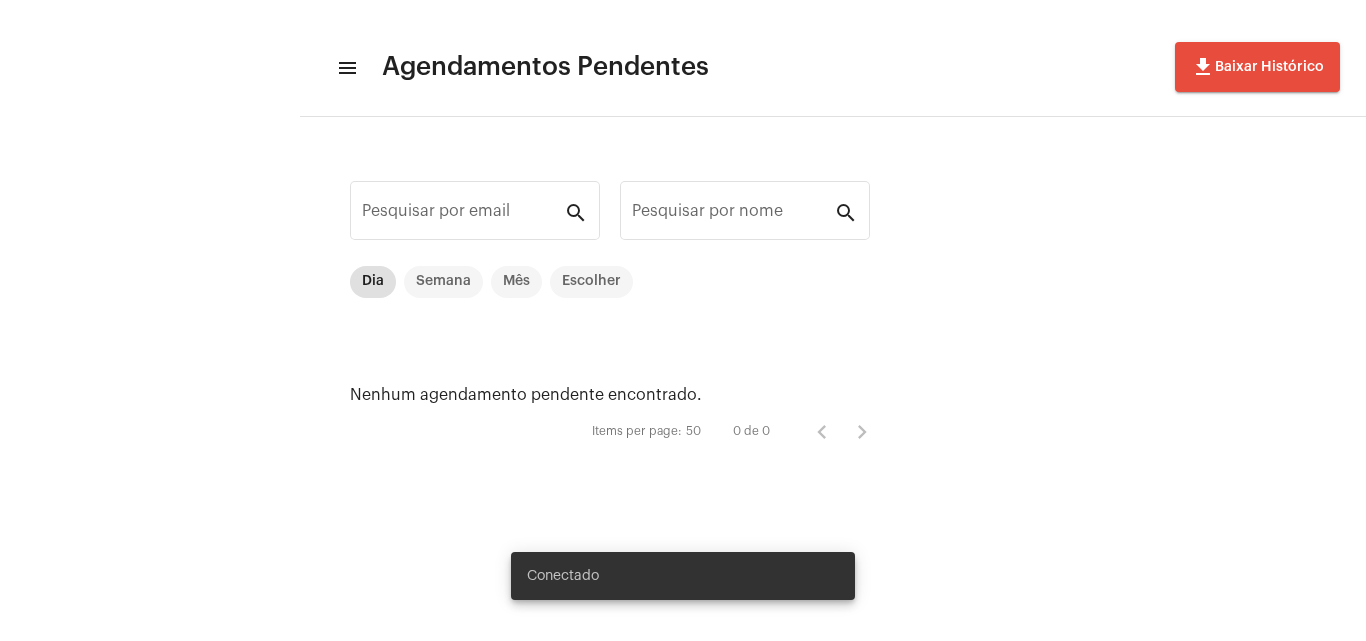 scroll, scrollTop: 0, scrollLeft: 0, axis: both 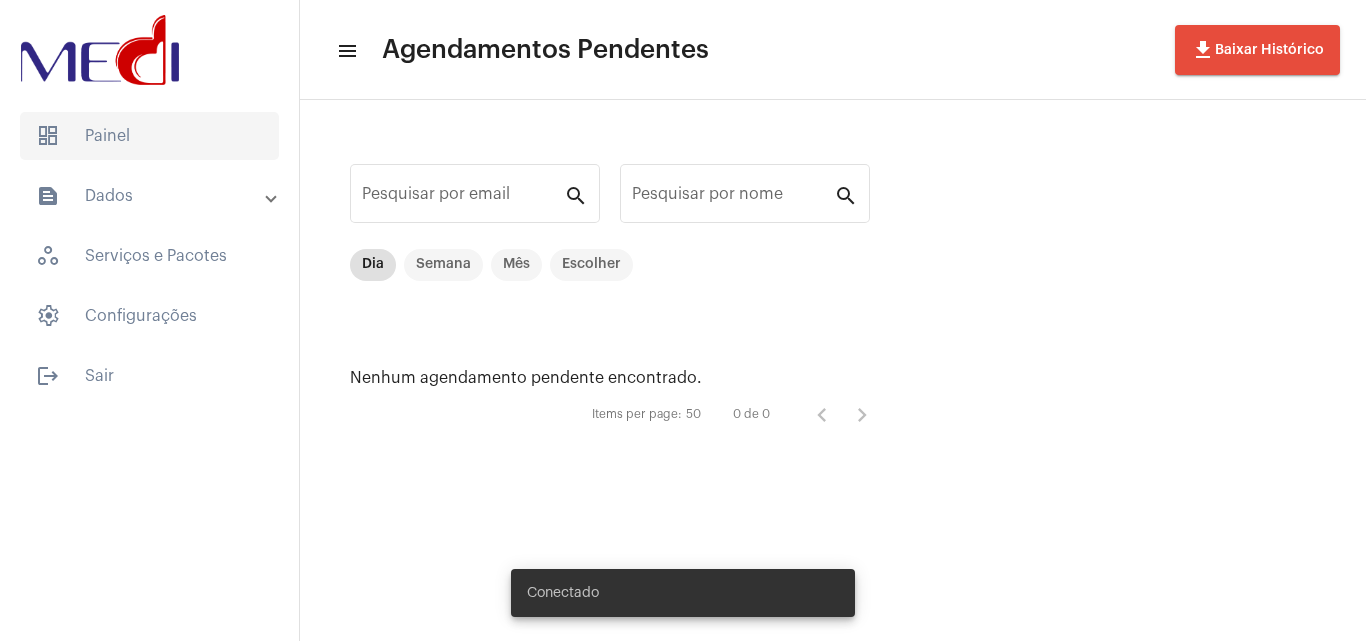 click on "dashboard   Painel" 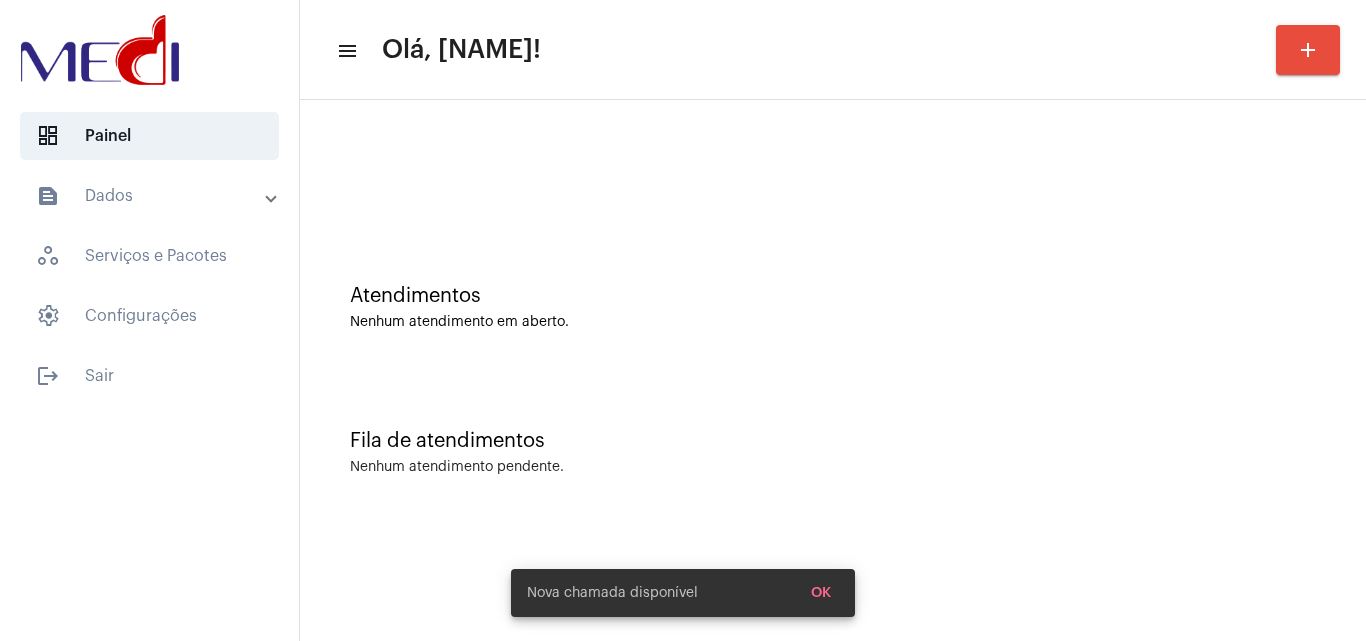 click on "Atendimentos" 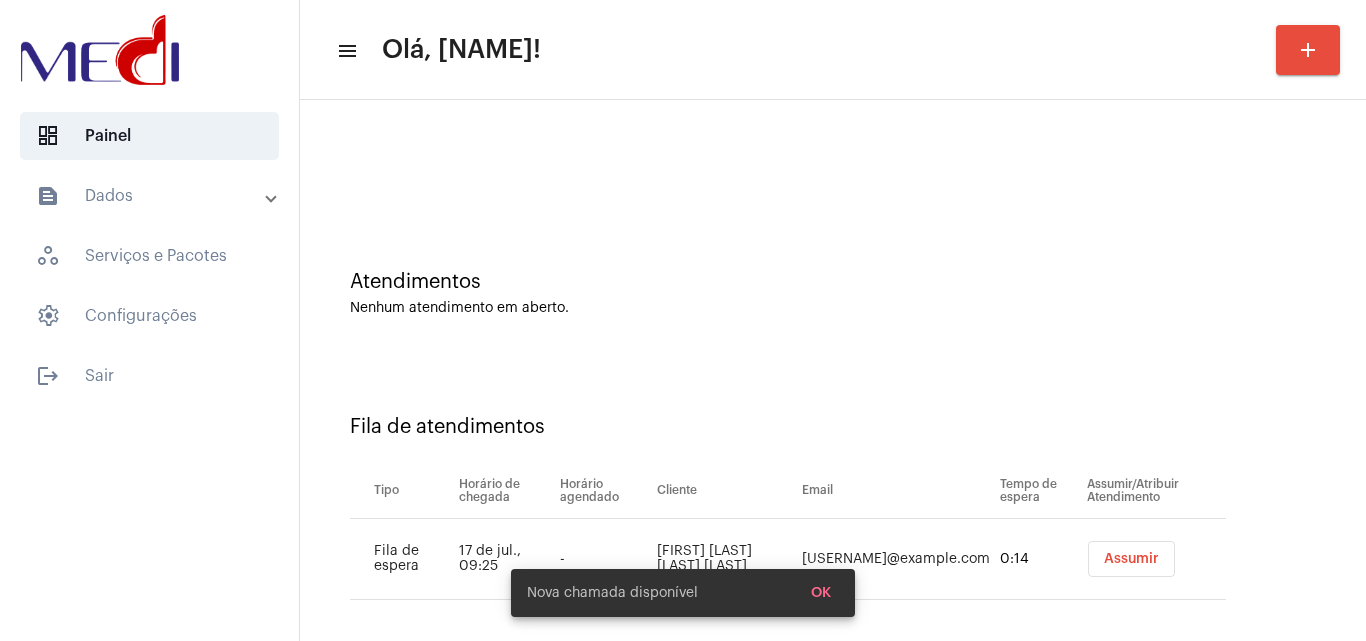 scroll, scrollTop: 27, scrollLeft: 0, axis: vertical 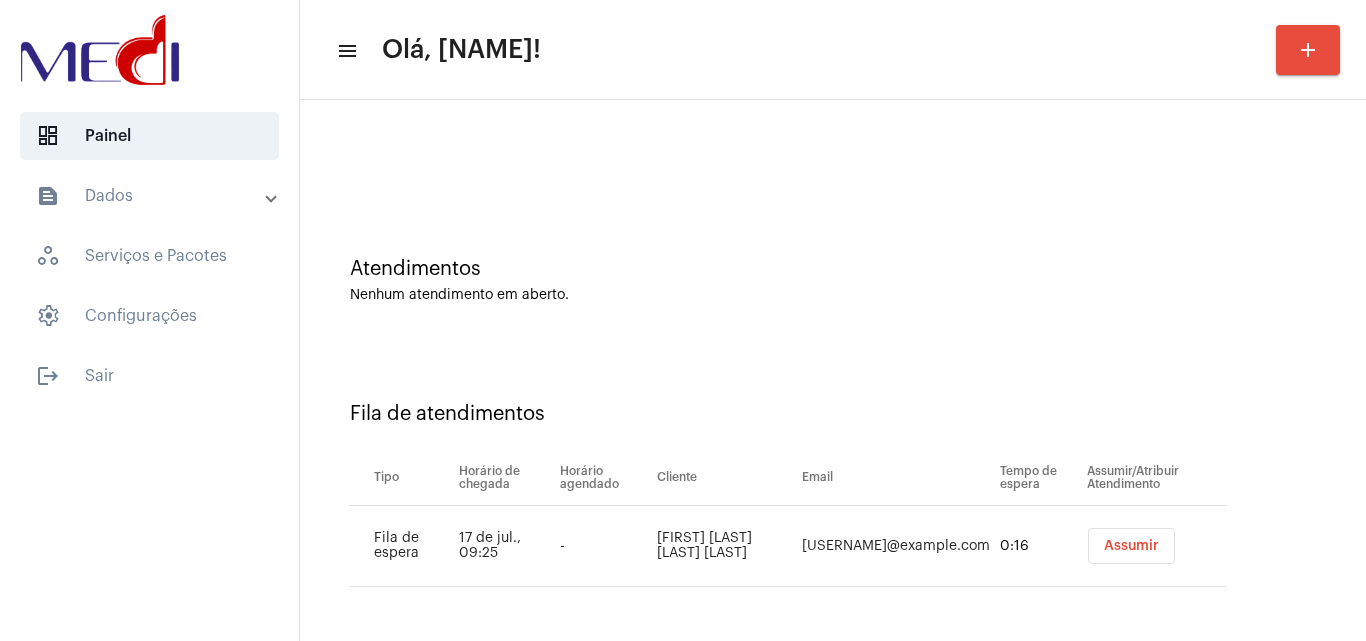 click on "Assumir" at bounding box center [1131, 546] 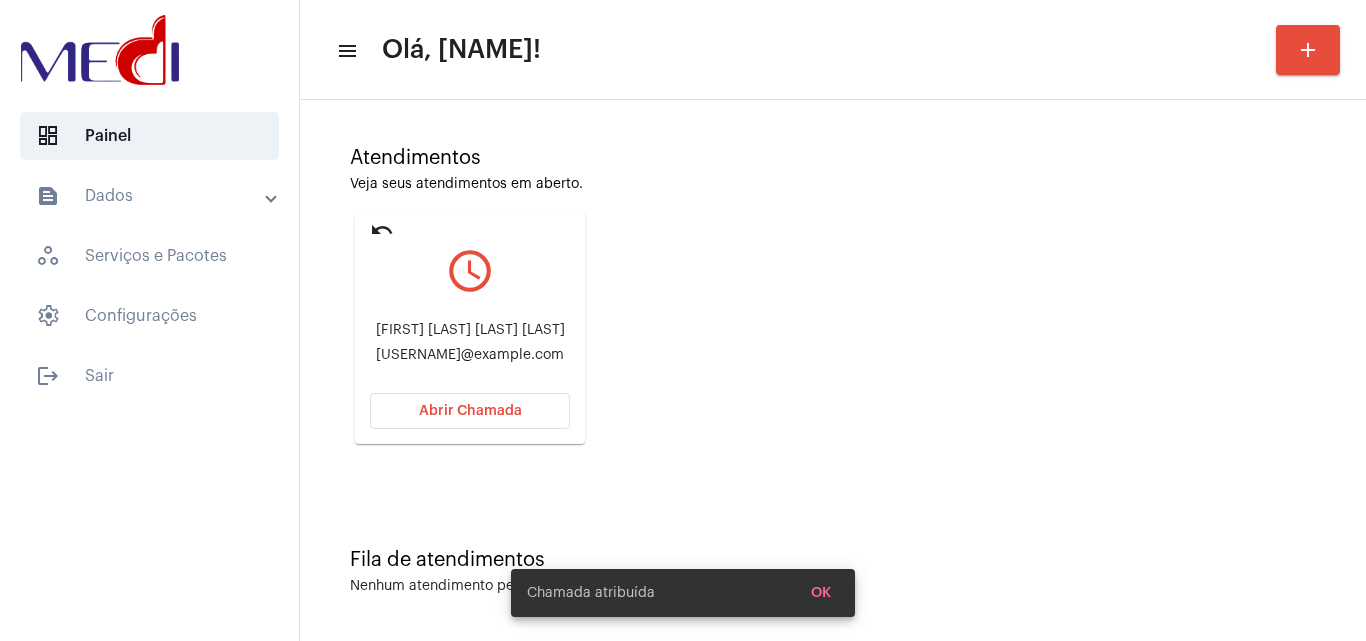 scroll, scrollTop: 141, scrollLeft: 0, axis: vertical 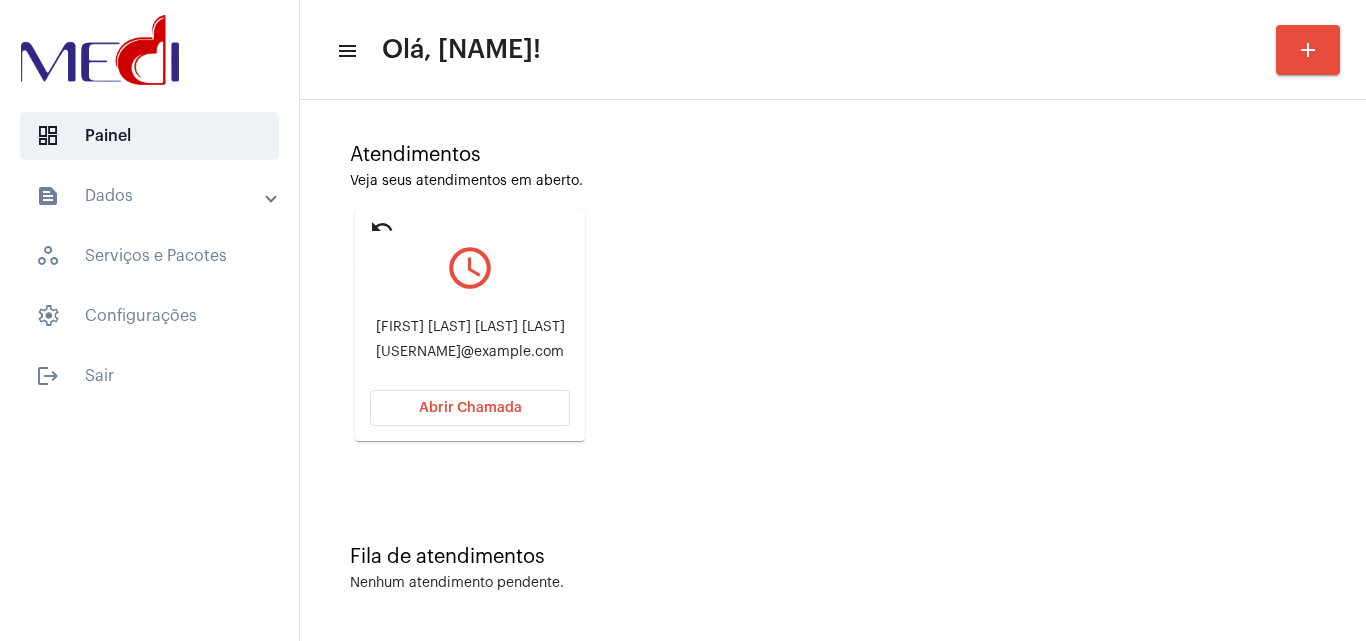 click on "undo" 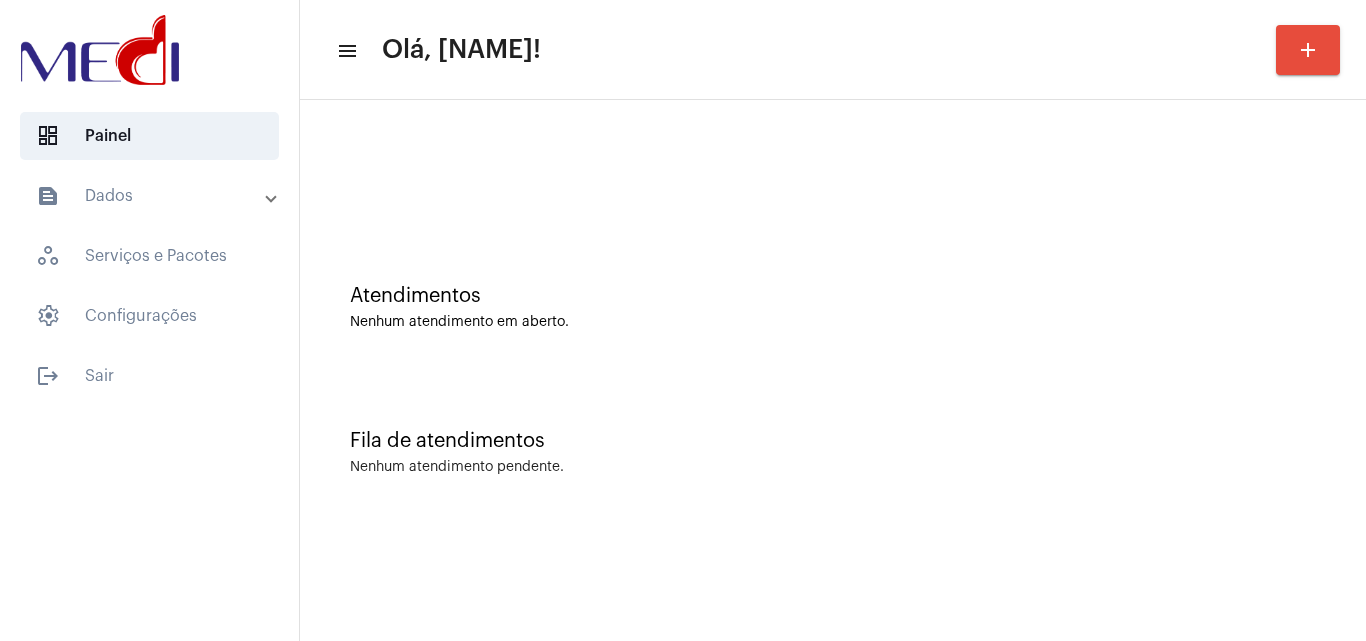 scroll, scrollTop: 0, scrollLeft: 0, axis: both 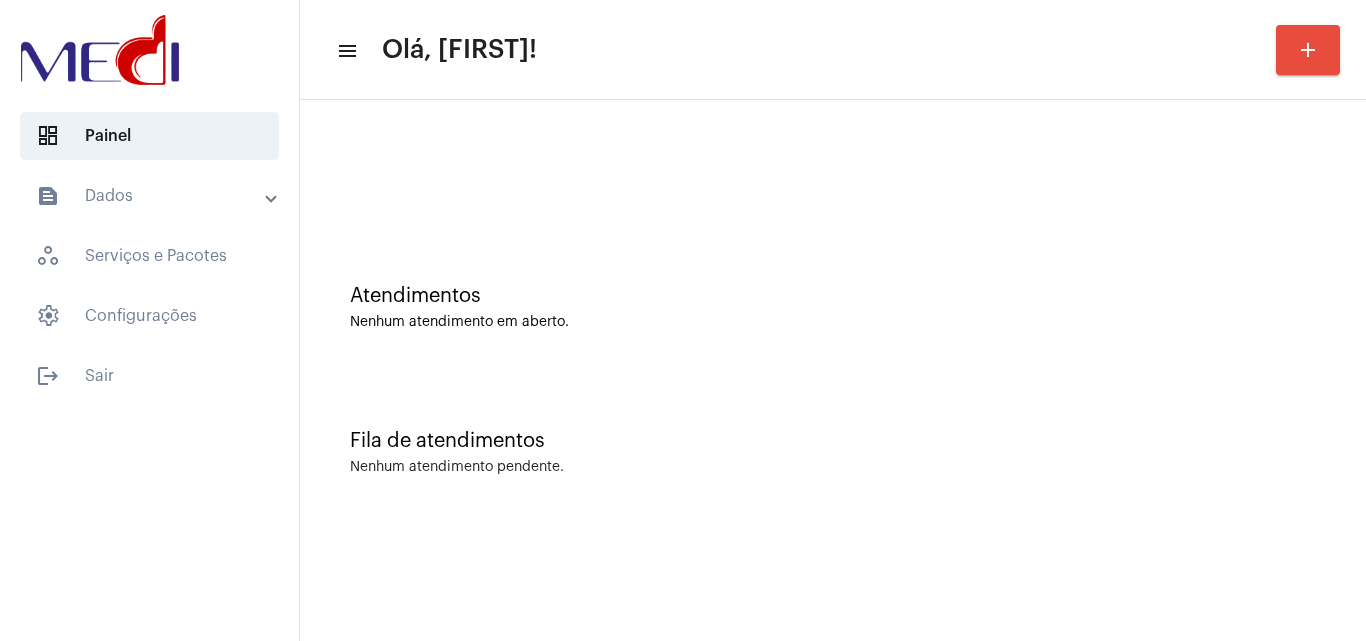 click on "Atendimentos Nenhum atendimento em aberto." 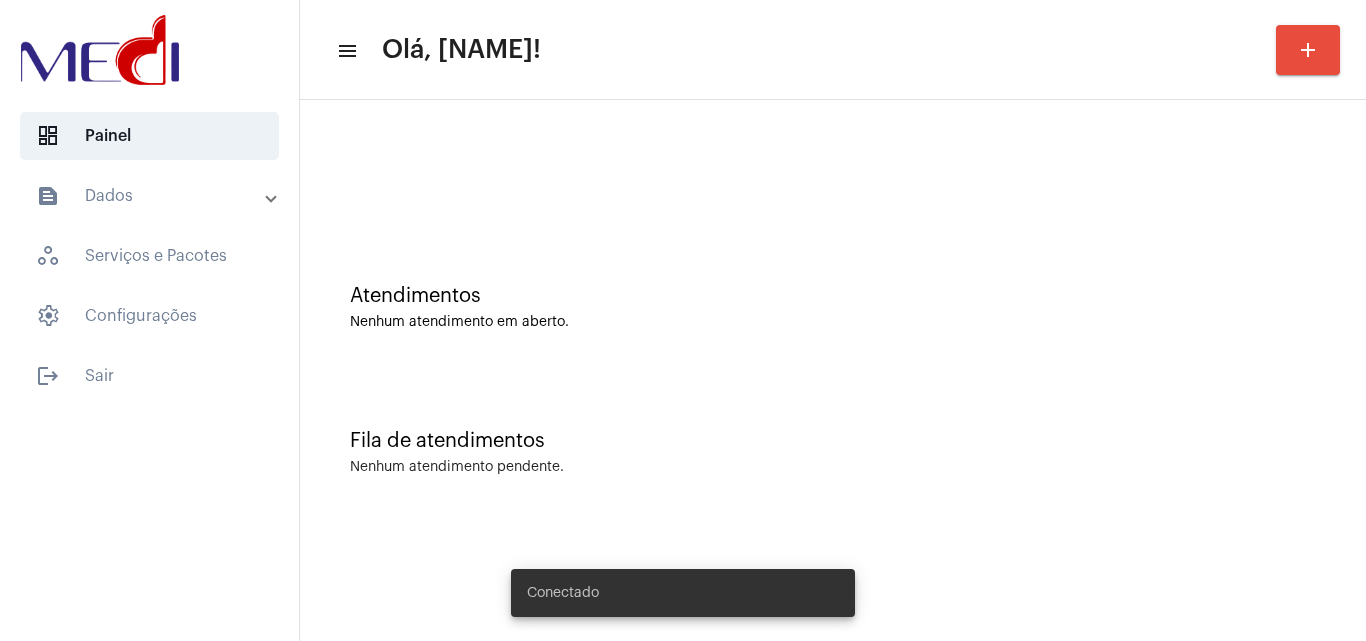 scroll, scrollTop: 0, scrollLeft: 0, axis: both 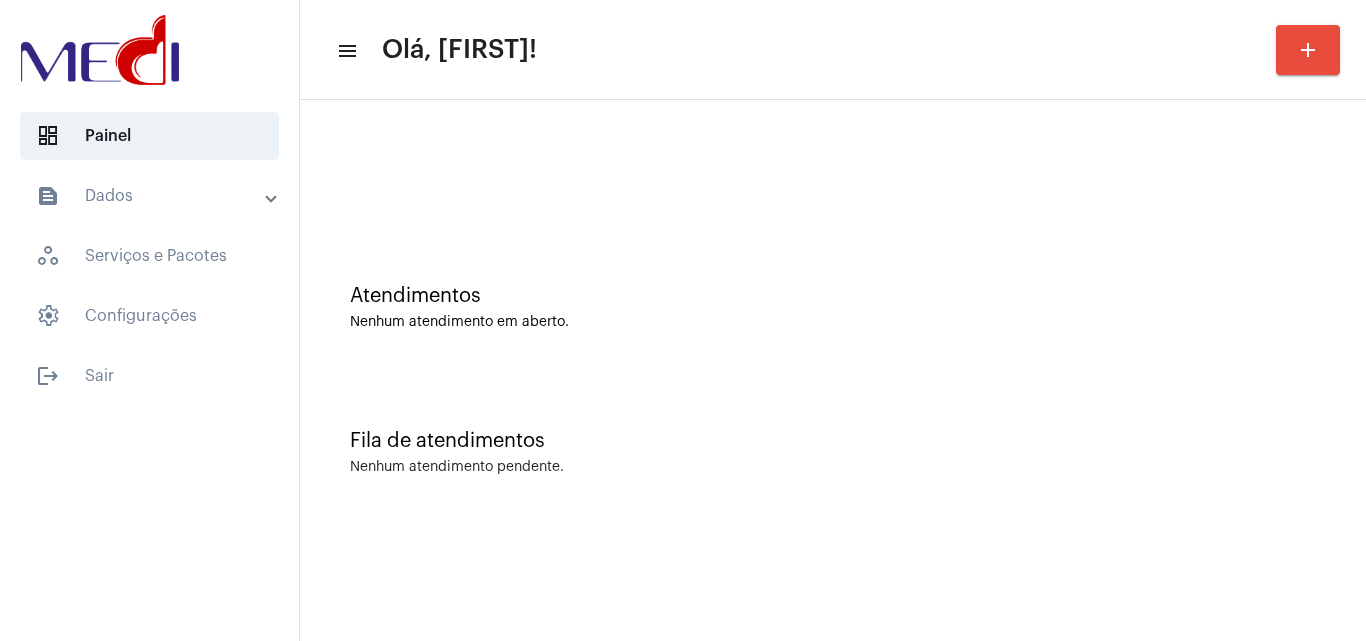 click on "Atendimentos Nenhum atendimento em aberto." 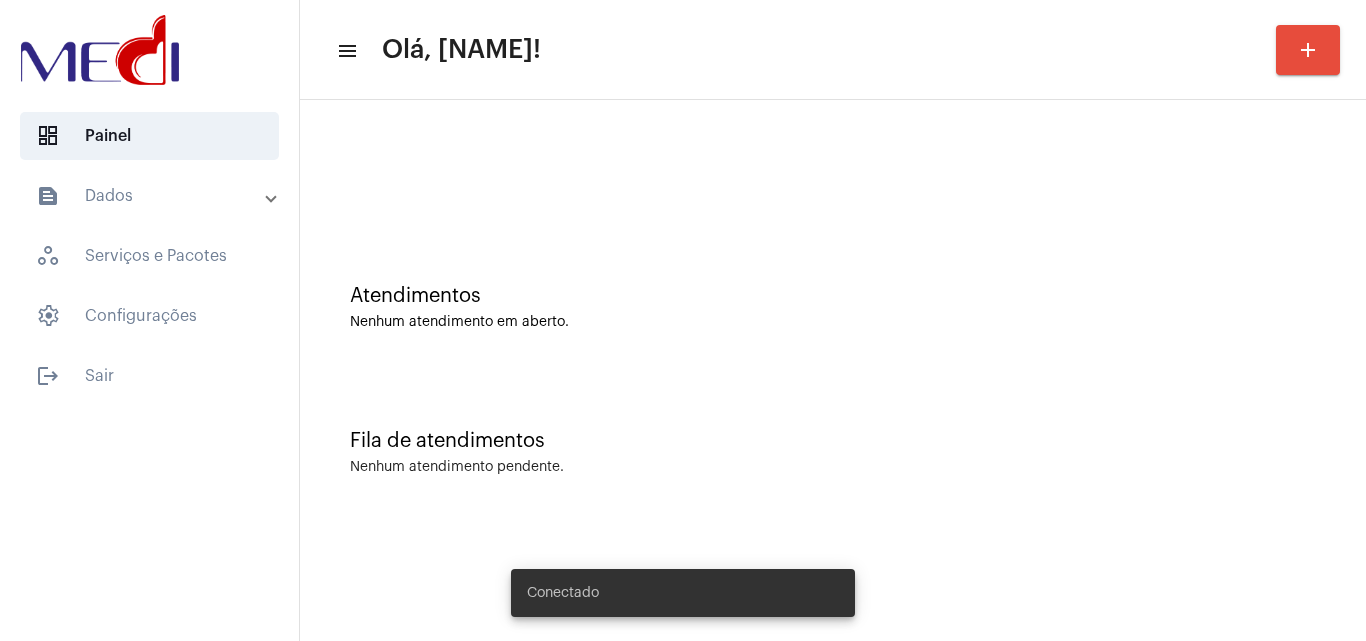 scroll, scrollTop: 0, scrollLeft: 0, axis: both 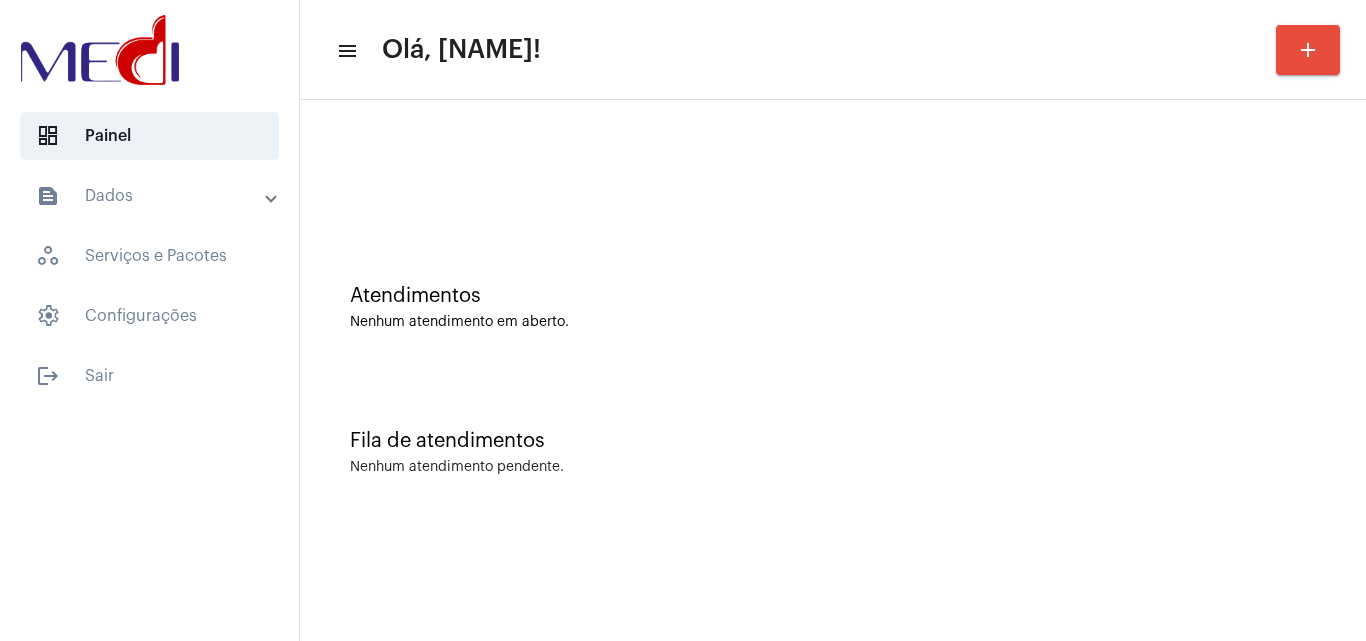 click 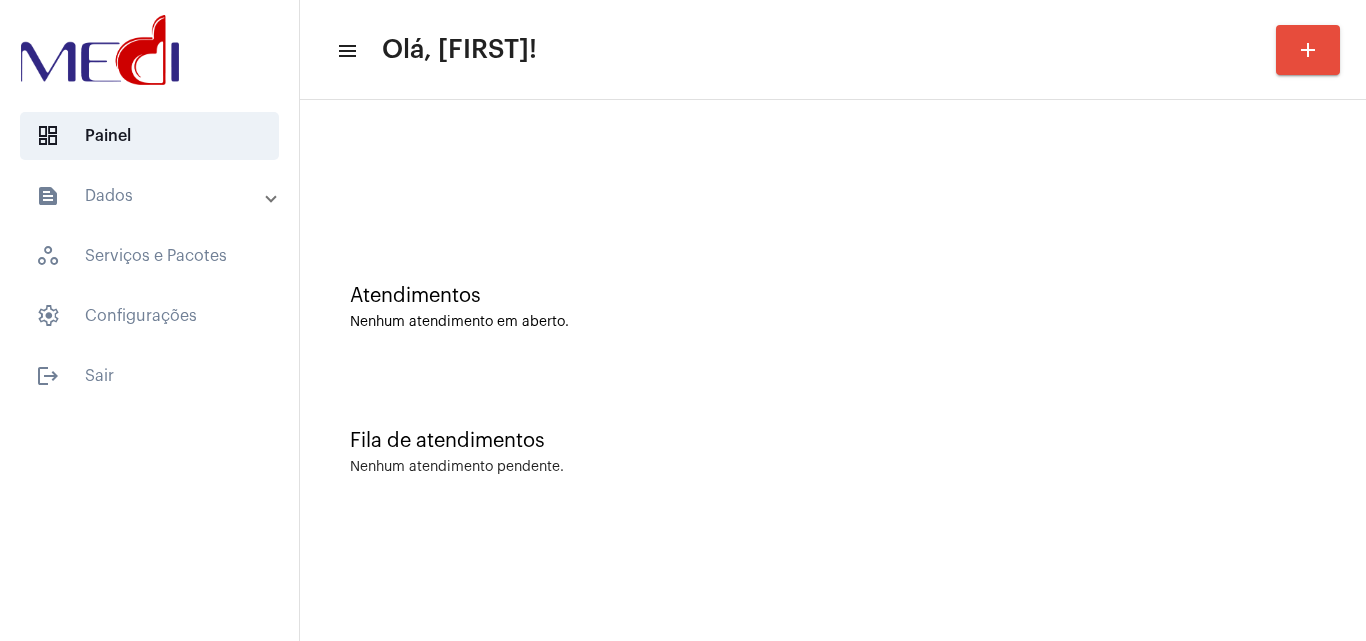 scroll, scrollTop: 0, scrollLeft: 0, axis: both 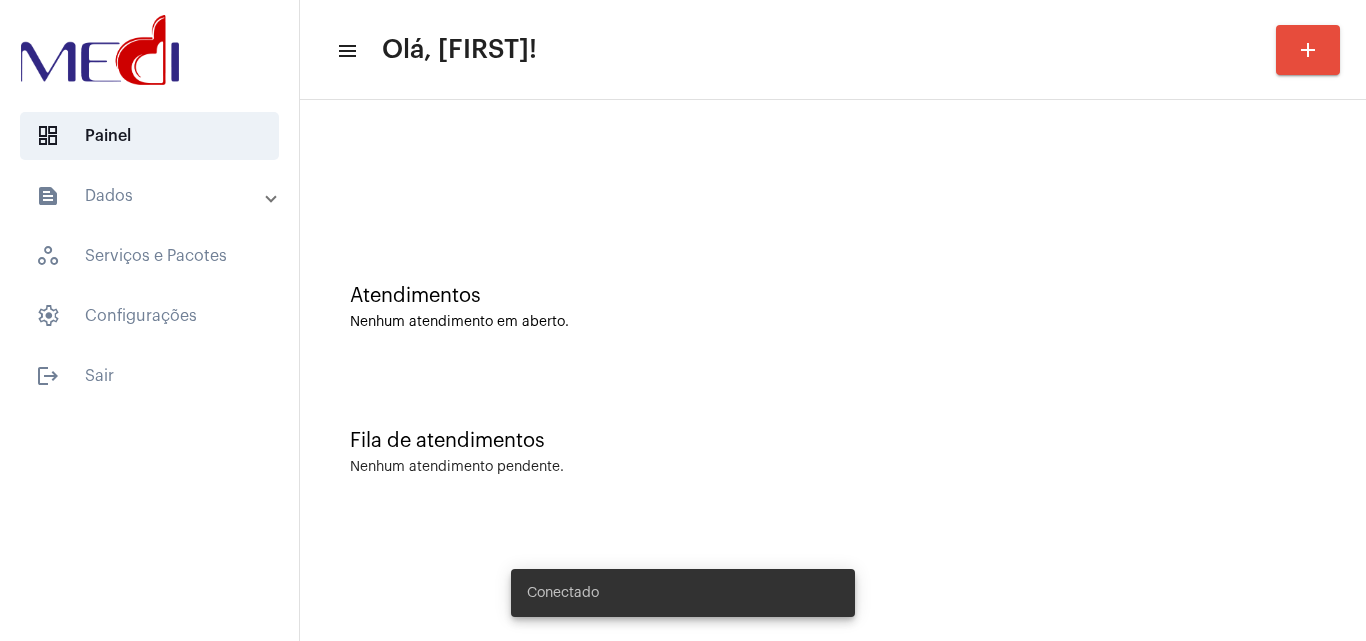 click on "add" 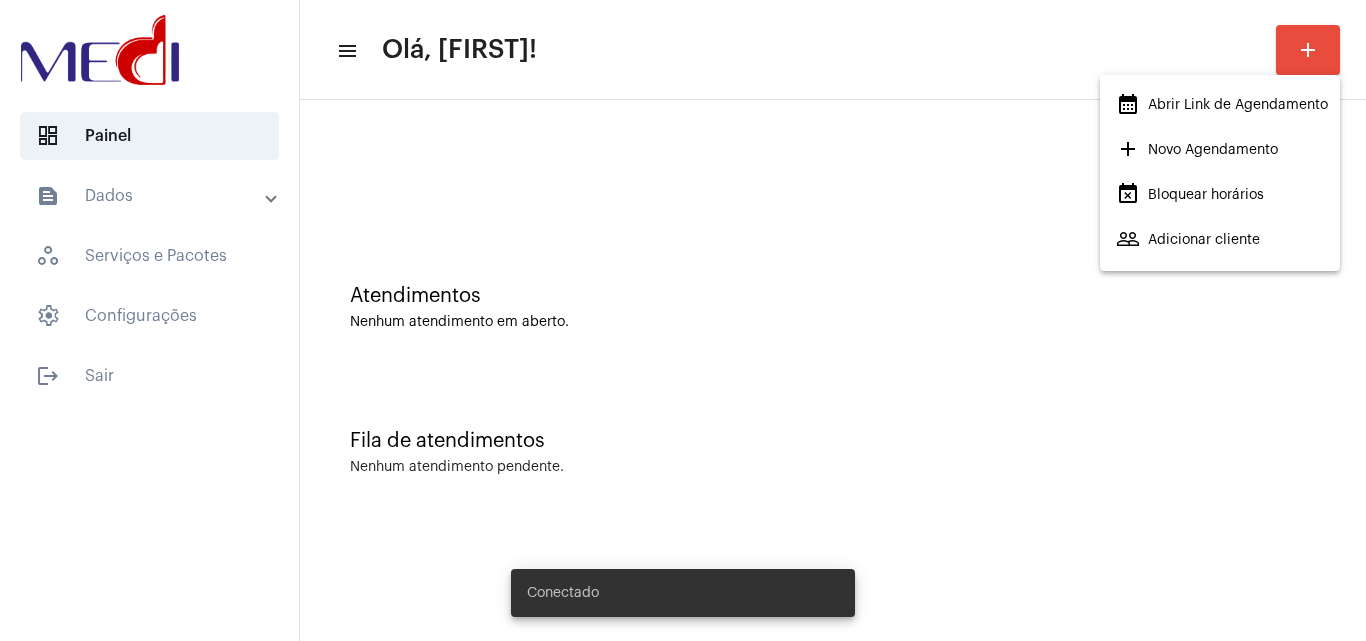 click on "calendar_month_outlined Abrir Link de Agendamento" at bounding box center (1222, 105) 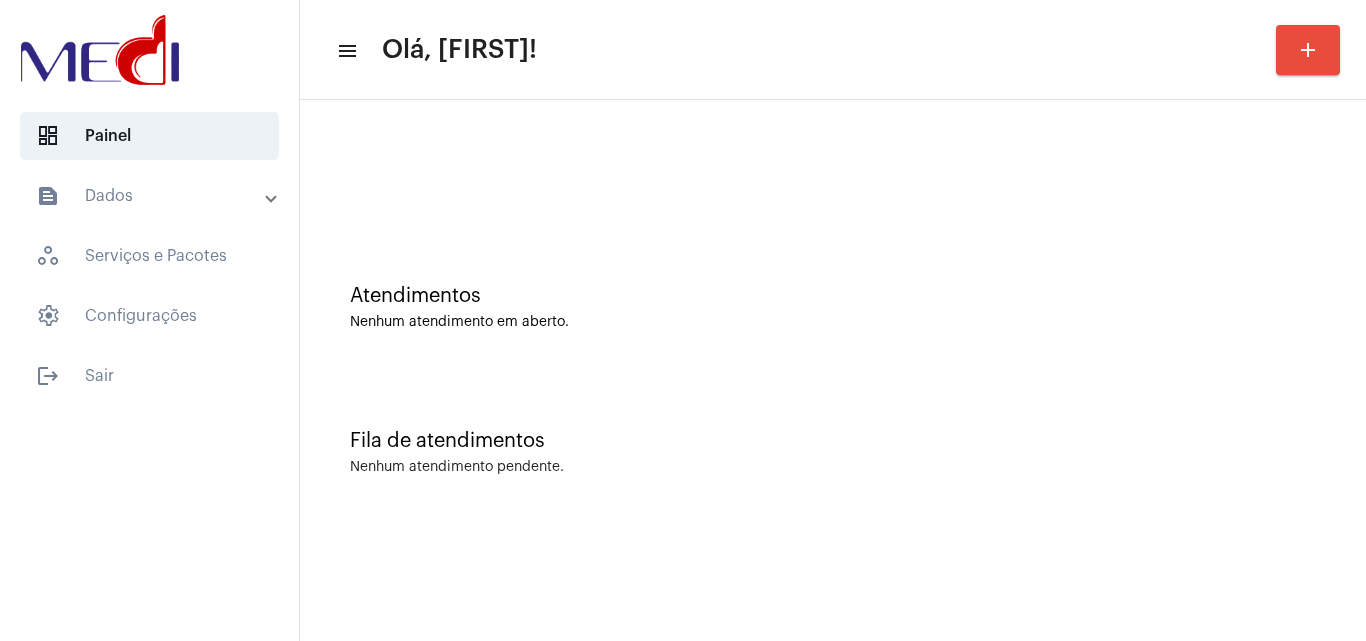 click on "add" 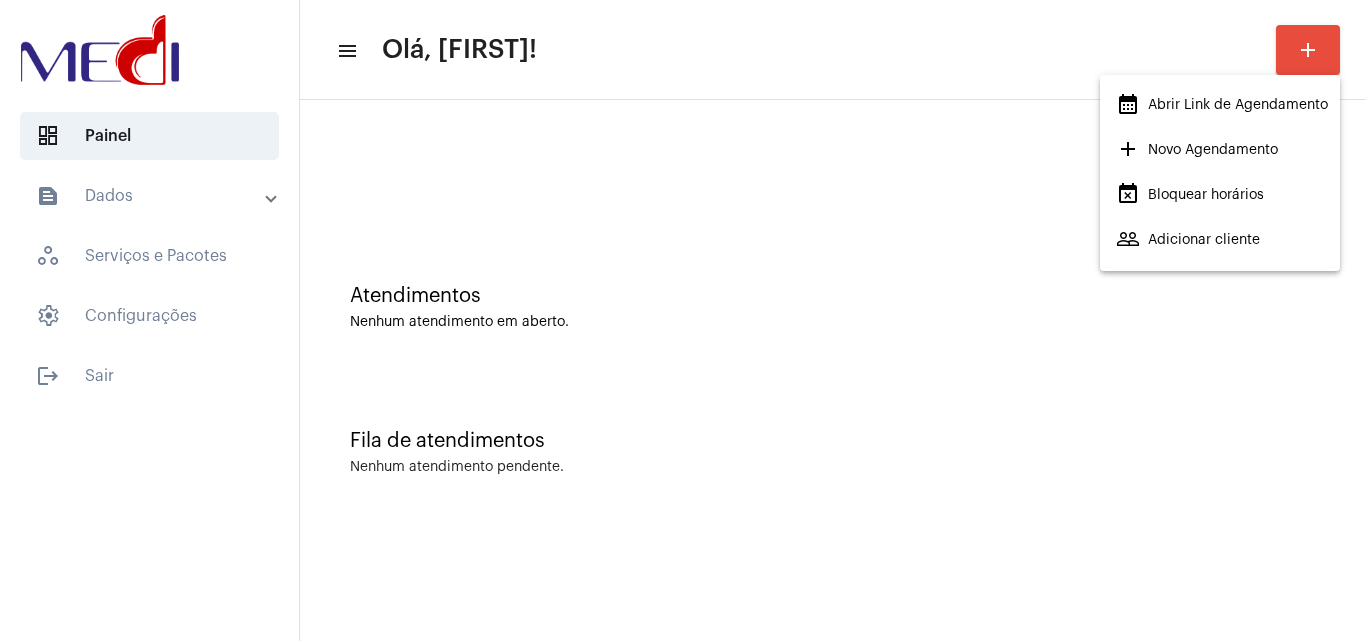 click on "add Novo Agendamento" at bounding box center [1197, 150] 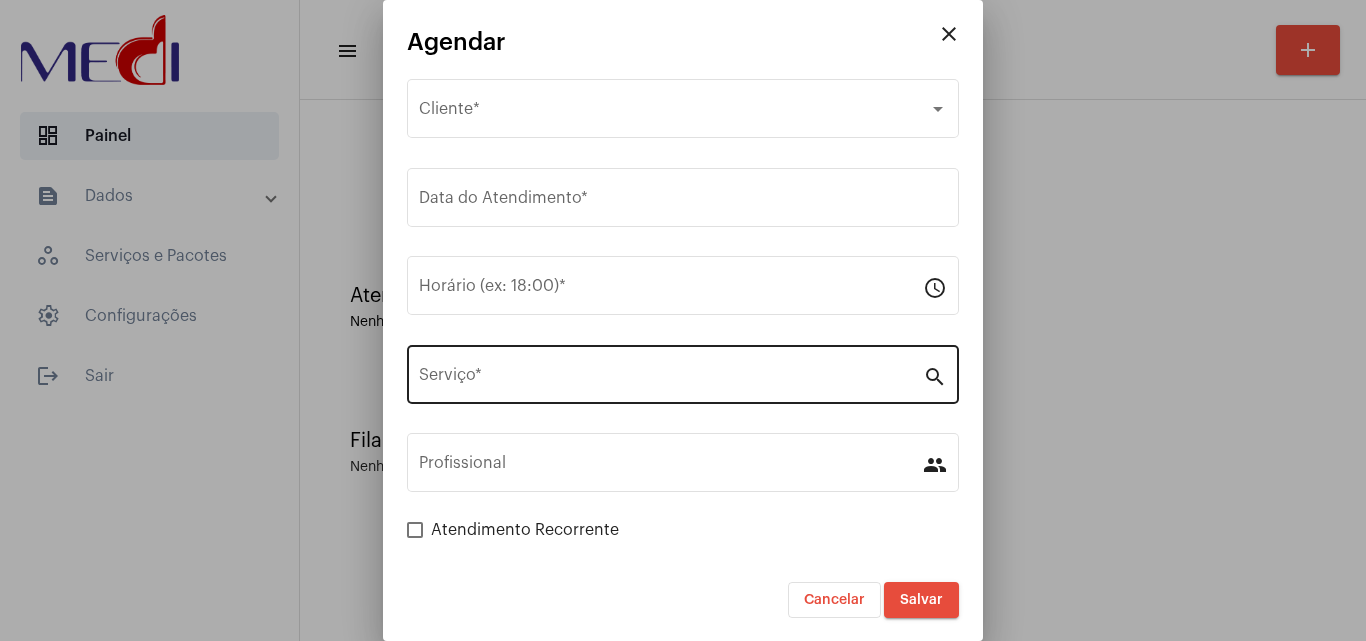 scroll, scrollTop: 1, scrollLeft: 0, axis: vertical 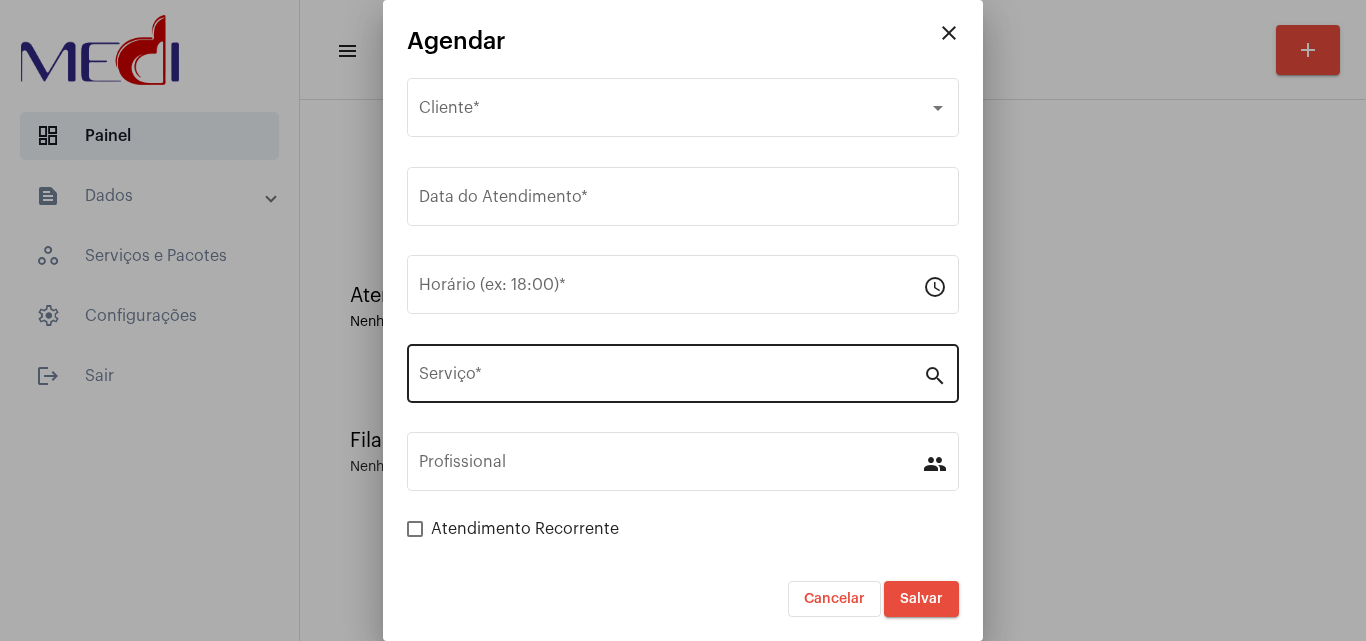 click on "Serviço  *" at bounding box center [671, 378] 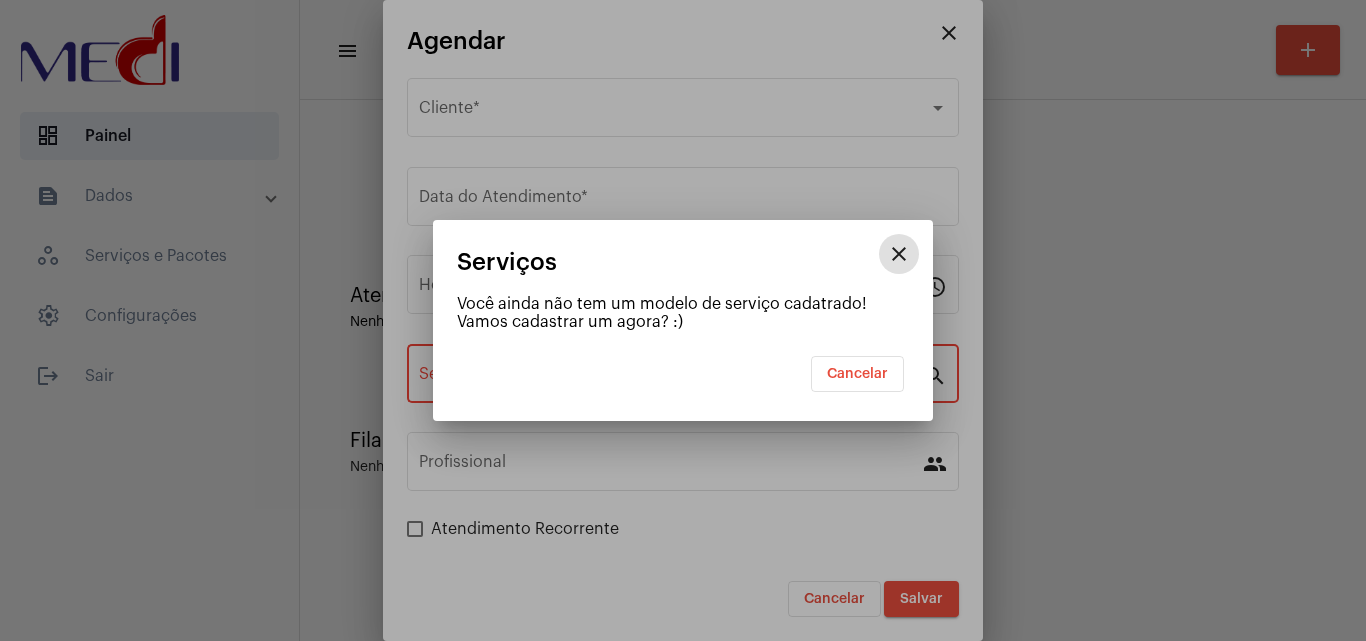 click on "close" at bounding box center [899, 254] 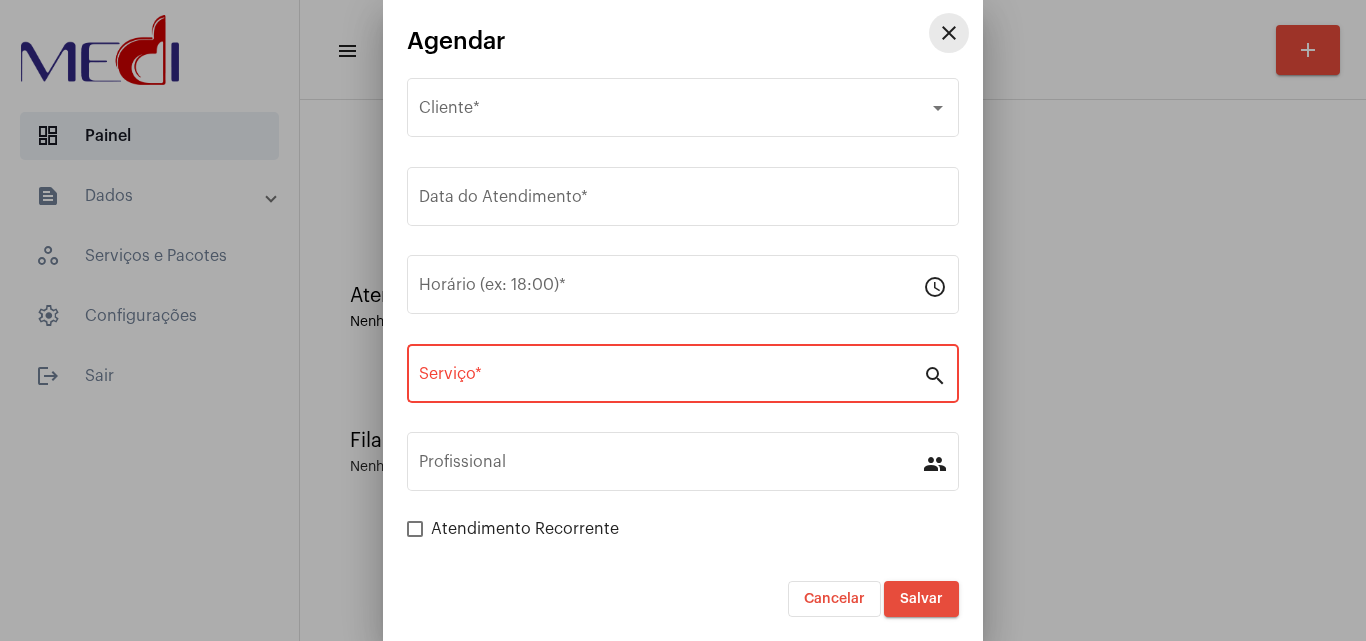 click on "close" at bounding box center [949, 33] 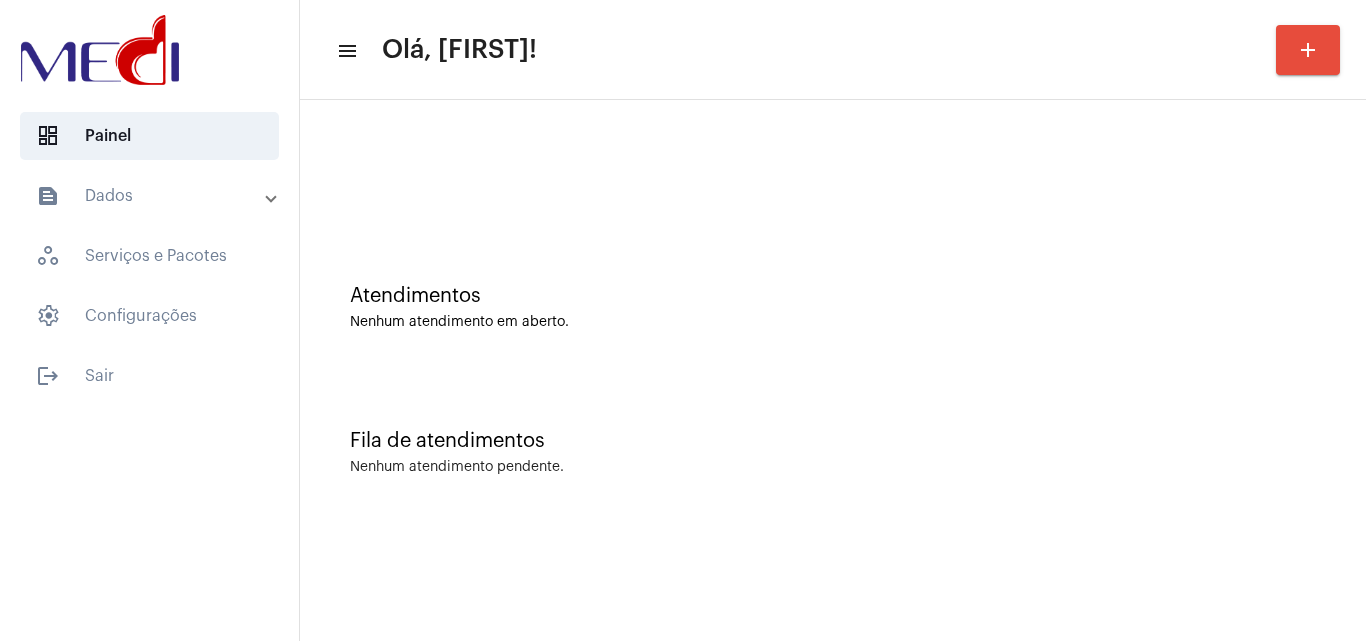 click on "add" 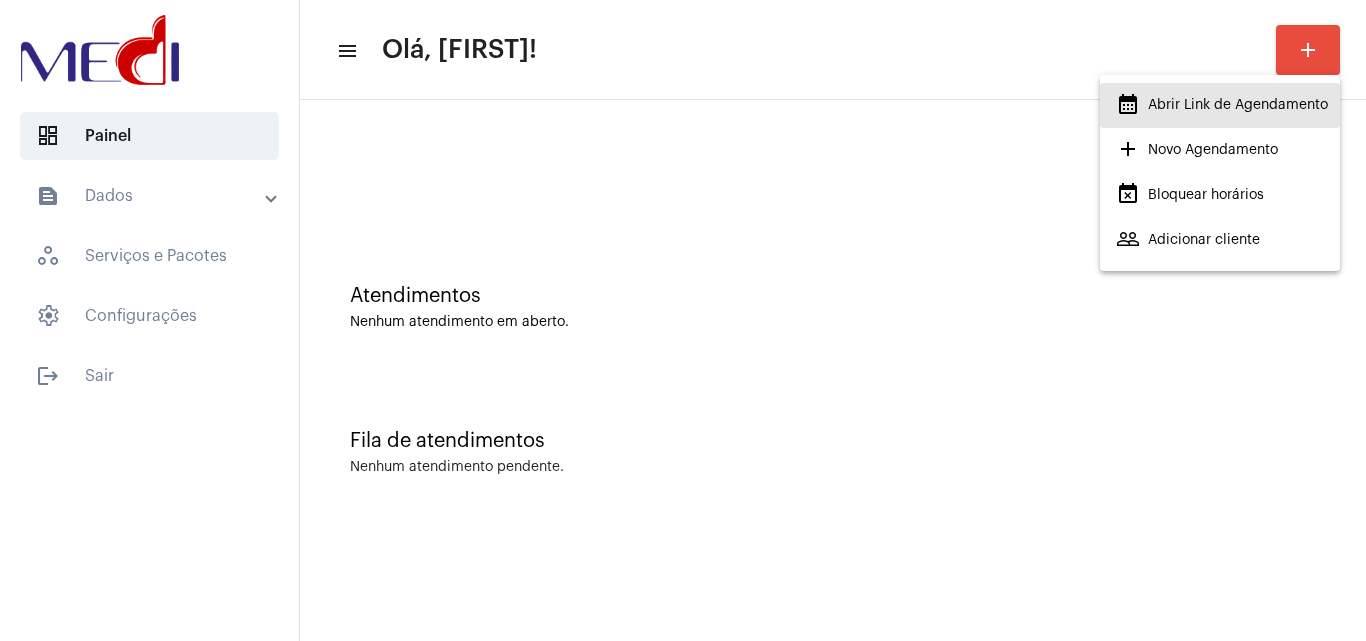 click on "calendar_month_outlined Abrir Link de Agendamento" at bounding box center (1222, 105) 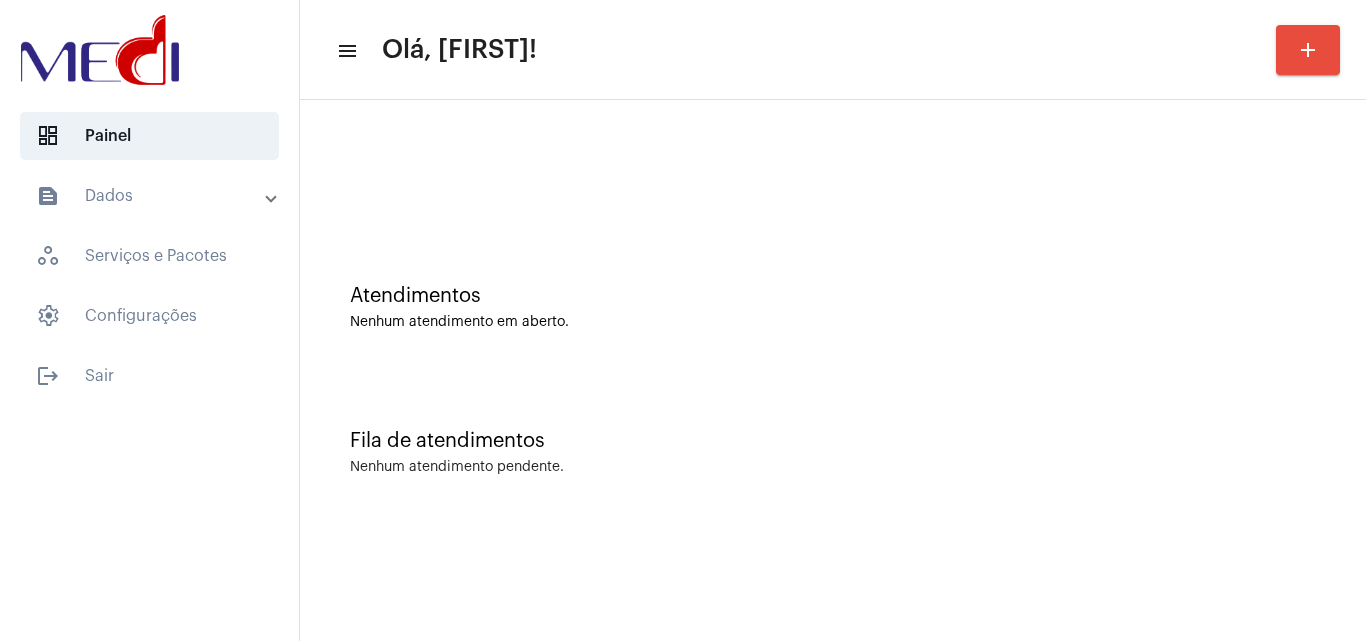 click on "Atendimentos Nenhum atendimento em aberto." 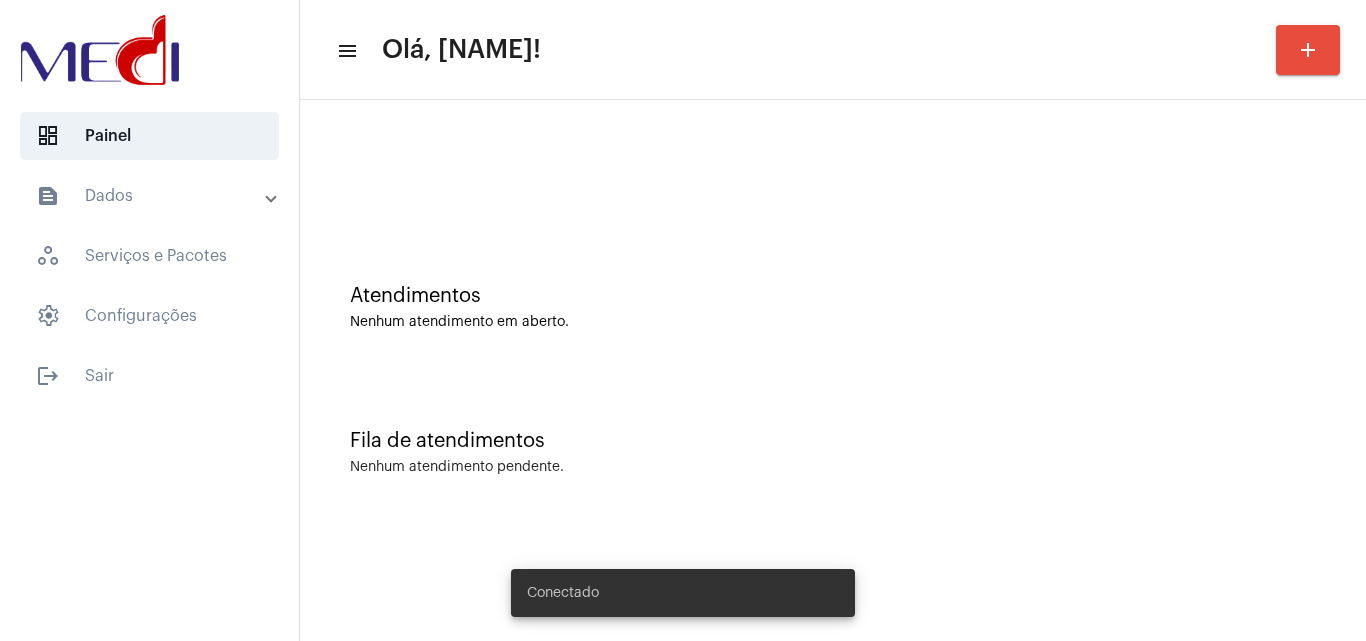 scroll, scrollTop: 0, scrollLeft: 0, axis: both 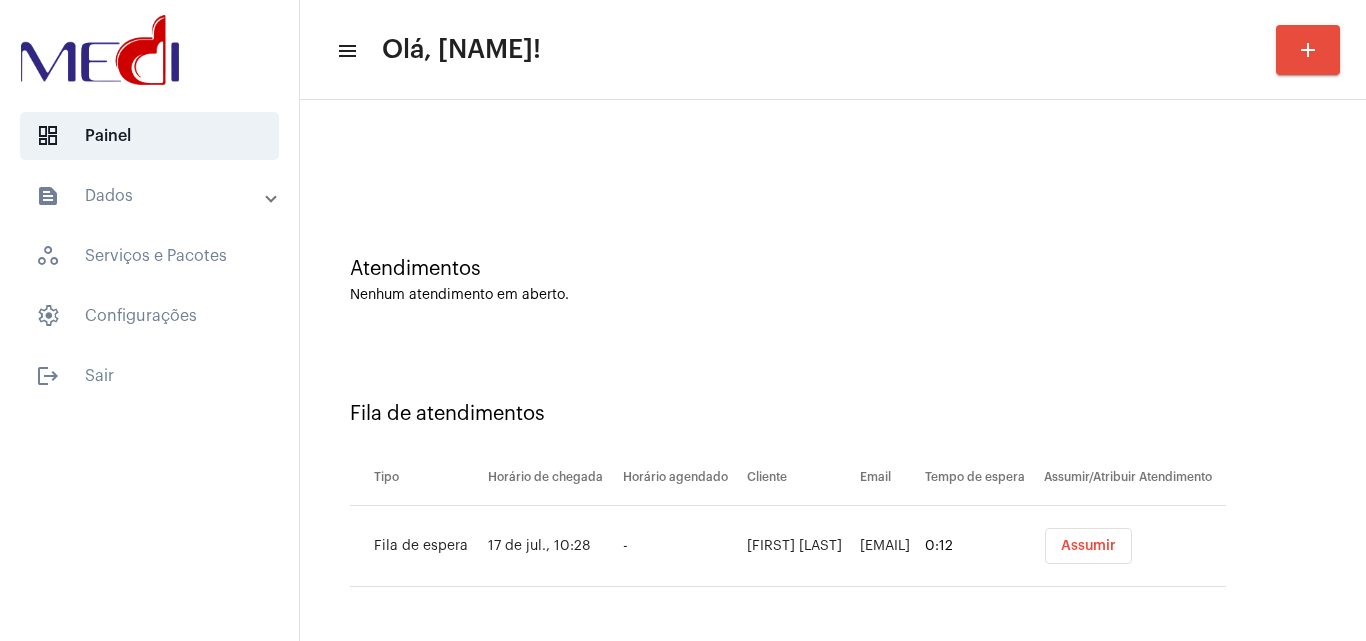 click on "Assumir" at bounding box center [1088, 546] 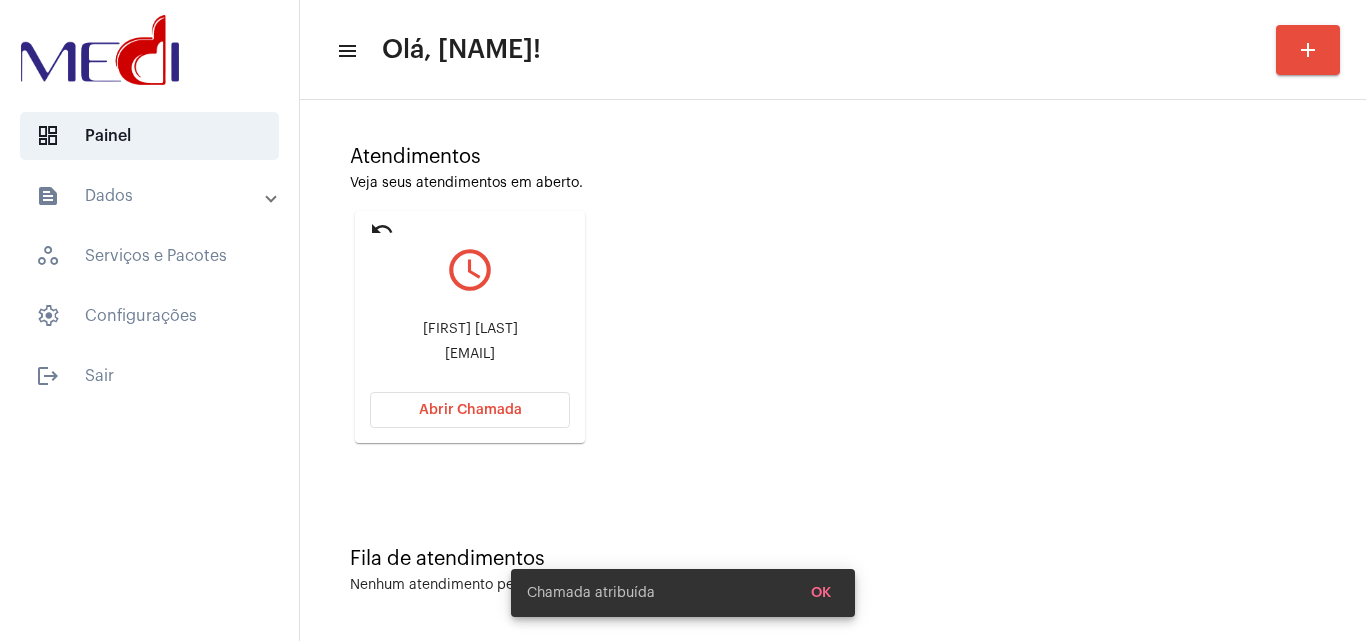 scroll, scrollTop: 141, scrollLeft: 0, axis: vertical 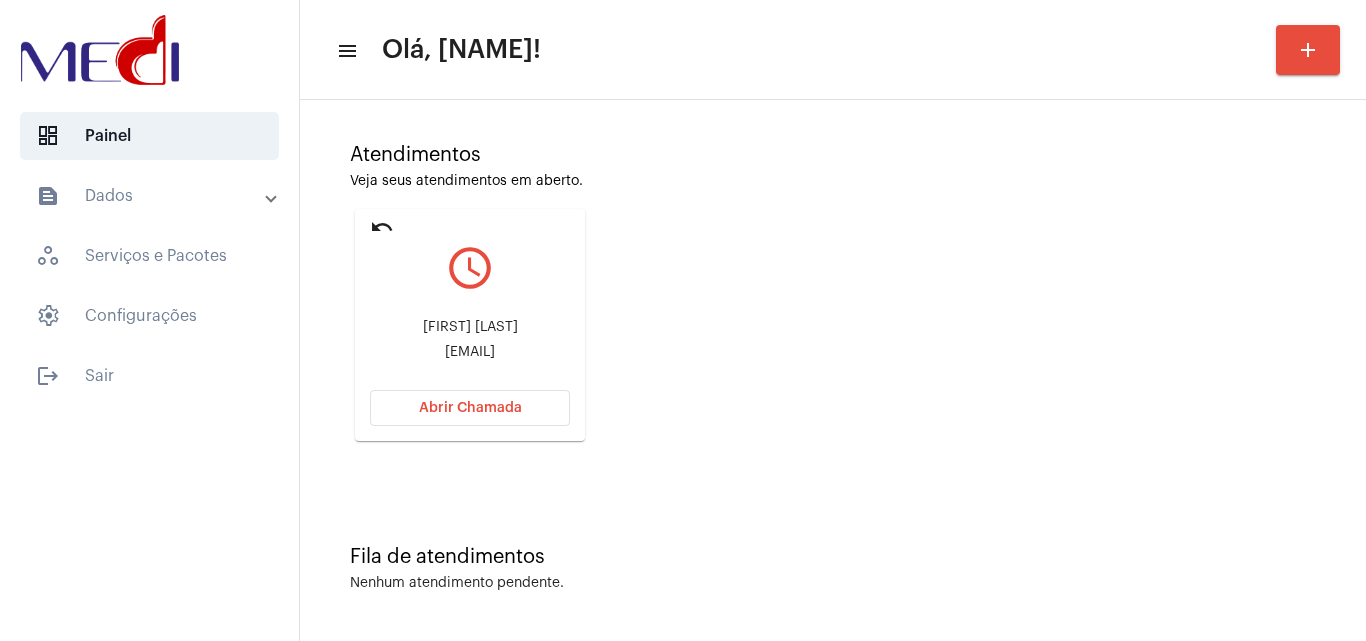 drag, startPoint x: 395, startPoint y: 344, endPoint x: 563, endPoint y: 343, distance: 168.00298 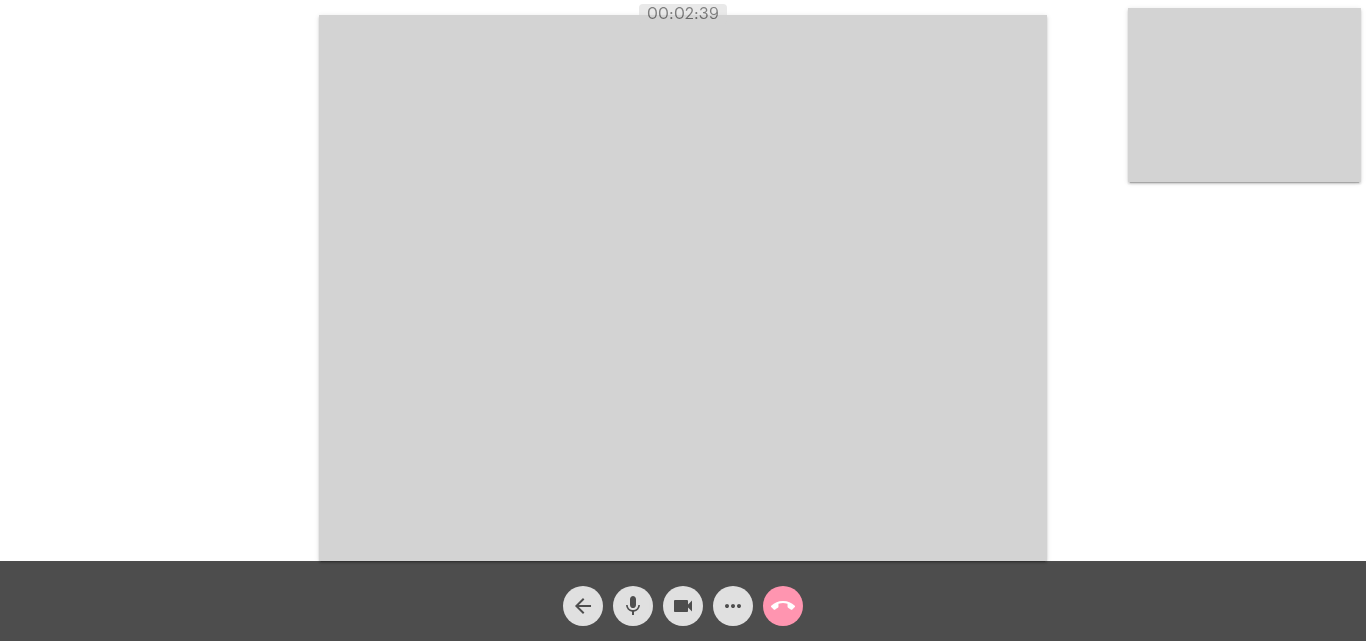 click on "call_end" 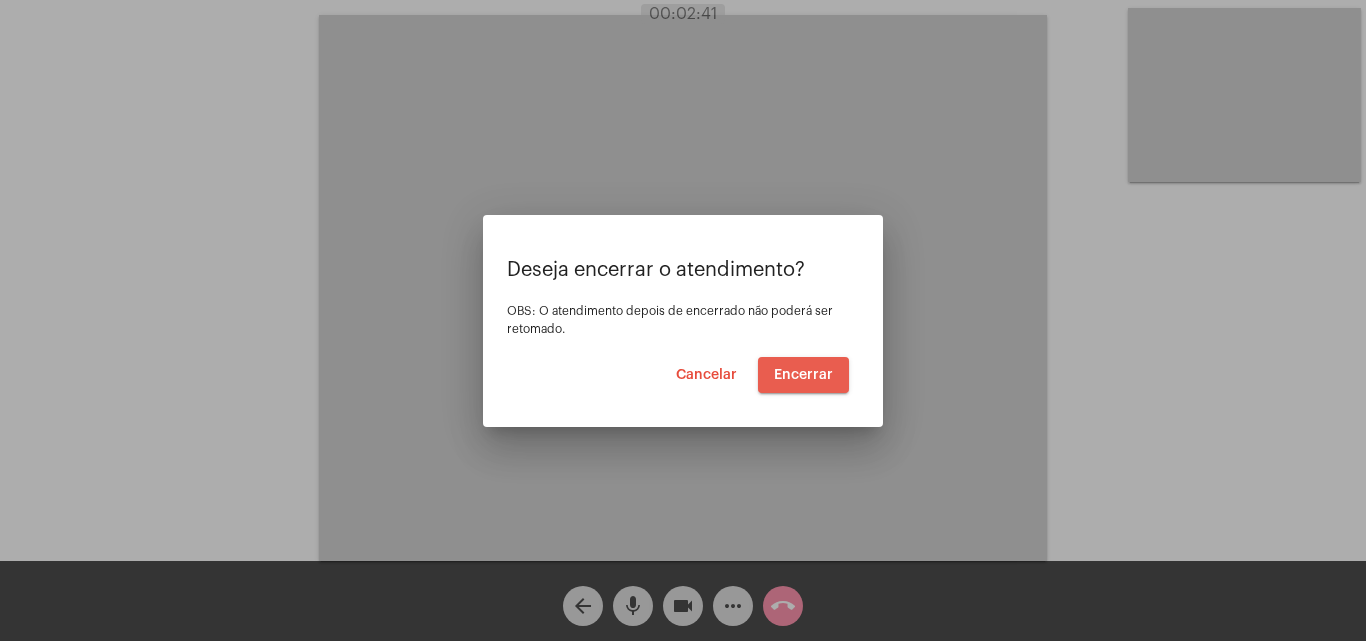 click on "Encerrar" at bounding box center (803, 375) 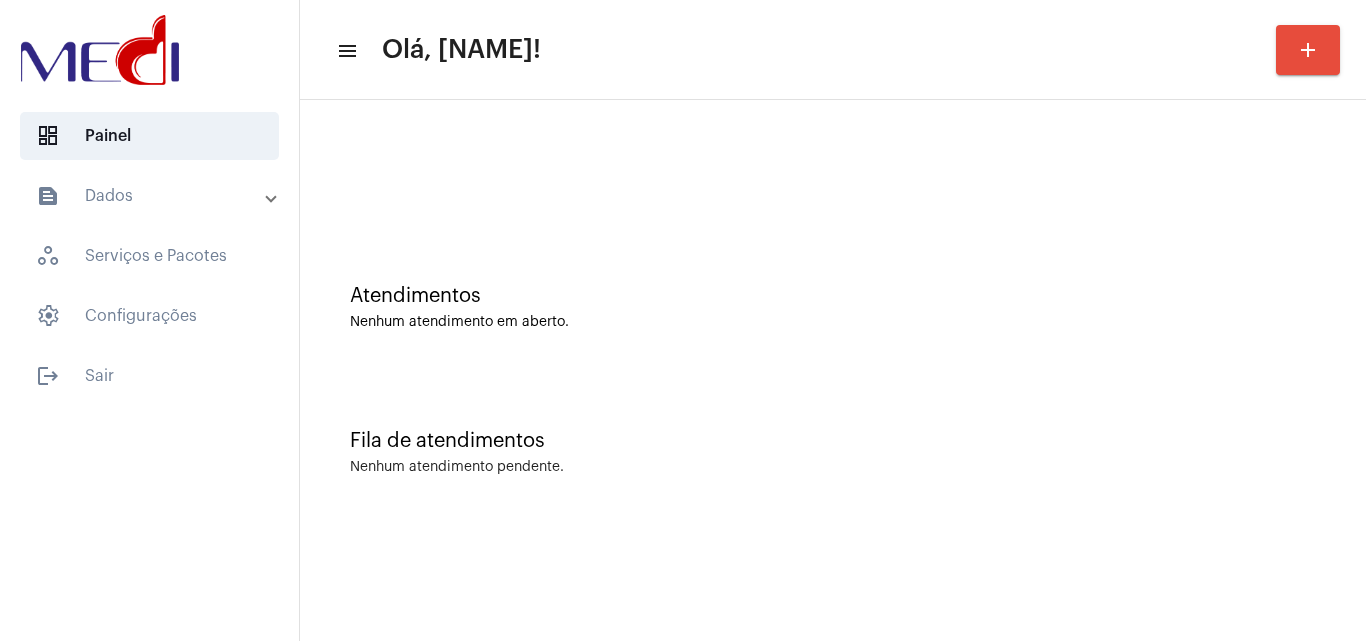 click on "Fila de atendimentos Nenhum atendimento pendente." 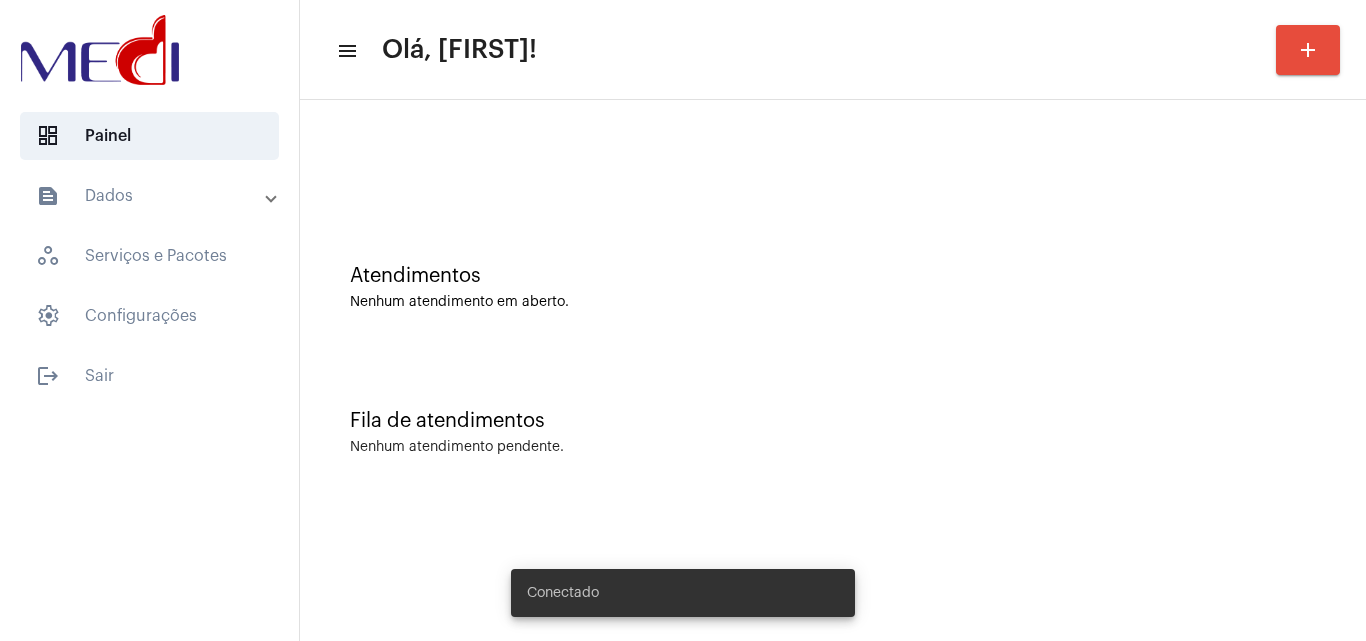 scroll, scrollTop: 0, scrollLeft: 0, axis: both 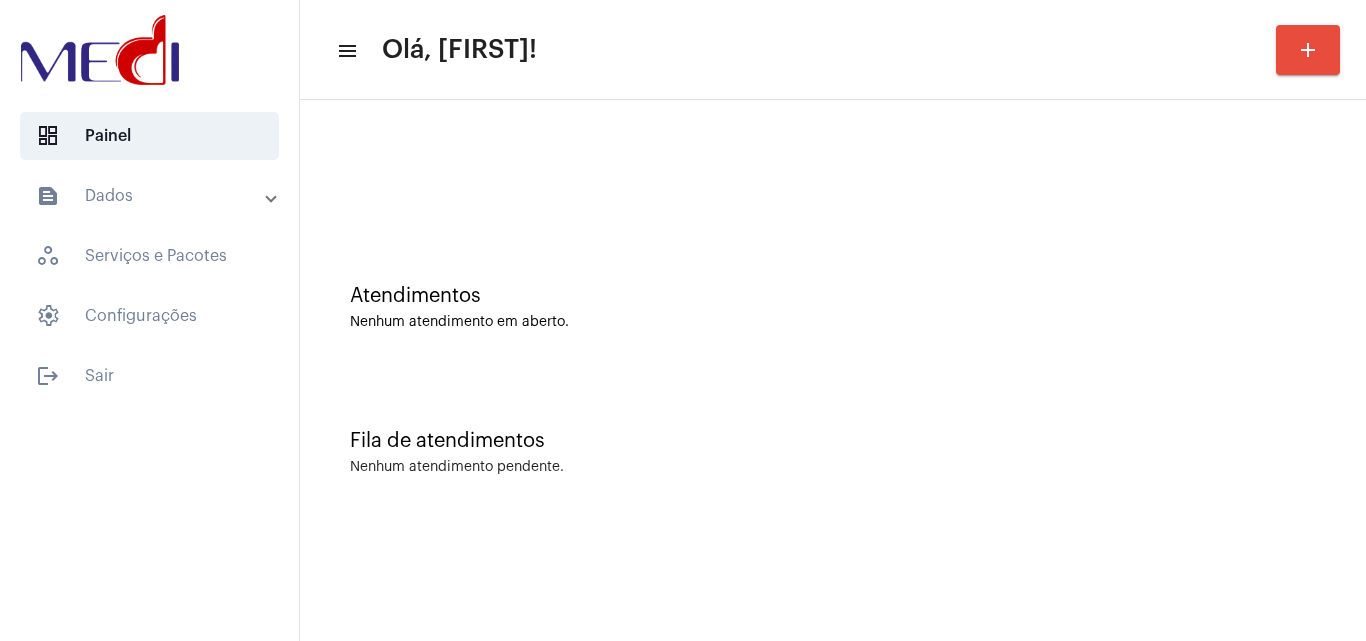 click on "Nenhum atendimento em aberto." 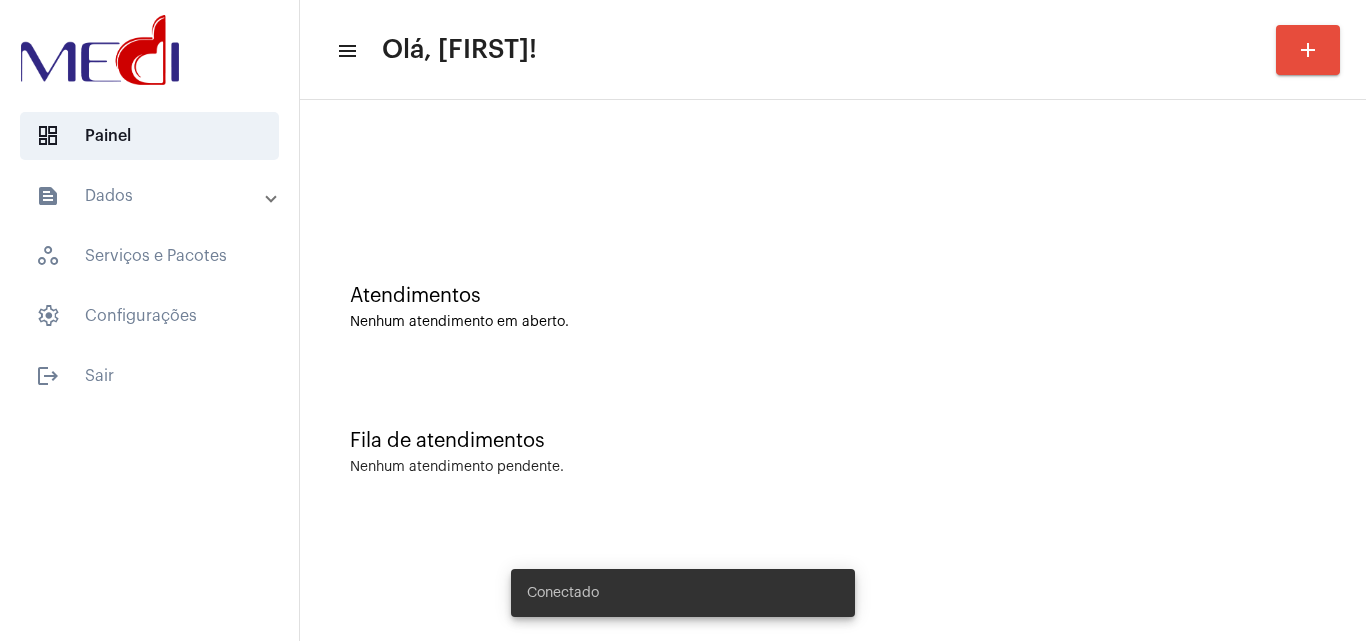 scroll, scrollTop: 0, scrollLeft: 0, axis: both 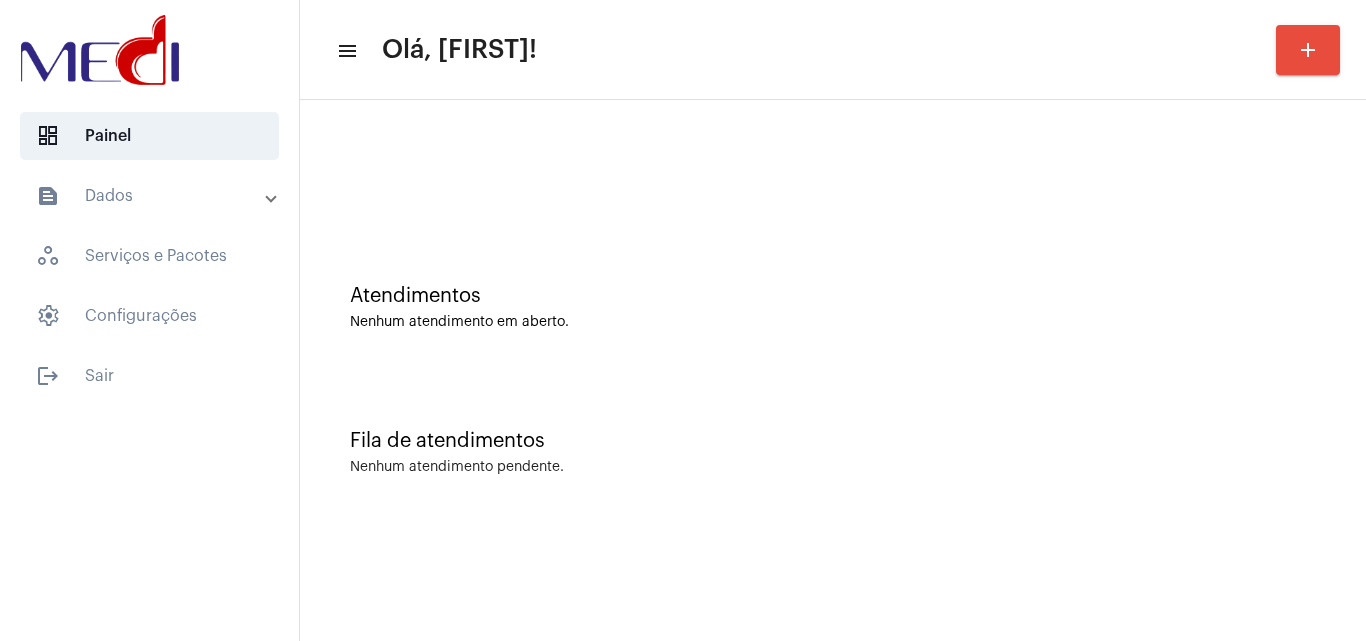 click on "Atendimentos Nenhum atendimento em aberto." 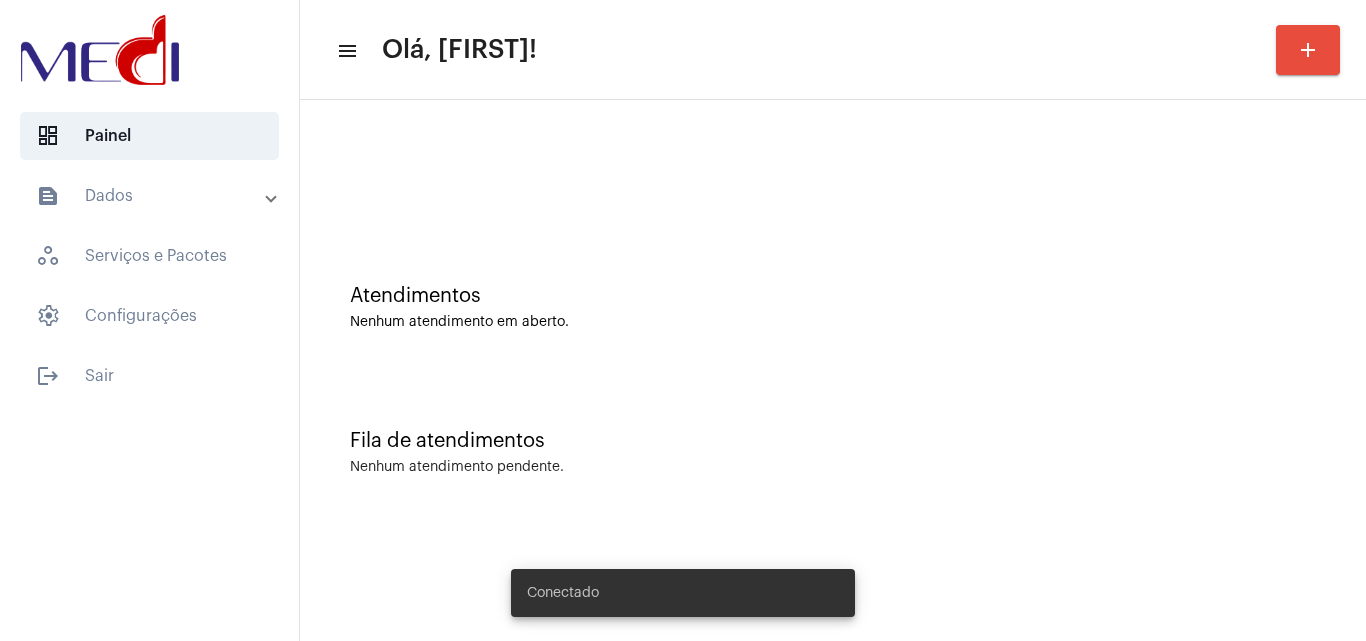 scroll, scrollTop: 0, scrollLeft: 0, axis: both 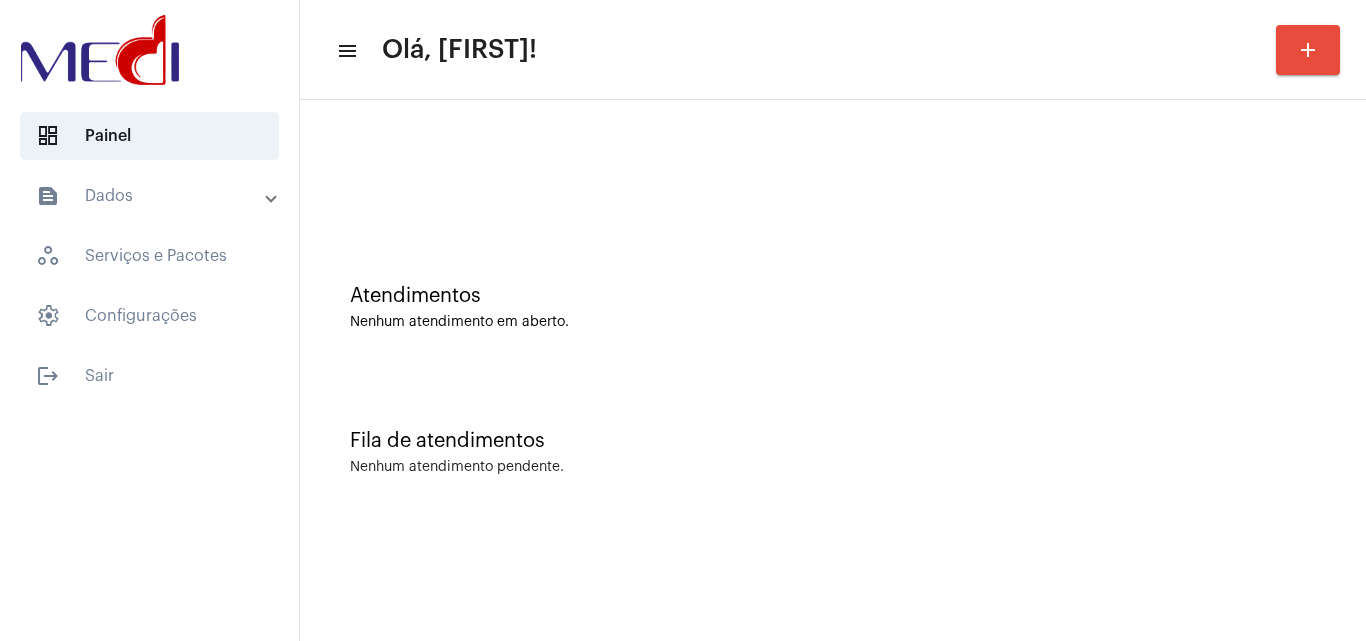 click on "Atendimentos Nenhum atendimento em aberto." 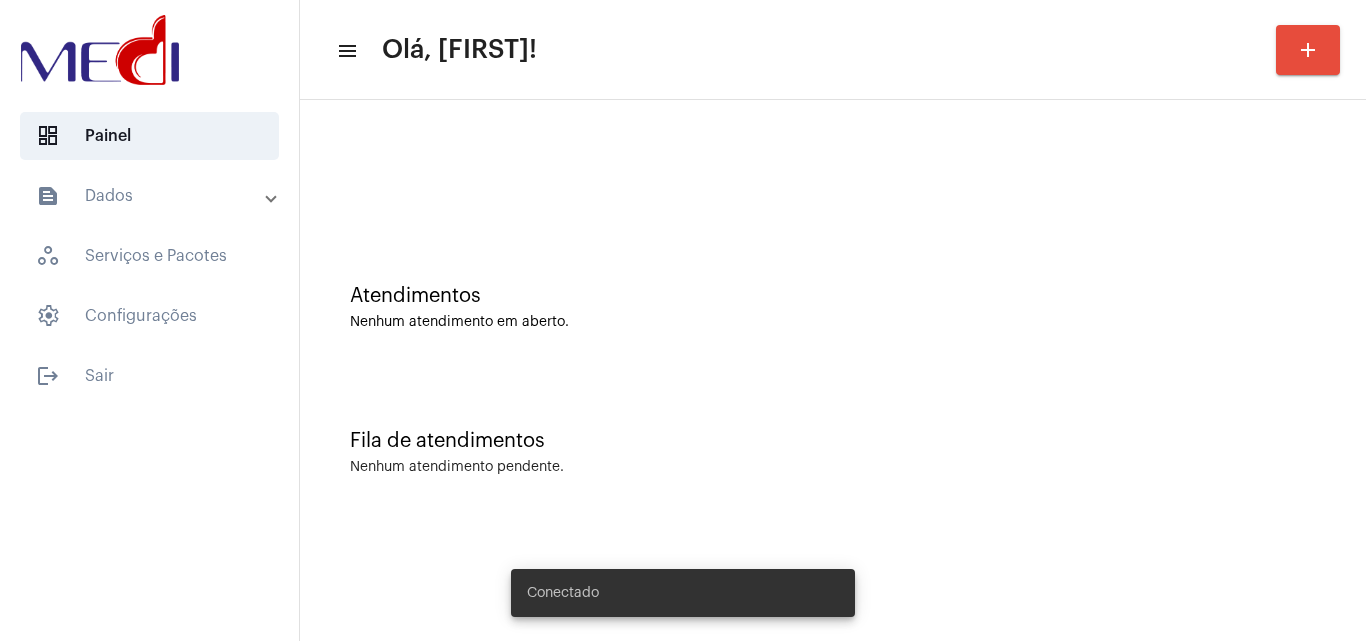 scroll, scrollTop: 0, scrollLeft: 0, axis: both 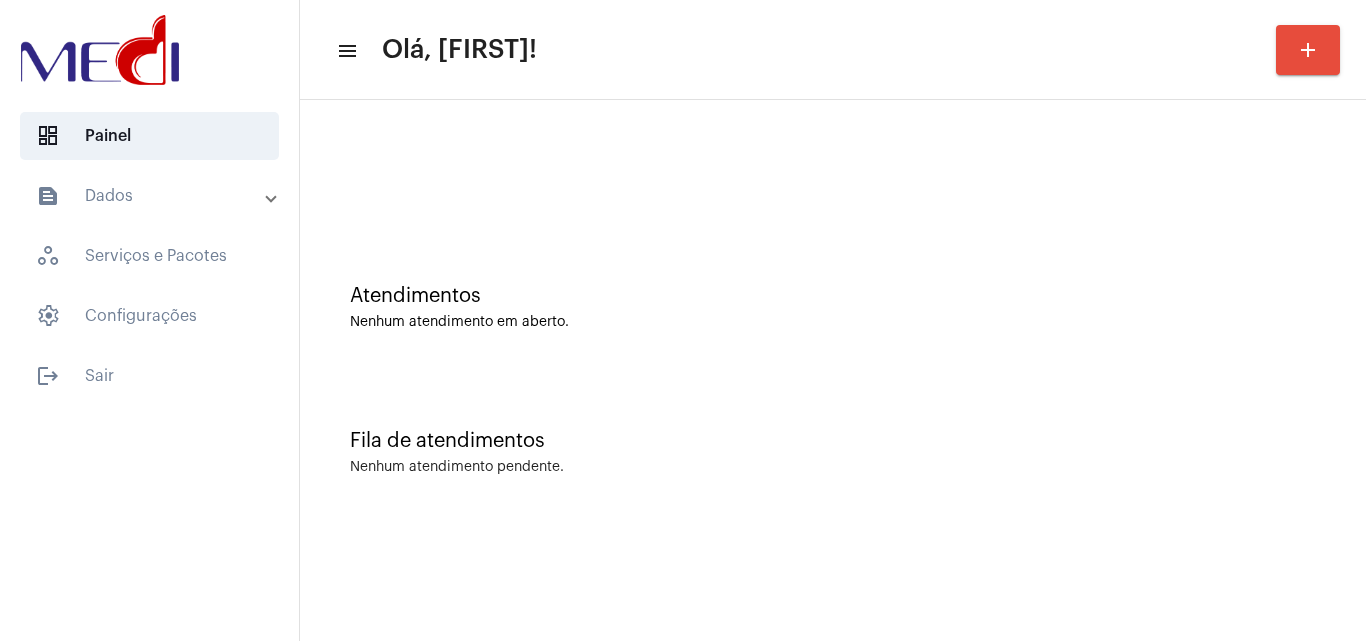 click on "add" 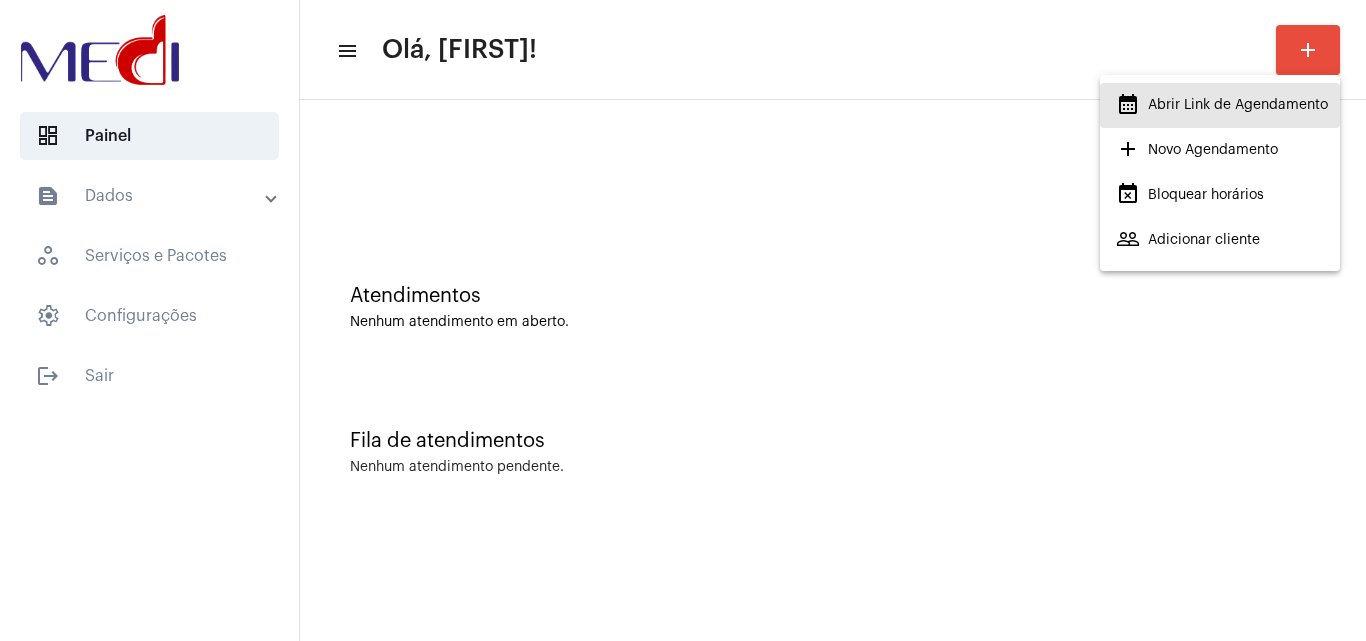 click on "calendar_month_outlined Abrir Link de Agendamento" at bounding box center (1222, 105) 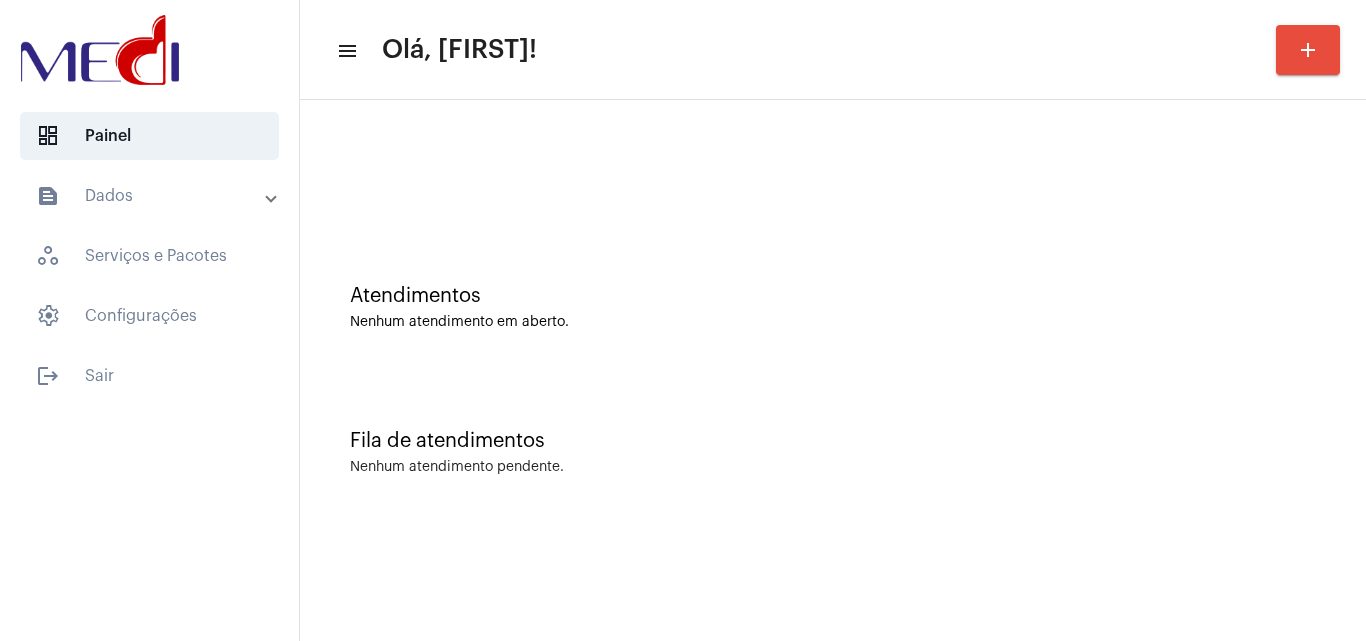 click on "Fila de atendimentos Nenhum atendimento pendente." 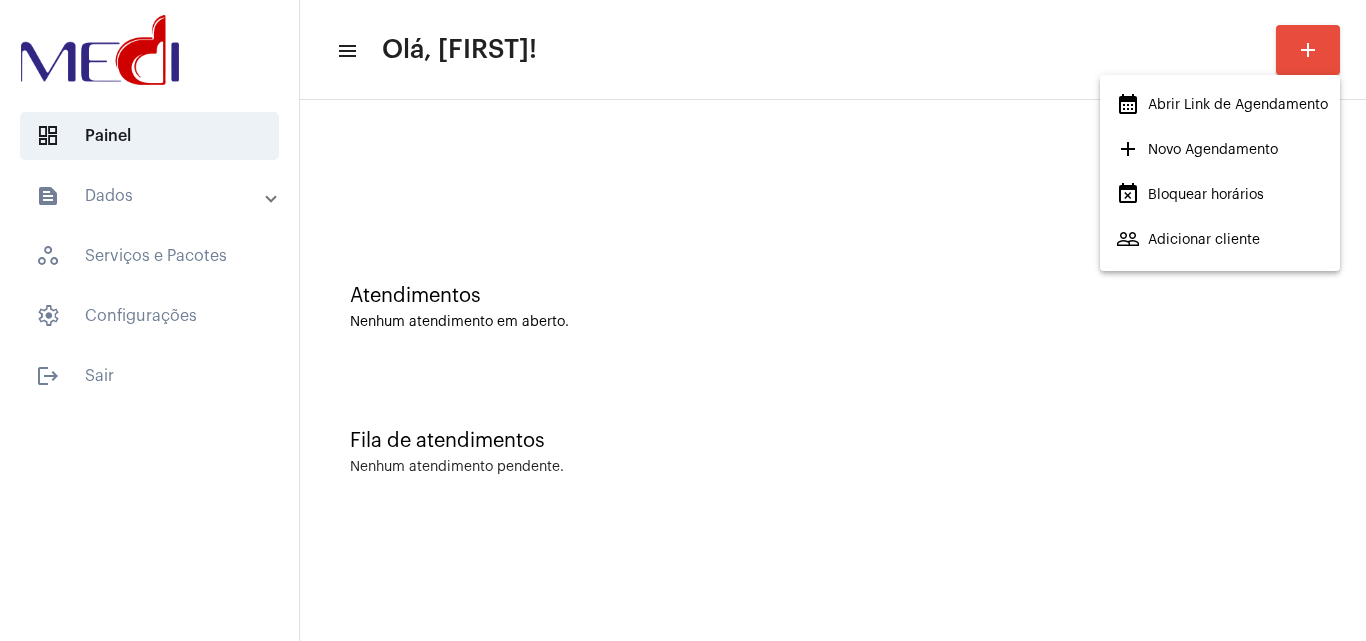 click on "calendar_month_outlined Abrir Link de Agendamento" at bounding box center (1222, 105) 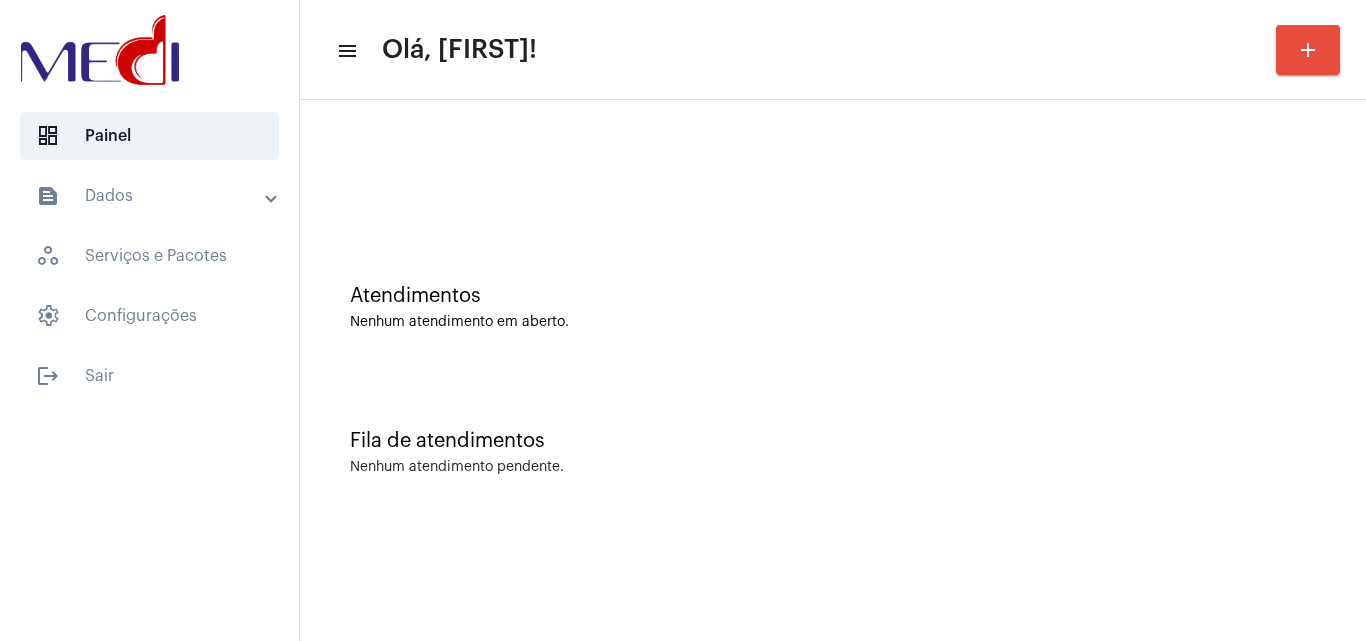click on "Fila de atendimentos Nenhum atendimento pendente." 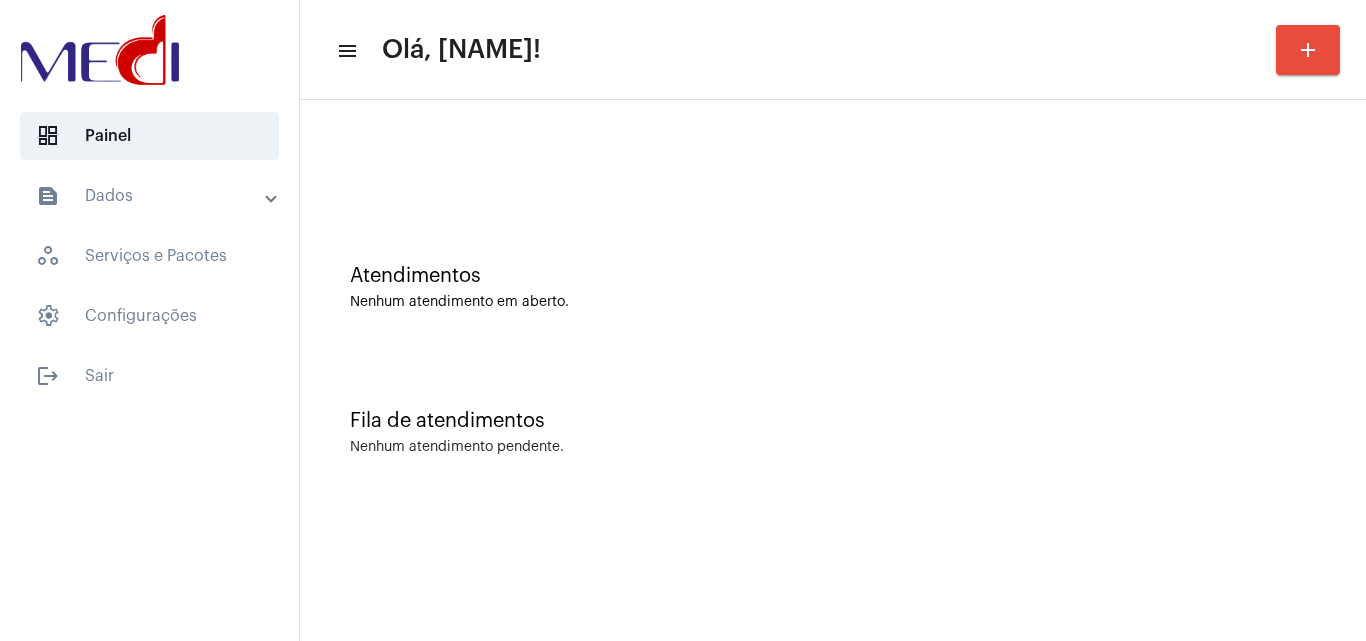 scroll, scrollTop: 0, scrollLeft: 0, axis: both 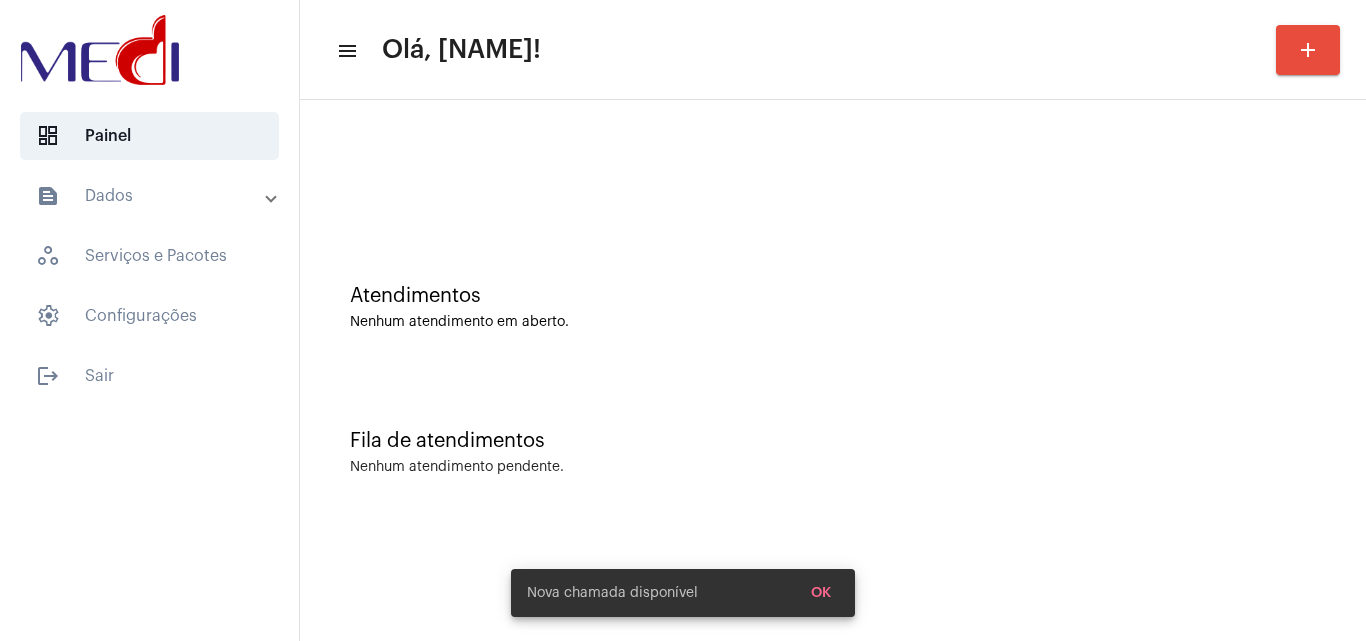 click on "Fila de atendimentos Nenhum atendimento pendente." 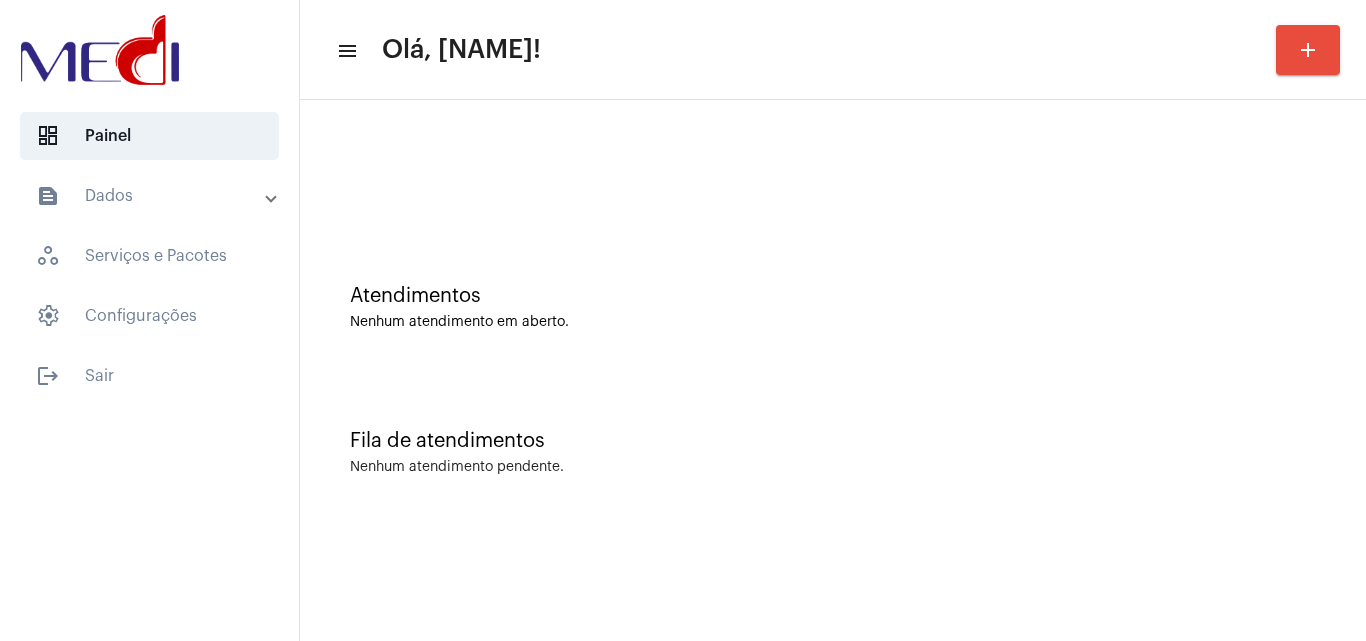 click on "Fila de atendimentos Nenhum atendimento pendente." 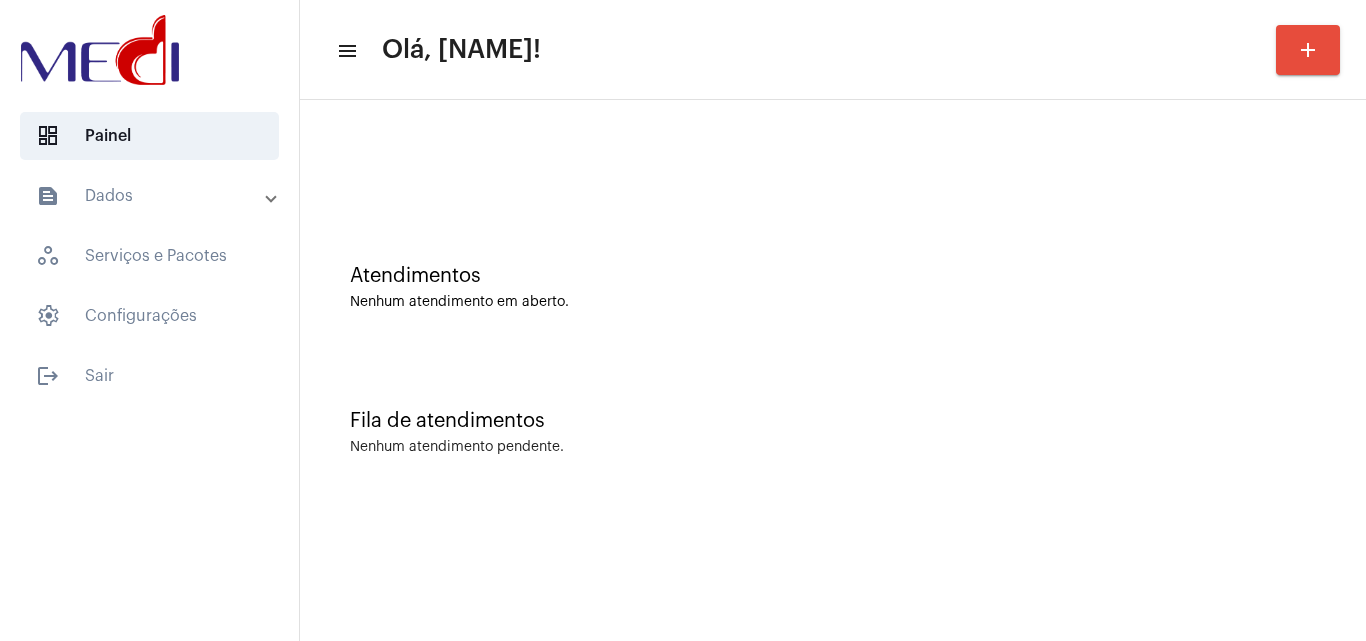 scroll, scrollTop: 0, scrollLeft: 0, axis: both 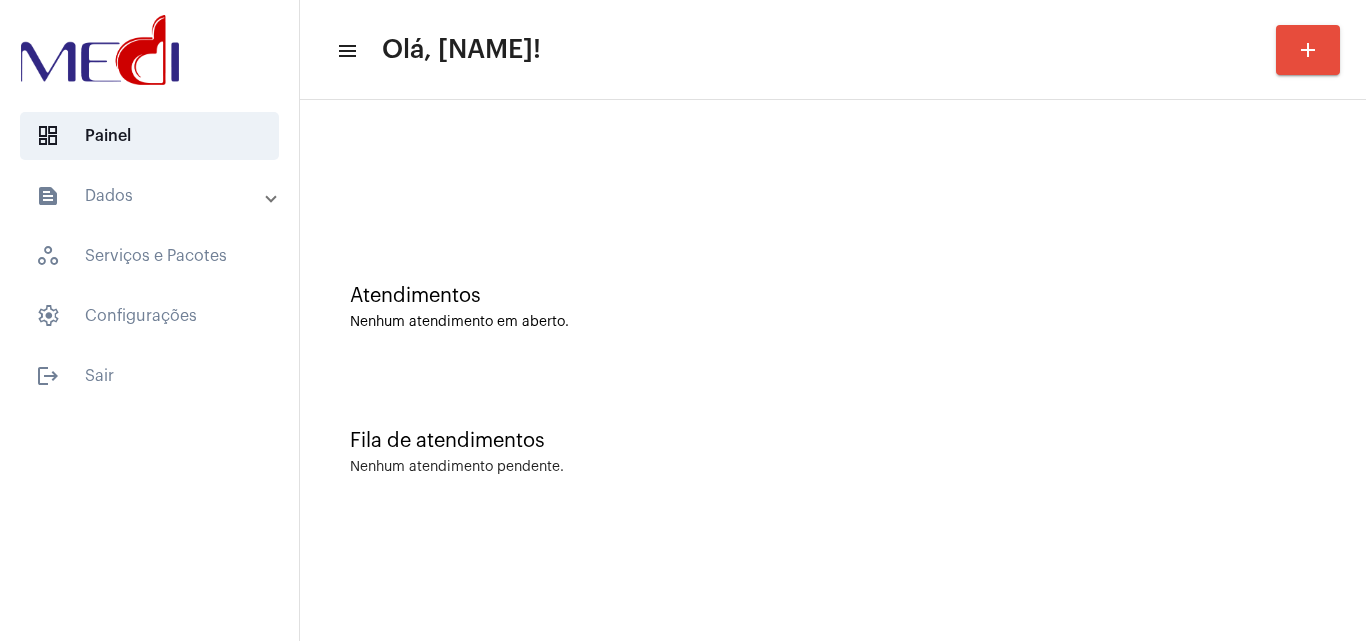 click on "Nenhum atendimento em aberto." 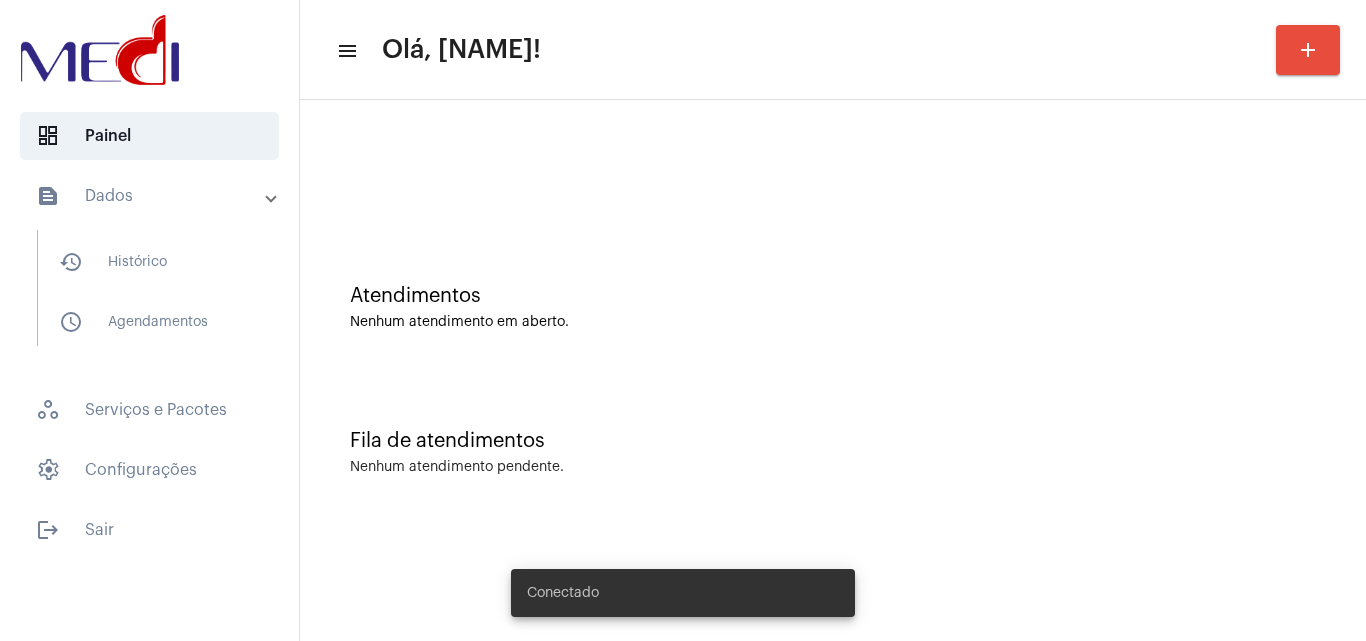 scroll, scrollTop: 0, scrollLeft: 0, axis: both 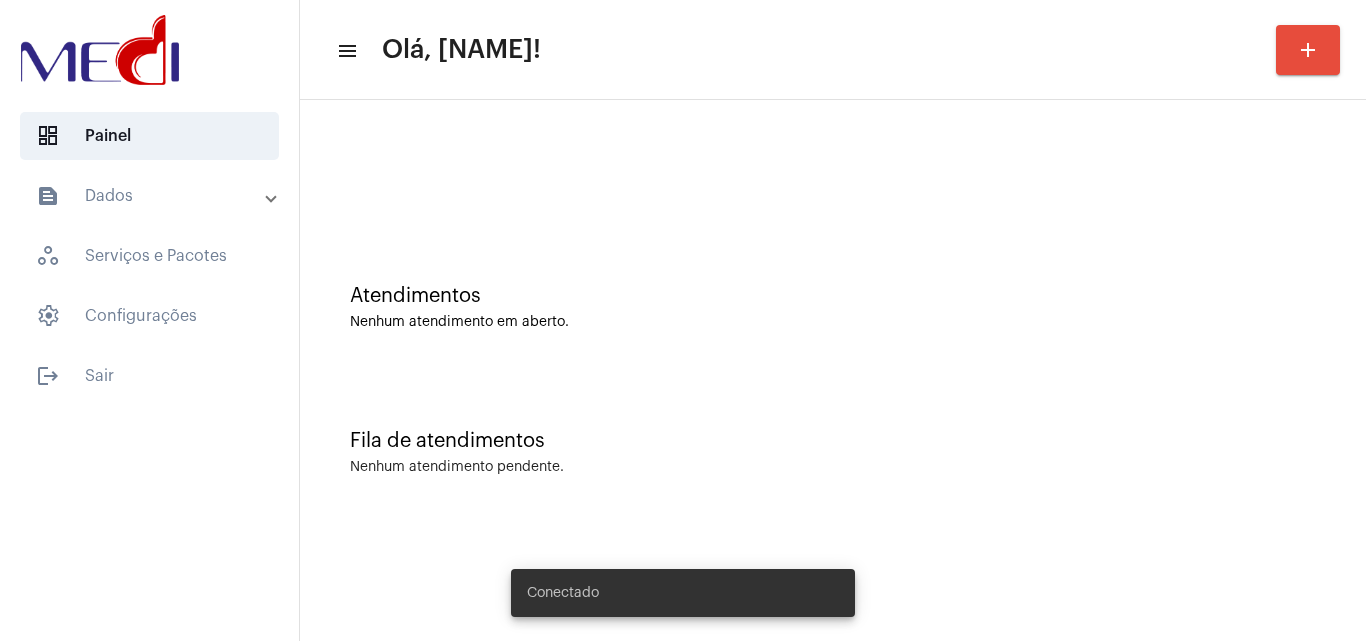 click on "Atendimentos Nenhum atendimento em aberto." 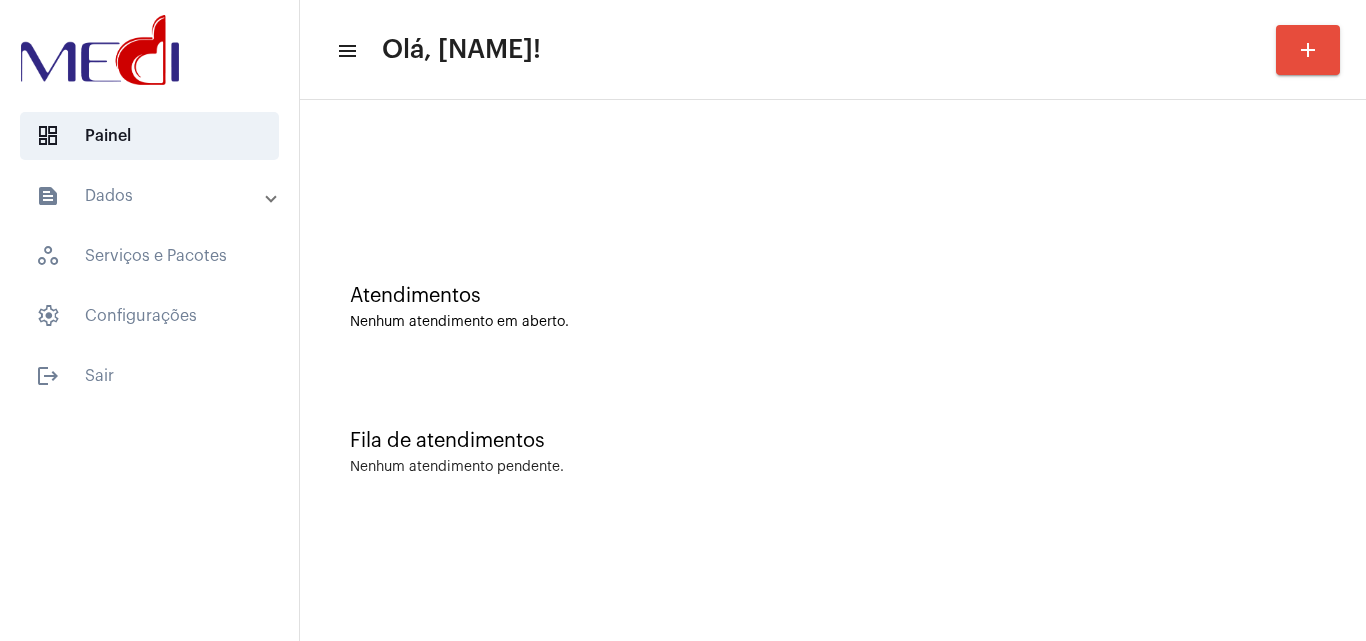 click on "add" 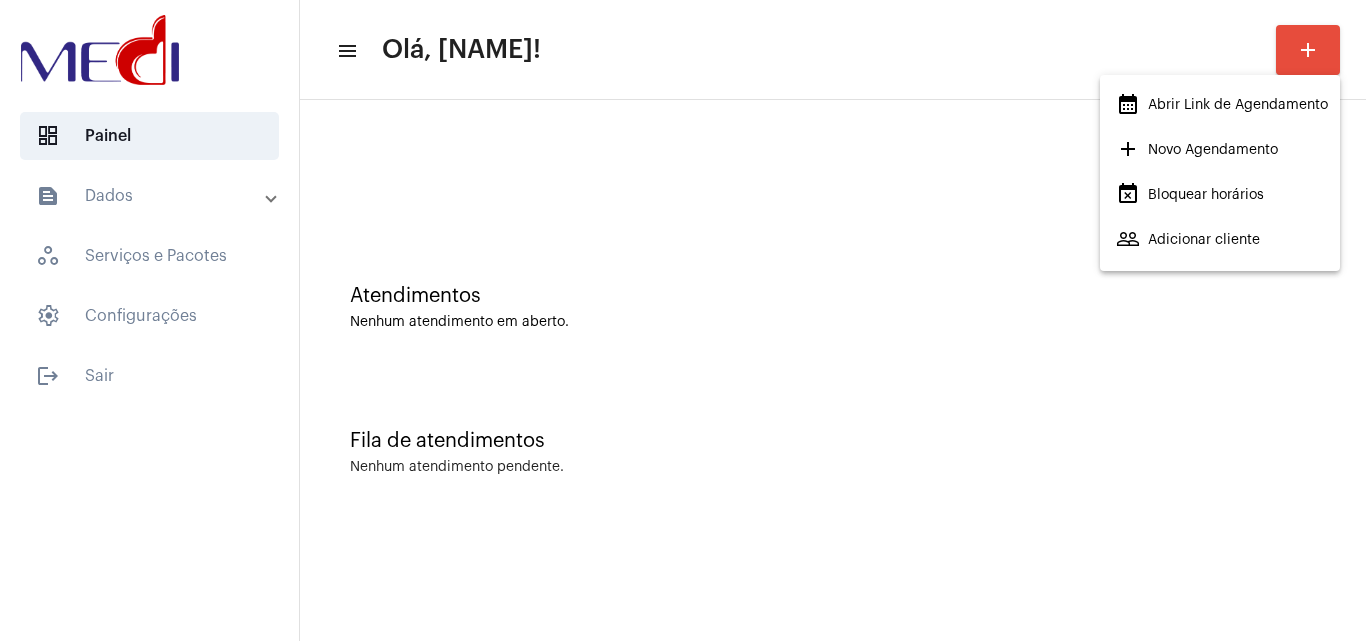 click on "calendar_month_outlined Abrir Link de Agendamento" at bounding box center [1222, 105] 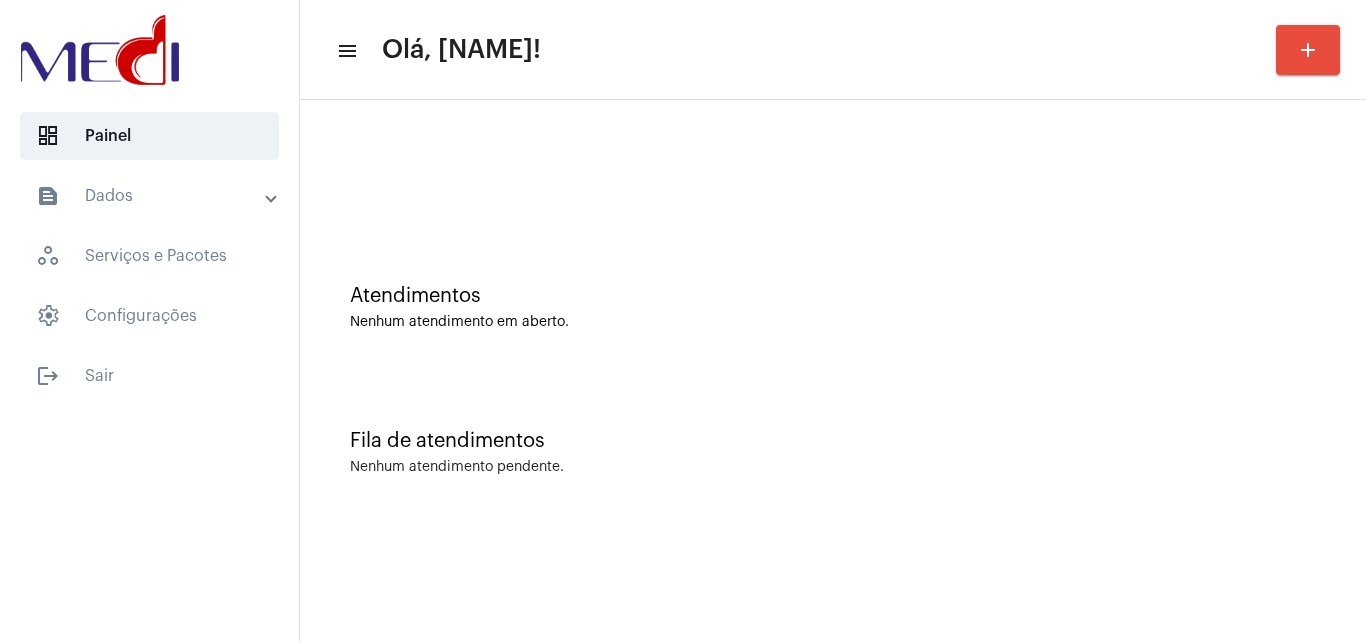 click on "Fila de atendimentos Nenhum atendimento pendente." 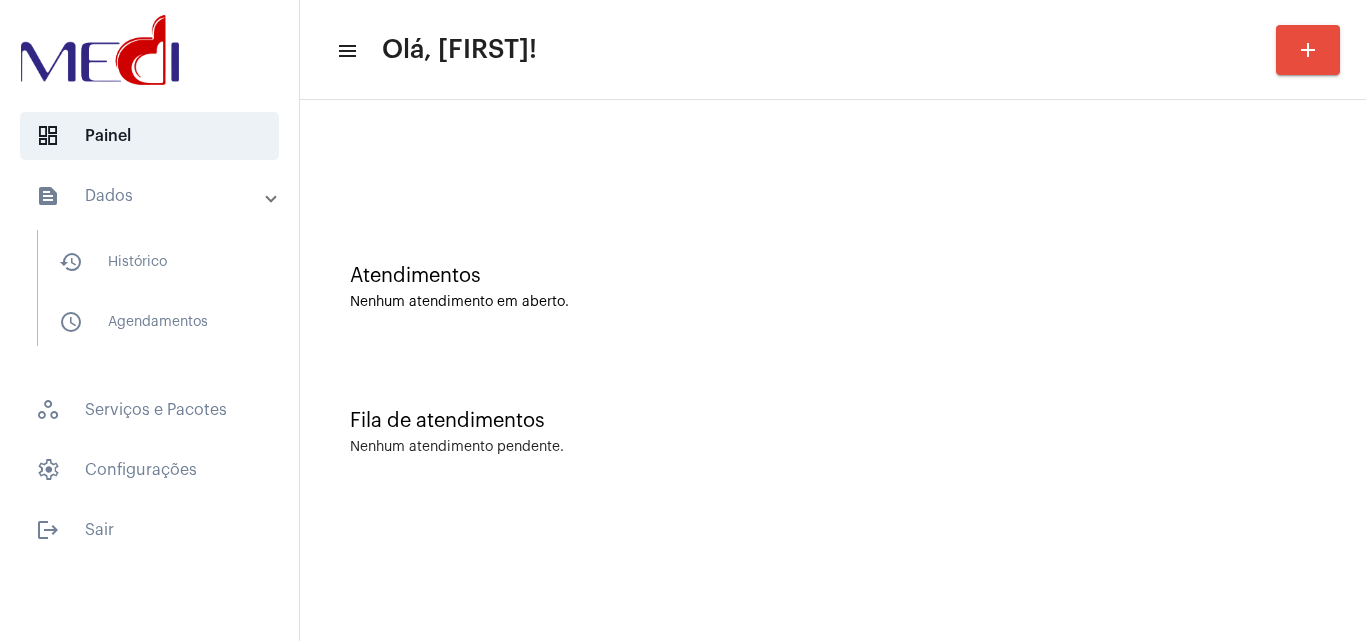 scroll, scrollTop: 0, scrollLeft: 0, axis: both 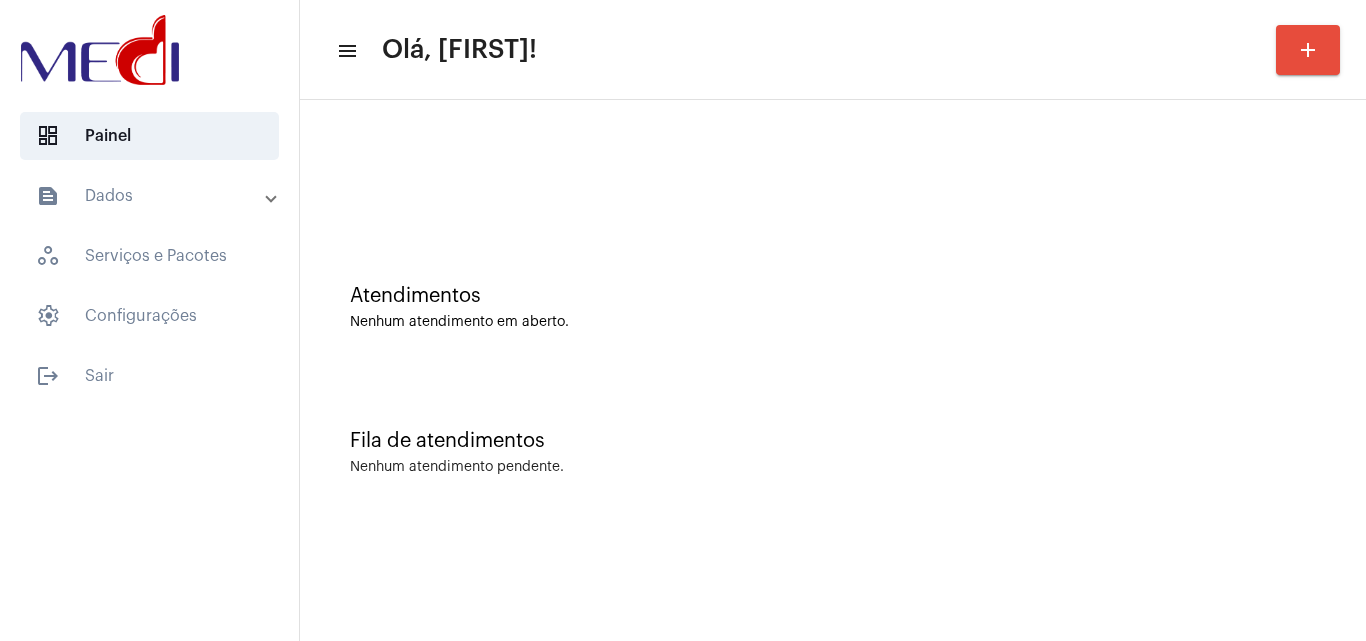 click on "Atendimentos Nenhum atendimento em aberto. Fila de atendimentos Nenhum atendimento pendente." 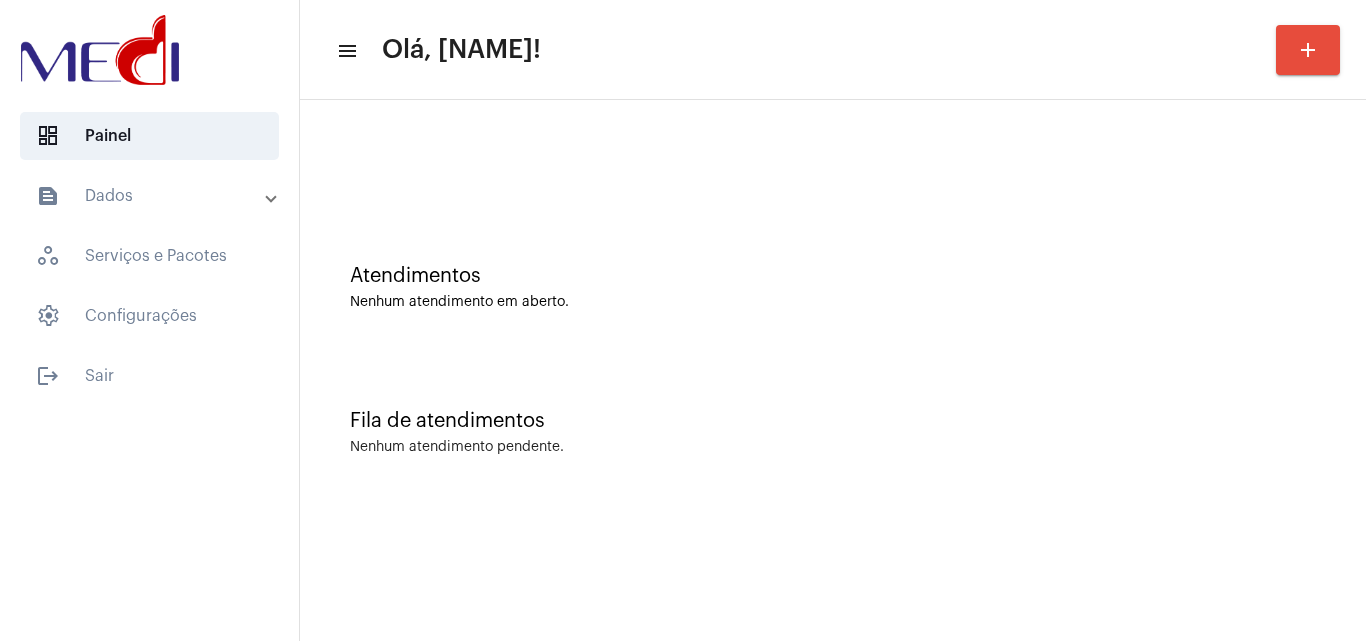 scroll, scrollTop: 0, scrollLeft: 0, axis: both 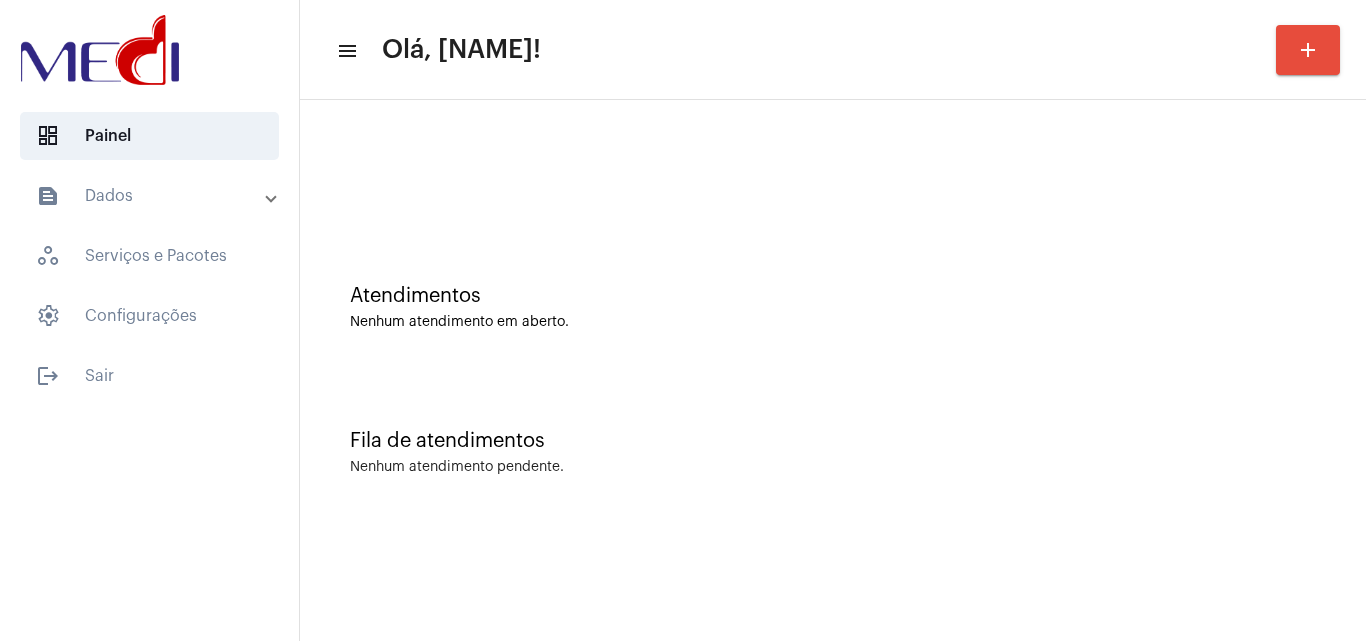click on "Fila de atendimentos Nenhum atendimento pendente." 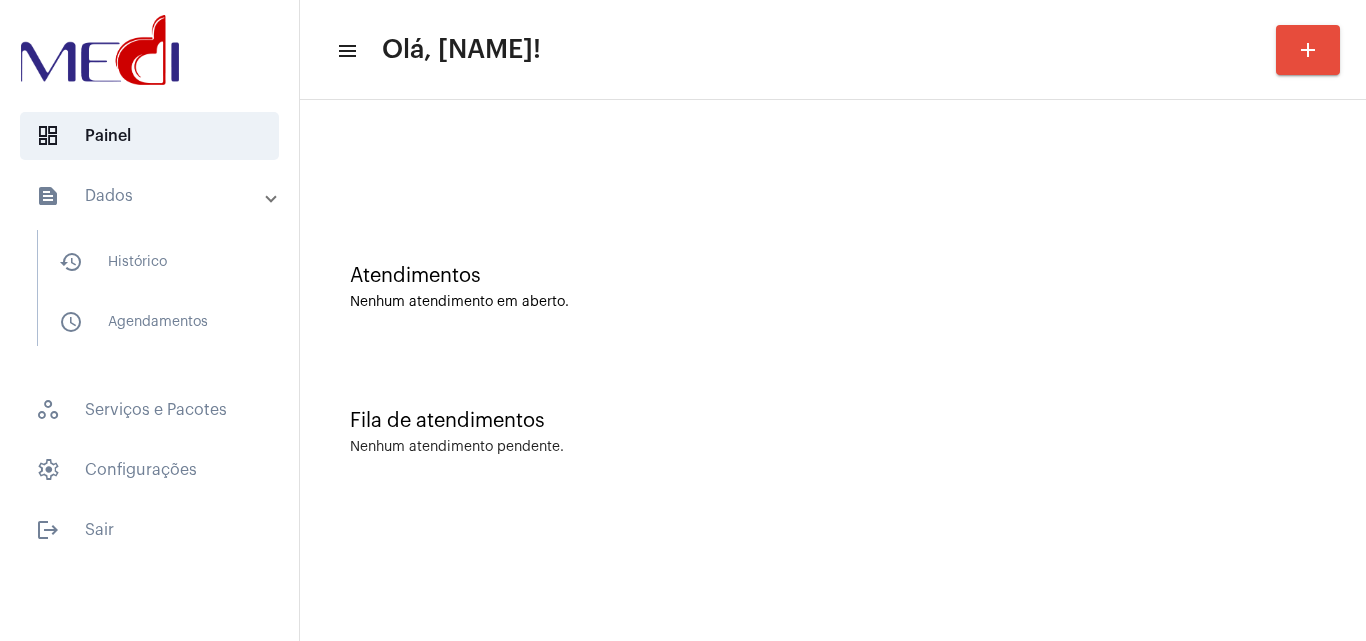 scroll, scrollTop: 0, scrollLeft: 0, axis: both 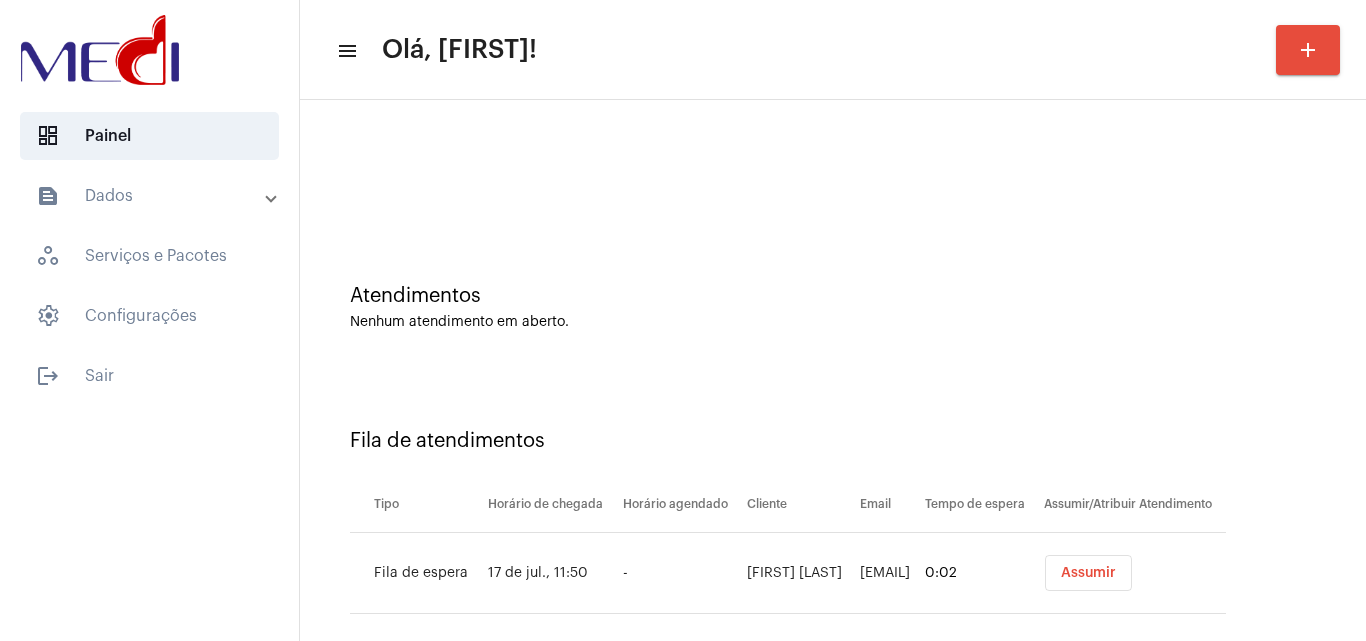click on "Assumir" at bounding box center [1088, 573] 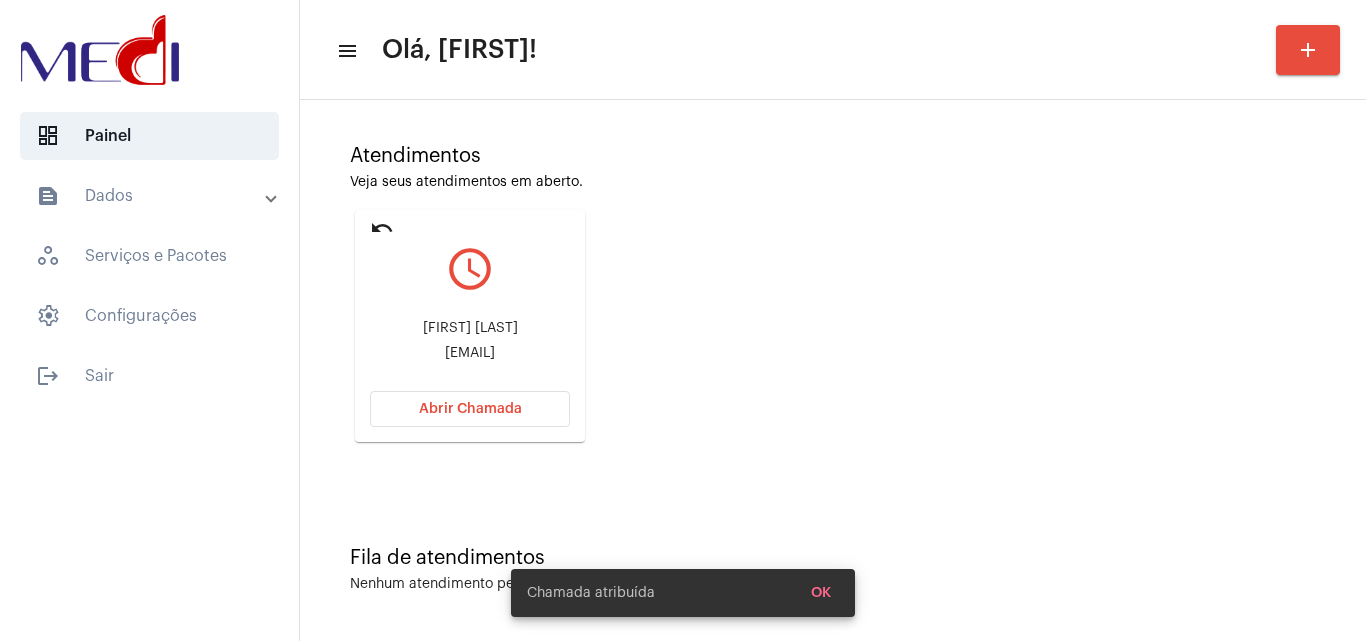 scroll, scrollTop: 141, scrollLeft: 0, axis: vertical 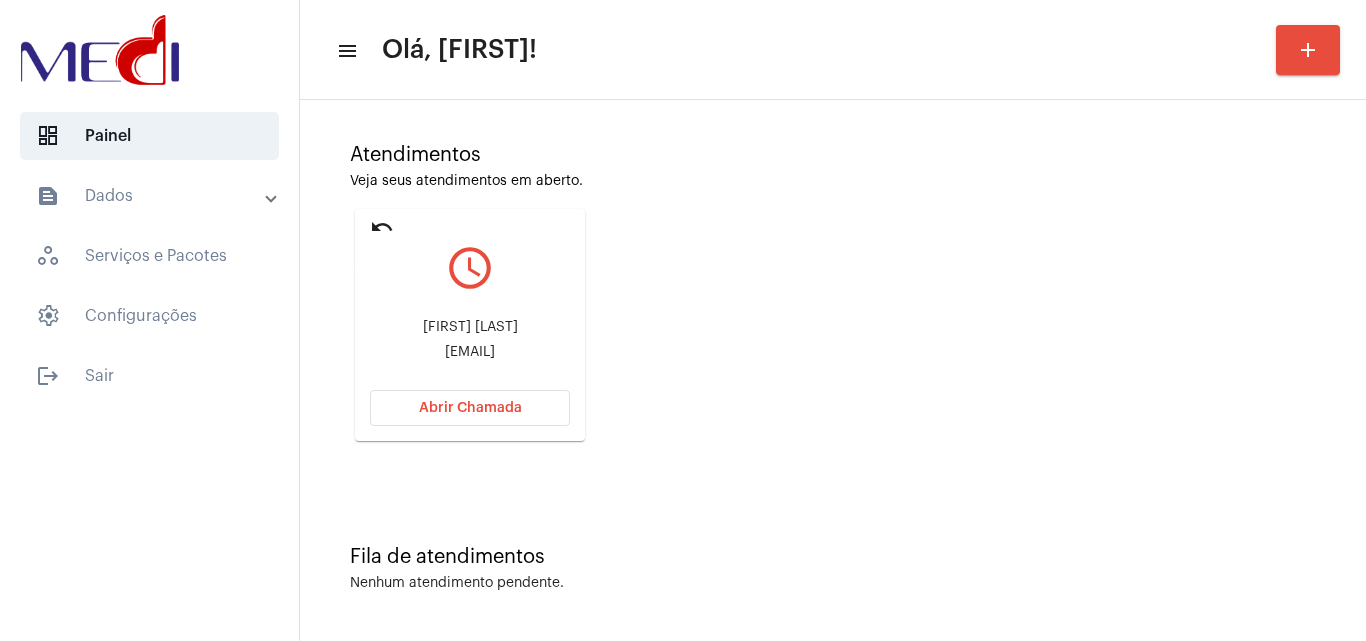 click on "undo" 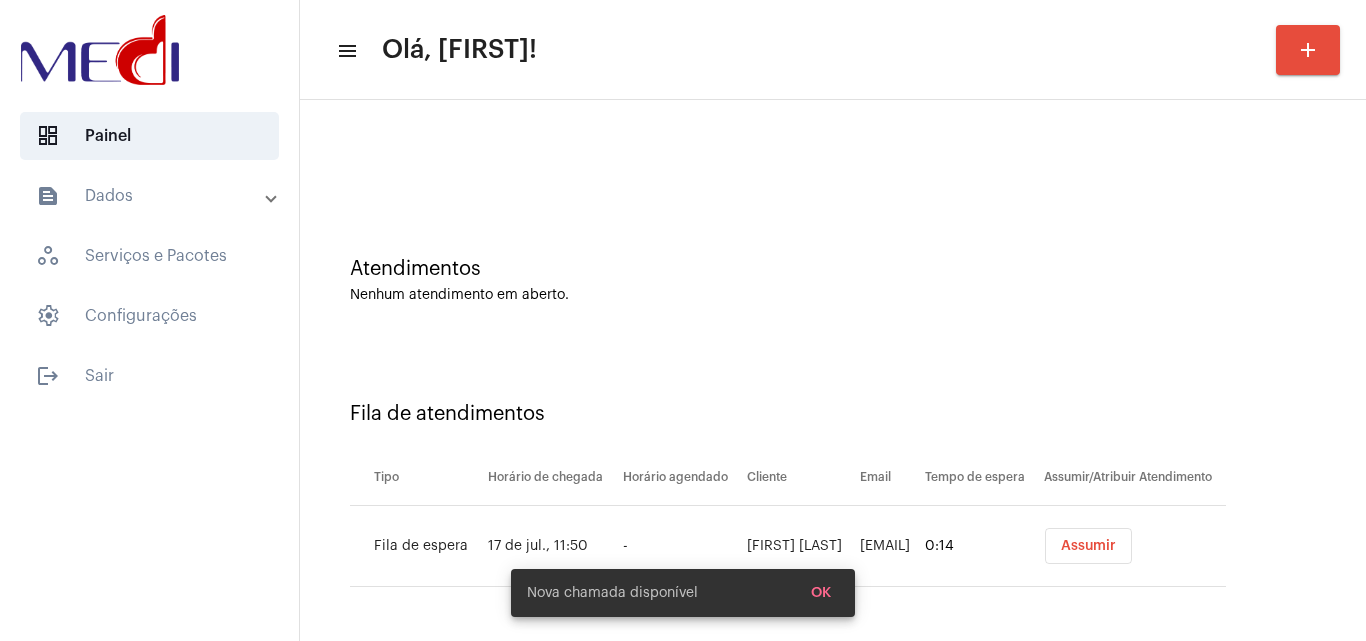 scroll, scrollTop: 0, scrollLeft: 0, axis: both 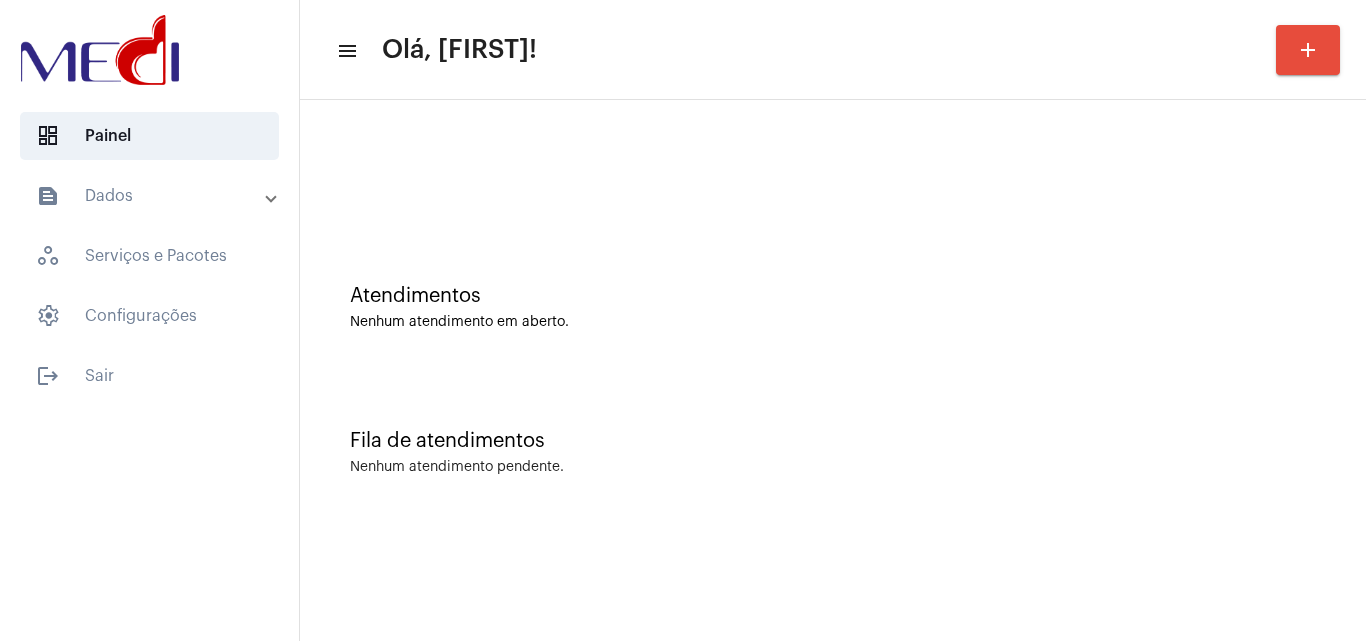 click on "Fila de atendimentos" 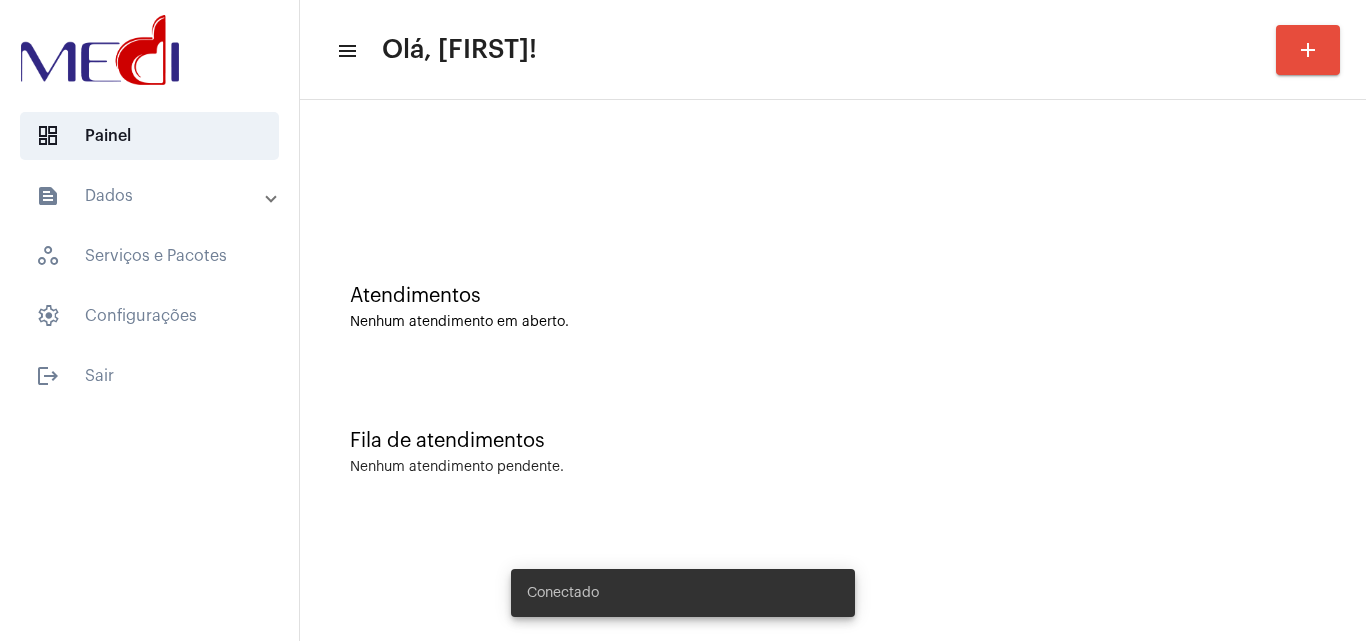 scroll, scrollTop: 0, scrollLeft: 0, axis: both 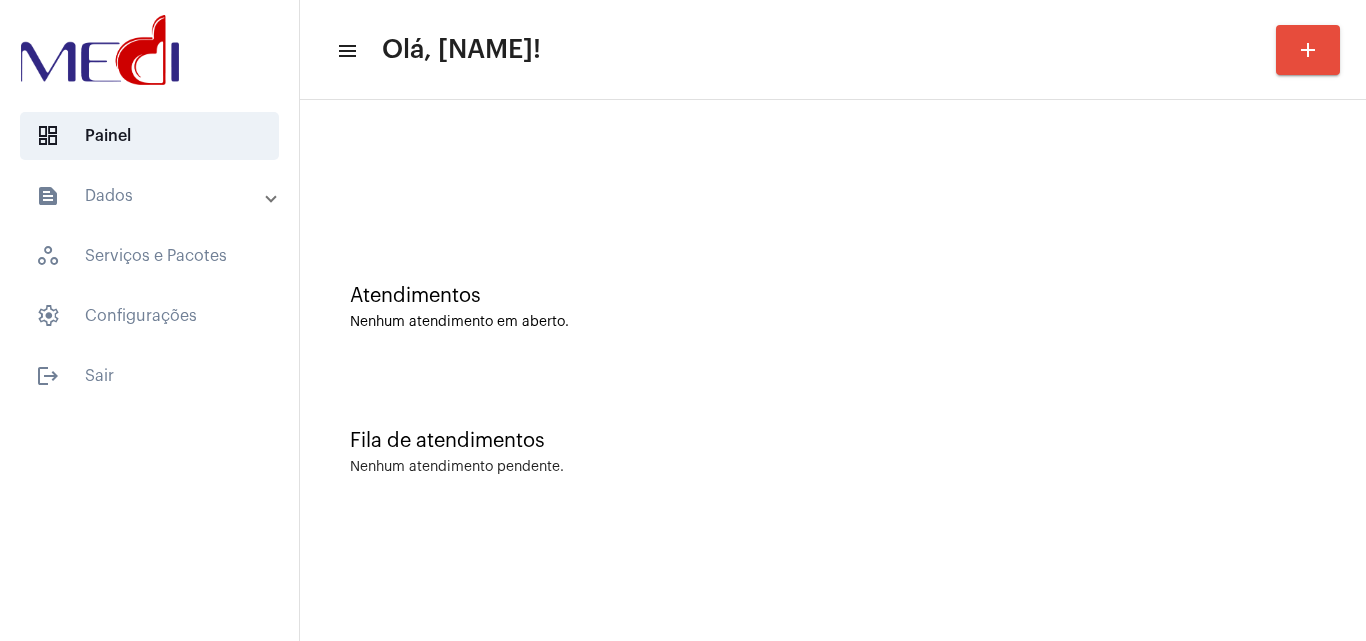 click on "Atendimentos" 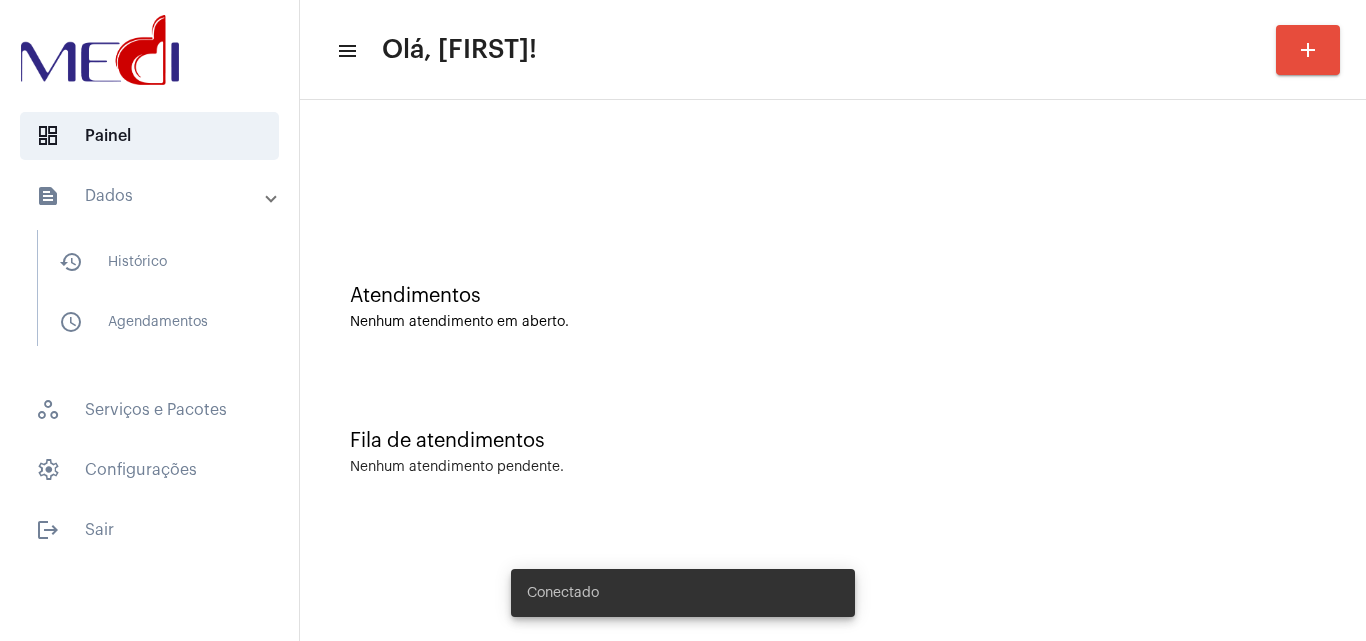 scroll, scrollTop: 0, scrollLeft: 0, axis: both 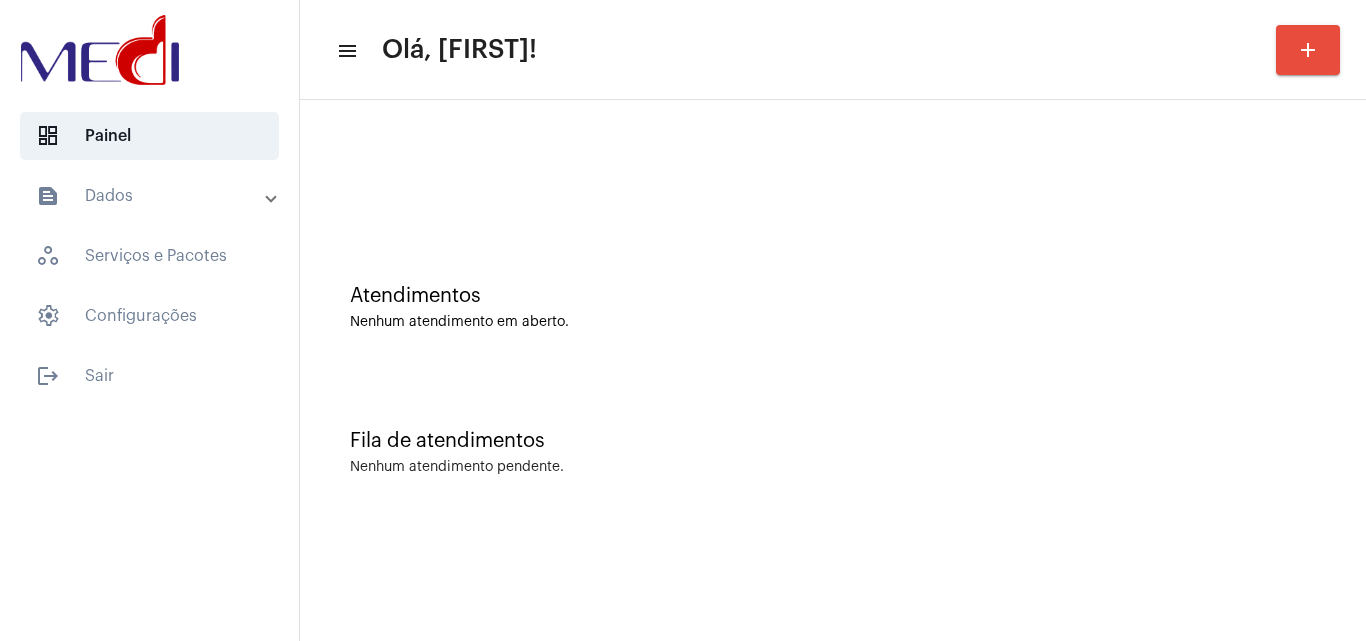 click on "Atendimentos Nenhum atendimento em aberto." 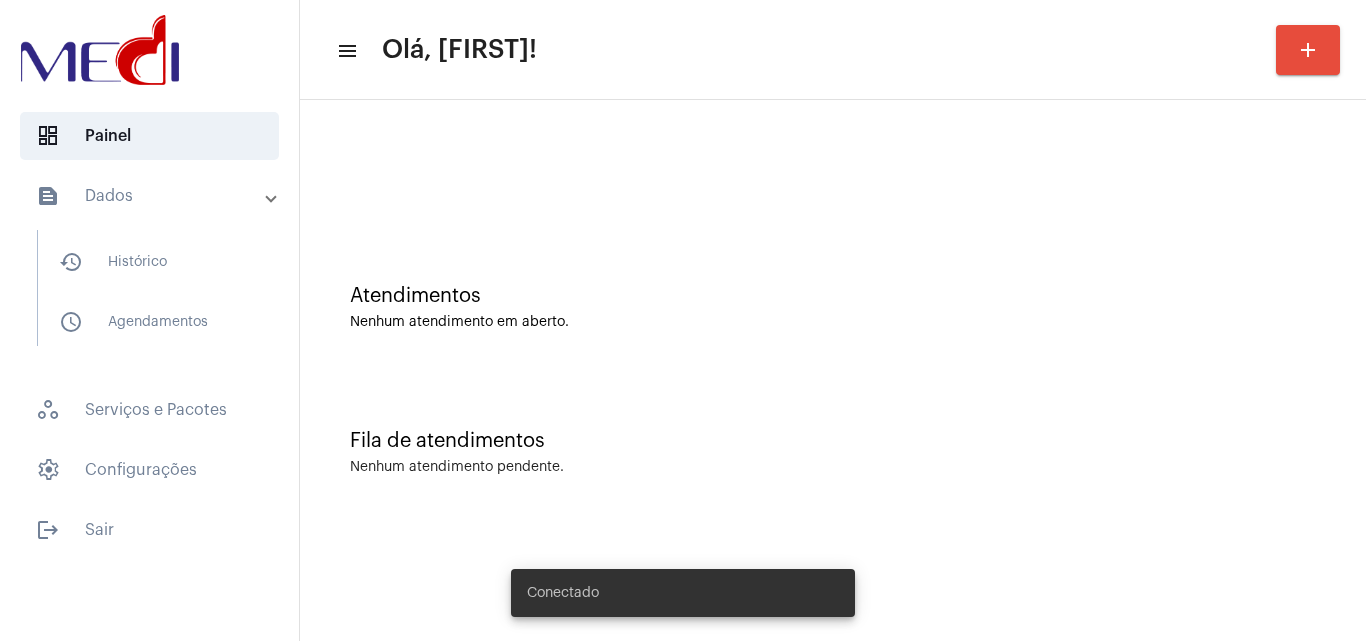 scroll, scrollTop: 0, scrollLeft: 0, axis: both 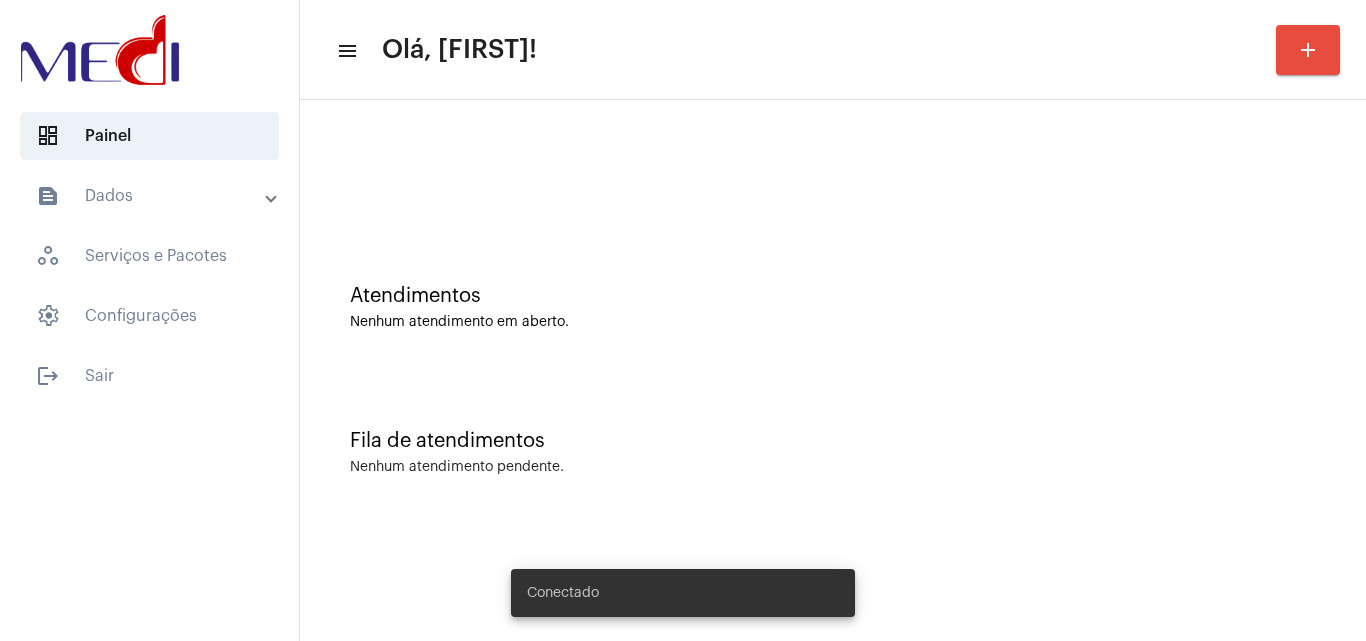 click on "Fila de atendimentos" 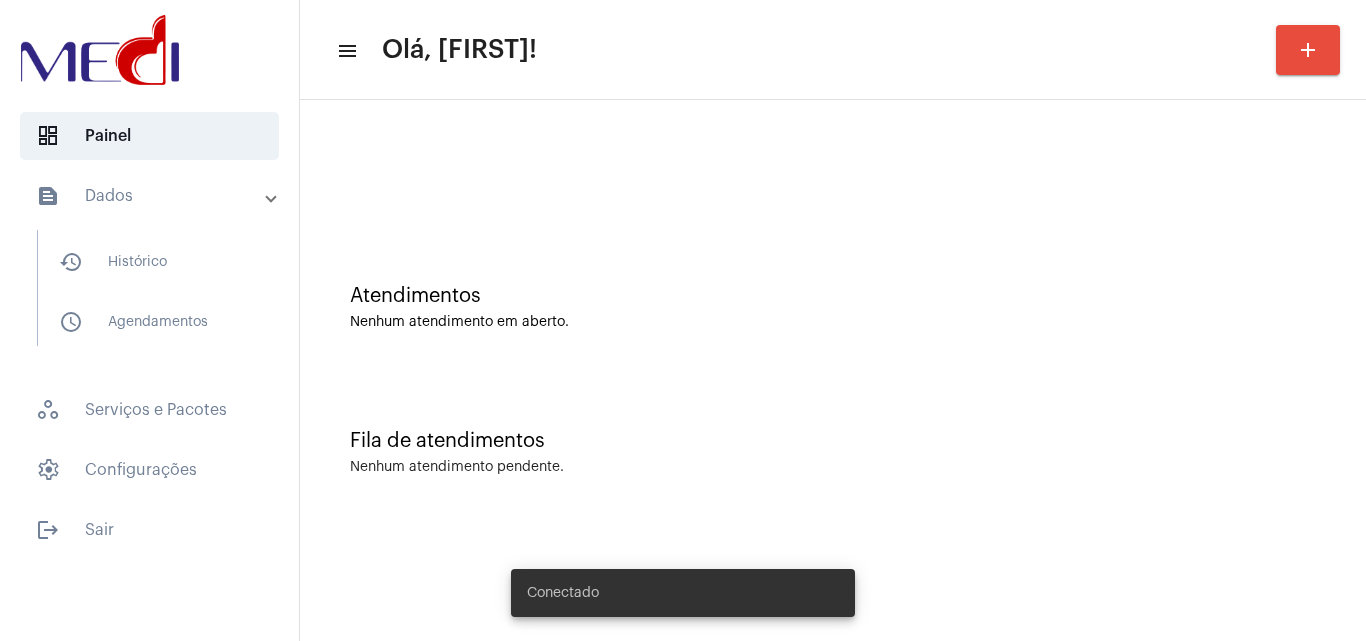 scroll, scrollTop: 0, scrollLeft: 0, axis: both 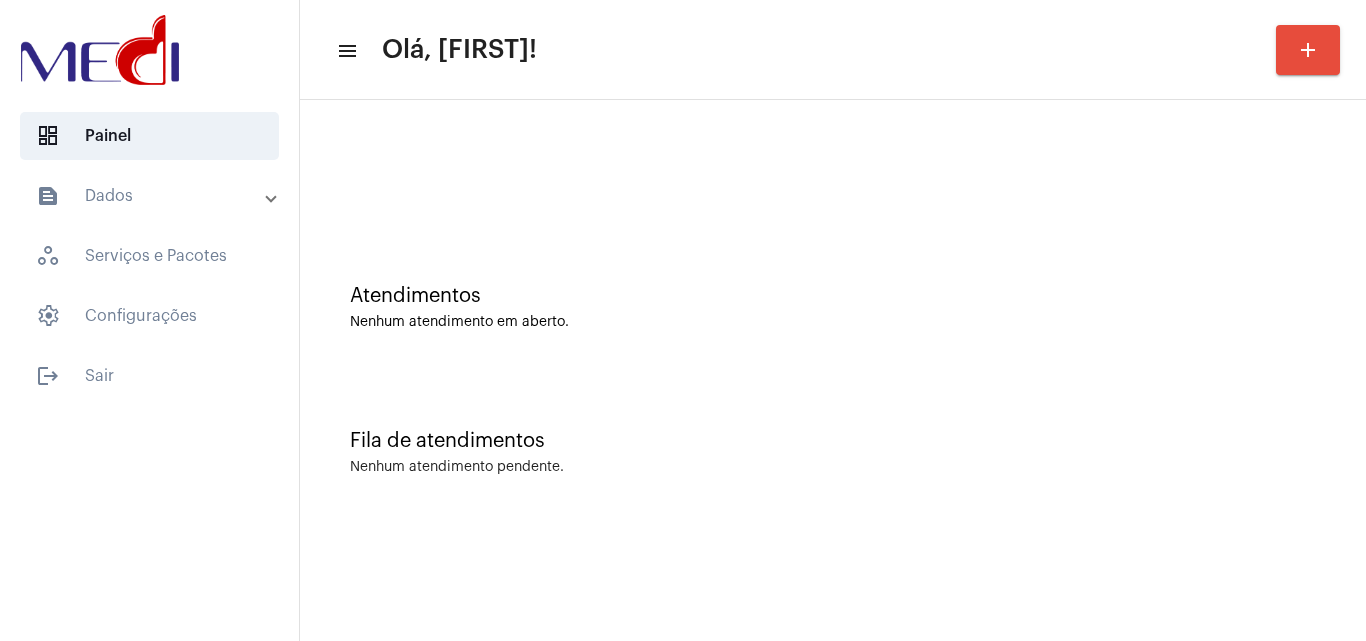 click on "Nenhum atendimento em aberto." 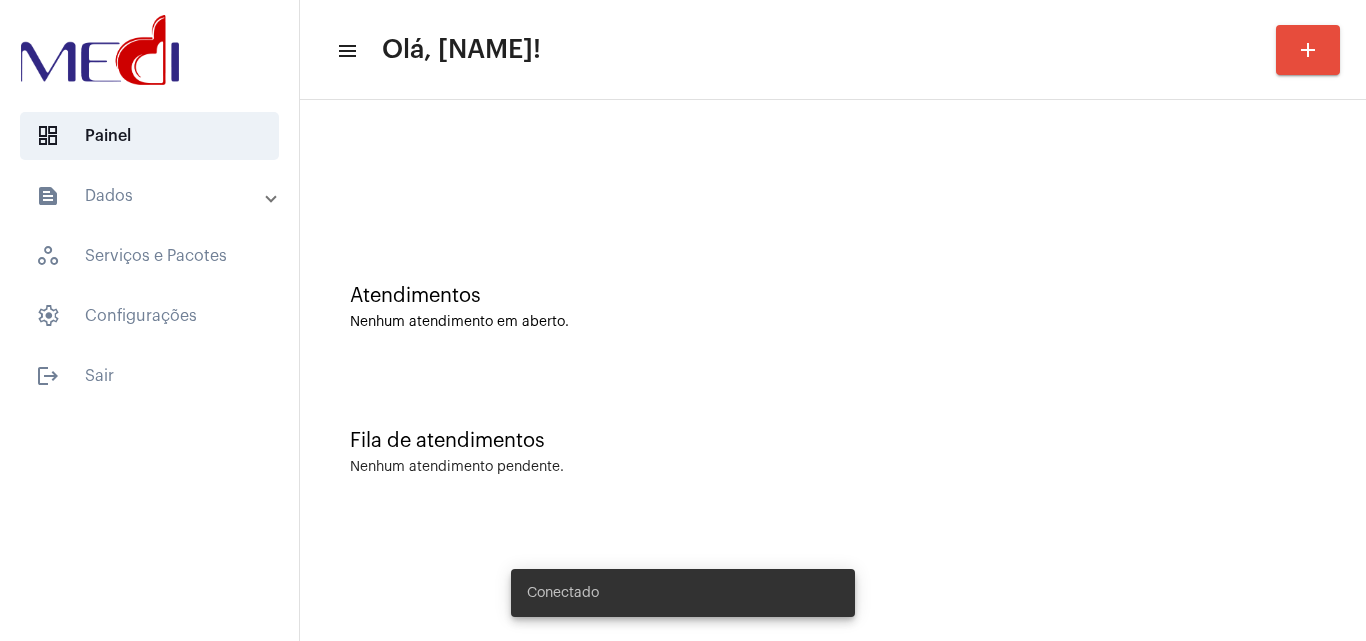 scroll, scrollTop: 0, scrollLeft: 0, axis: both 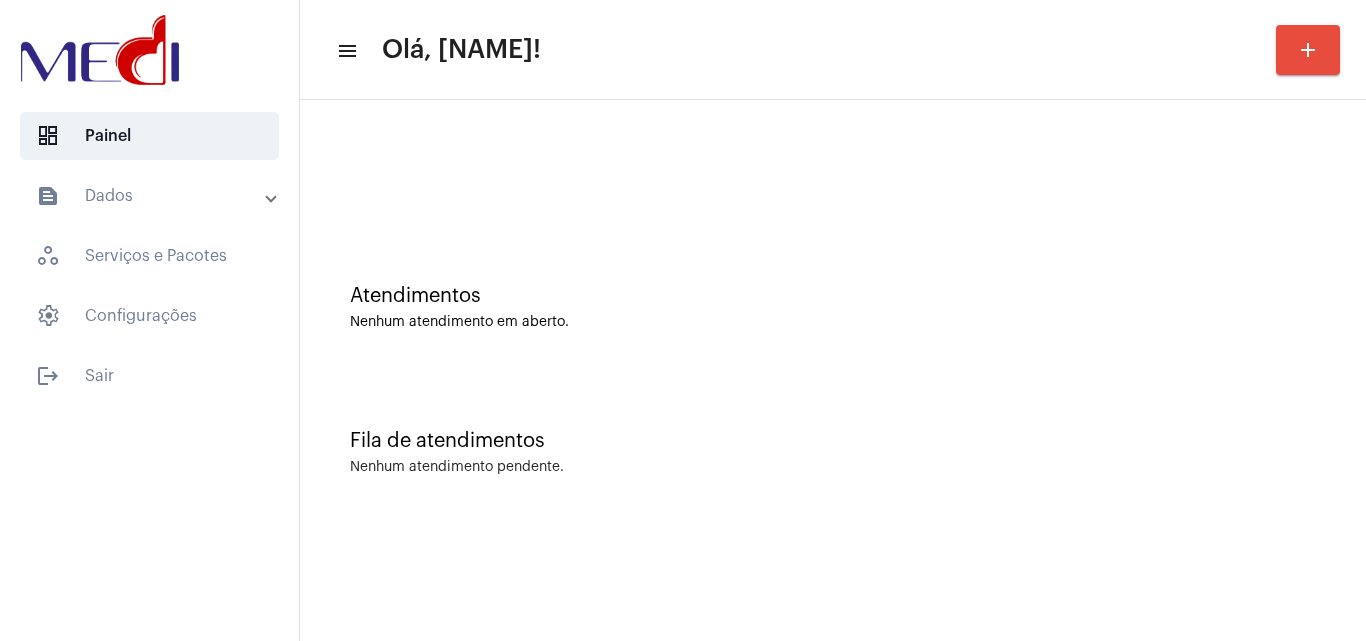 click on "Atendimentos Nenhum atendimento em aberto." 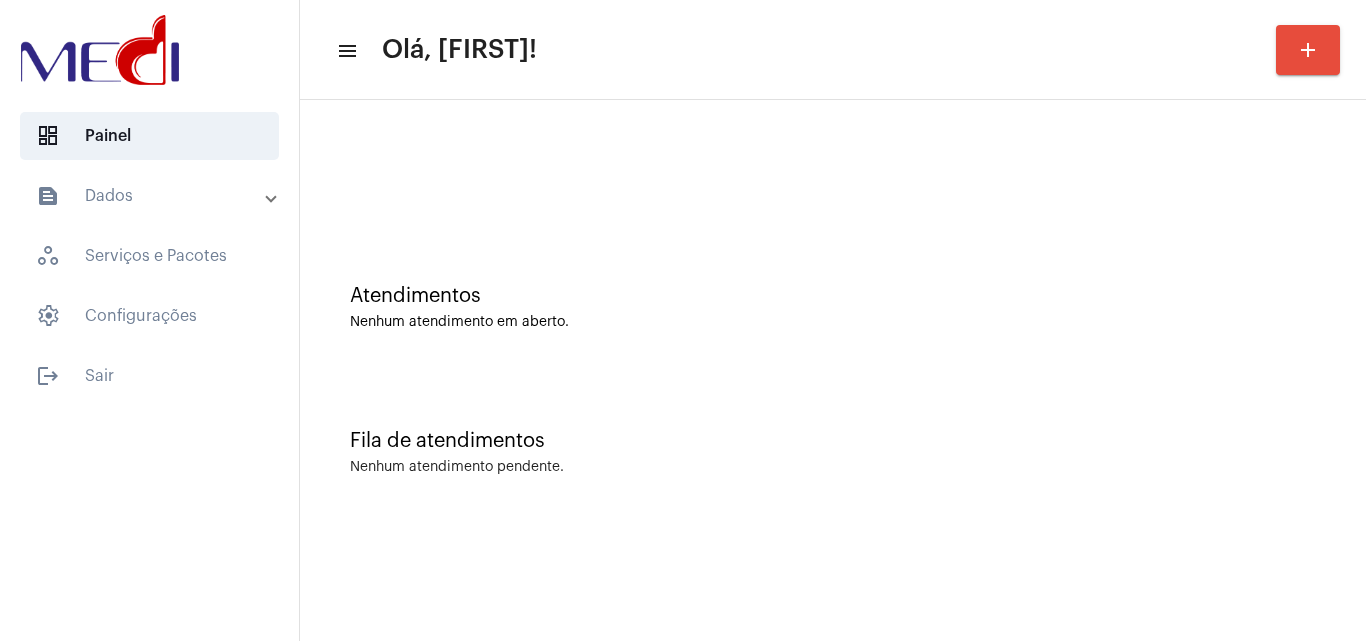 scroll, scrollTop: 0, scrollLeft: 0, axis: both 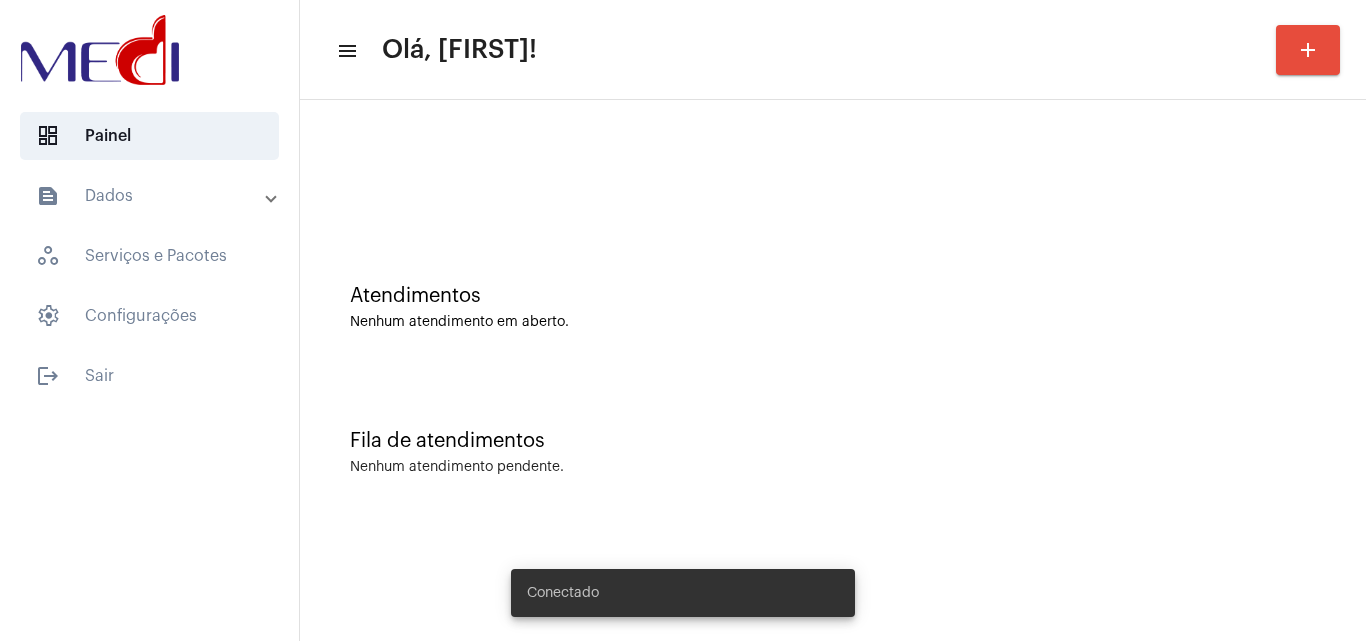 click on "Atendimentos Nenhum atendimento em aberto." 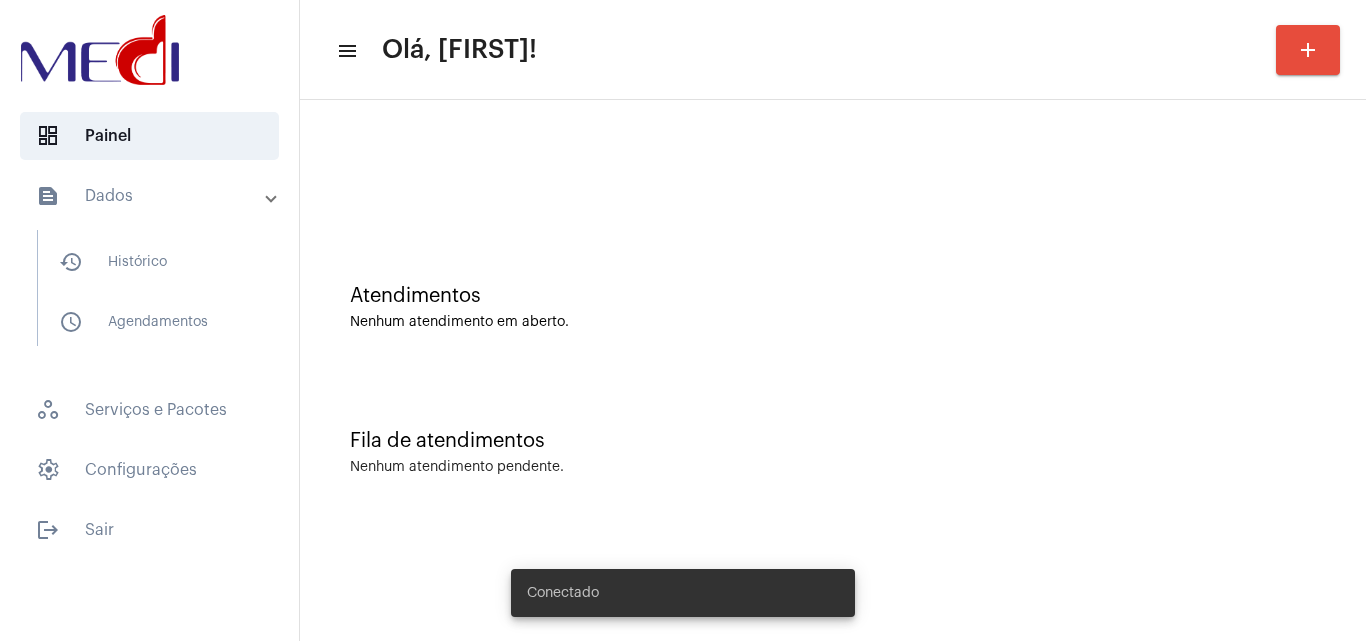 scroll, scrollTop: 0, scrollLeft: 0, axis: both 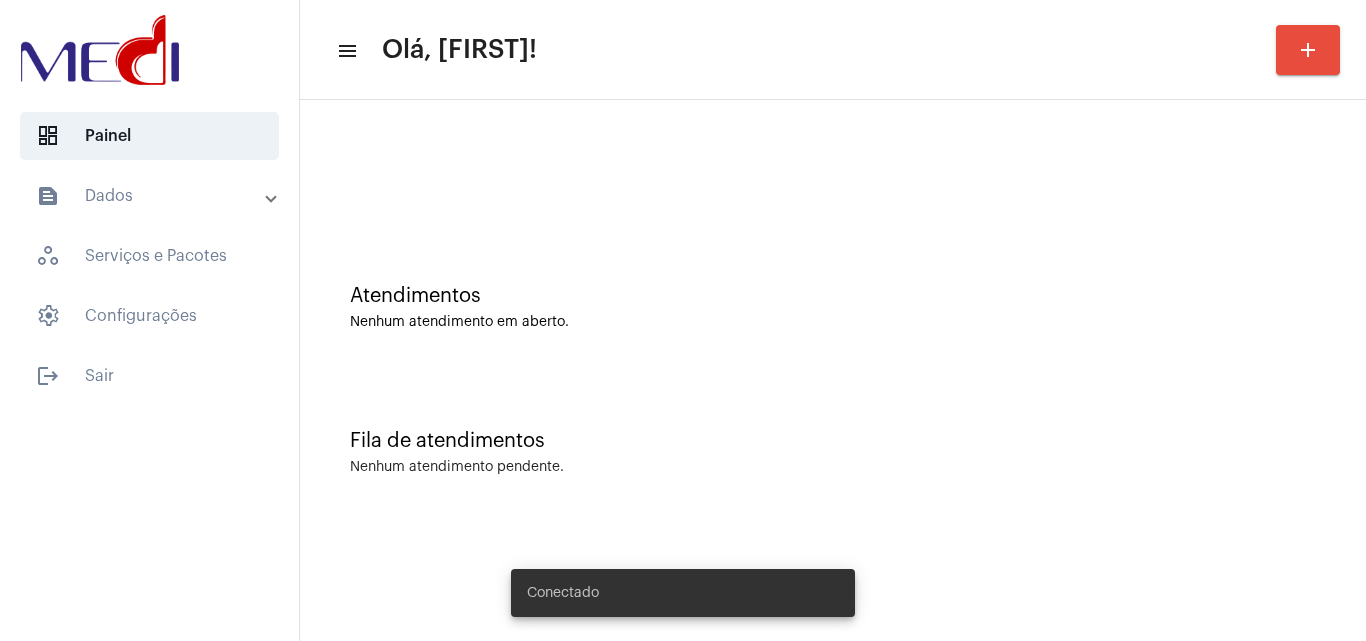 drag, startPoint x: 684, startPoint y: 358, endPoint x: 672, endPoint y: 353, distance: 13 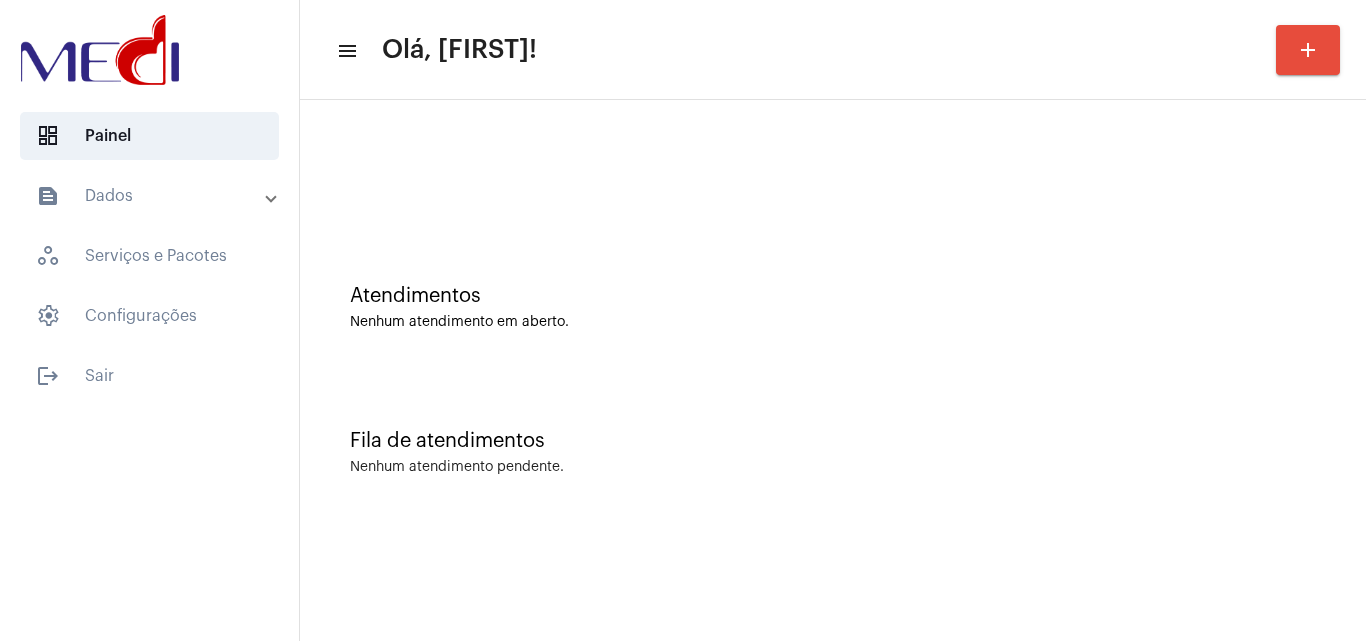click on "Nenhum atendimento em aberto." 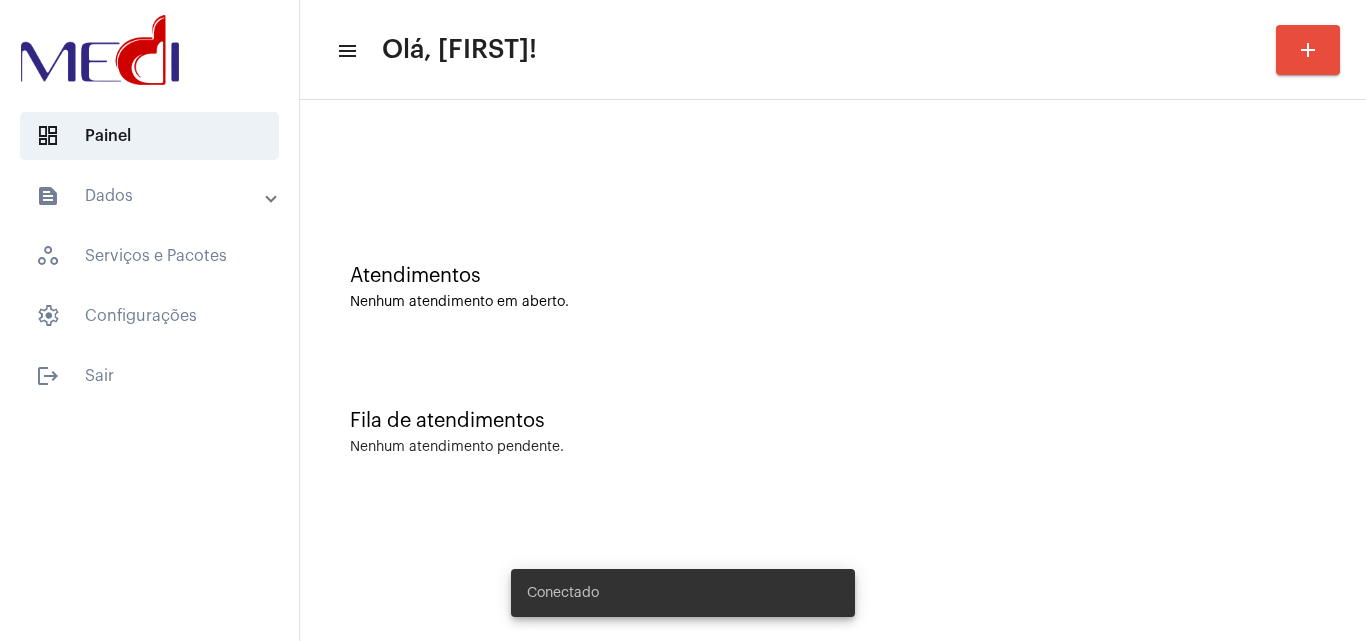 scroll, scrollTop: 0, scrollLeft: 0, axis: both 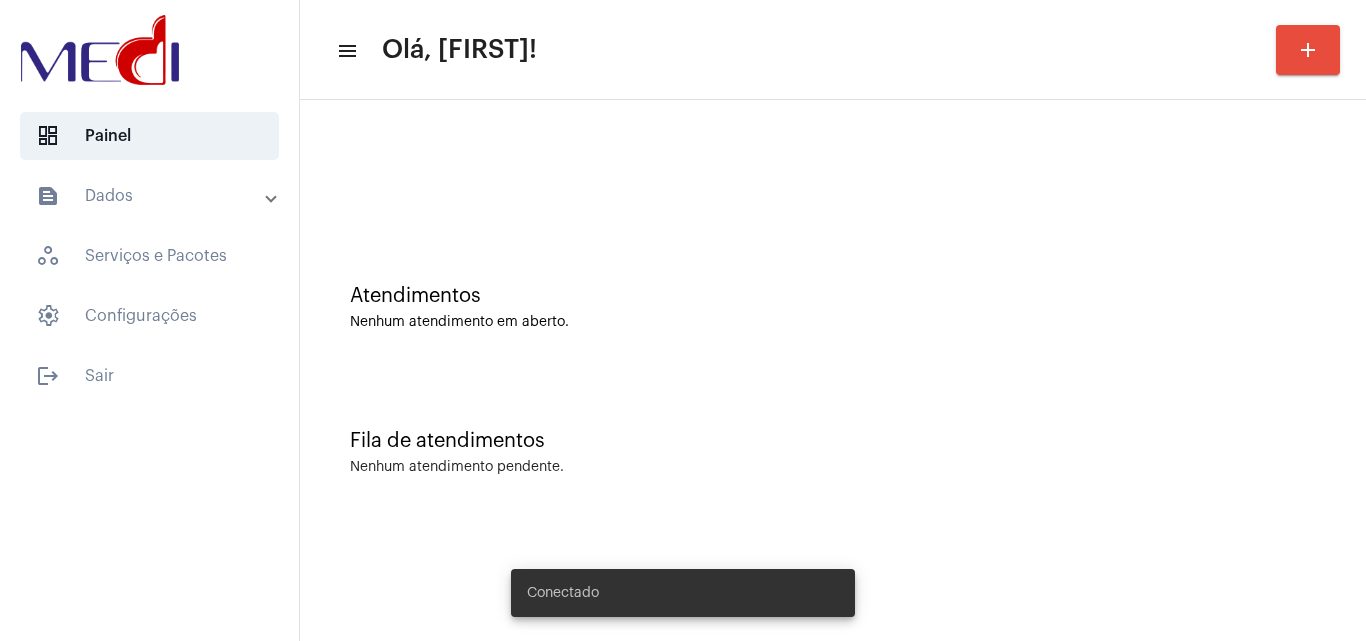 click on "add" 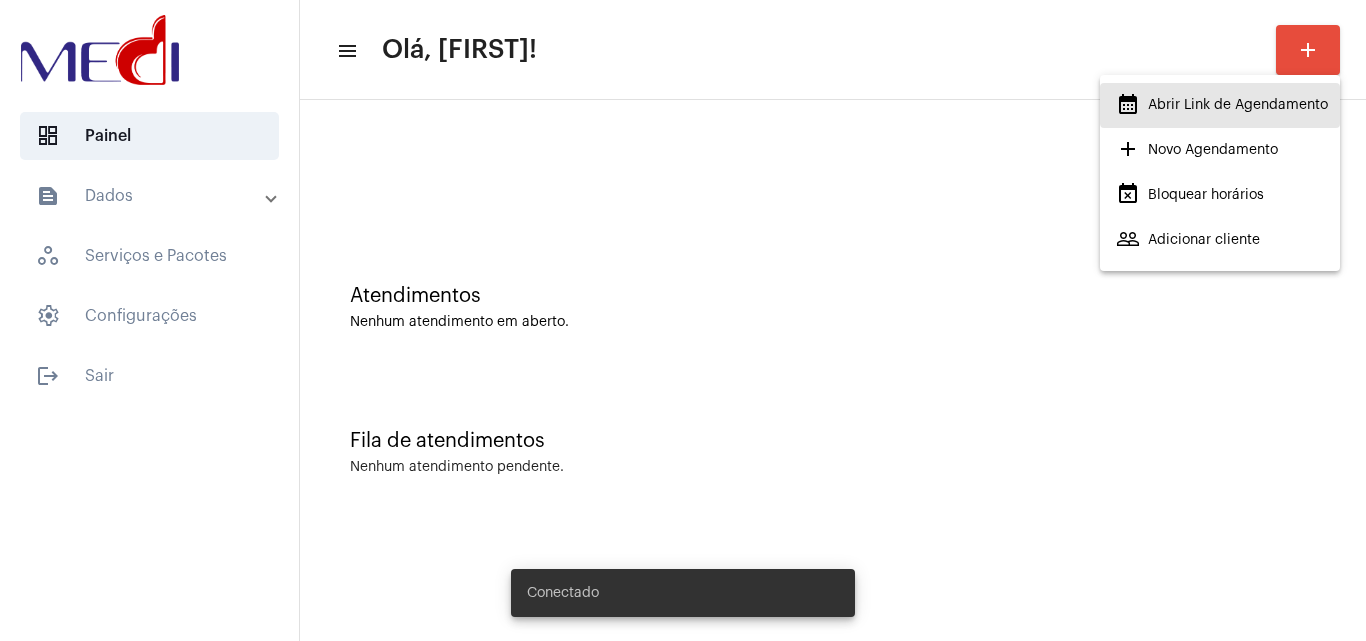 click on "calendar_month_outlined Abrir Link de Agendamento" at bounding box center (1222, 105) 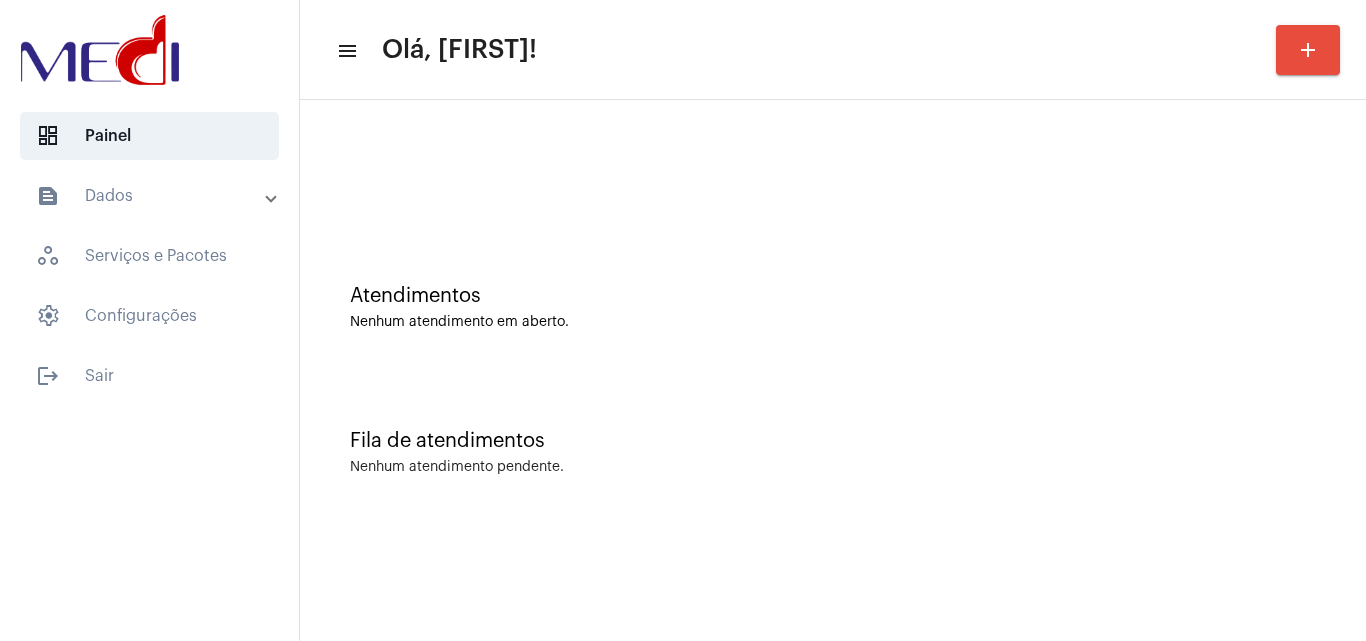 click 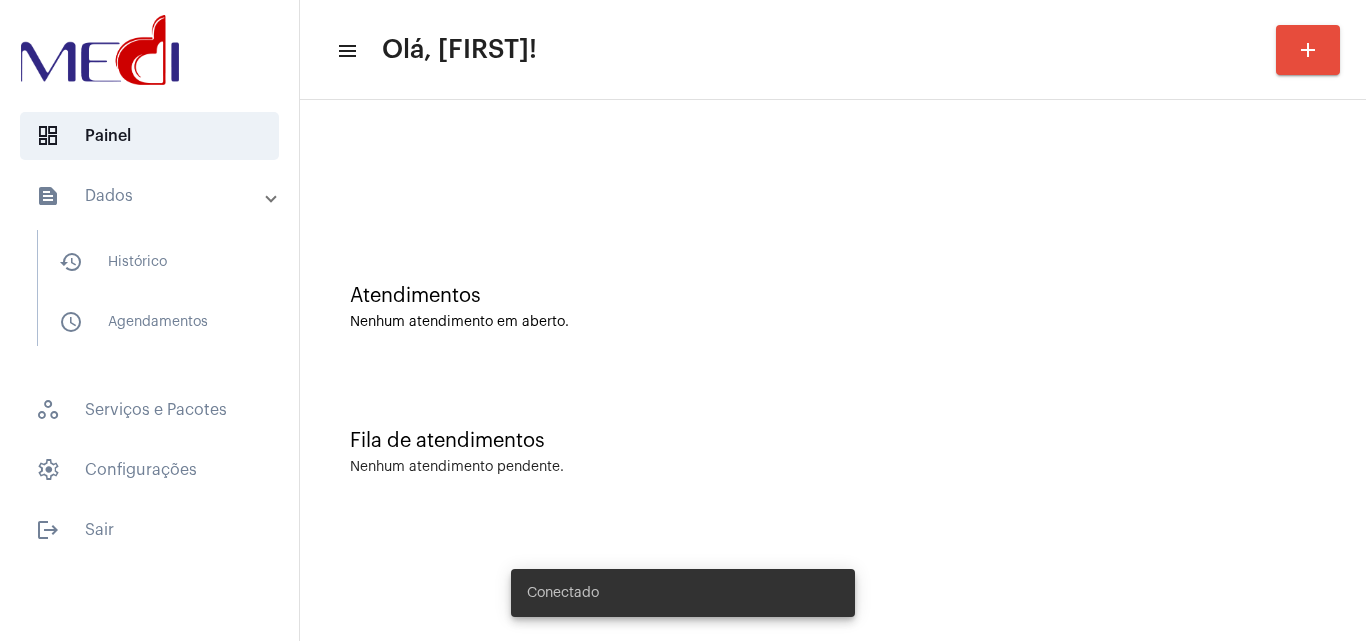 scroll, scrollTop: 0, scrollLeft: 0, axis: both 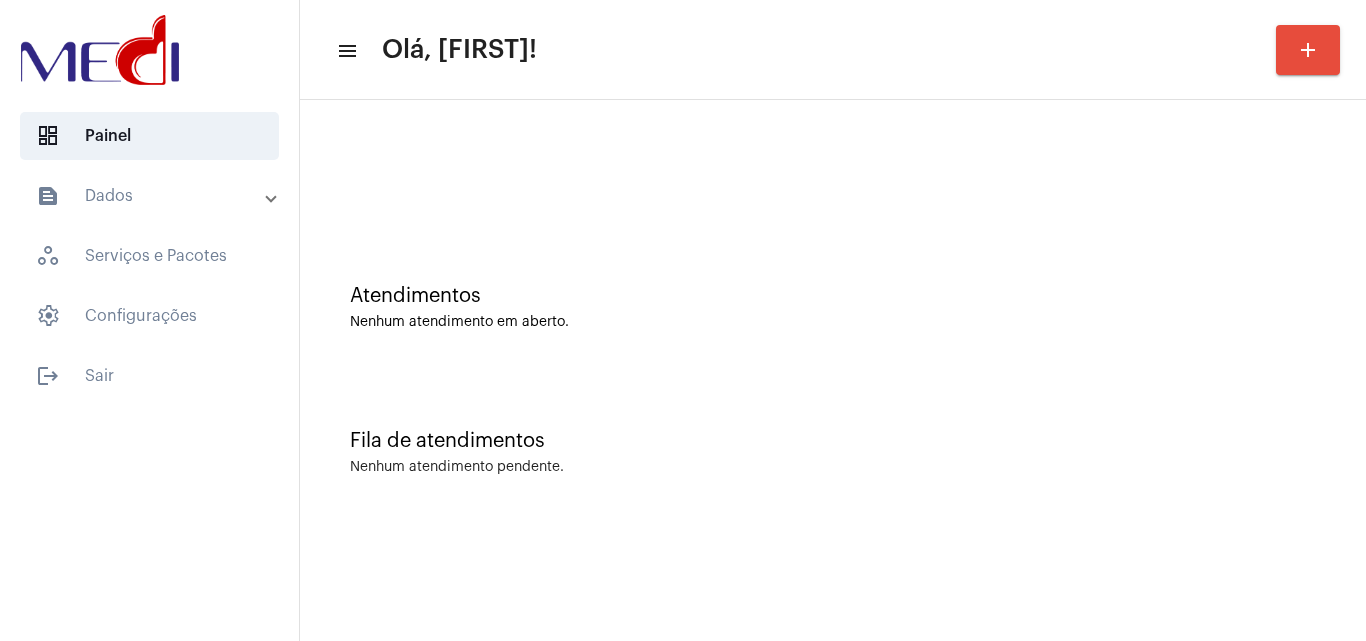 click on "Fila de atendimentos Nenhum atendimento pendente." 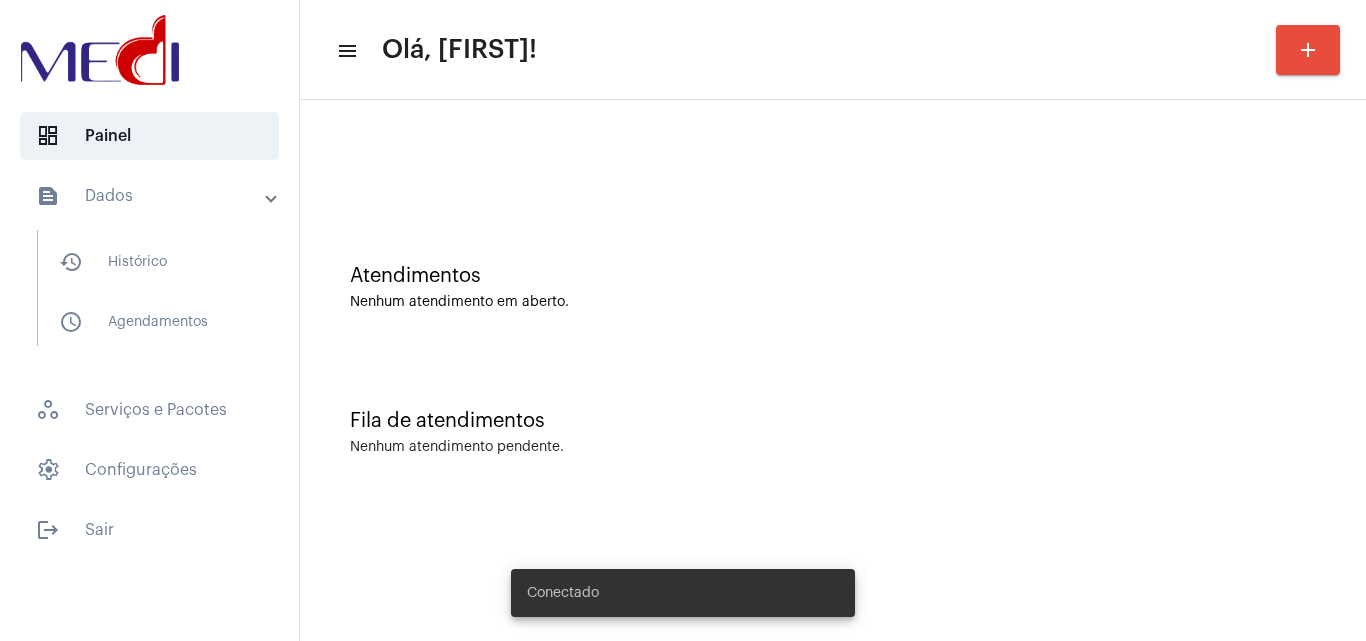 scroll, scrollTop: 0, scrollLeft: 0, axis: both 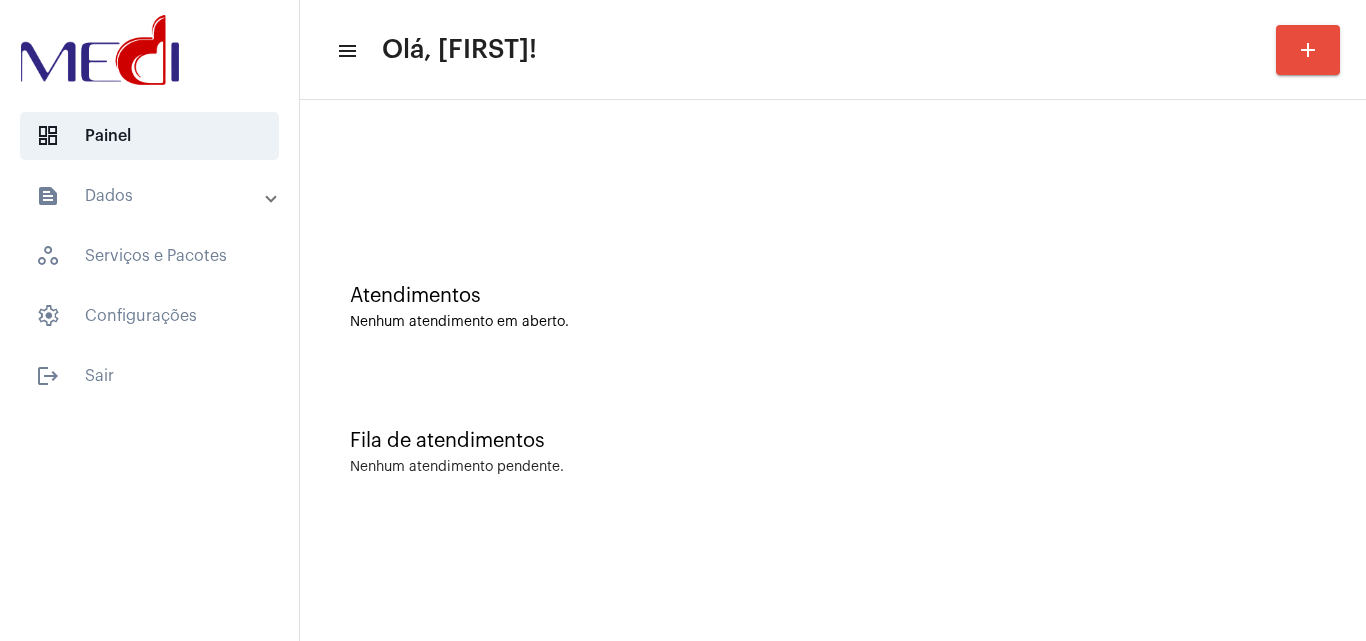 click on "Fila de atendimentos Nenhum atendimento pendente." 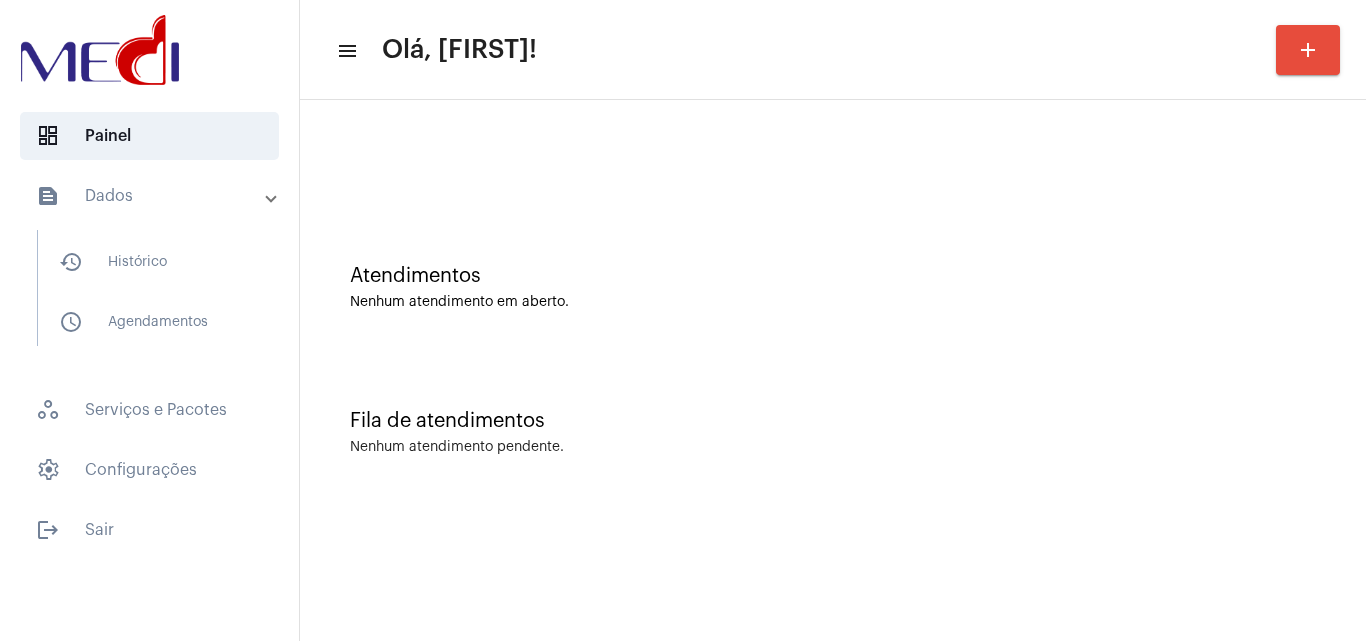 scroll, scrollTop: 0, scrollLeft: 0, axis: both 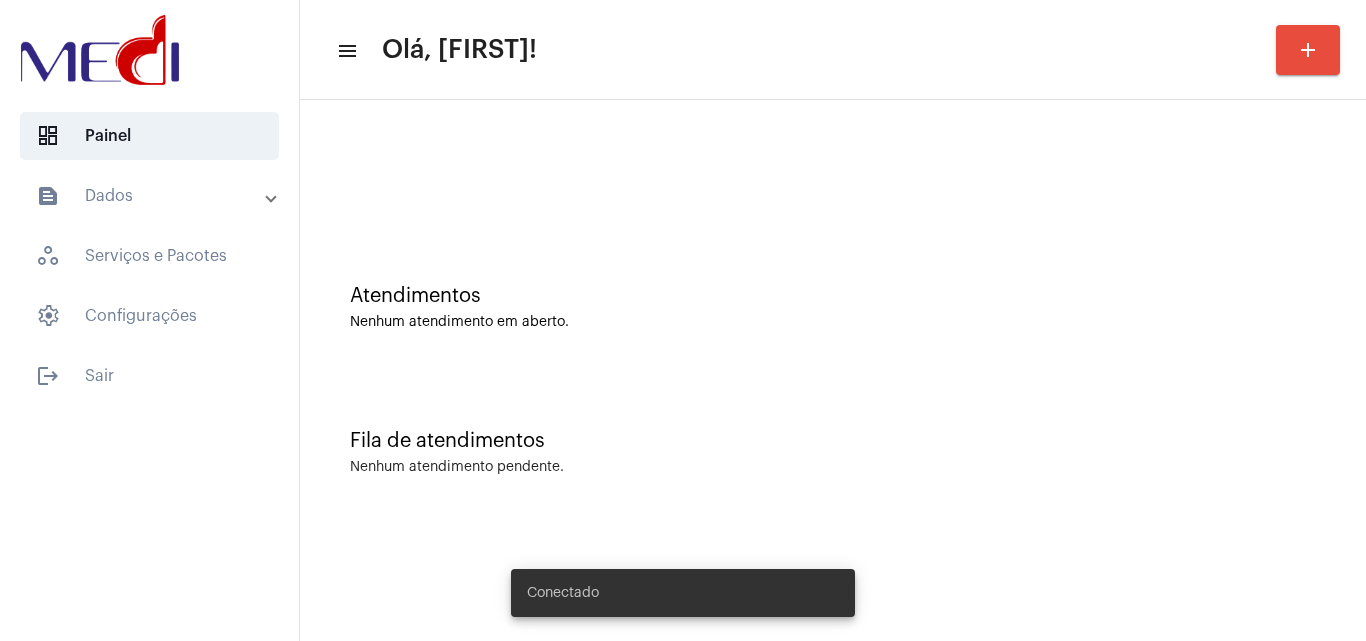 click on "Fila de atendimentos Nenhum atendimento pendente." 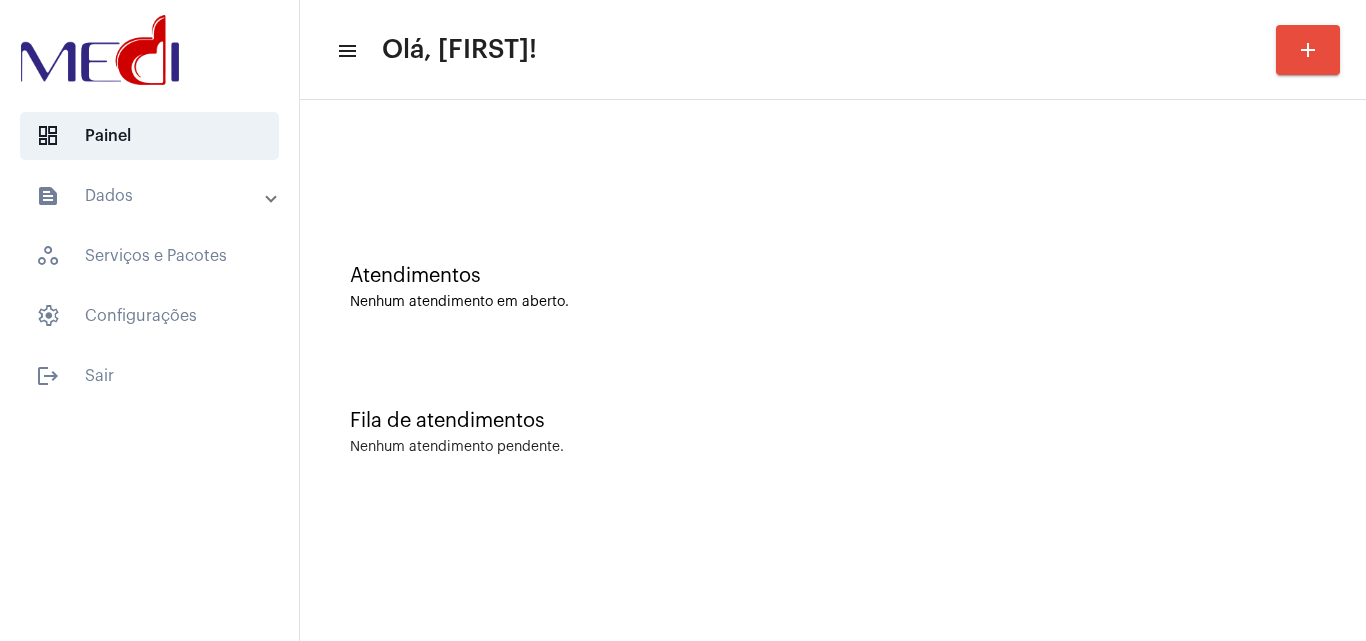 scroll, scrollTop: 0, scrollLeft: 0, axis: both 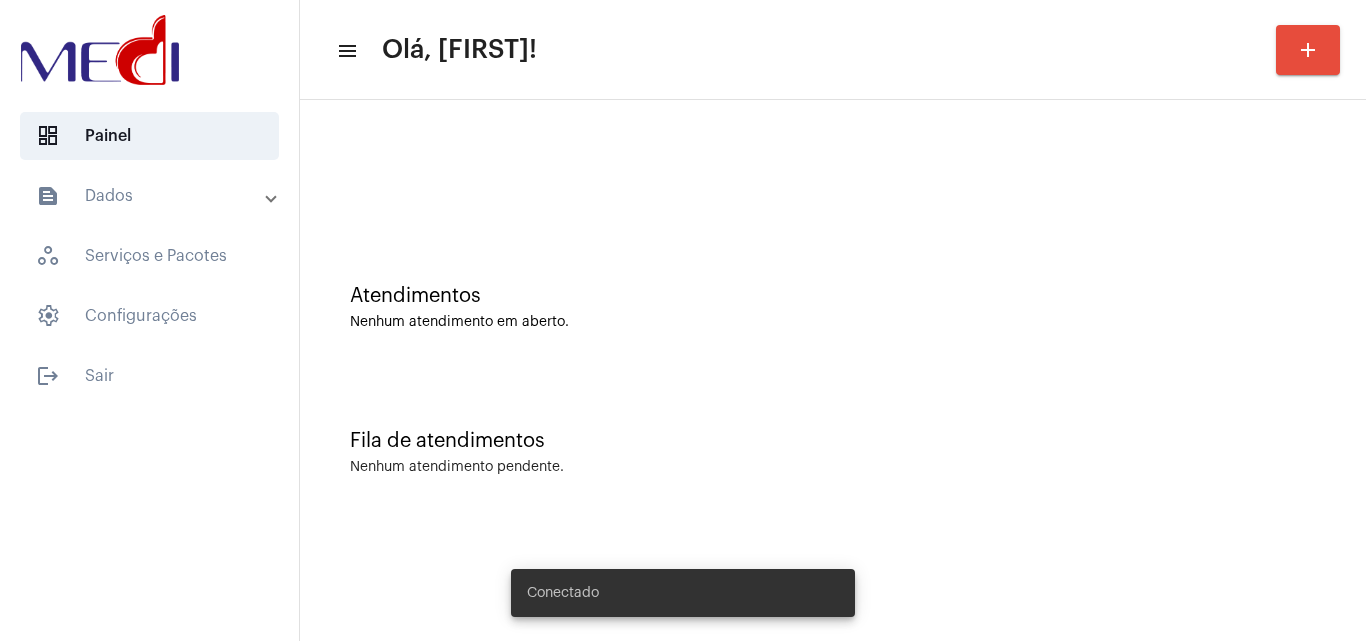click on "Fila de atendimentos Nenhum atendimento pendente." 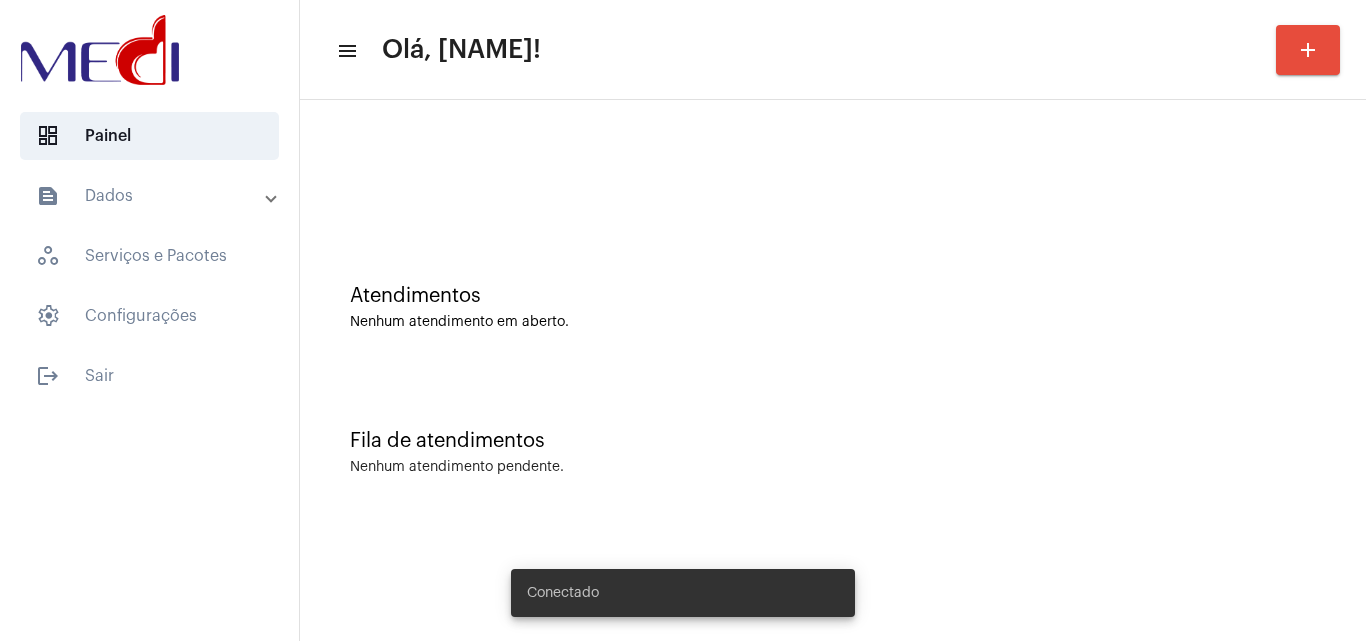 scroll, scrollTop: 0, scrollLeft: 0, axis: both 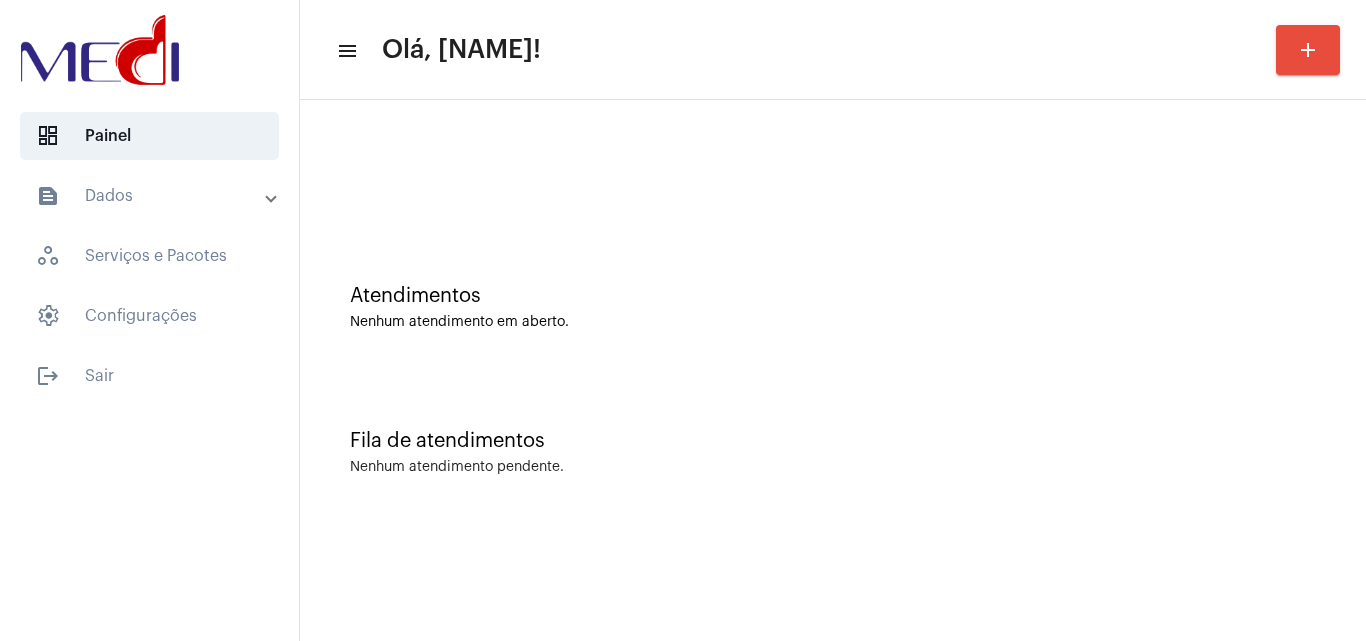 click on "Atendimentos Nenhum atendimento em aberto." 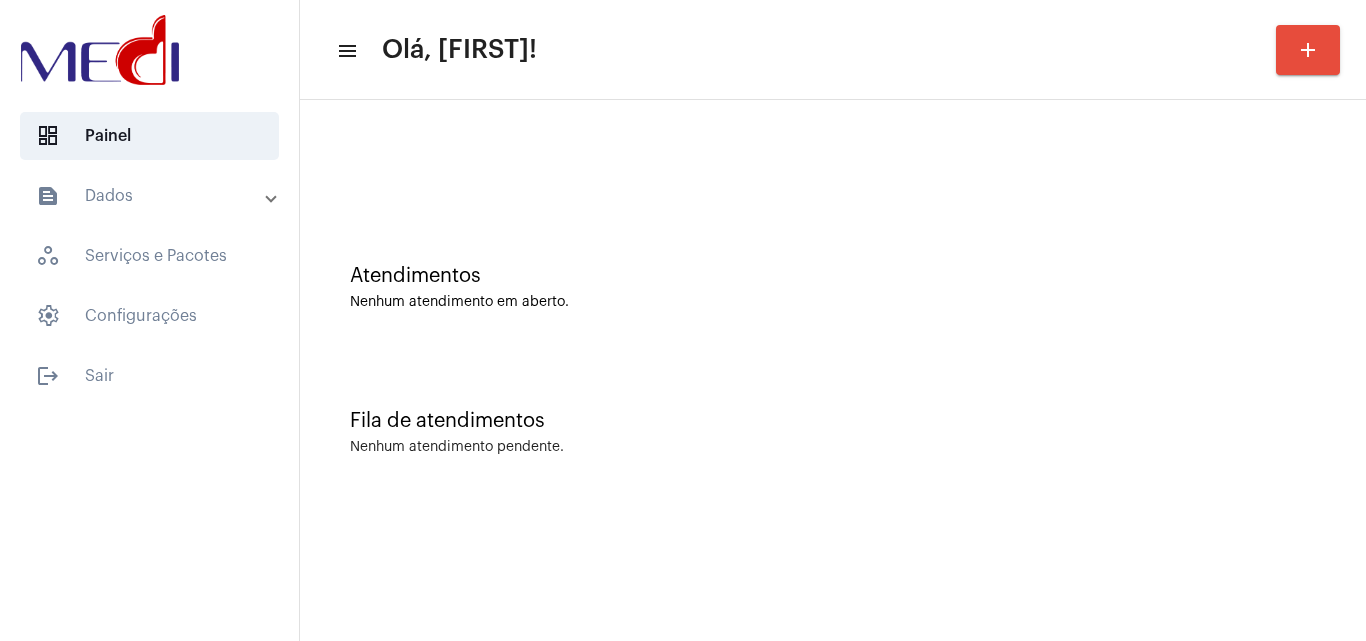 scroll, scrollTop: 0, scrollLeft: 0, axis: both 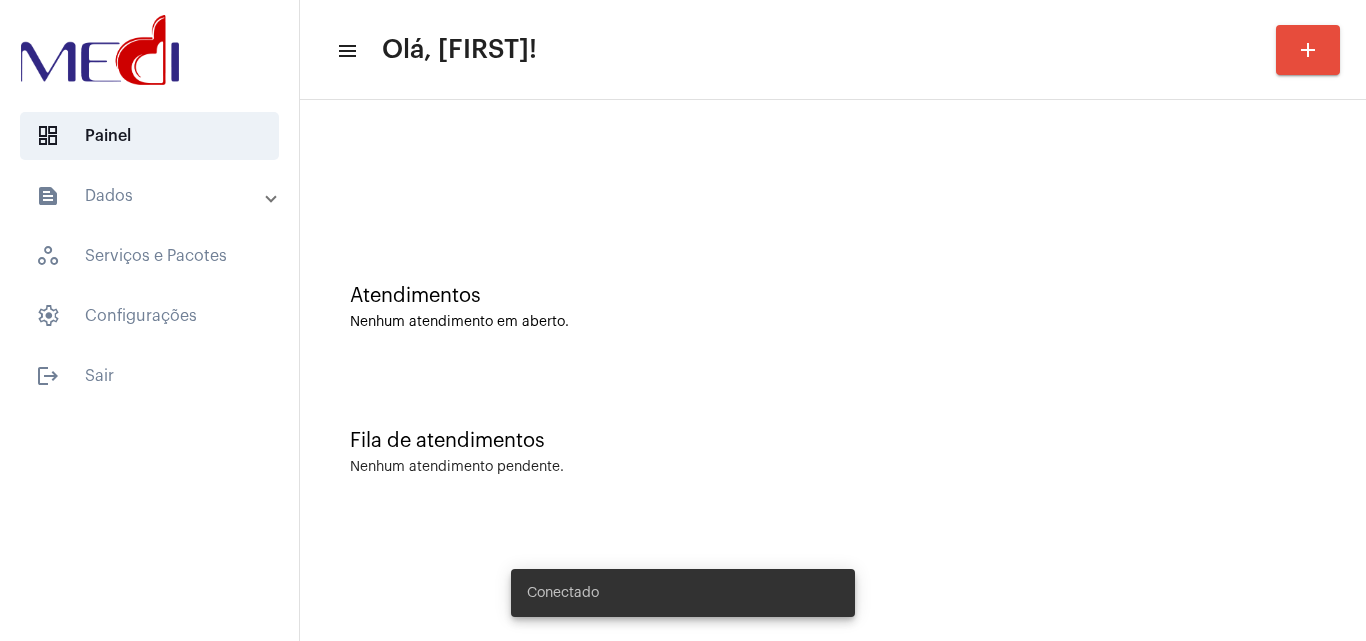 click on "Atendimentos Nenhum atendimento em aberto." 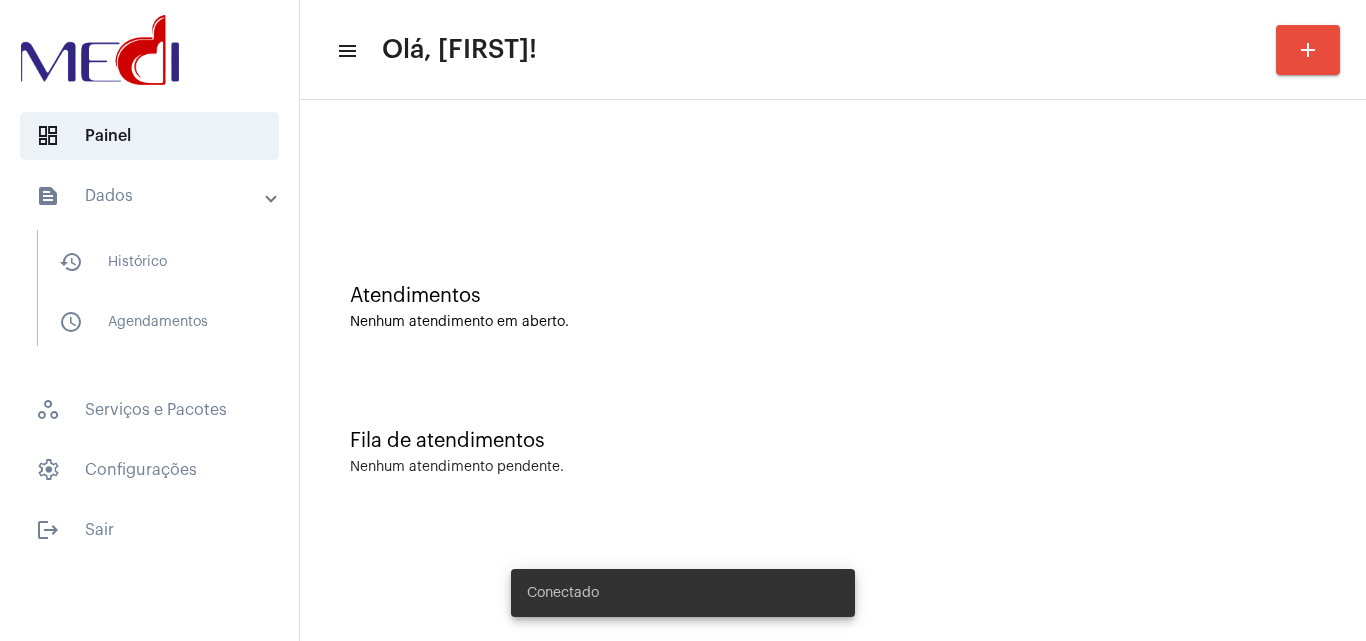 scroll, scrollTop: 0, scrollLeft: 0, axis: both 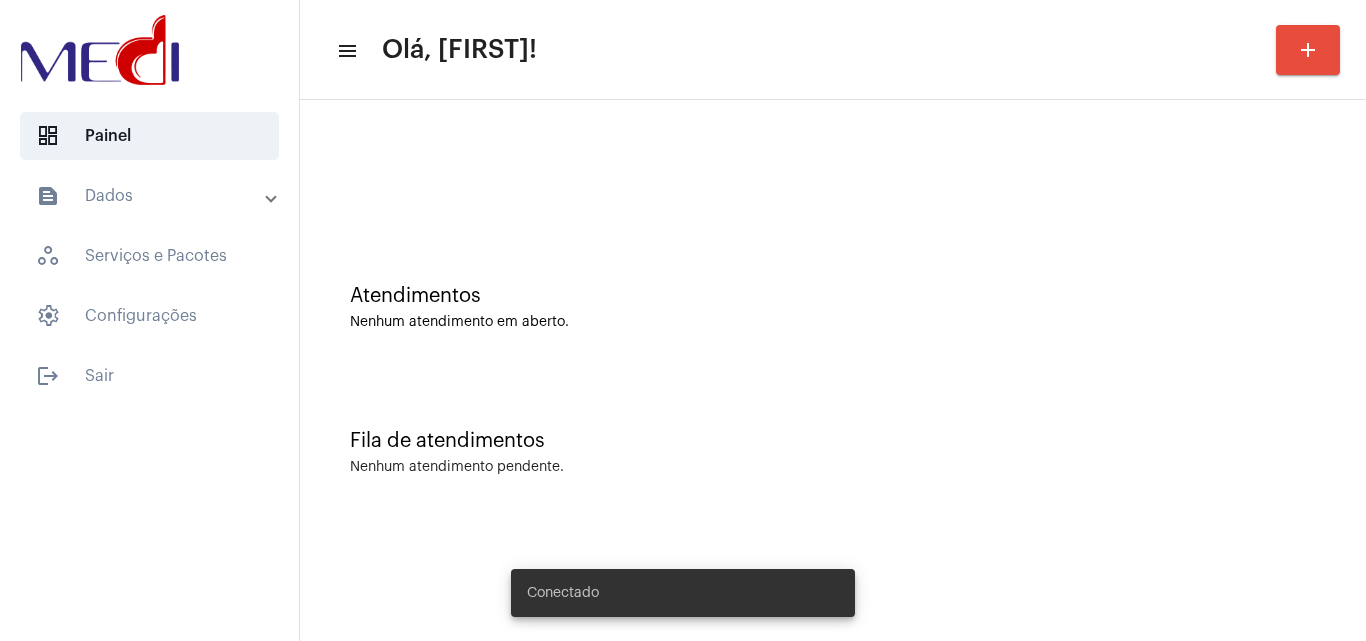 drag, startPoint x: 0, startPoint y: 0, endPoint x: 711, endPoint y: 367, distance: 800.1312 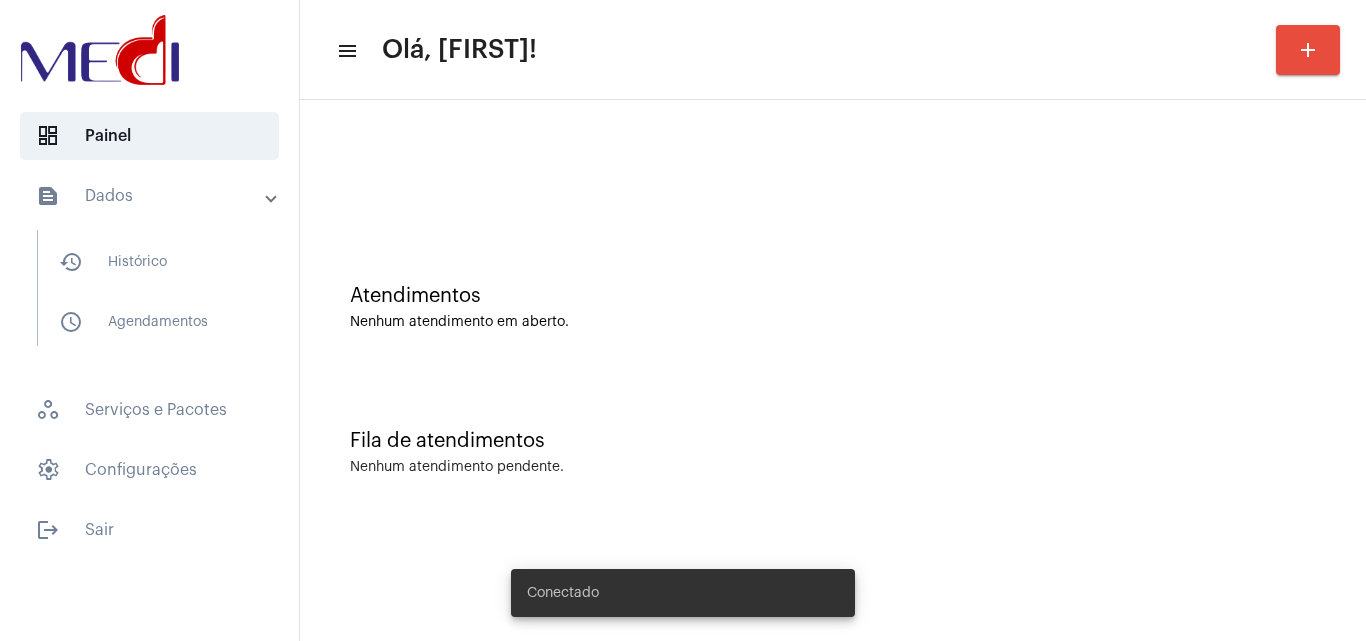 scroll, scrollTop: 0, scrollLeft: 0, axis: both 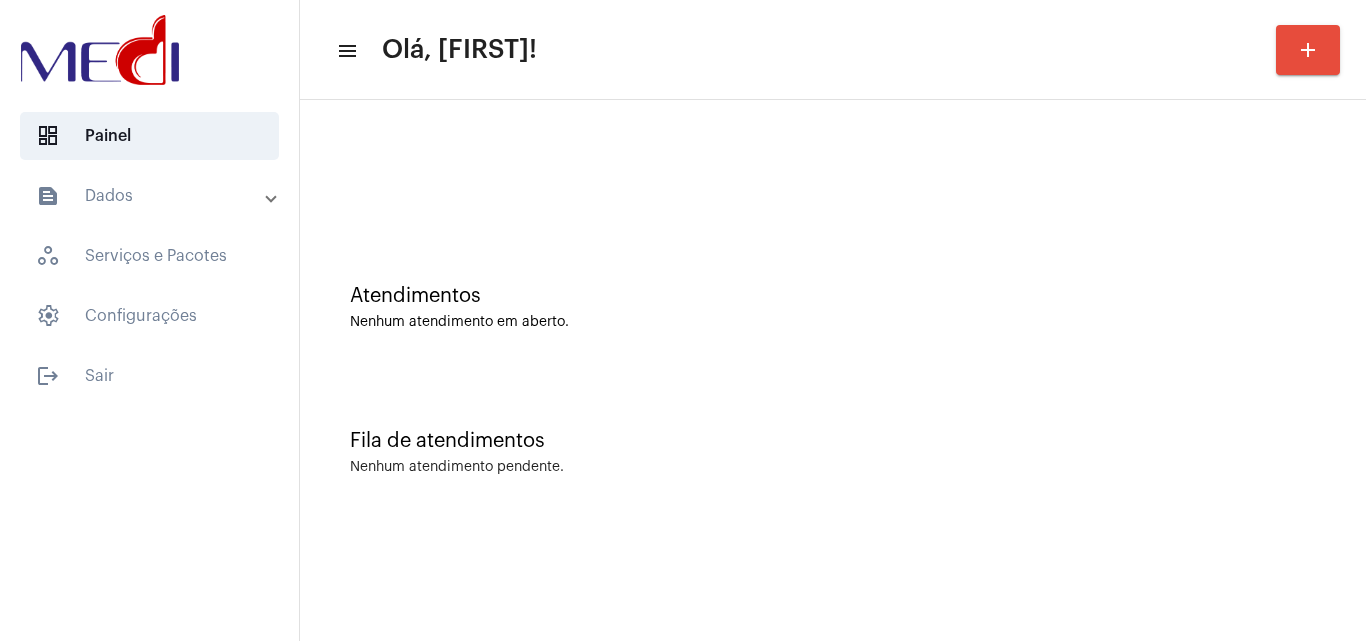 click 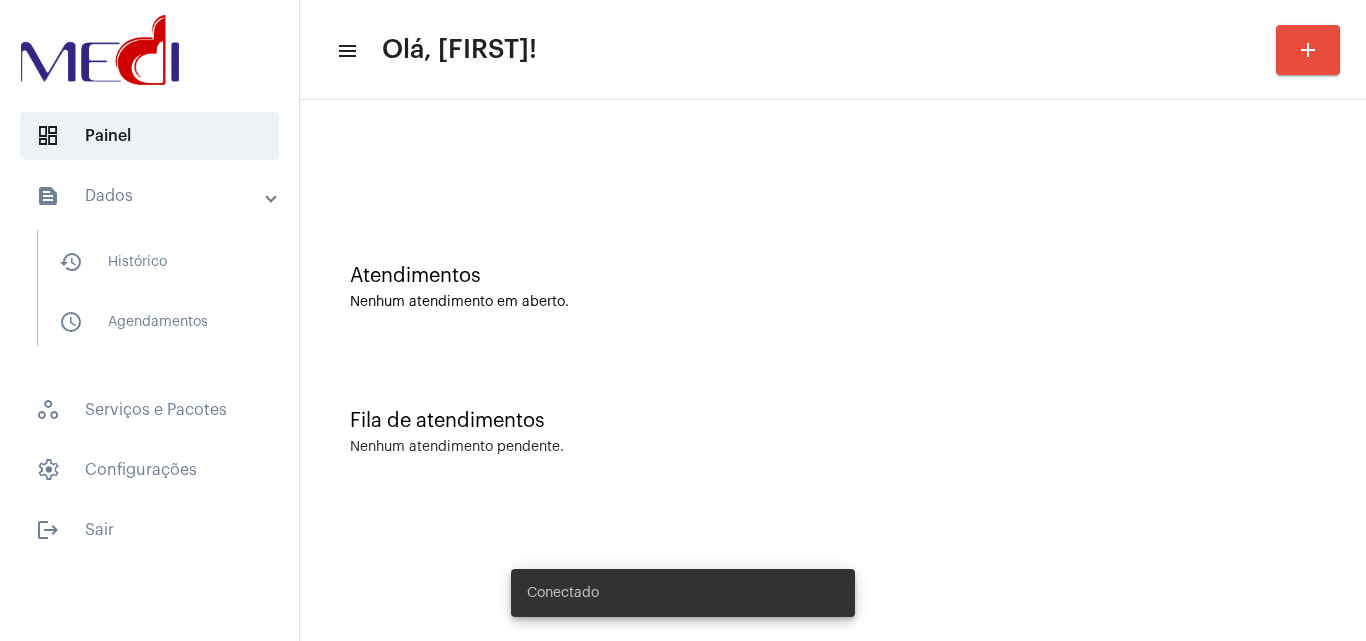 scroll, scrollTop: 0, scrollLeft: 0, axis: both 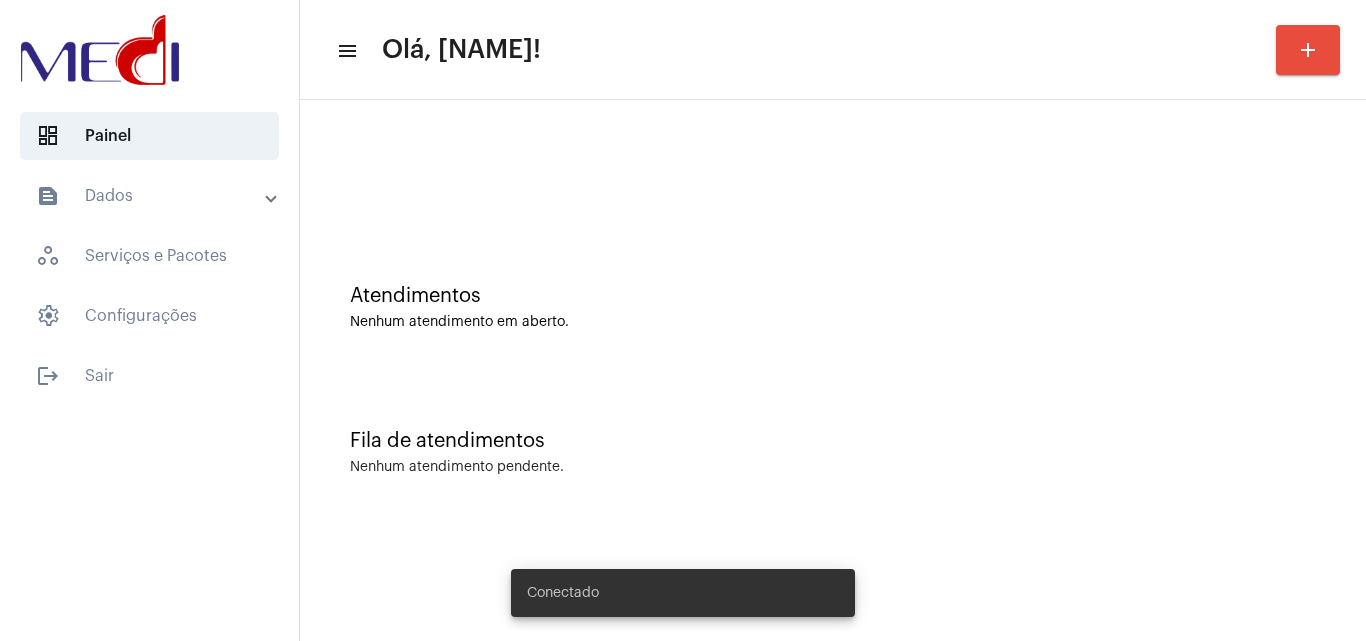 click on "Atendimentos Nenhum atendimento em aberto." 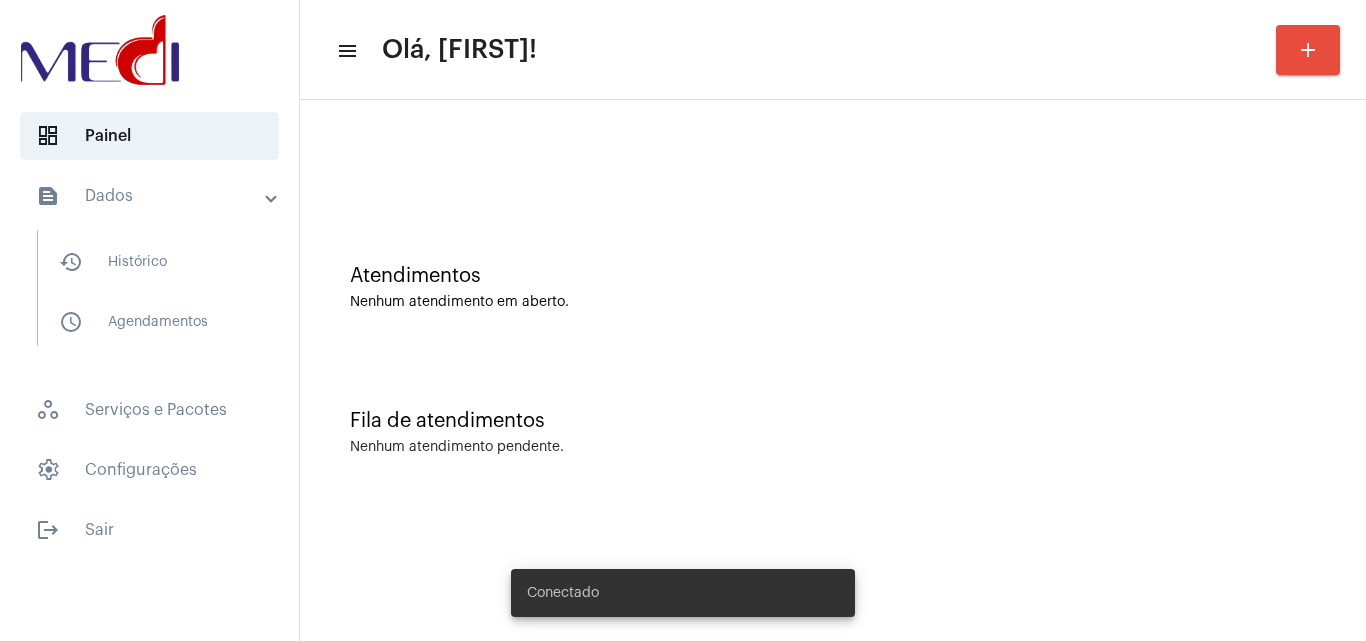 scroll, scrollTop: 0, scrollLeft: 0, axis: both 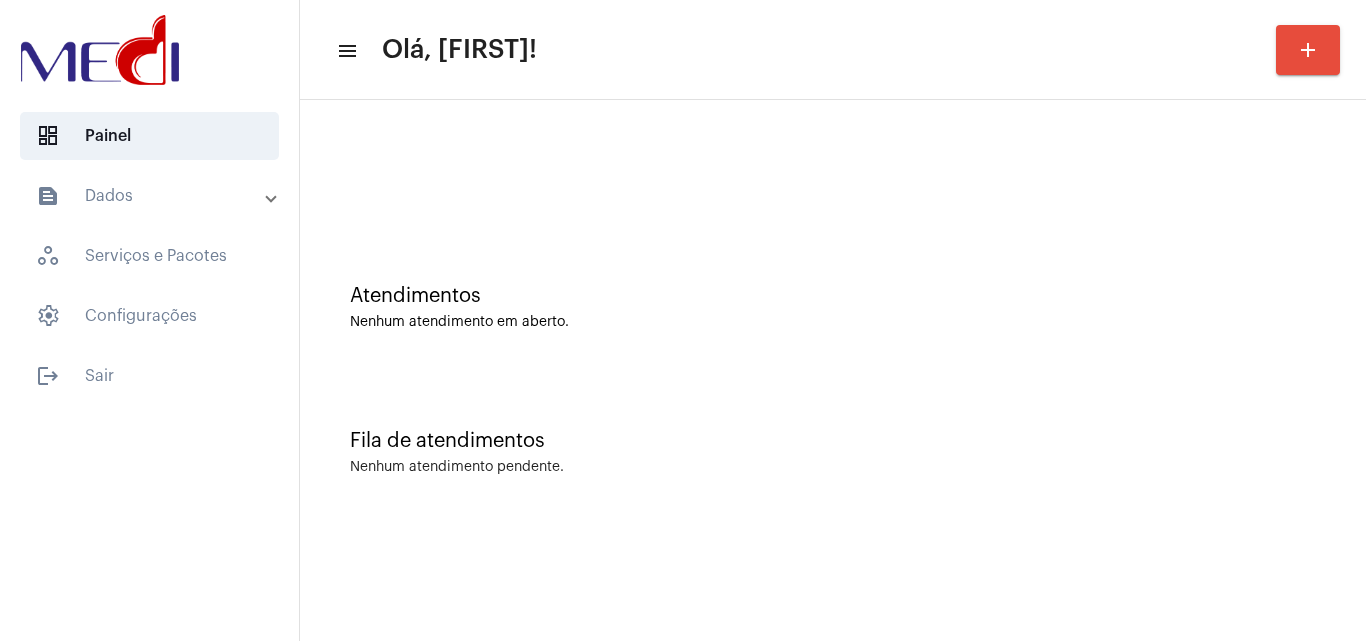 click on "Atendimentos Nenhum atendimento em aberto." 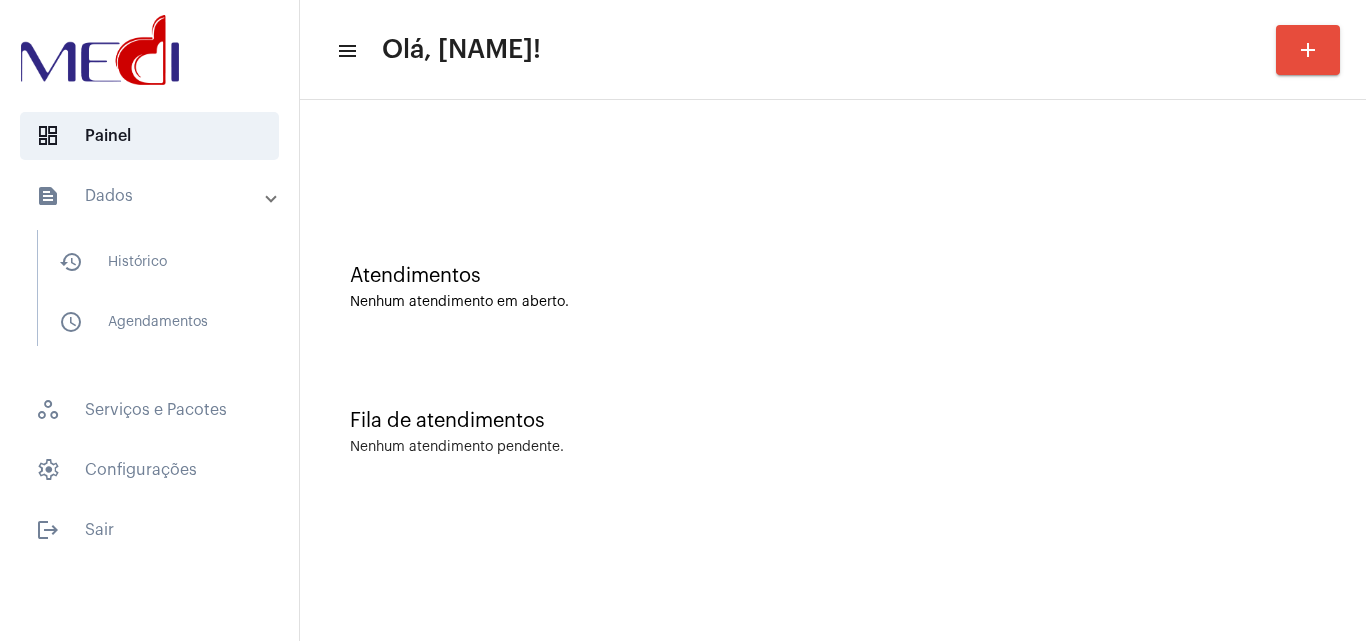scroll, scrollTop: 0, scrollLeft: 0, axis: both 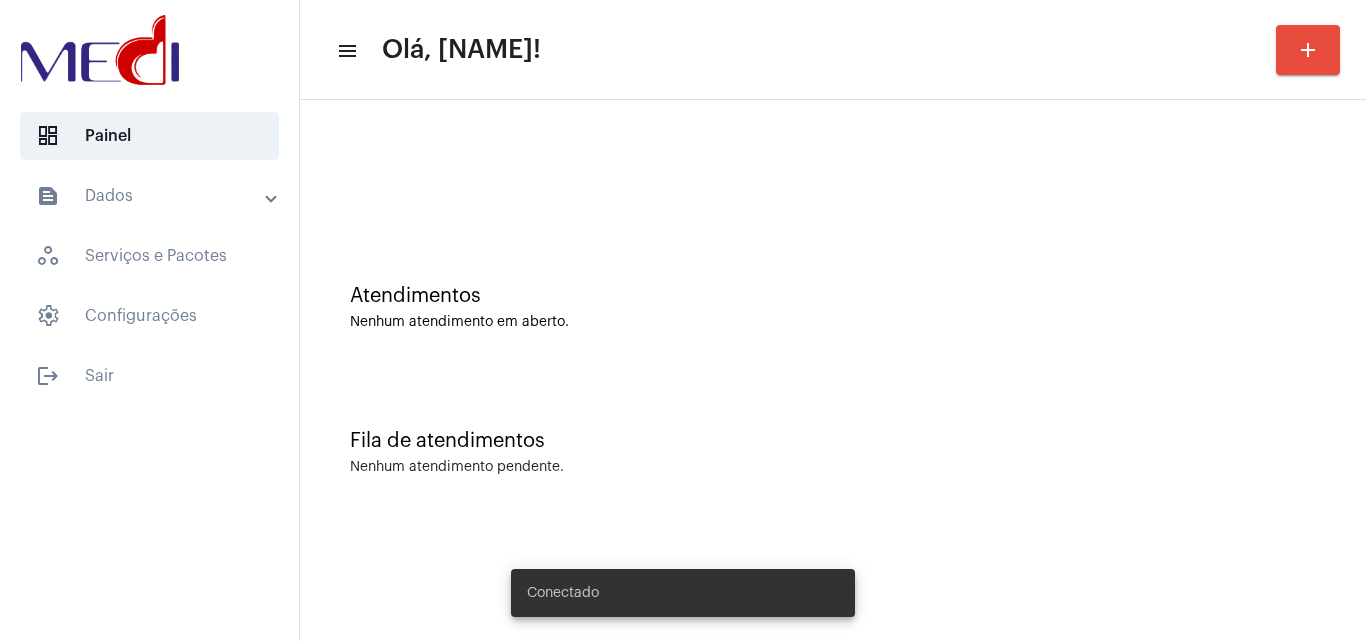 click on "Fila de atendimentos Nenhum atendimento pendente." 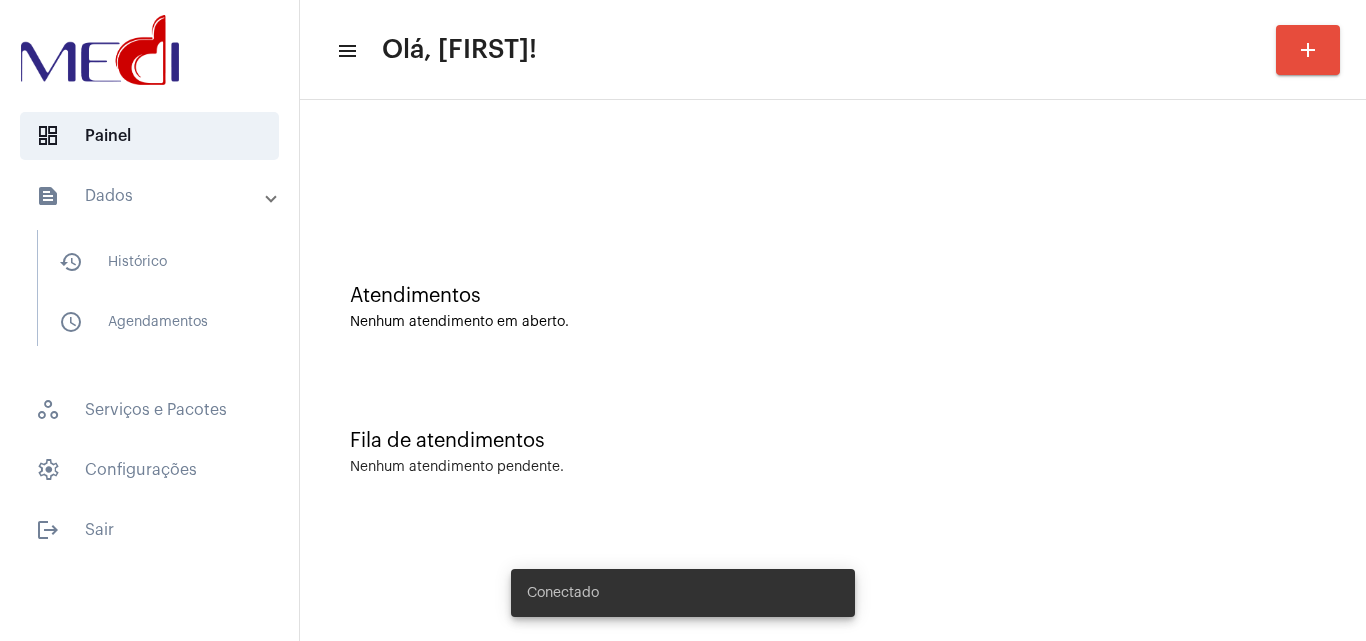 scroll, scrollTop: 0, scrollLeft: 0, axis: both 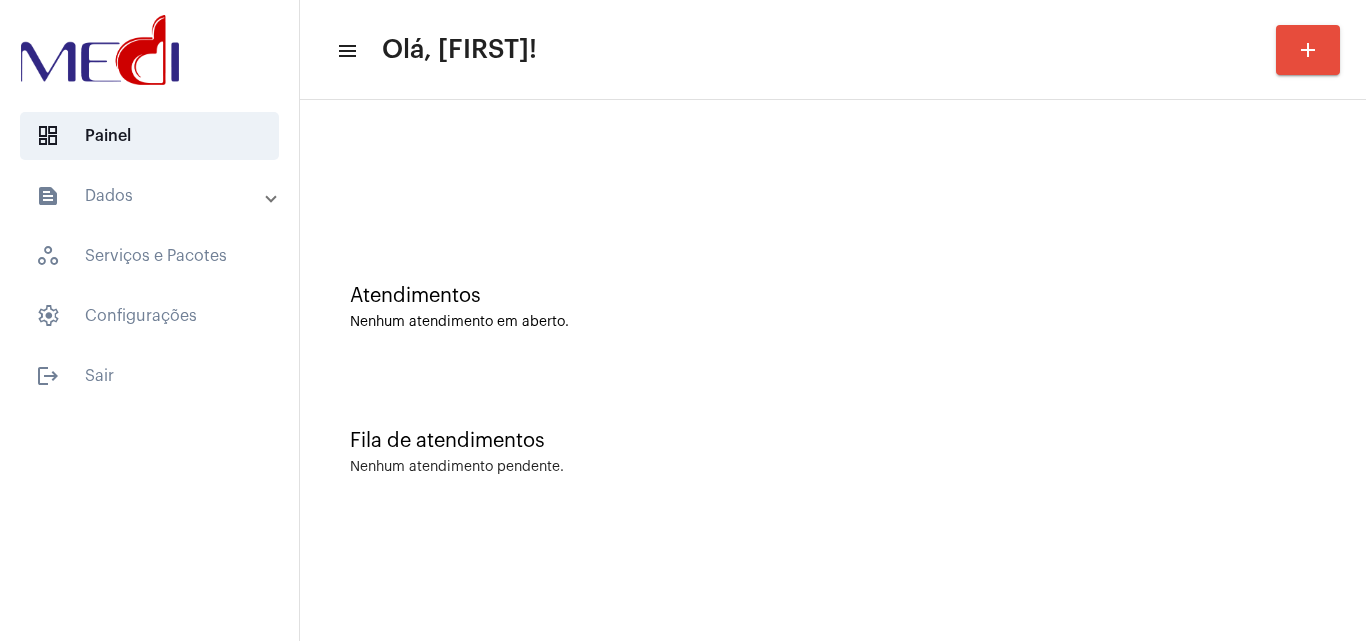 drag, startPoint x: 470, startPoint y: 248, endPoint x: 472, endPoint y: 233, distance: 15.132746 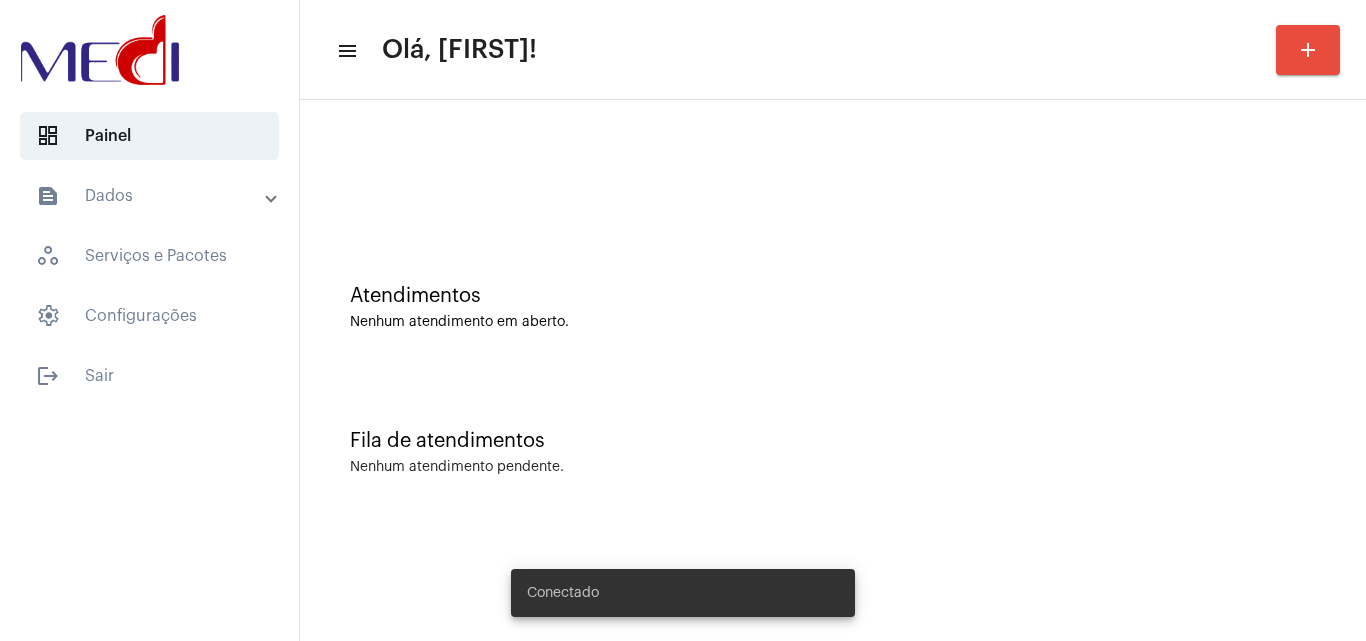 scroll, scrollTop: 0, scrollLeft: 0, axis: both 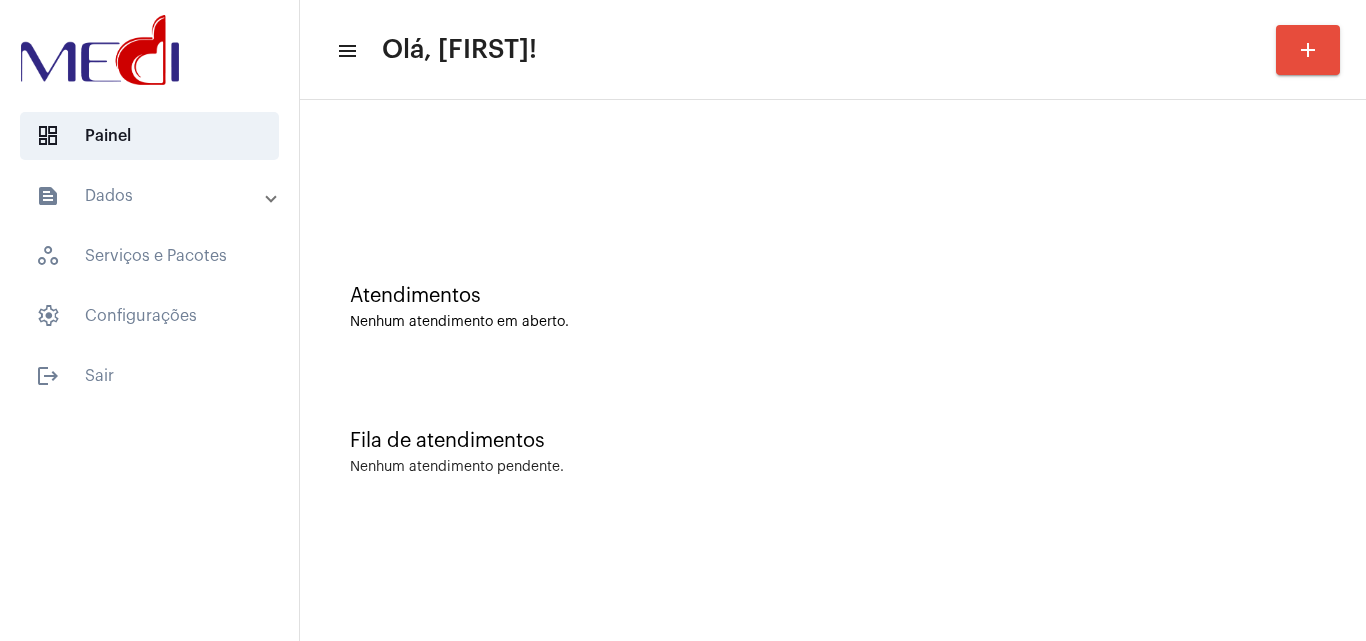 click on "Fila de atendimentos Nenhum atendimento pendente." 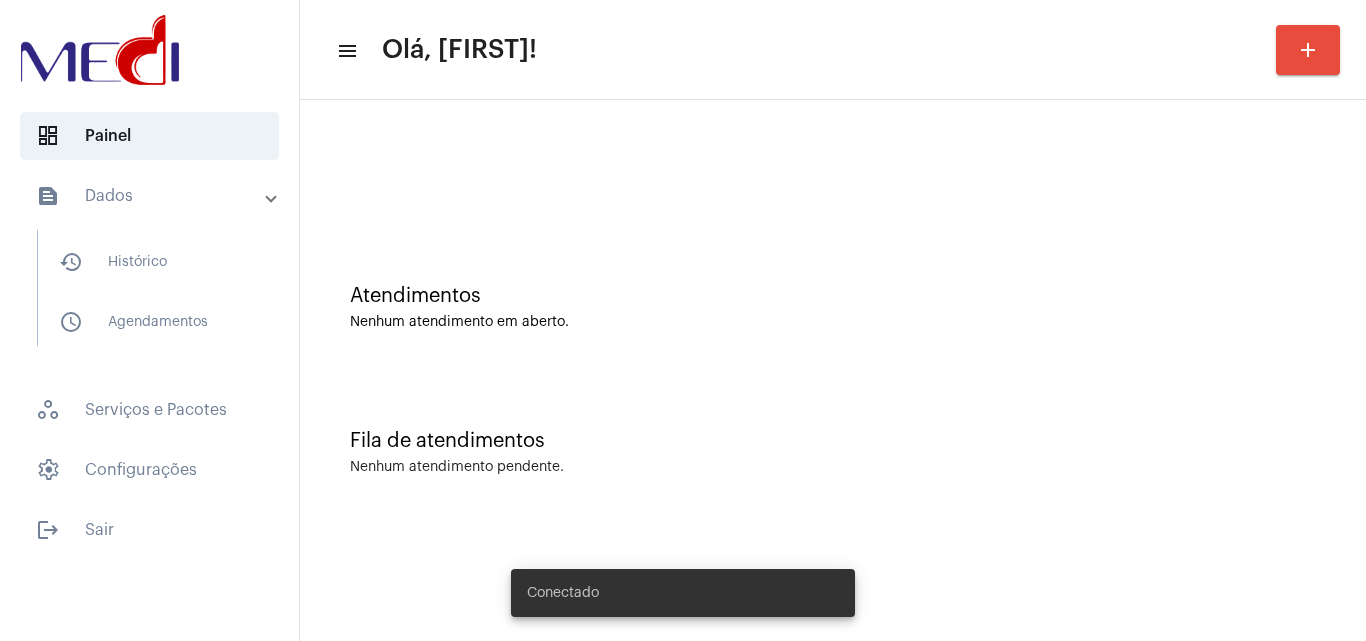 scroll, scrollTop: 0, scrollLeft: 0, axis: both 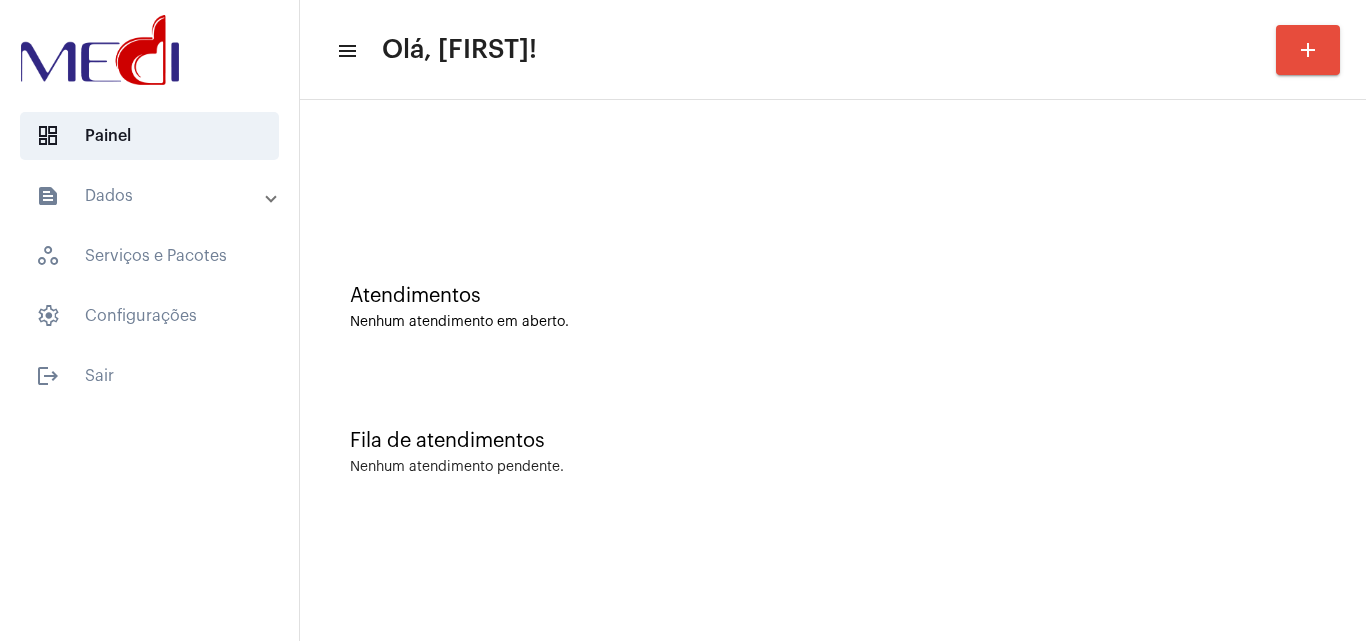 click on "Nenhum atendimento em aberto." 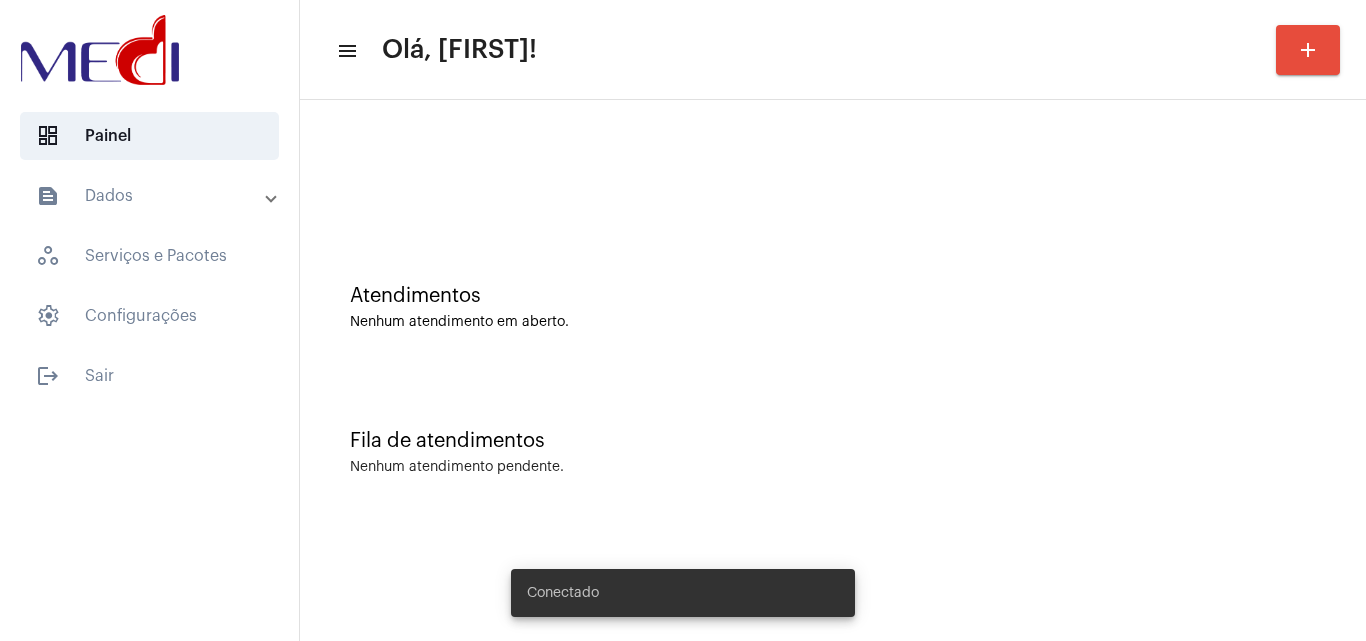 scroll, scrollTop: 0, scrollLeft: 0, axis: both 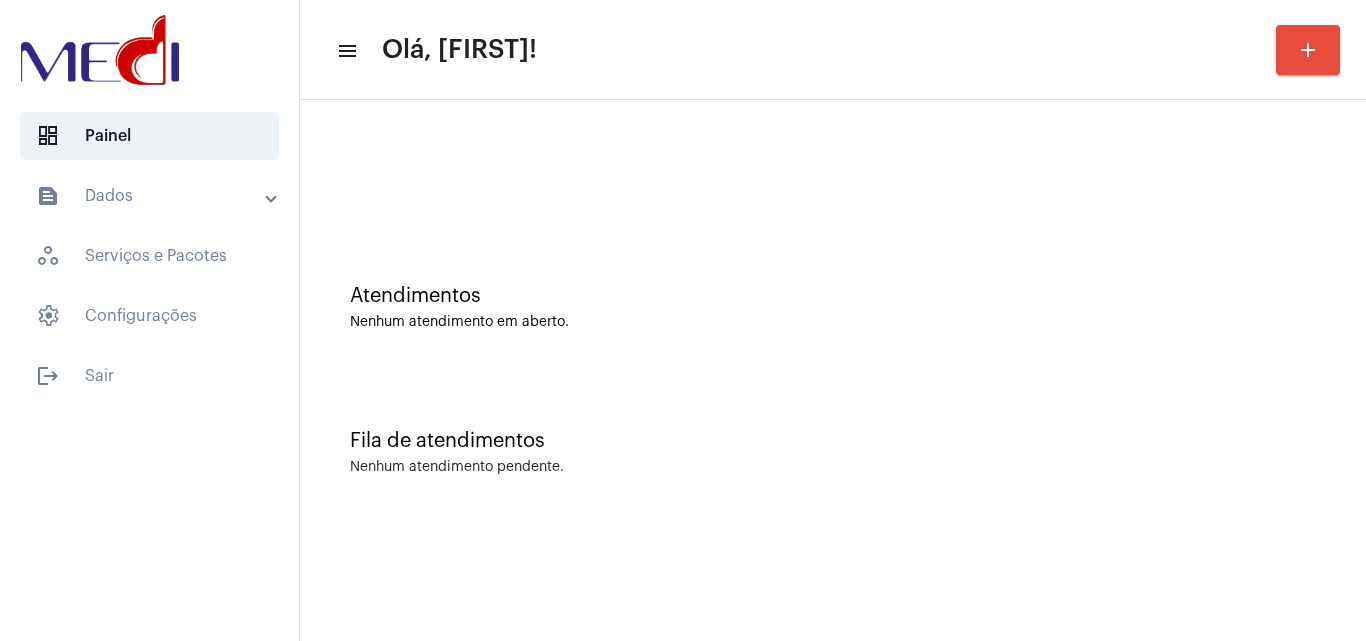 click on "Atendimentos Nenhum atendimento em aberto." 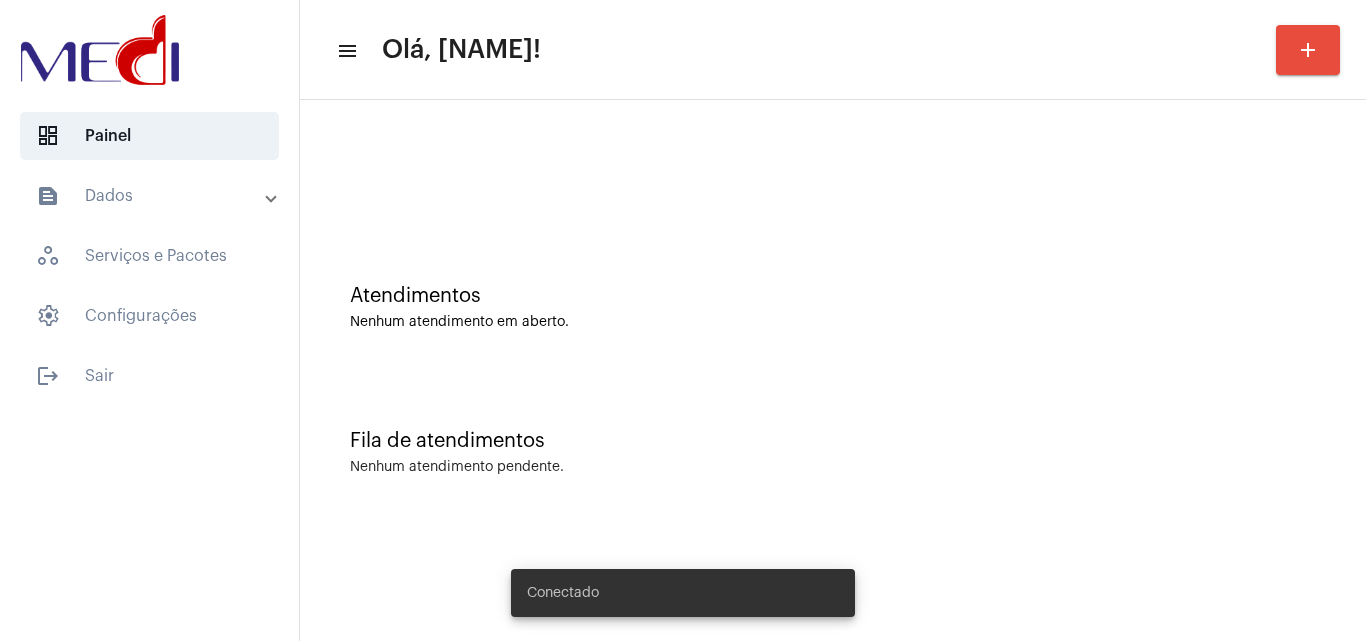 scroll, scrollTop: 0, scrollLeft: 0, axis: both 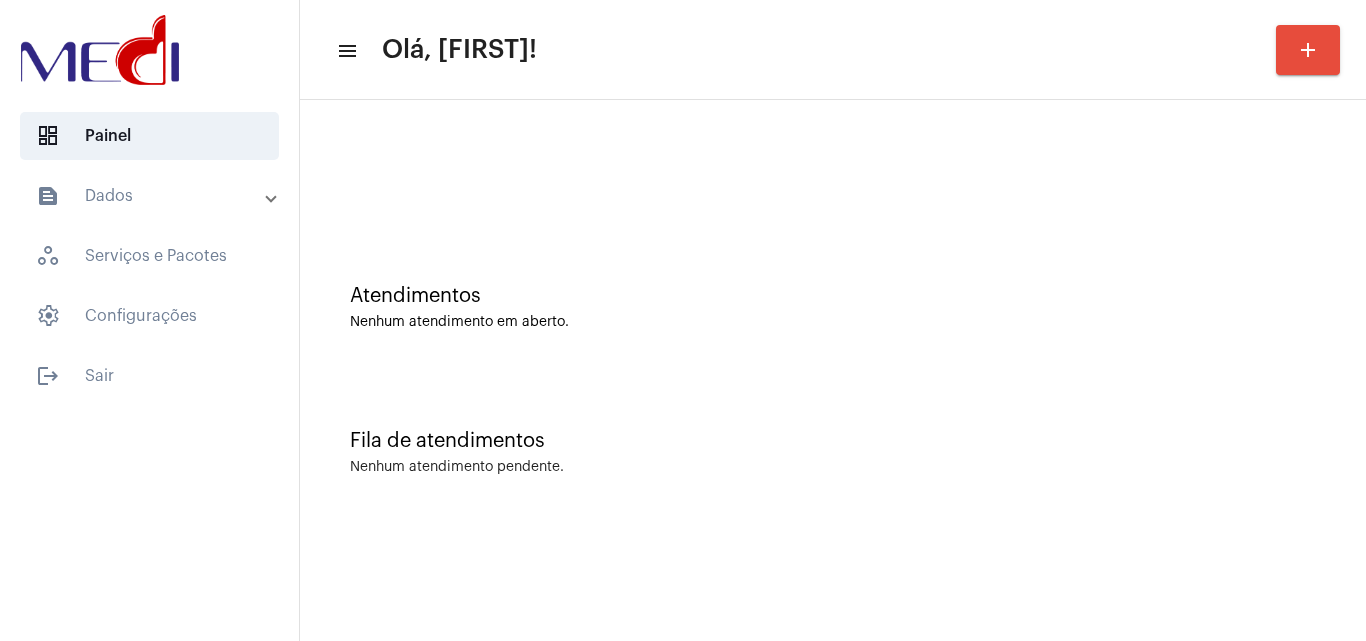 click on "Fila de atendimentos Nenhum atendimento pendente." 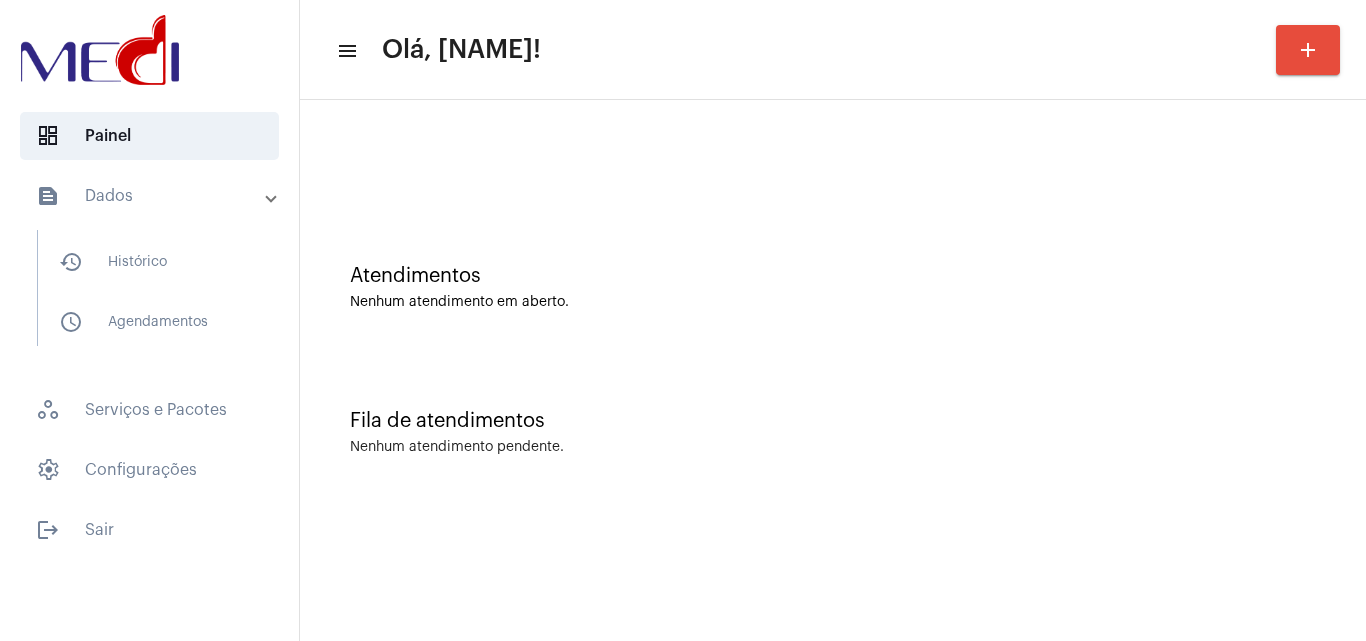 scroll, scrollTop: 0, scrollLeft: 0, axis: both 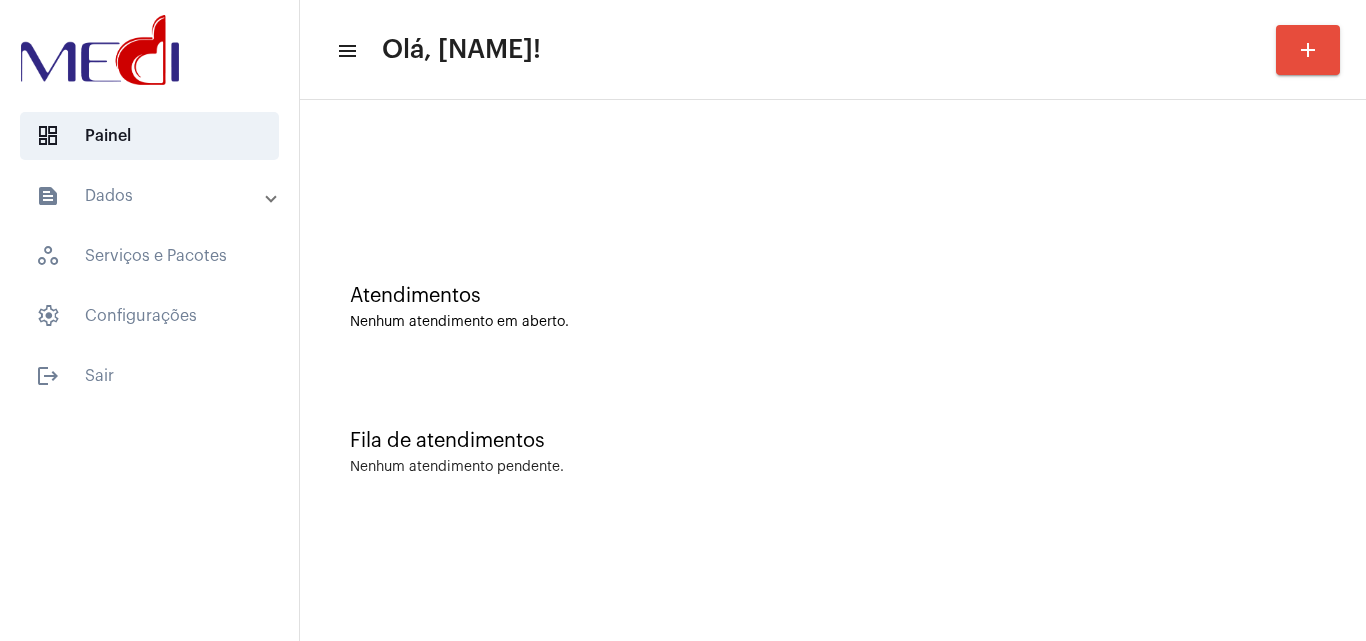 click on "Atendimentos Nenhum atendimento em aberto." 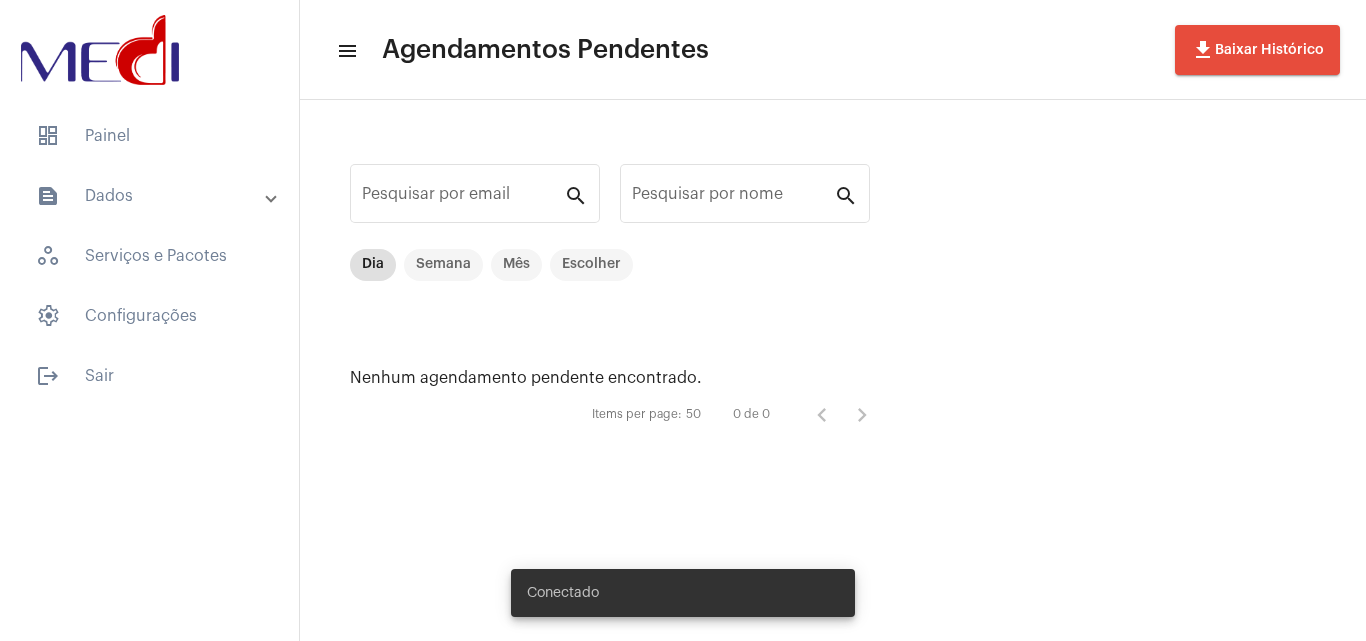 scroll, scrollTop: 0, scrollLeft: 0, axis: both 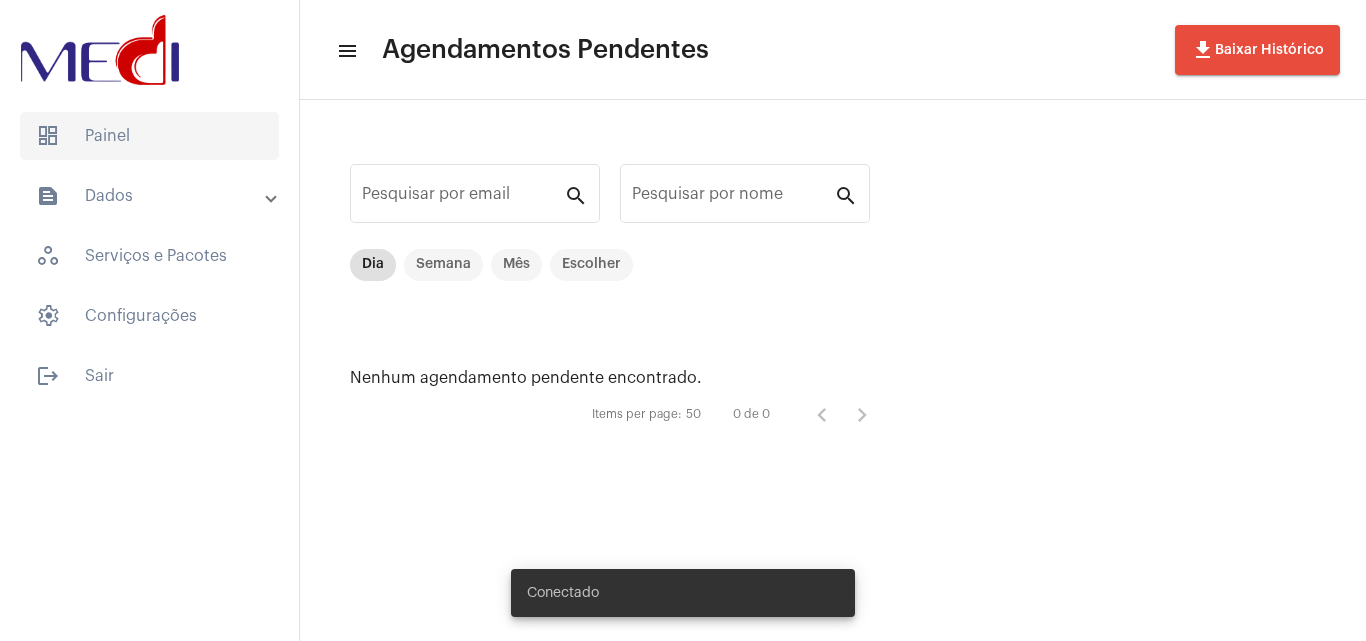 click on "dashboard   Painel" 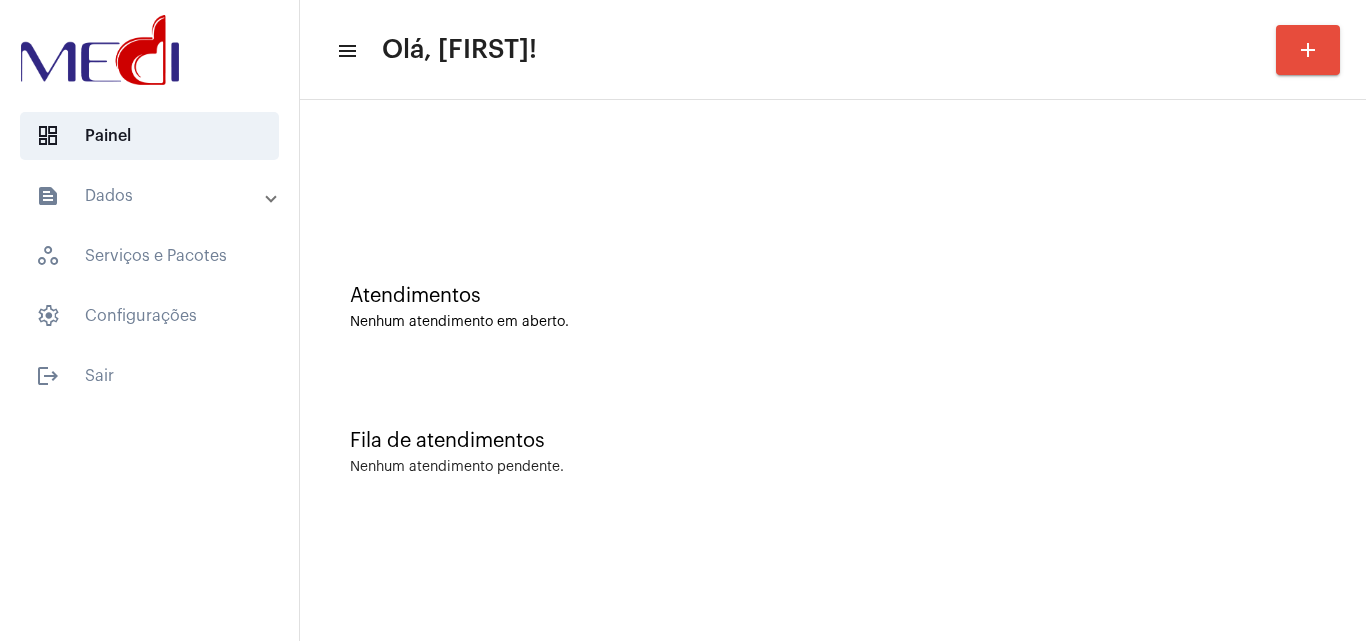 click on "Atendimentos Nenhum atendimento em aberto." 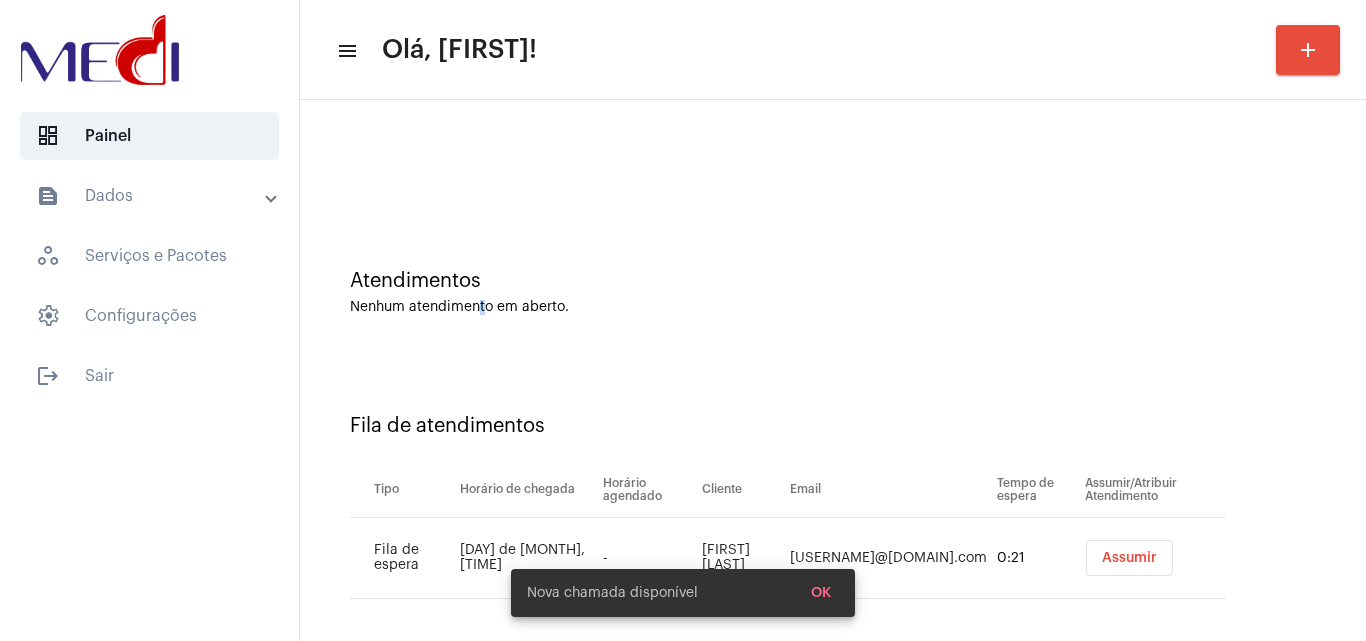 scroll, scrollTop: 27, scrollLeft: 0, axis: vertical 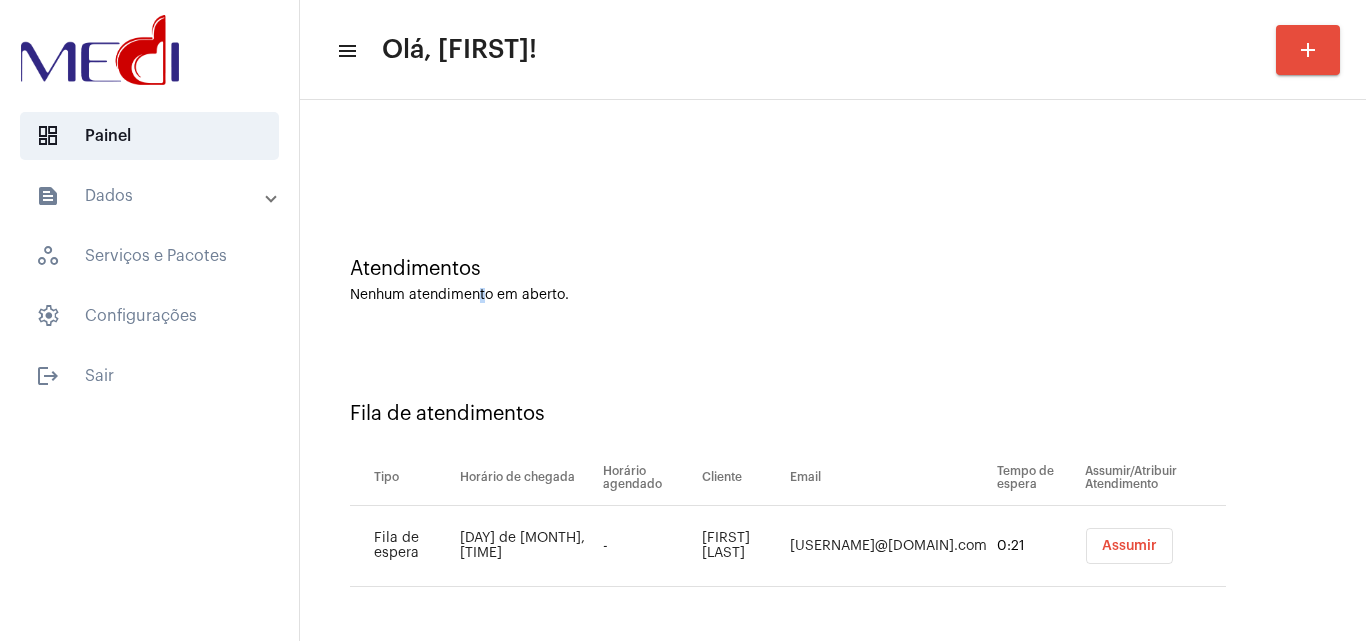 click on "Assumir" at bounding box center [1129, 546] 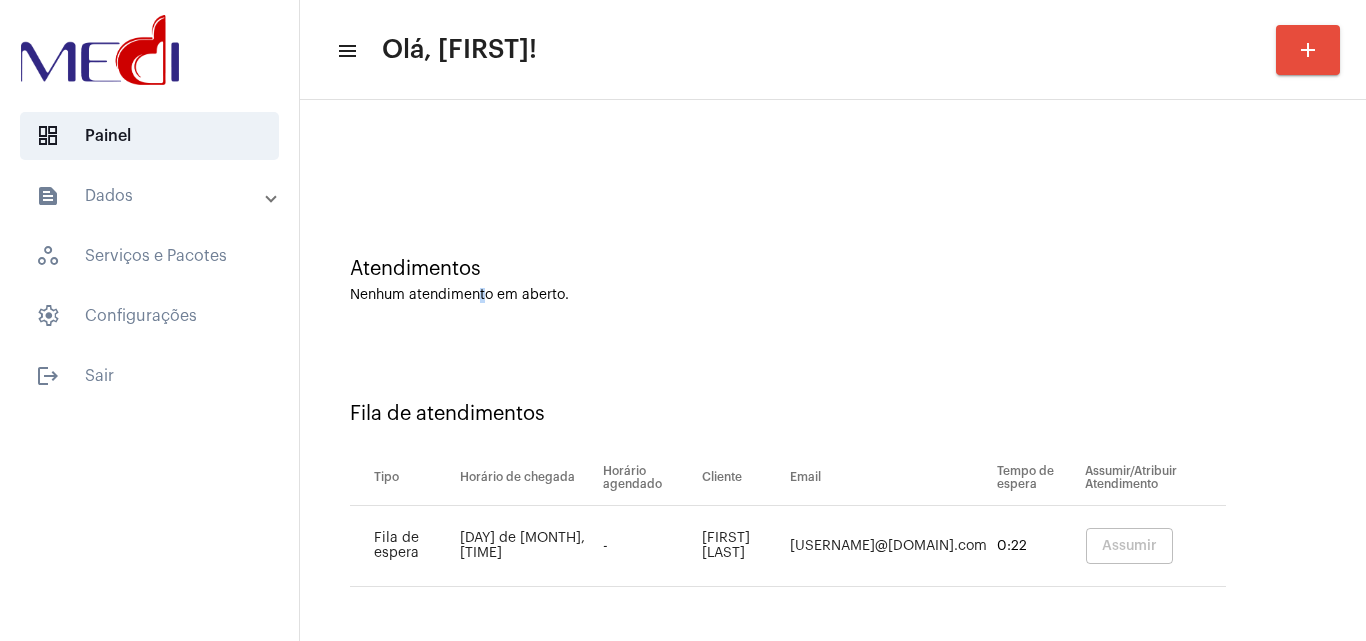 scroll, scrollTop: 0, scrollLeft: 0, axis: both 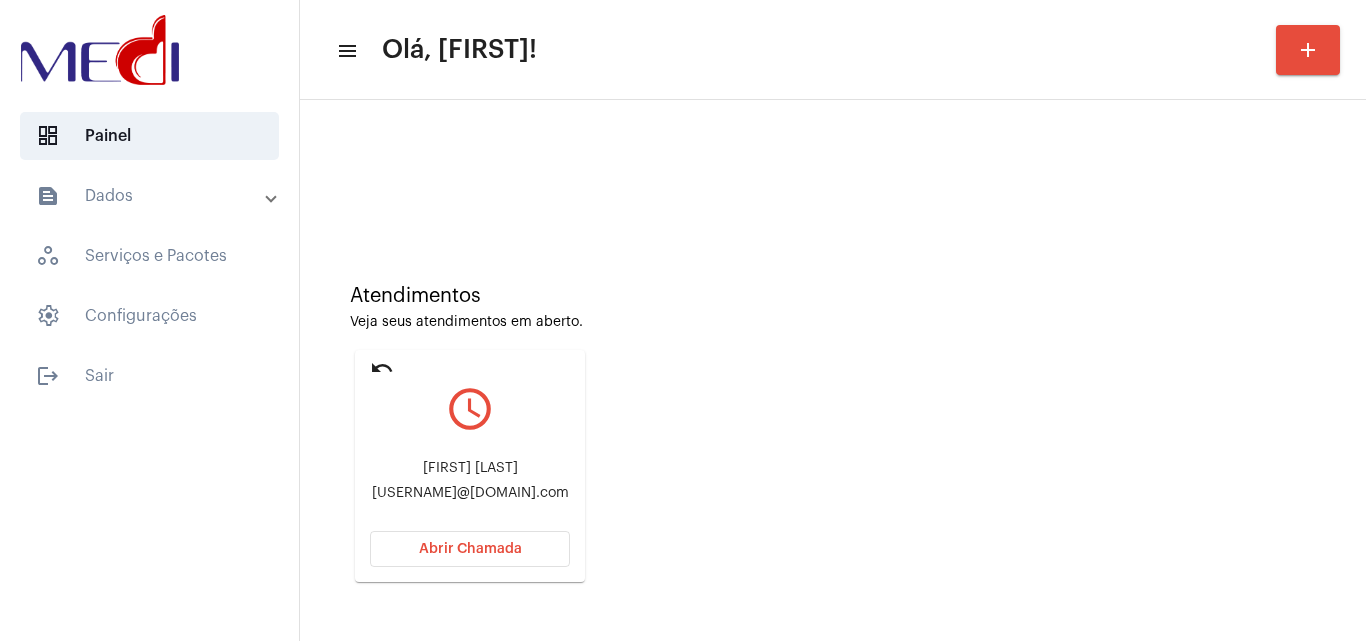 drag, startPoint x: 380, startPoint y: 457, endPoint x: 574, endPoint y: 457, distance: 194 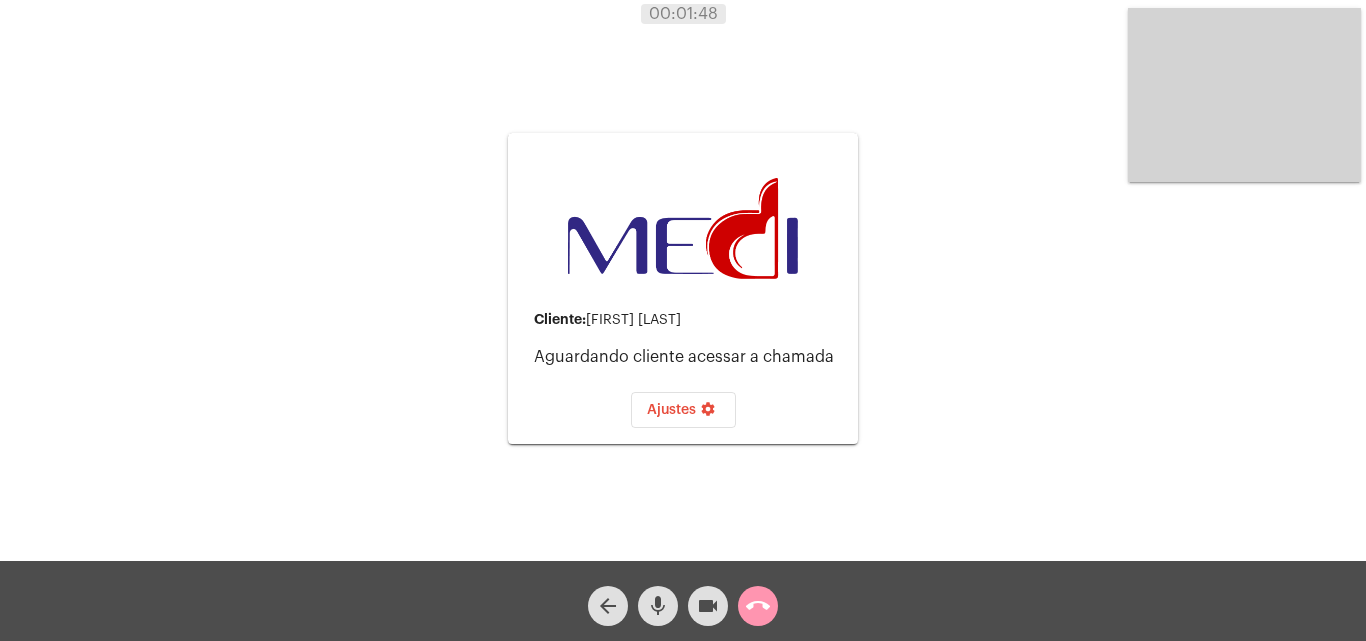 click on "mic" 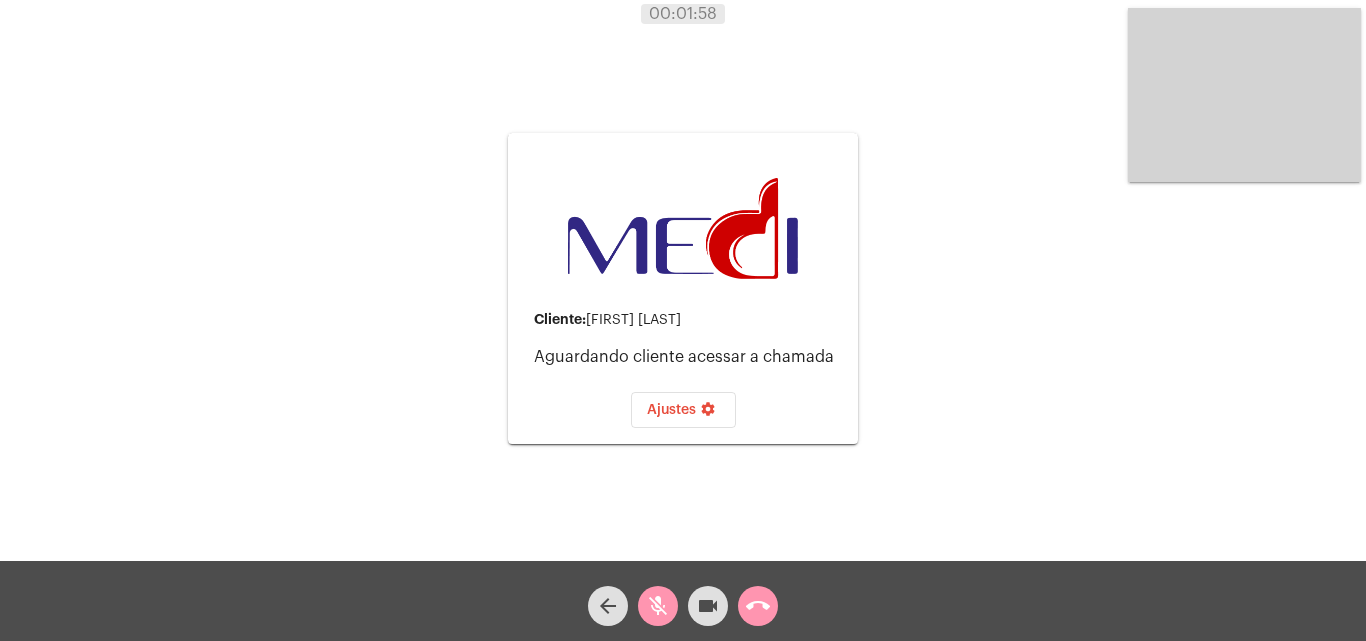 click on "Cliente:   Reginaldo marques da silva   Aguardando cliente acessar a chamada   Ajustes settings Acessando Câmera e Microfone..." 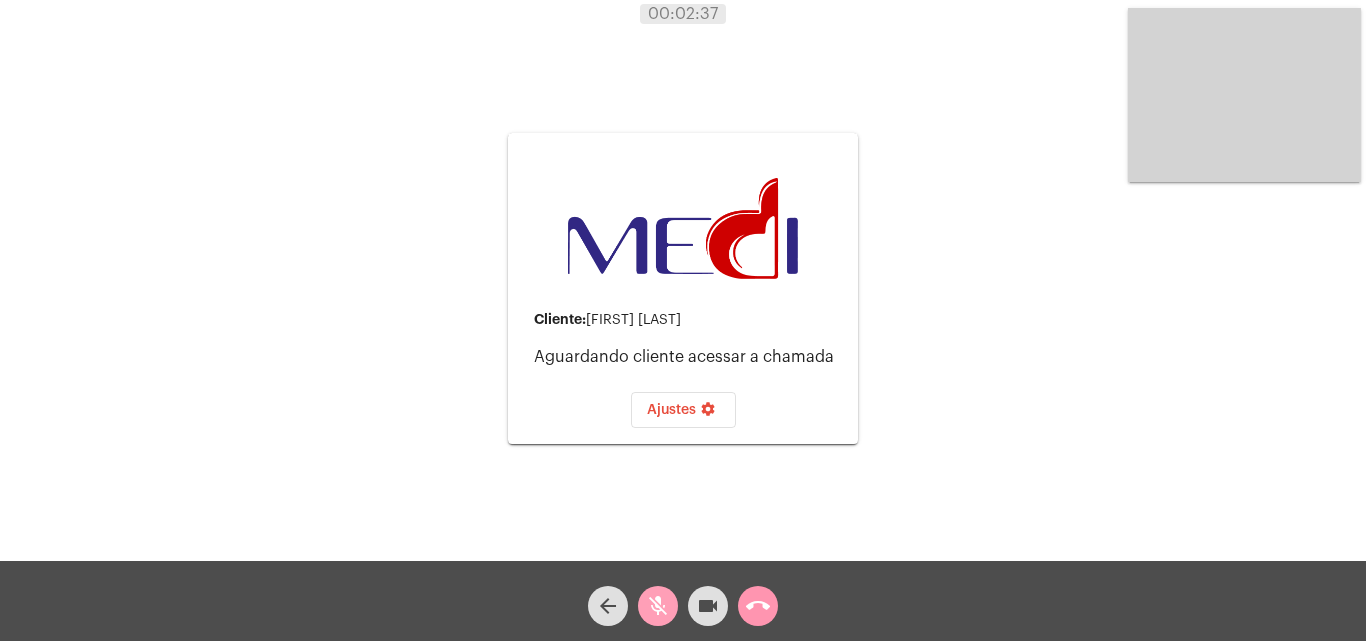 click on "mic_off" 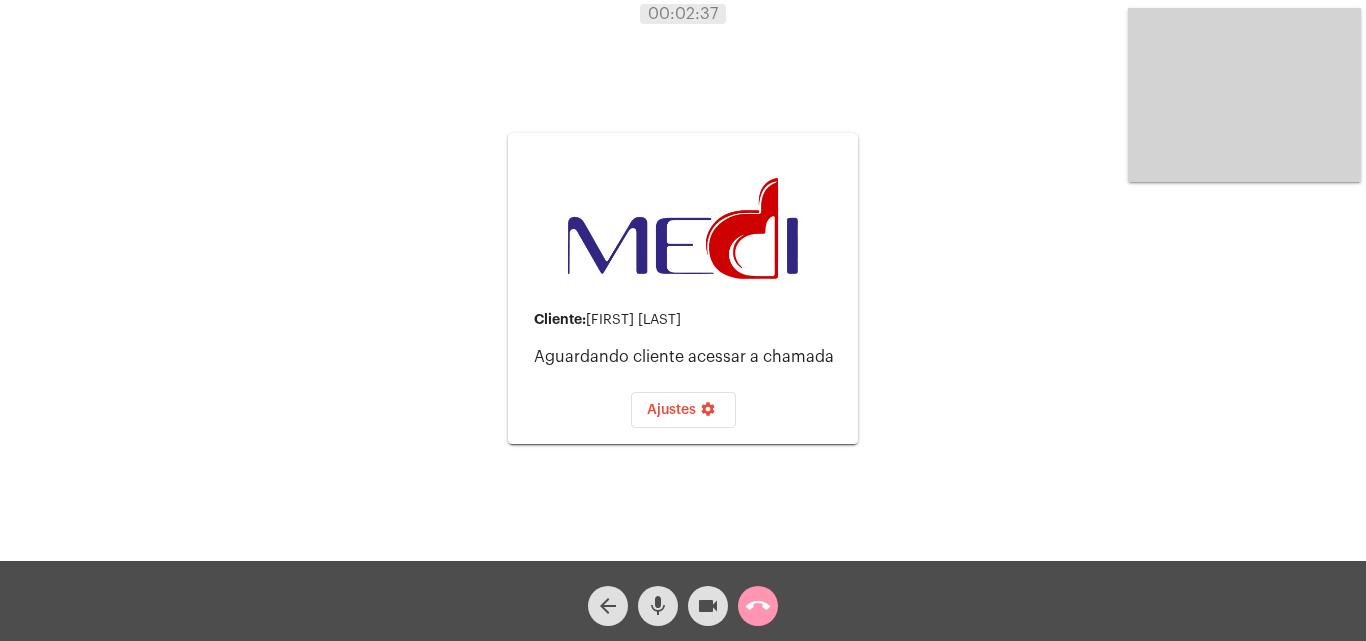 click on "mic" 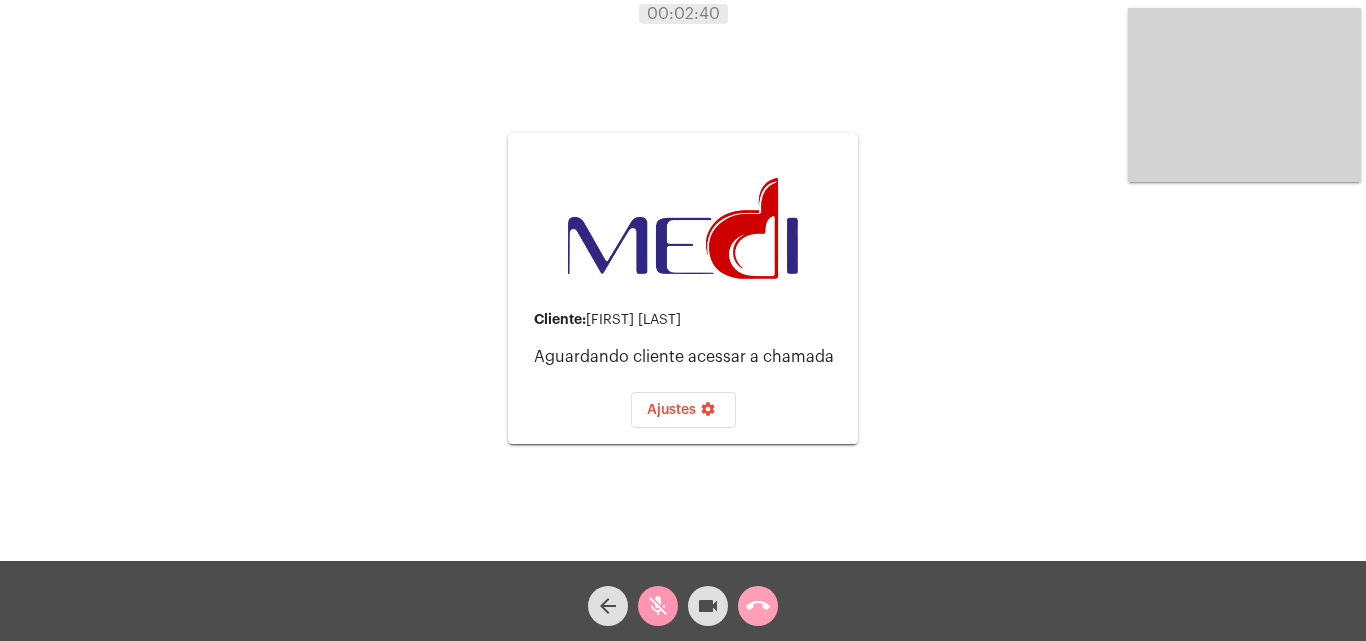 click on "call_end" 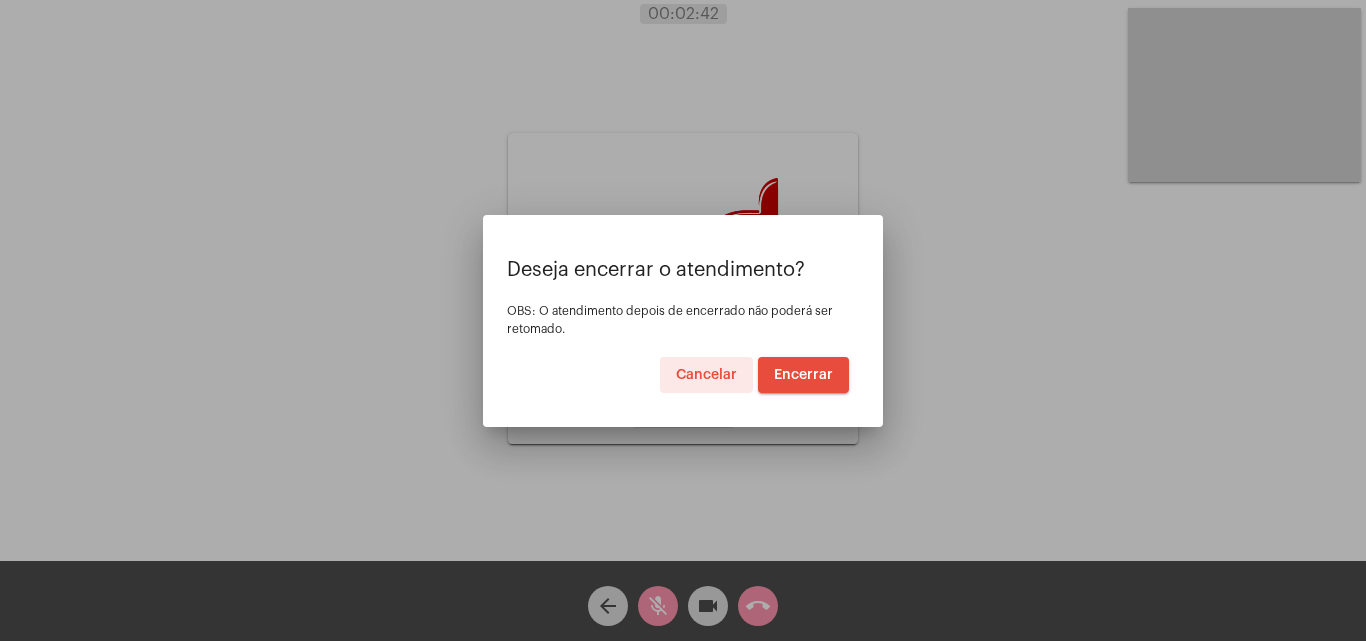 click on "Encerrar" at bounding box center [803, 375] 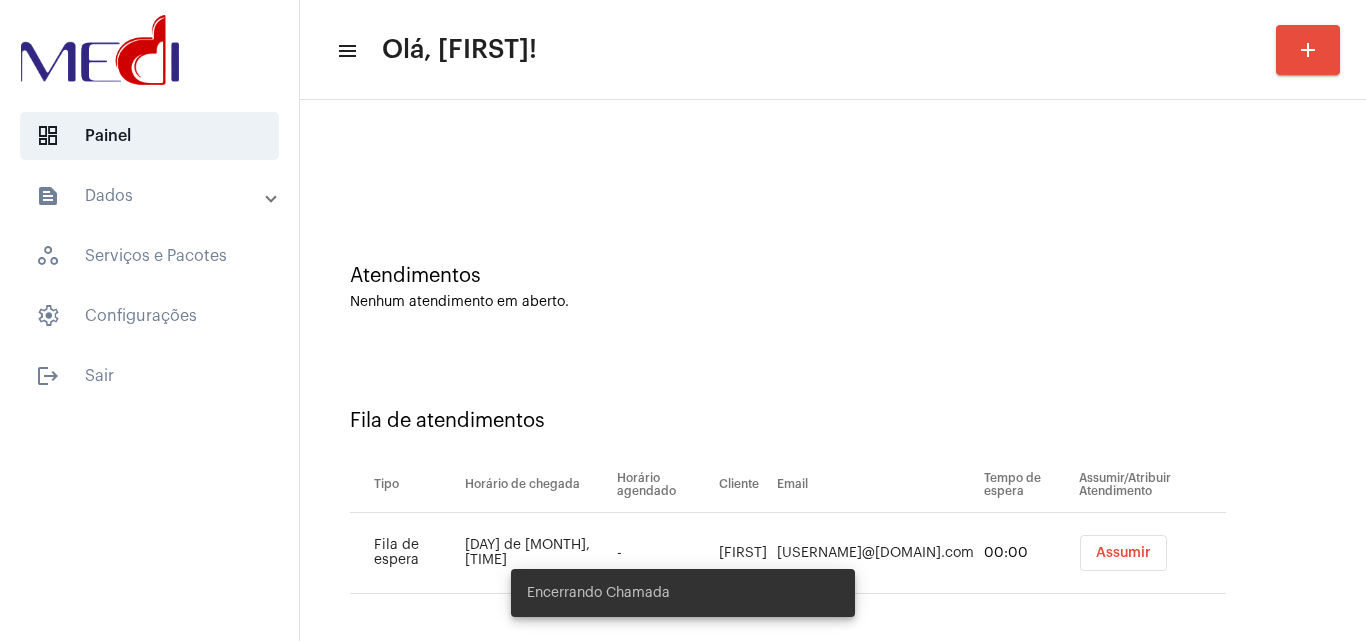 scroll, scrollTop: 27, scrollLeft: 0, axis: vertical 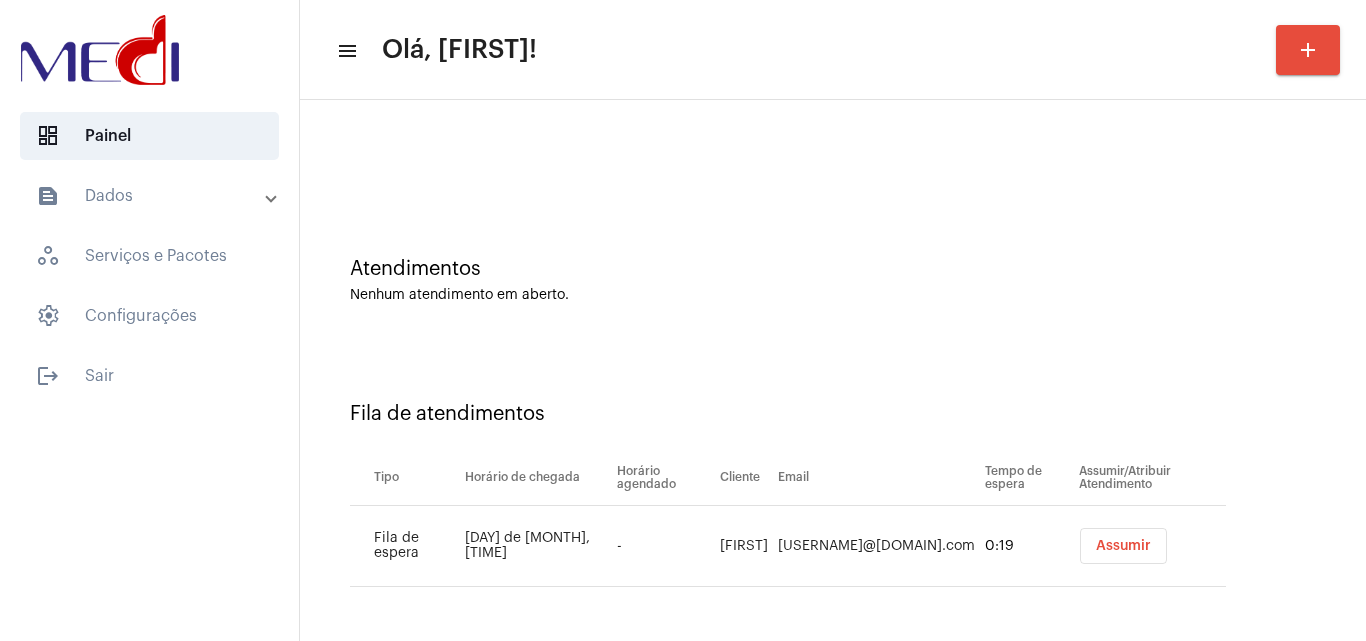 click on "Assumir" at bounding box center [1123, 546] 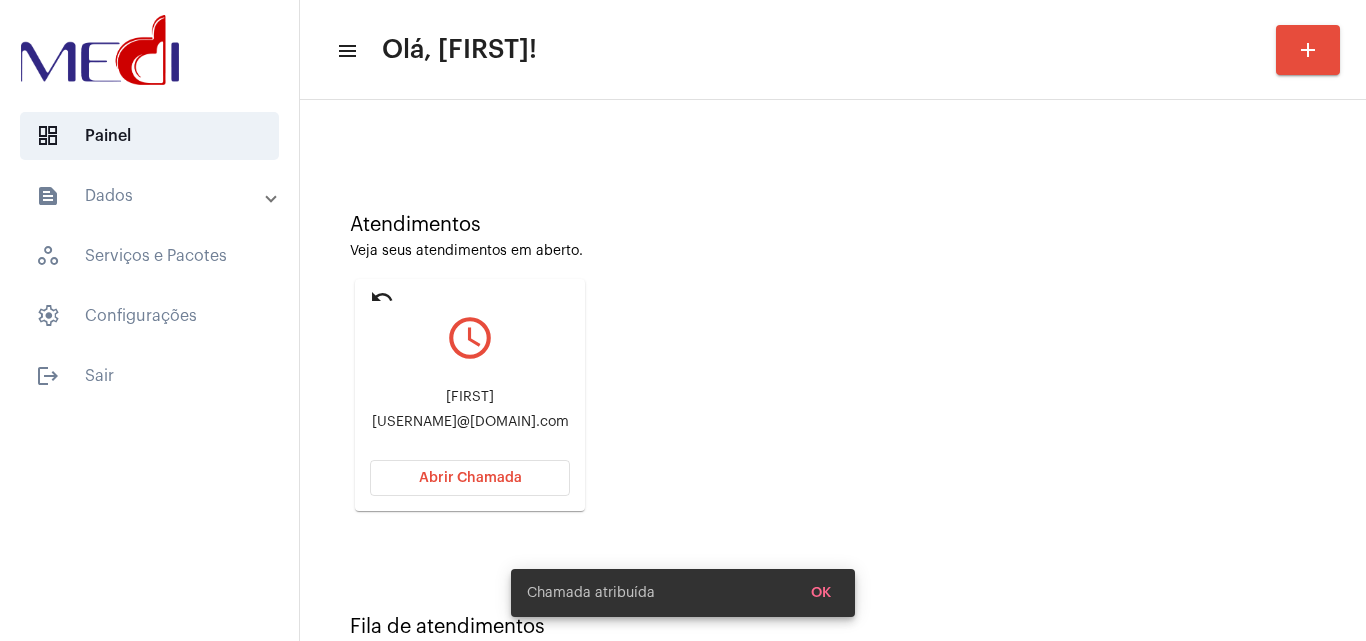 scroll, scrollTop: 100, scrollLeft: 0, axis: vertical 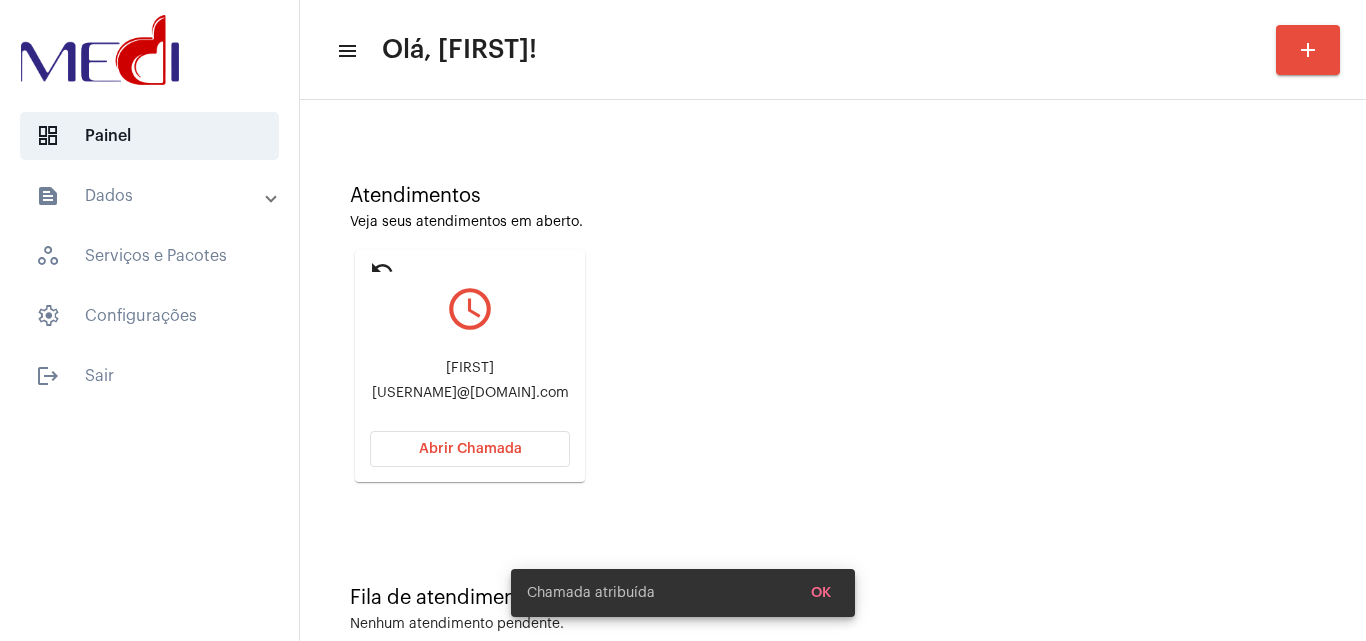 drag, startPoint x: 390, startPoint y: 390, endPoint x: 564, endPoint y: 388, distance: 174.01149 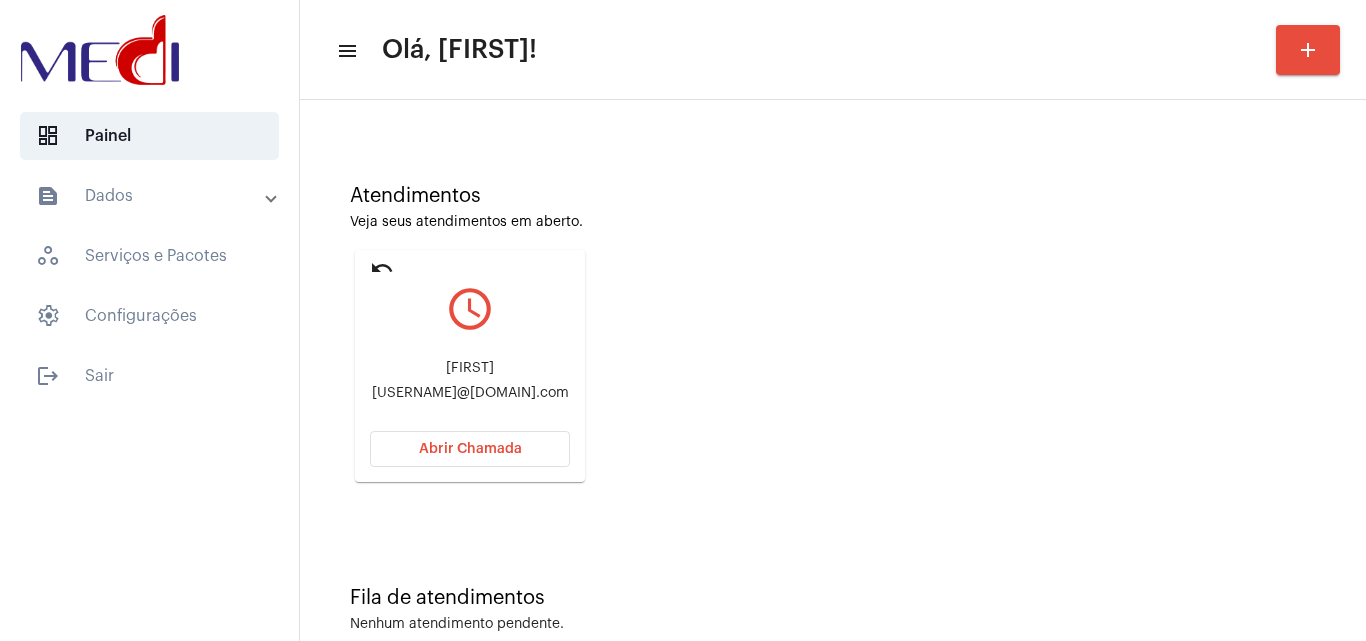 click on "Abrir Chamada" 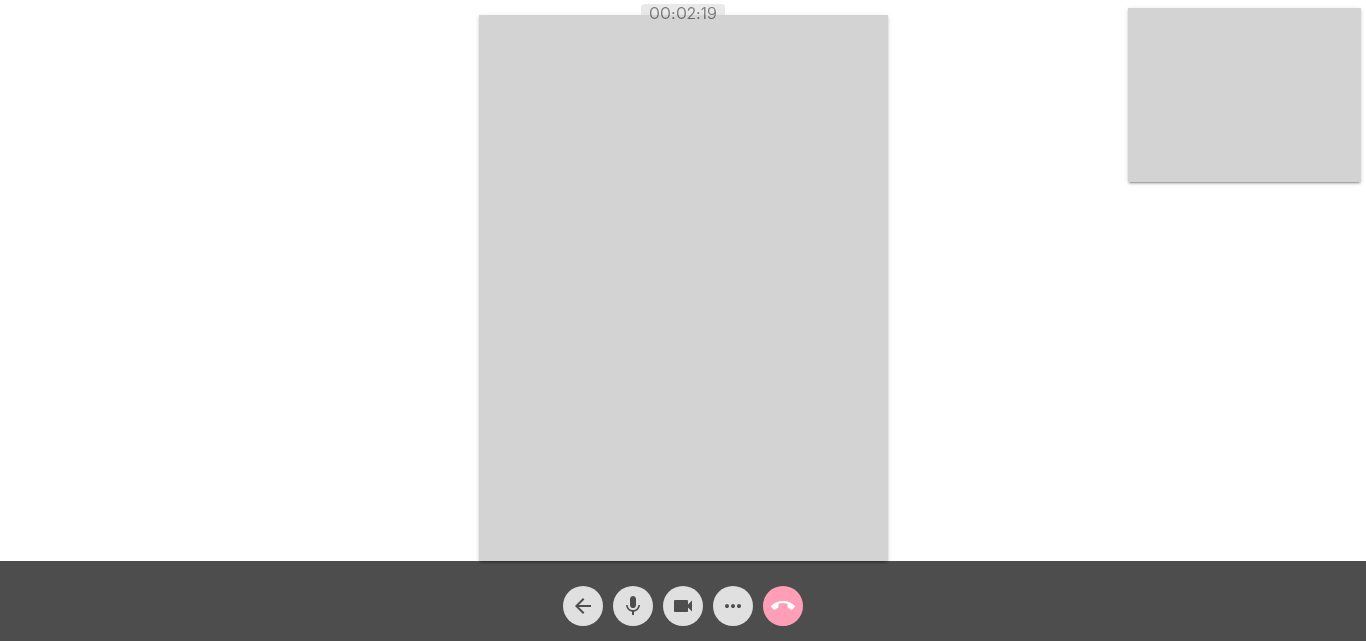 click on "call_end" 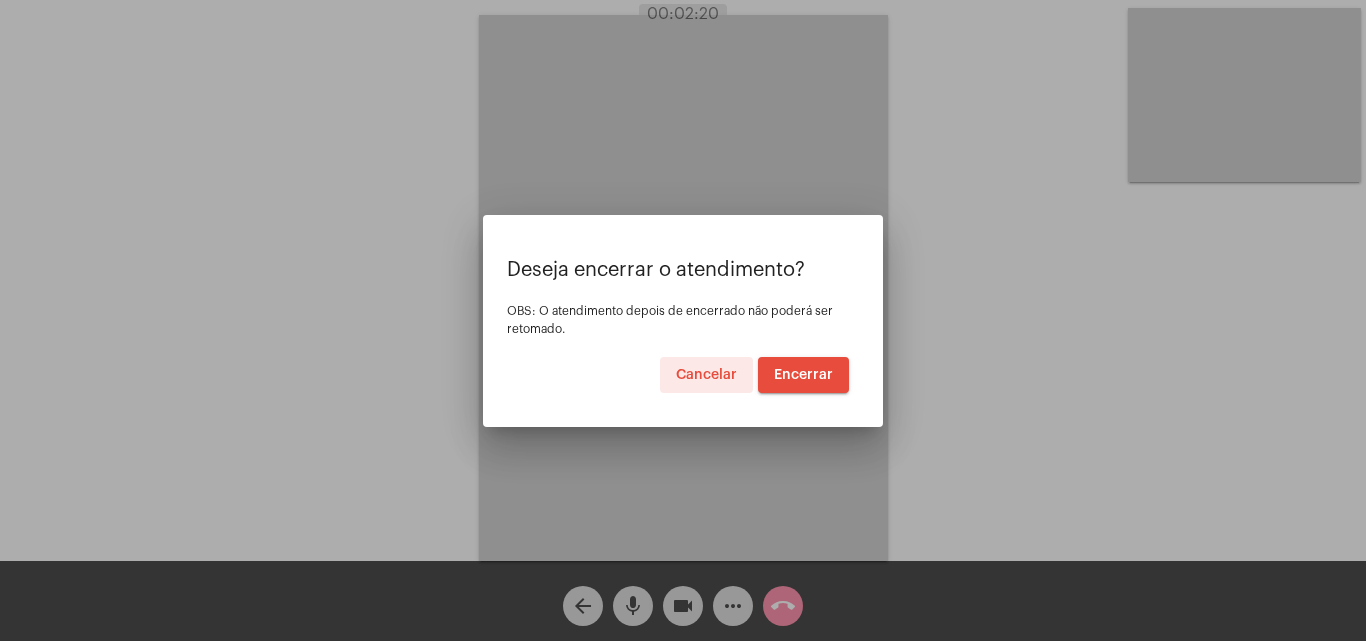 click on "Encerrar" at bounding box center (803, 375) 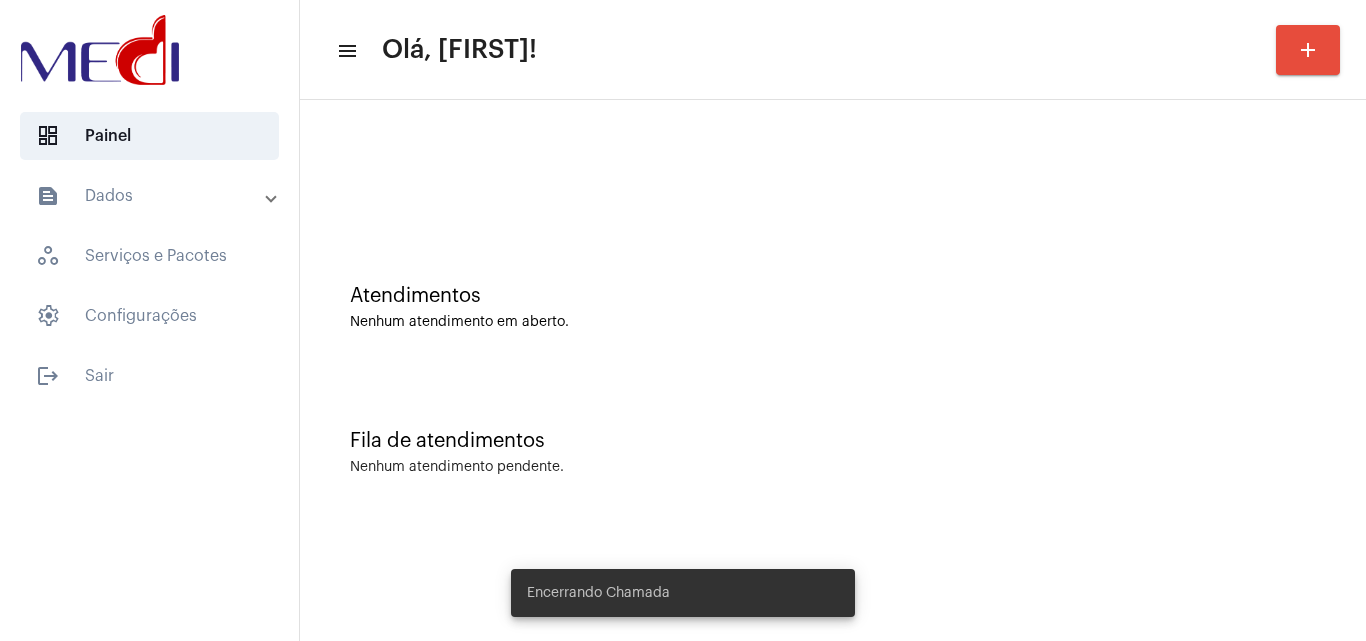 click on "Fila de atendimentos Nenhum atendimento pendente." 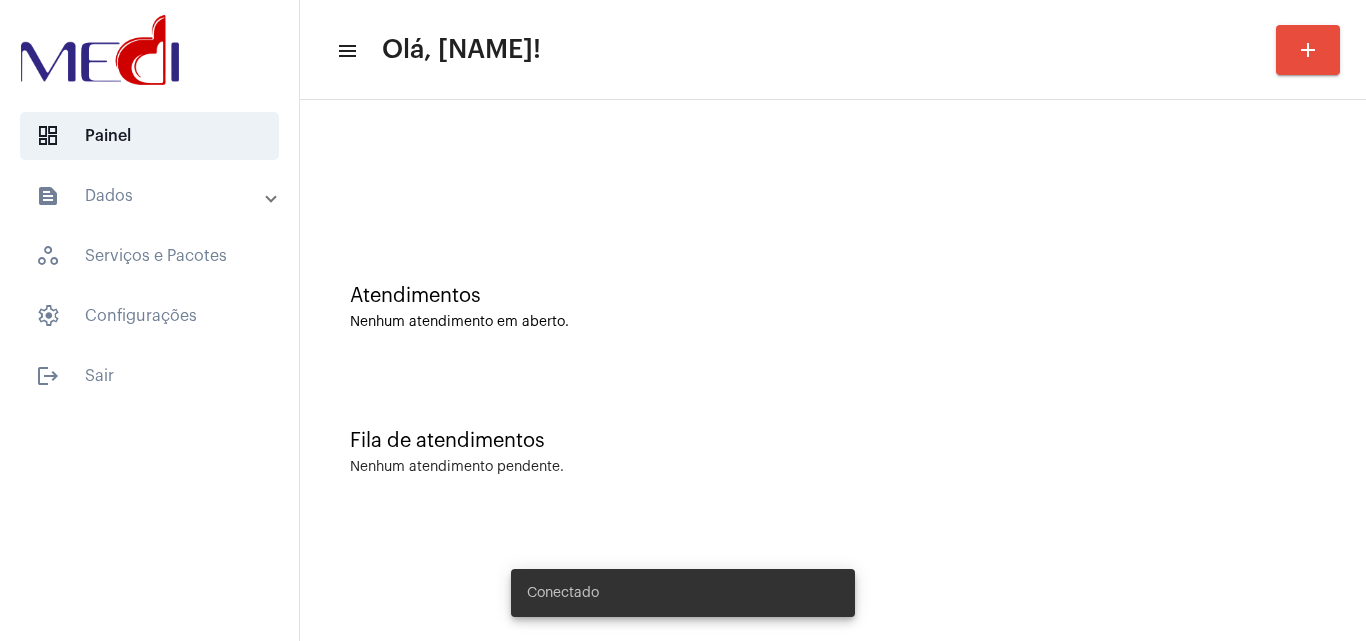 scroll, scrollTop: 0, scrollLeft: 0, axis: both 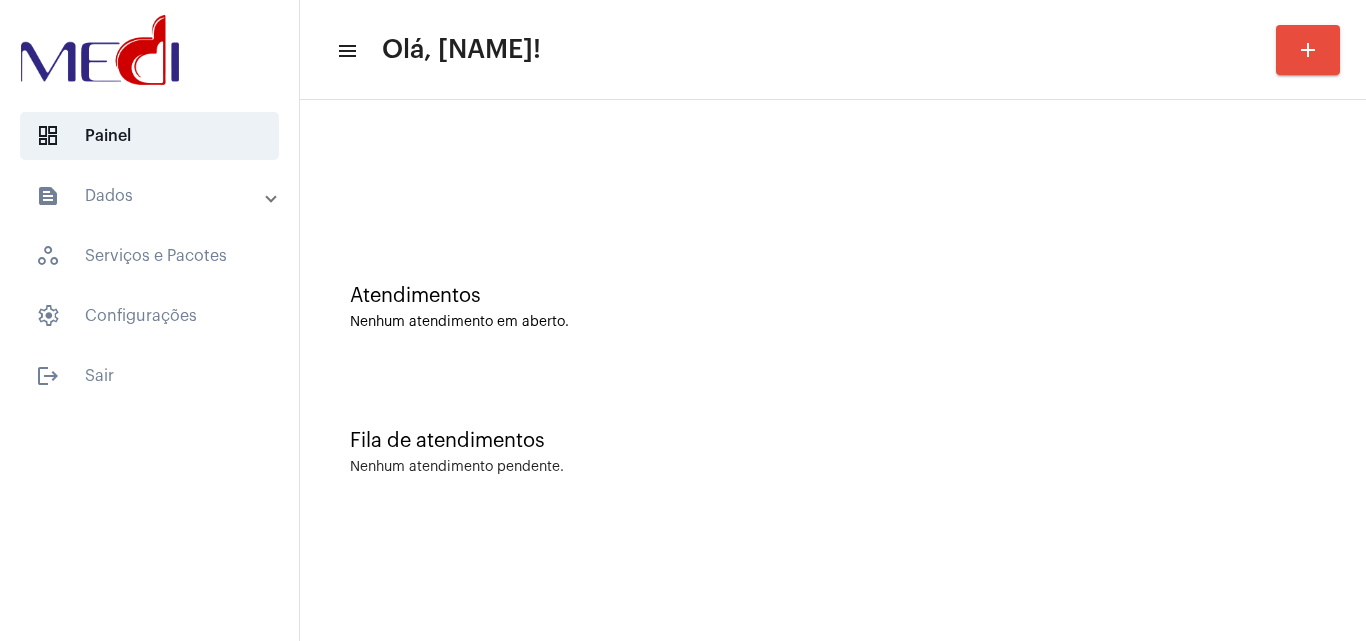 click on "Fila de atendimentos Nenhum atendimento pendente." 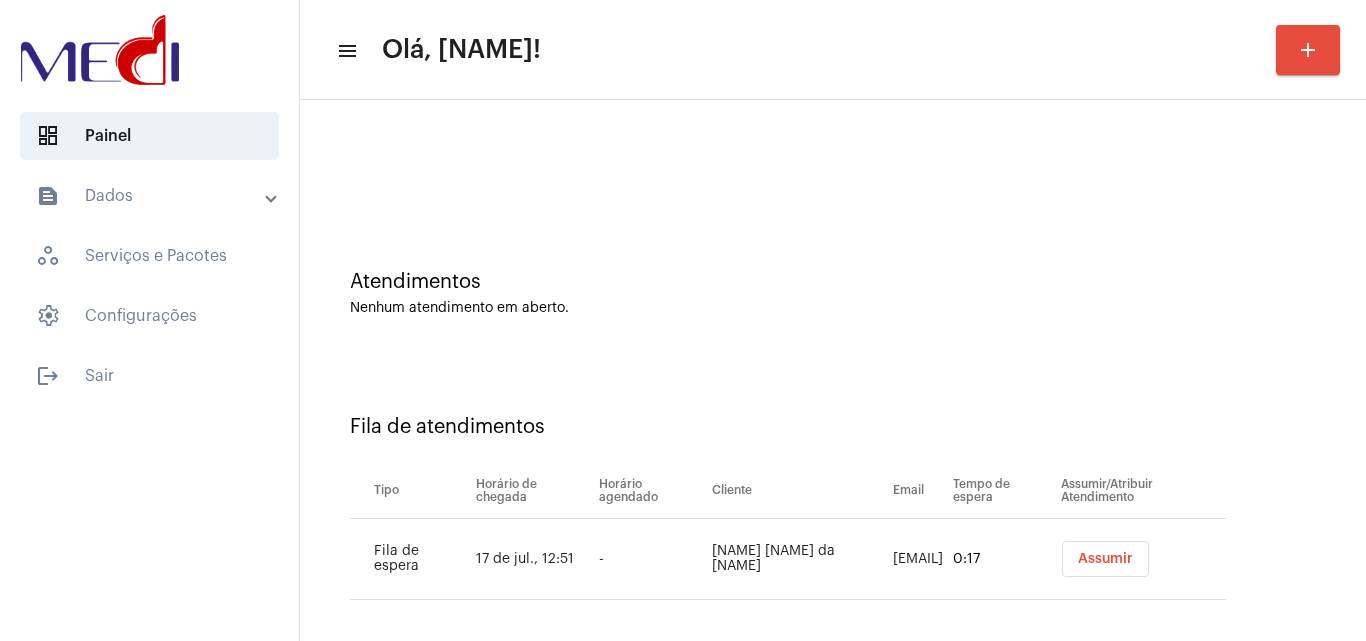 scroll, scrollTop: 27, scrollLeft: 0, axis: vertical 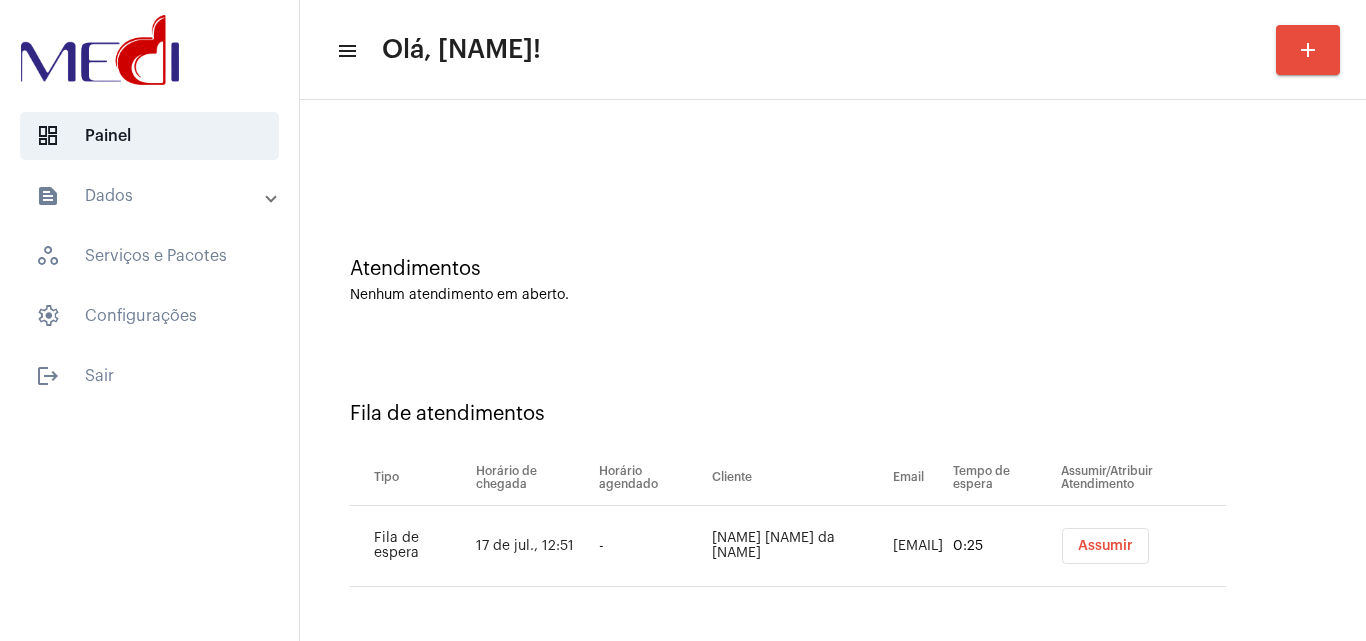 click on "Assumir" at bounding box center [1105, 546] 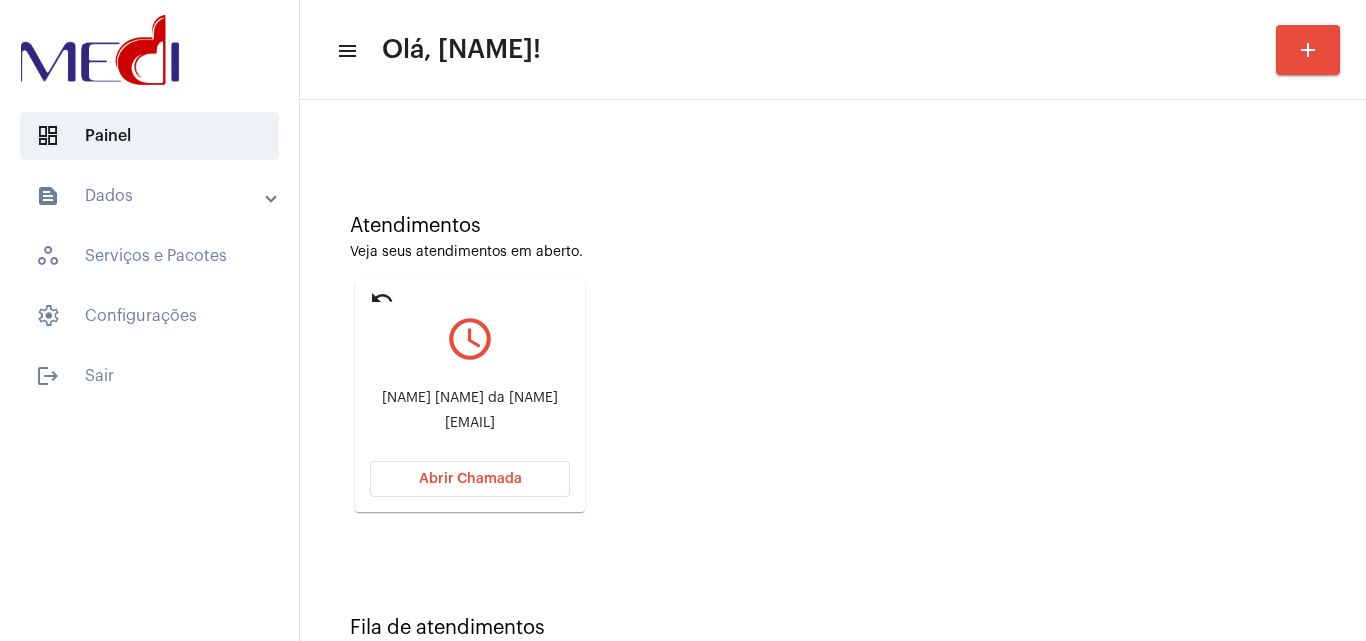 scroll, scrollTop: 41, scrollLeft: 0, axis: vertical 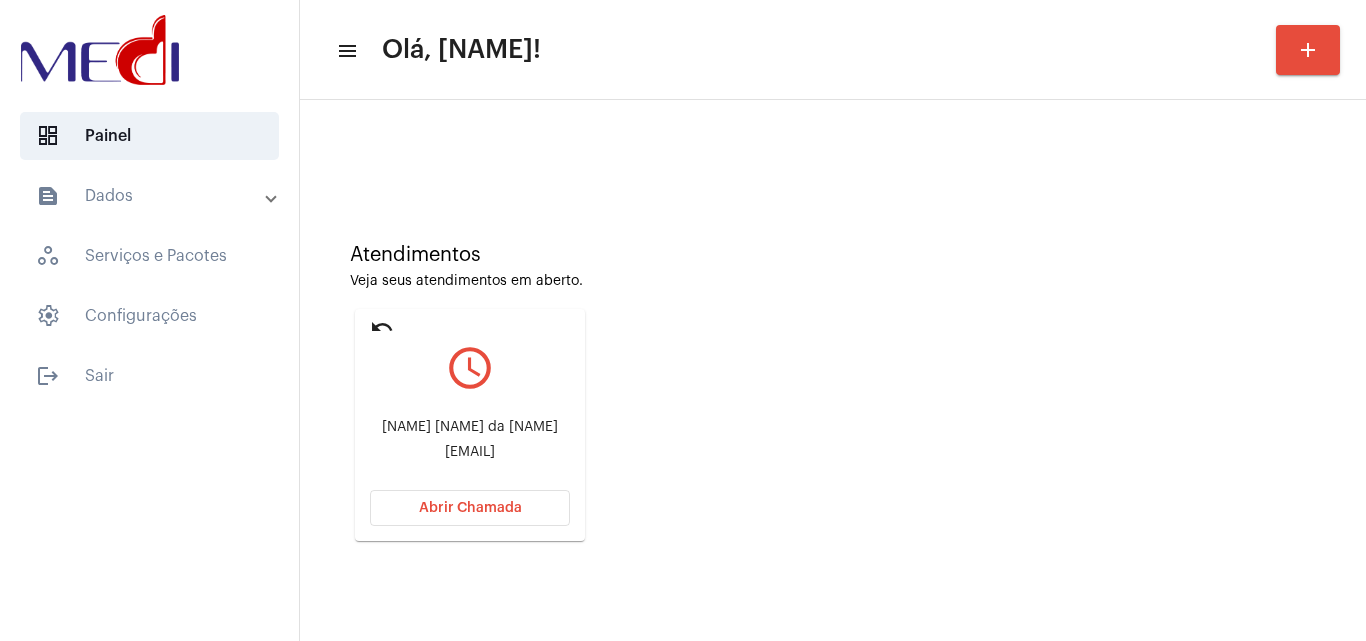 click on "Abrir Chamada" 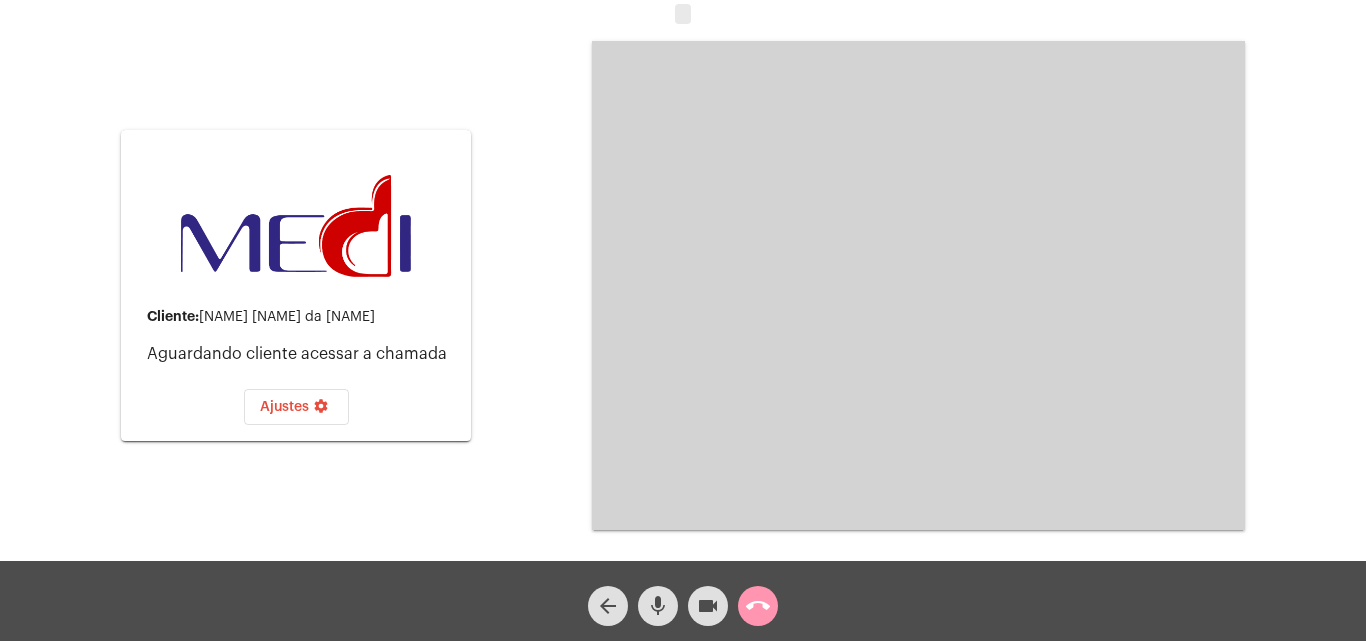 click on "mic" 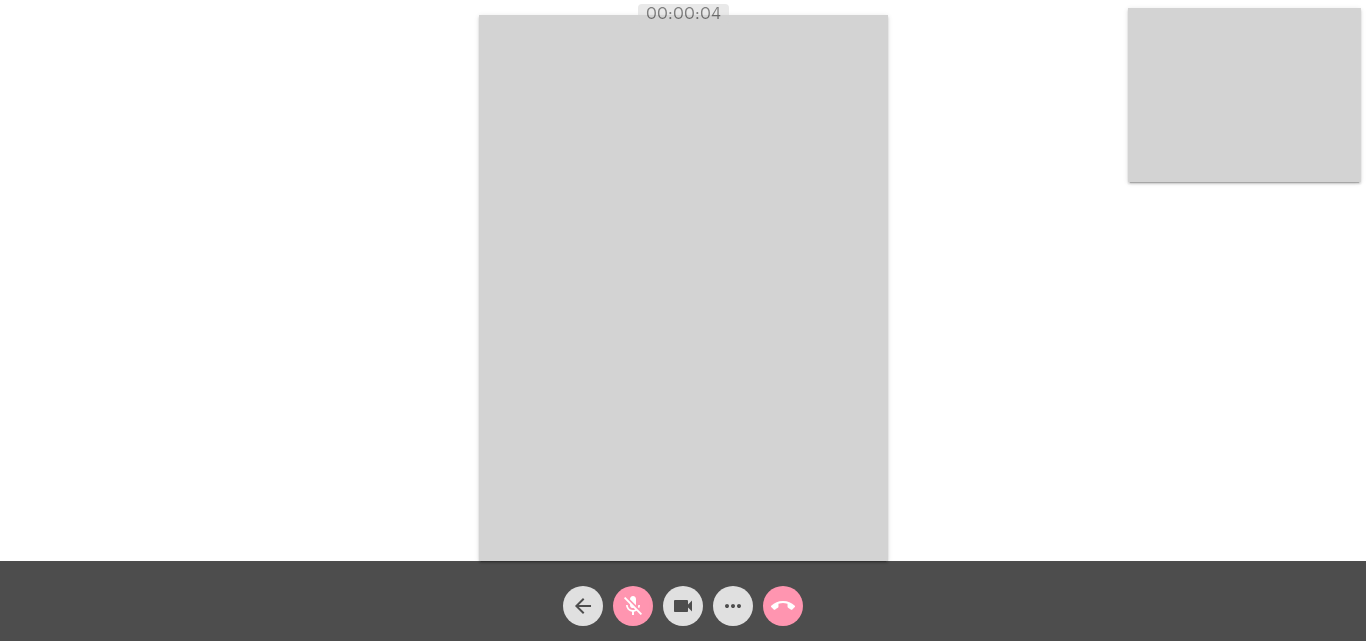 click on "mic_off" 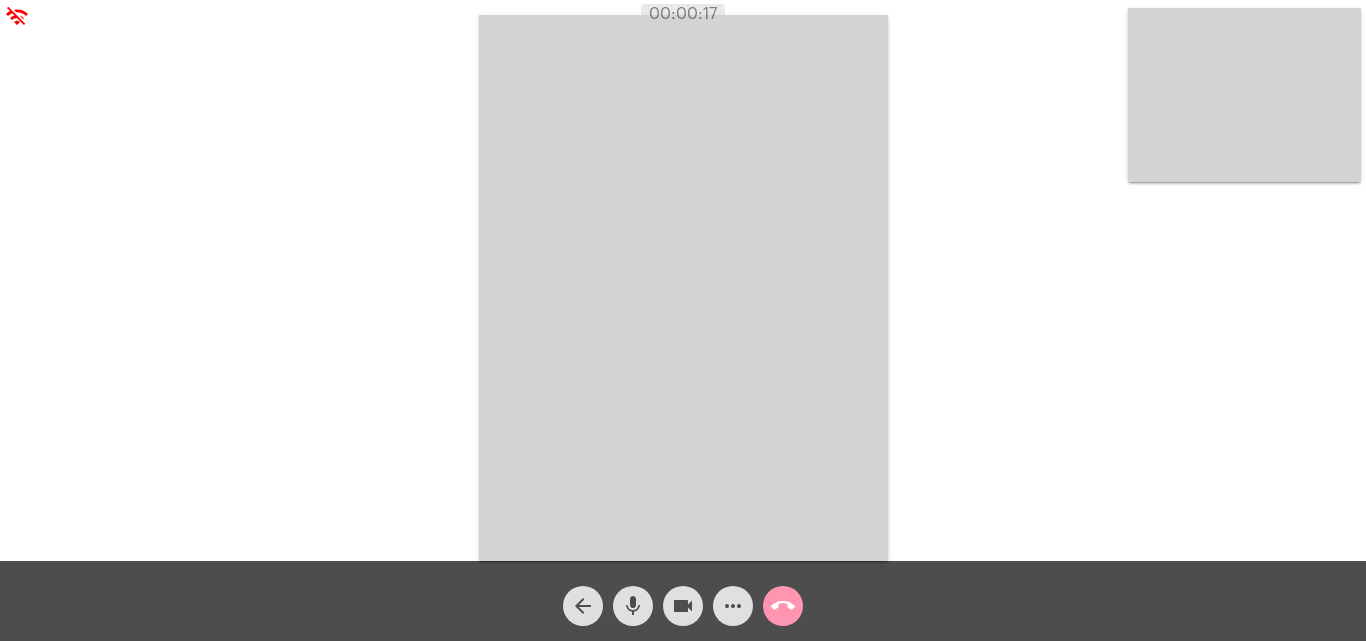 click on "mic" 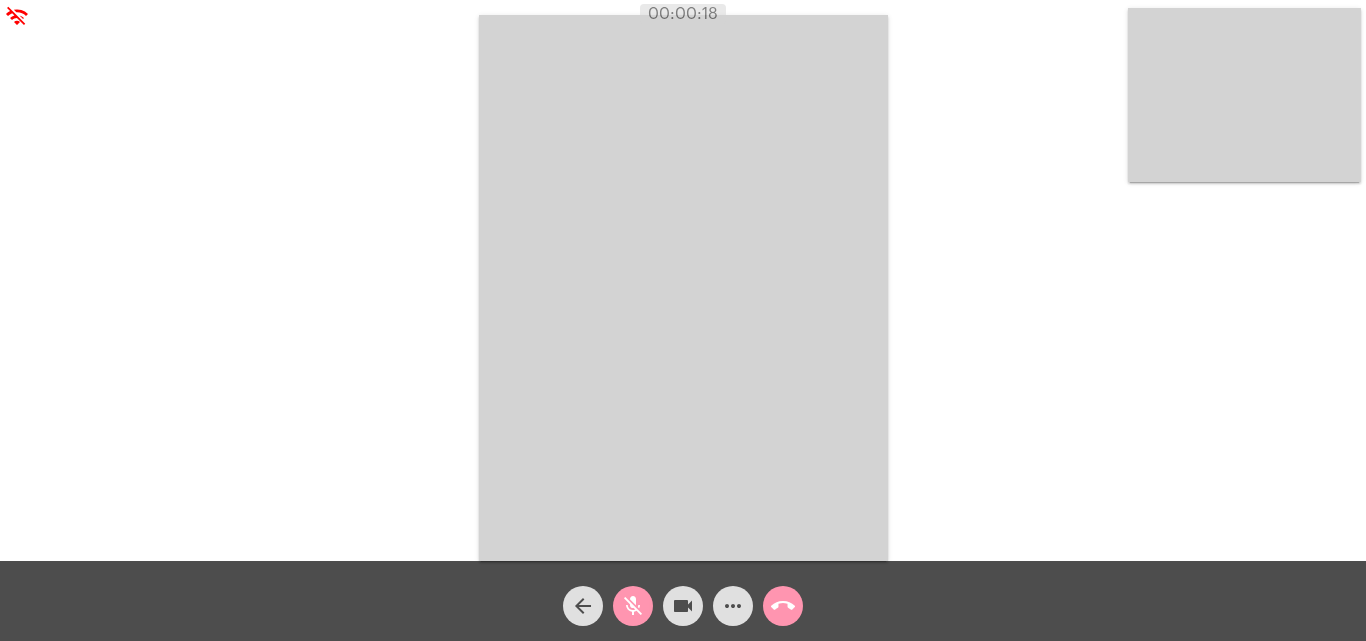 click on "more_horiz" 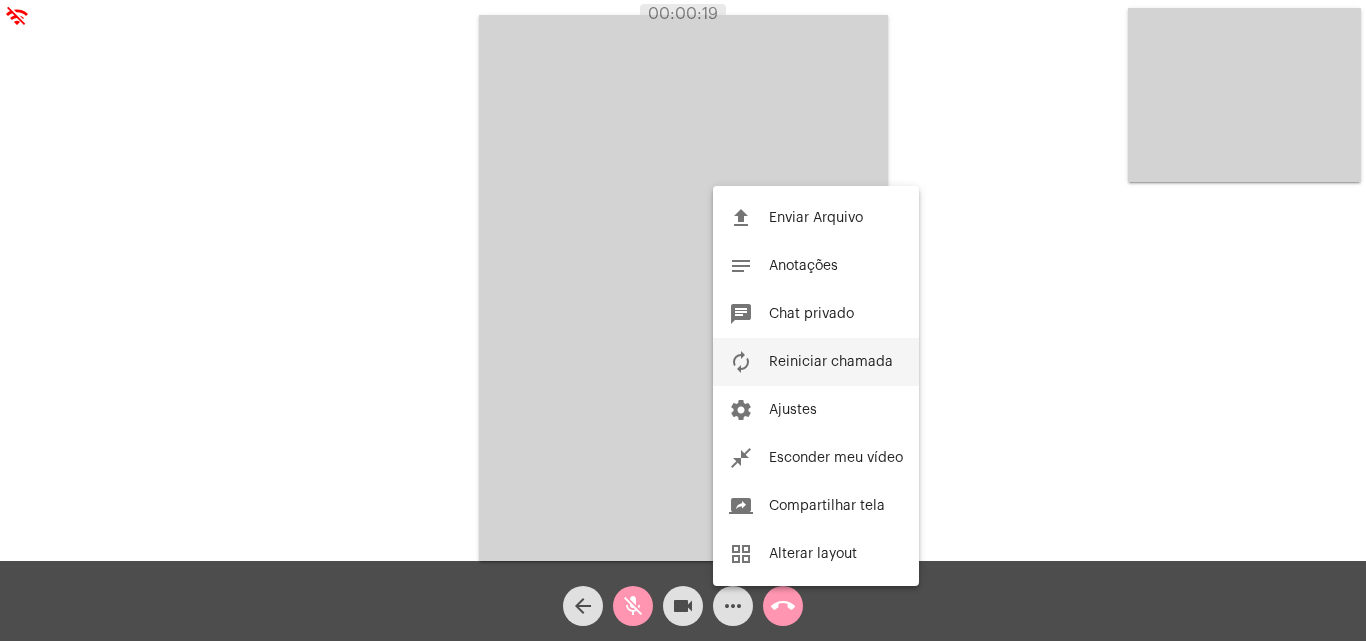click on "Reiniciar chamada" at bounding box center [831, 362] 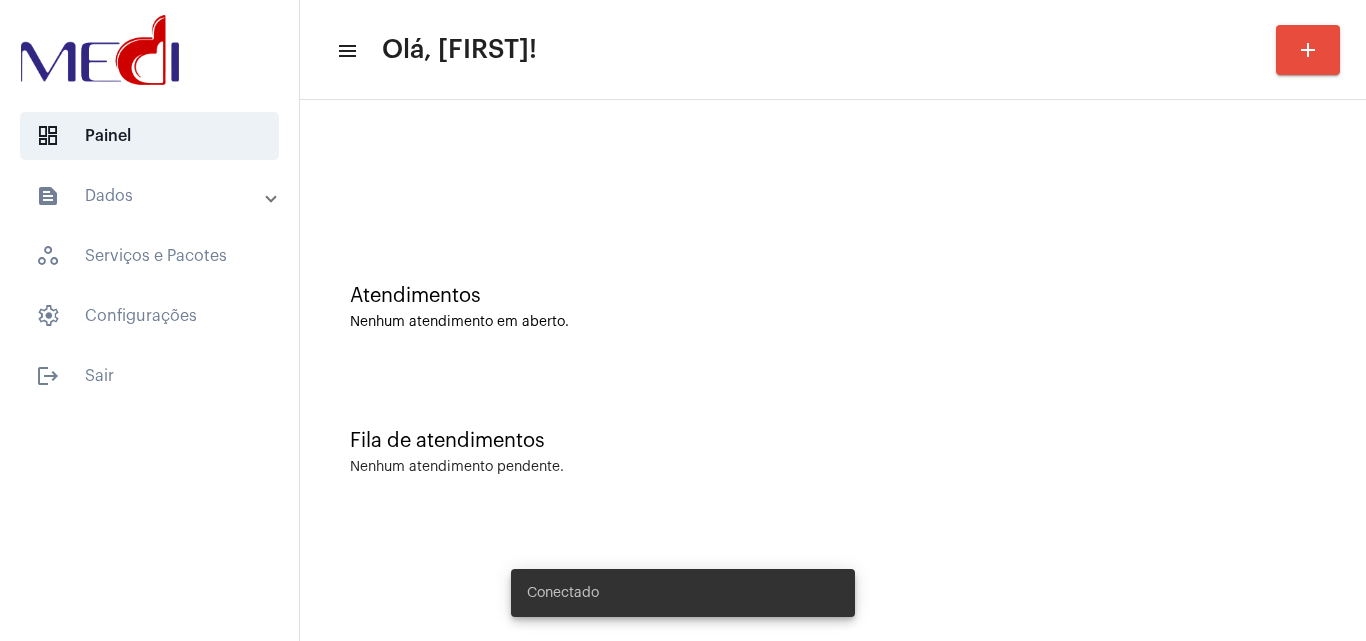 scroll, scrollTop: 0, scrollLeft: 0, axis: both 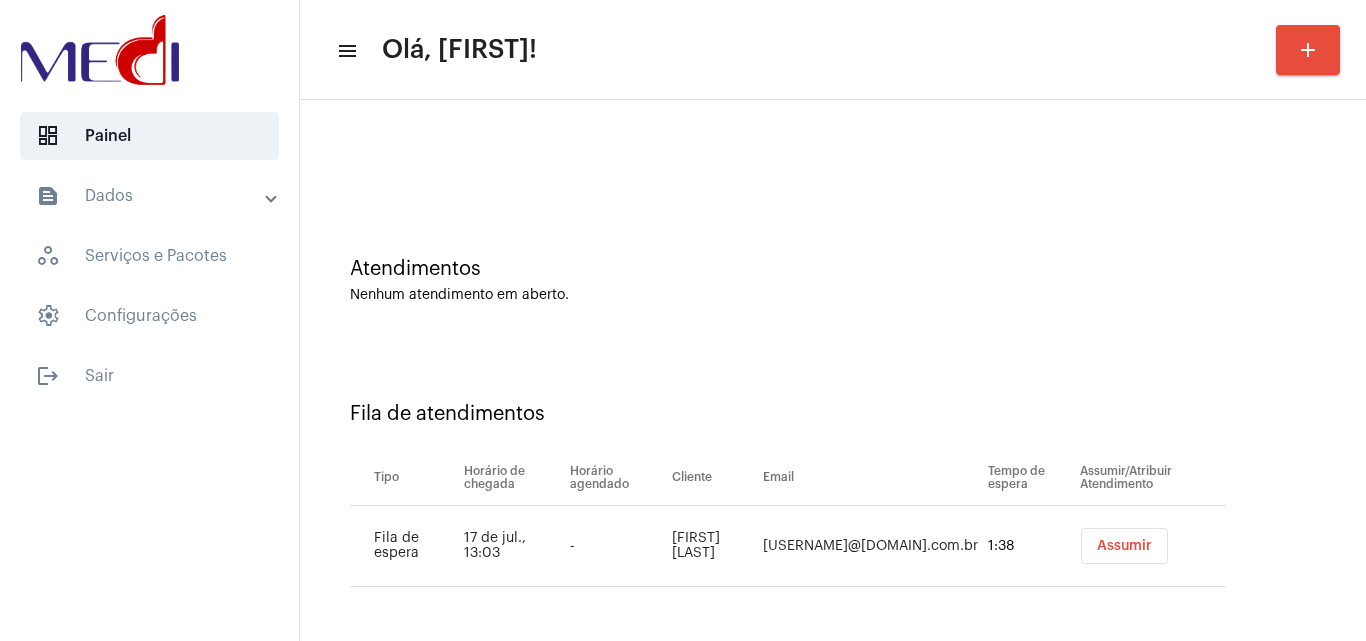 click on "Assumir" at bounding box center [1124, 546] 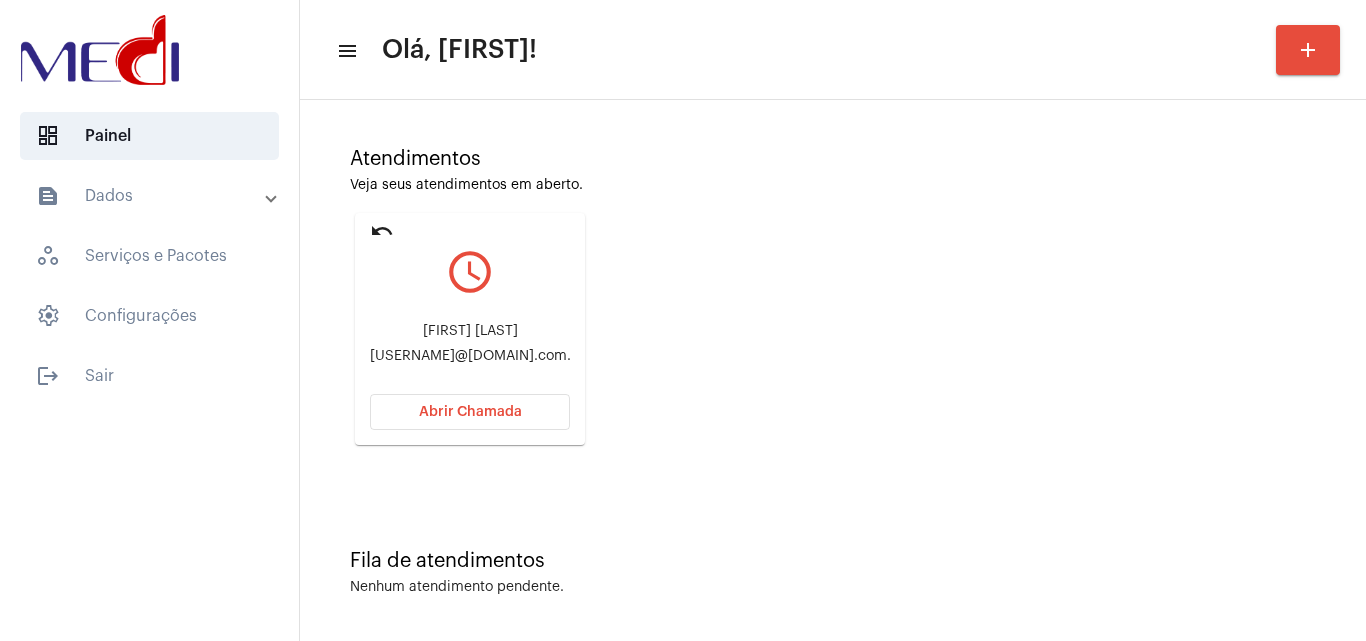 scroll, scrollTop: 141, scrollLeft: 0, axis: vertical 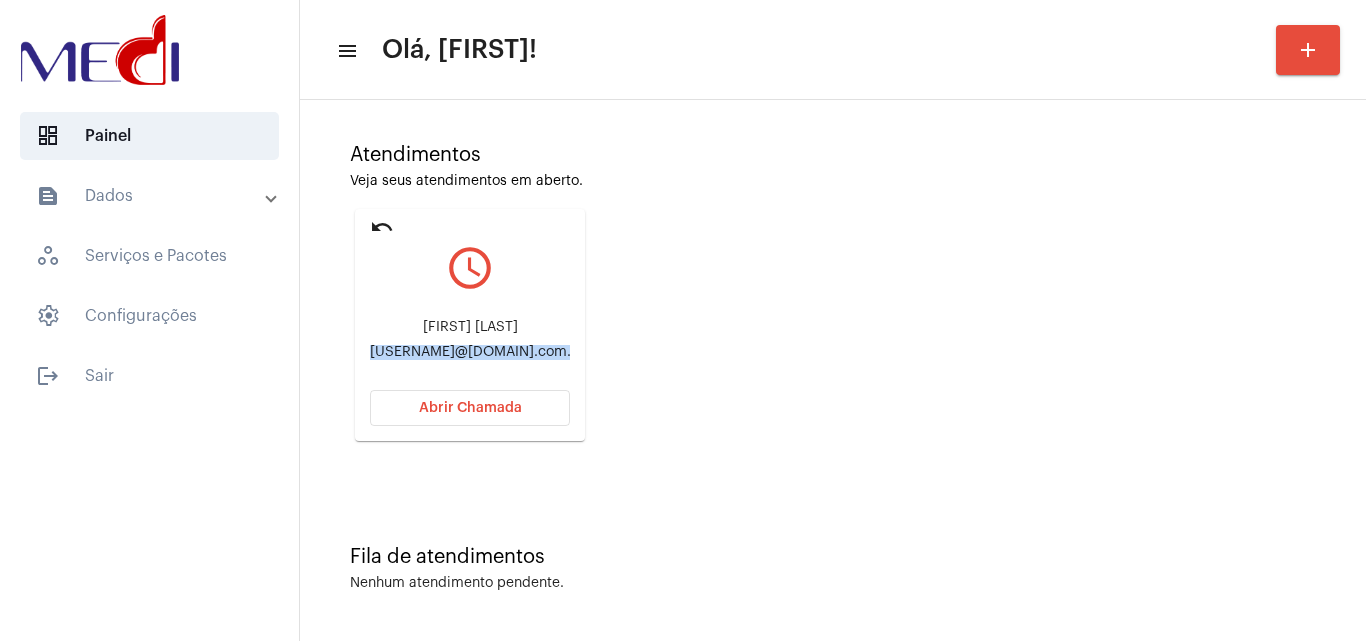 drag, startPoint x: 392, startPoint y: 342, endPoint x: 558, endPoint y: 351, distance: 166.24379 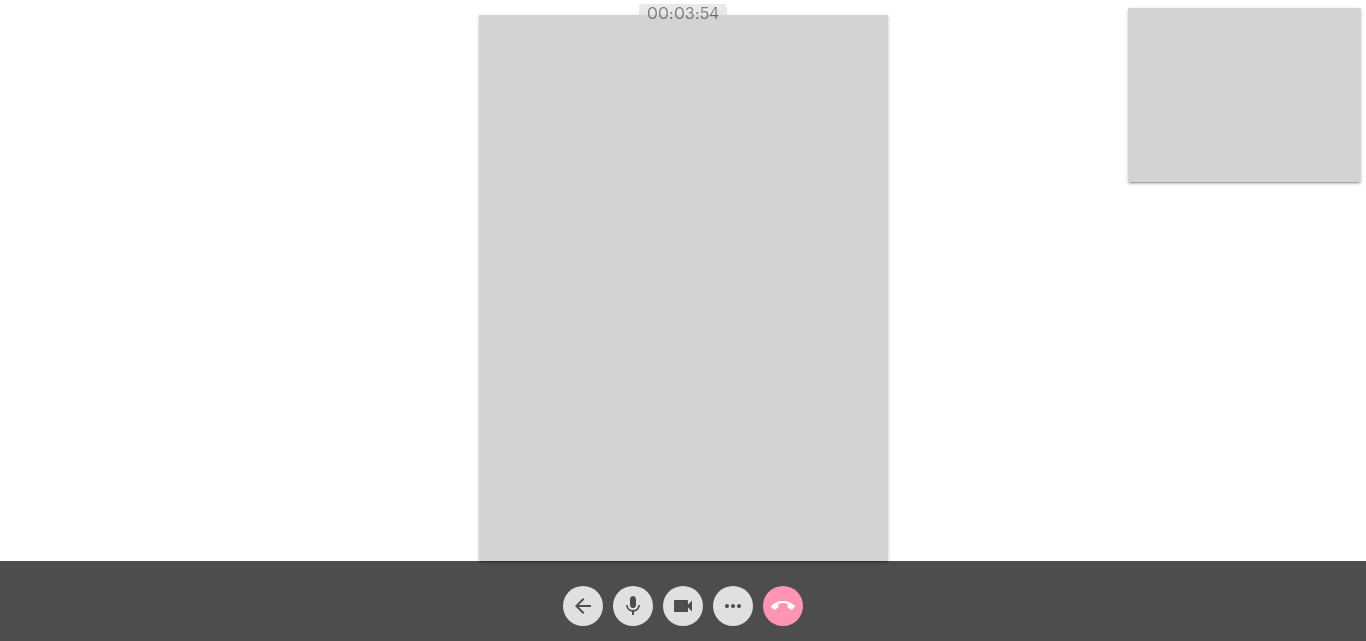 click on "call_end" 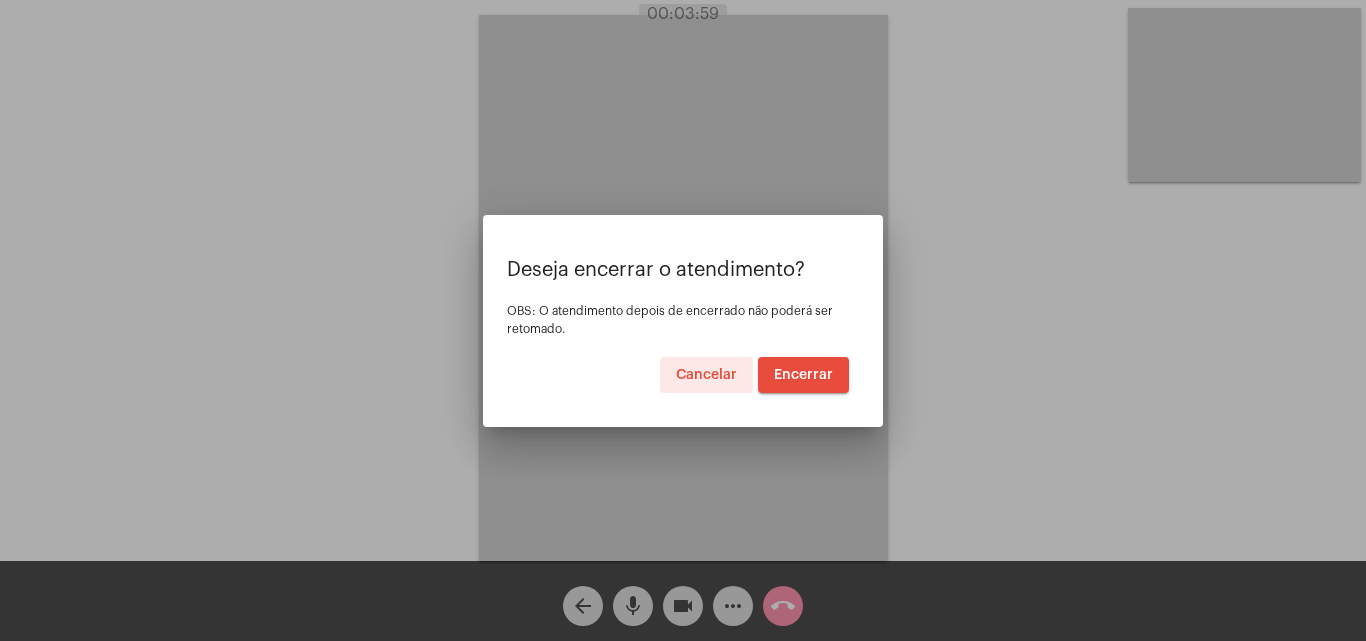 click on "Encerrar" at bounding box center (803, 375) 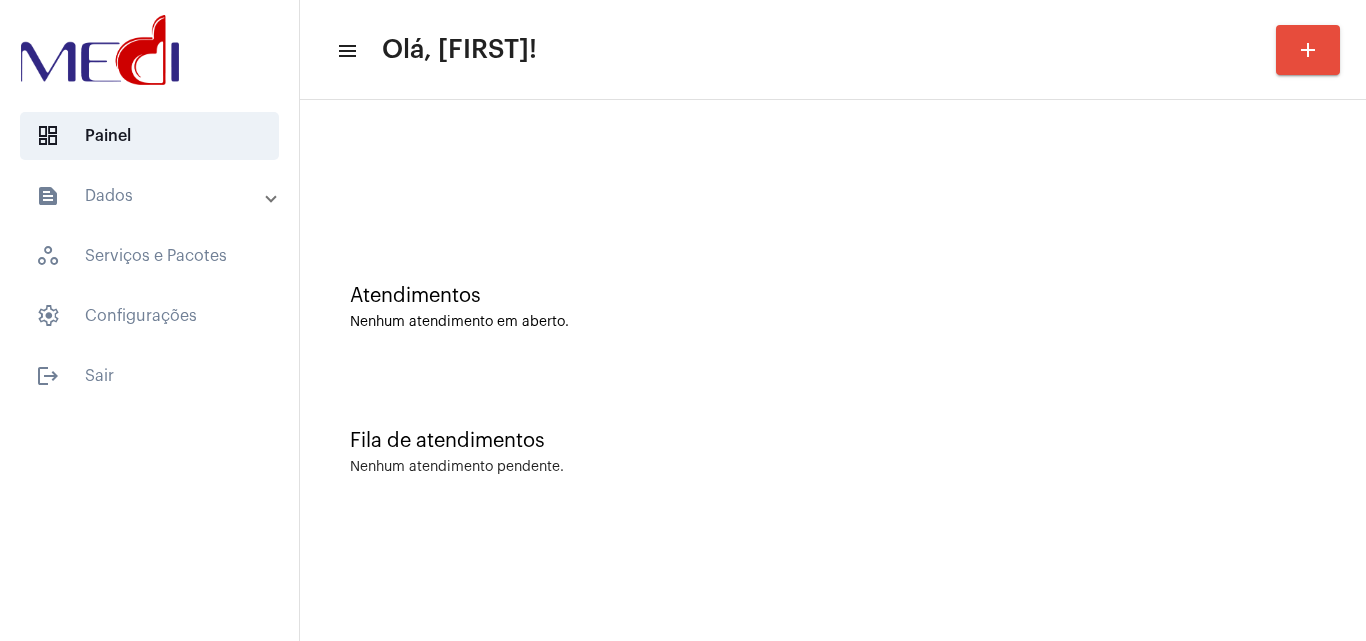 click on "Nenhum atendimento em aberto." 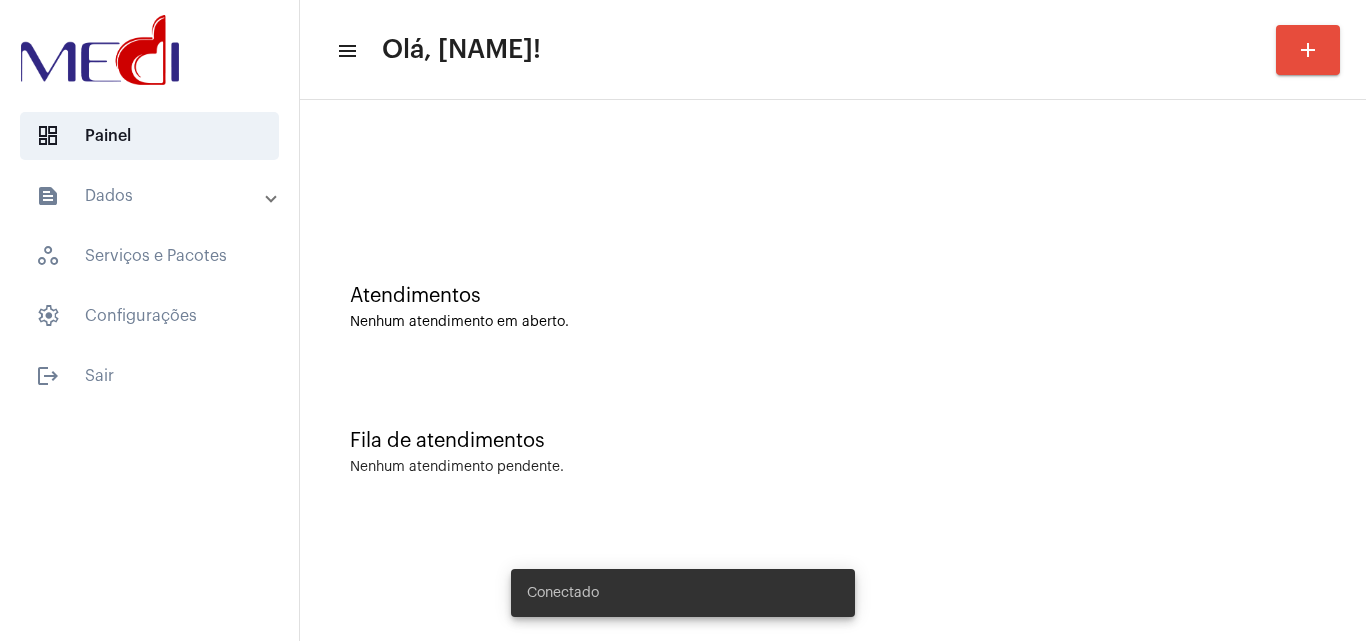 scroll, scrollTop: 0, scrollLeft: 0, axis: both 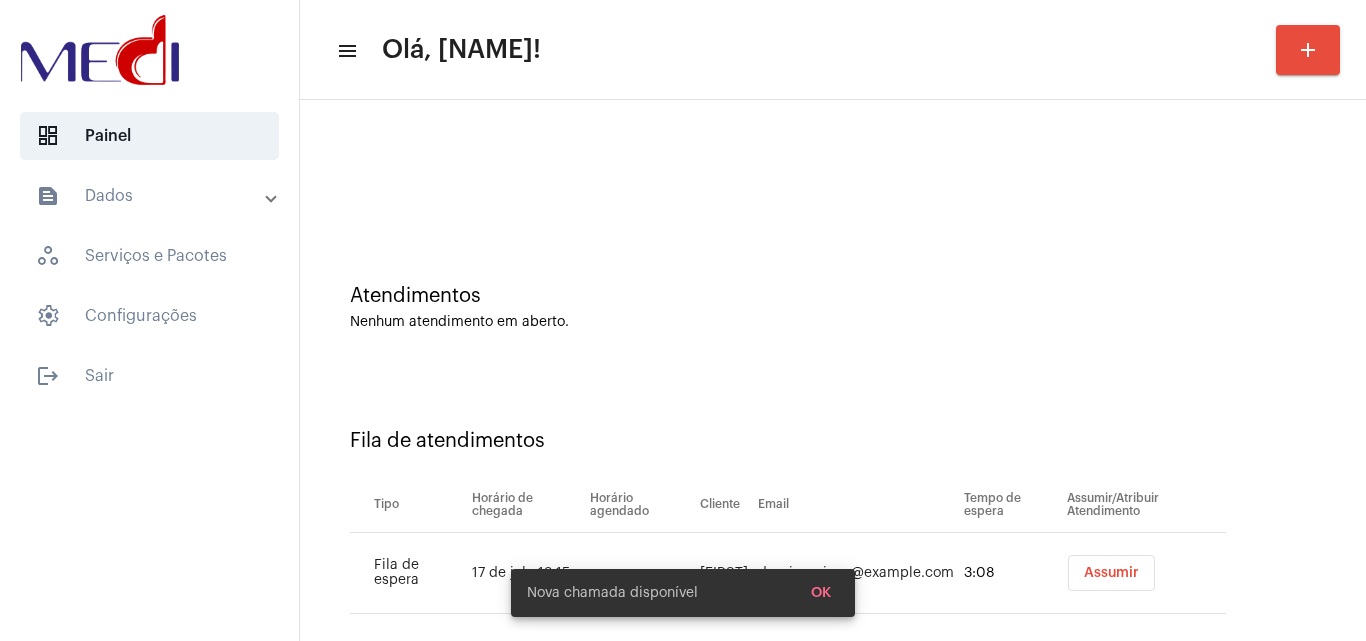 click on "Atendimentos Nenhum atendimento em aberto." 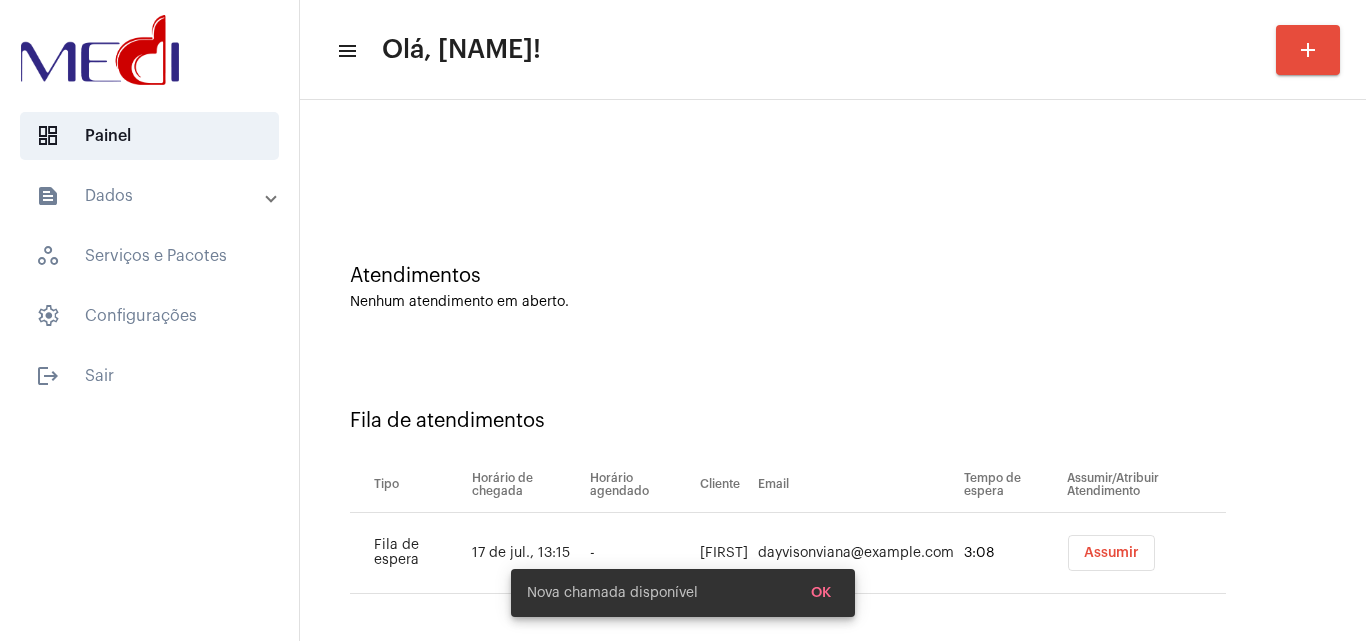 scroll, scrollTop: 27, scrollLeft: 0, axis: vertical 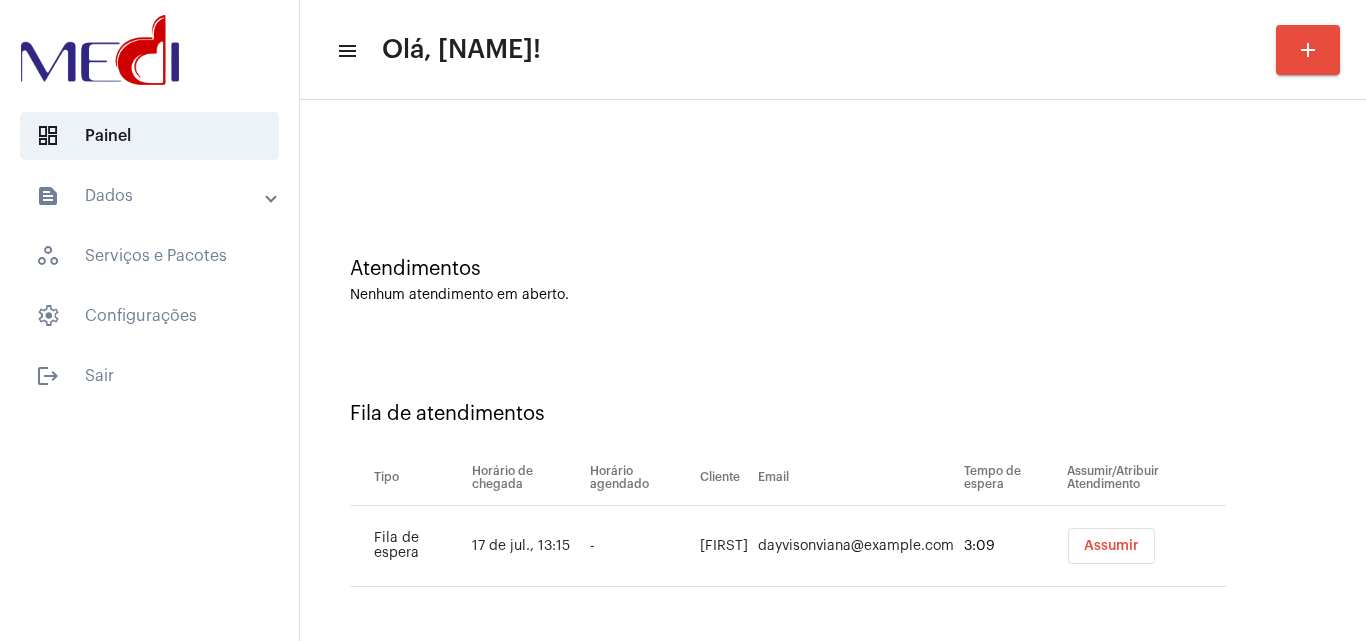 click on "Assumir" at bounding box center (1111, 546) 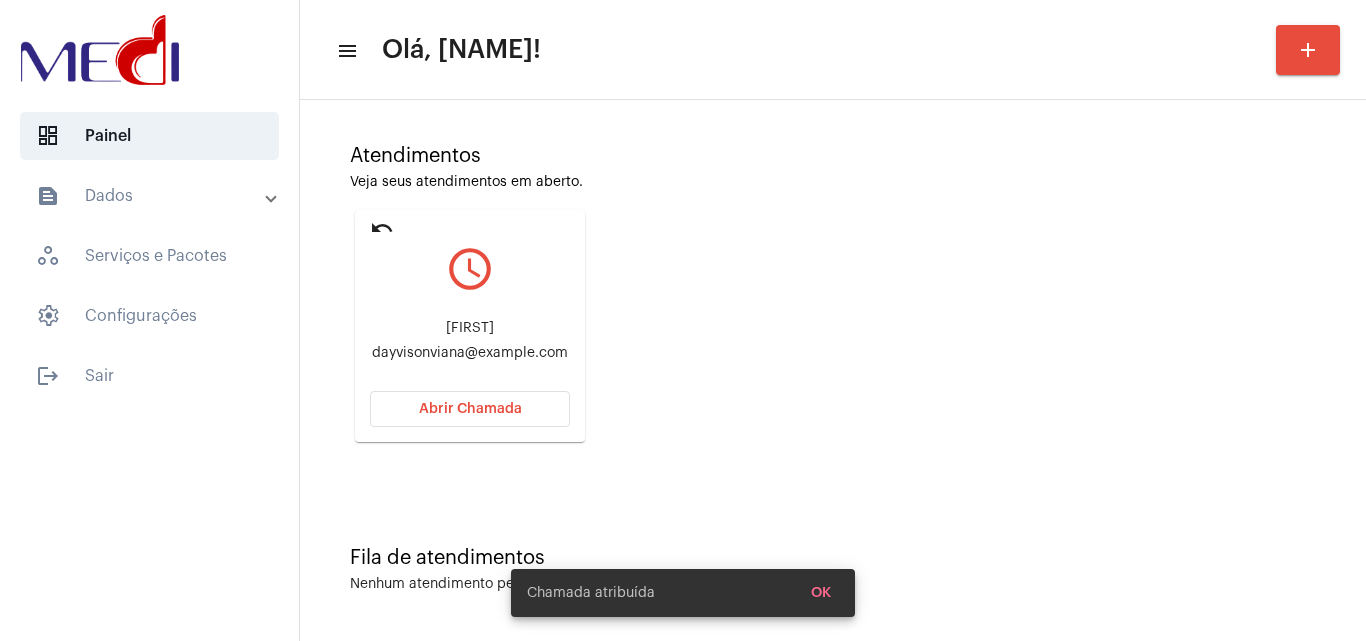 scroll, scrollTop: 141, scrollLeft: 0, axis: vertical 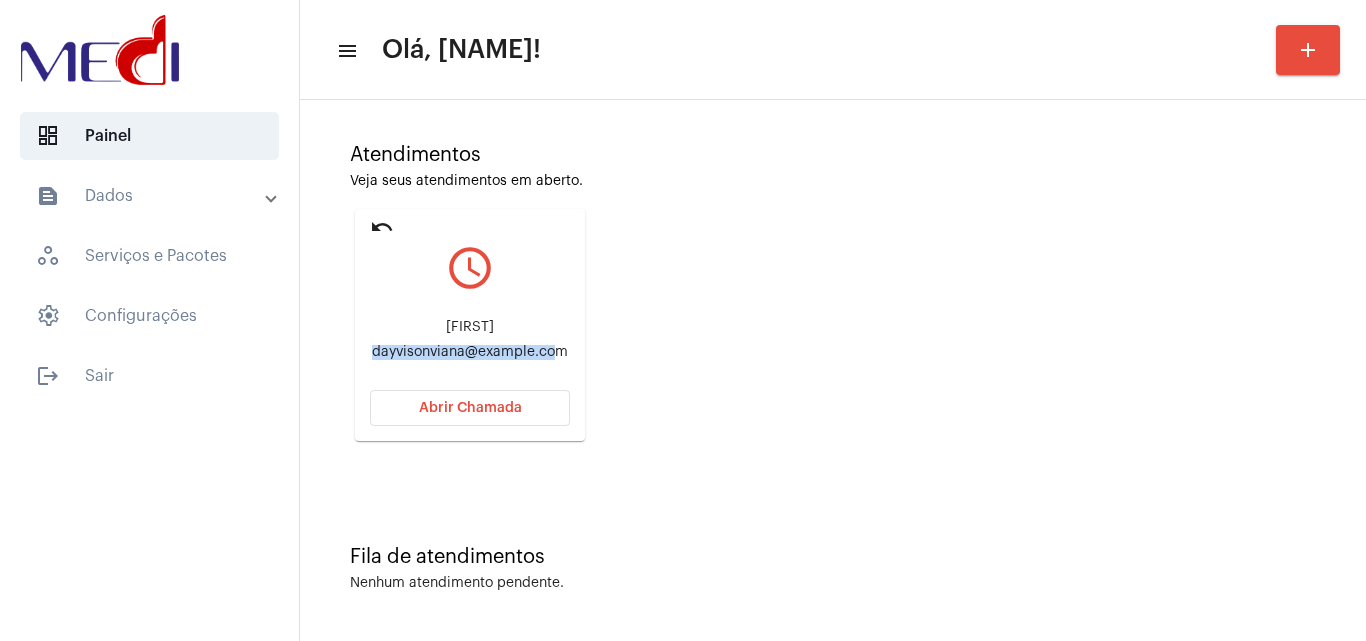 drag, startPoint x: 379, startPoint y: 347, endPoint x: 557, endPoint y: 354, distance: 178.13759 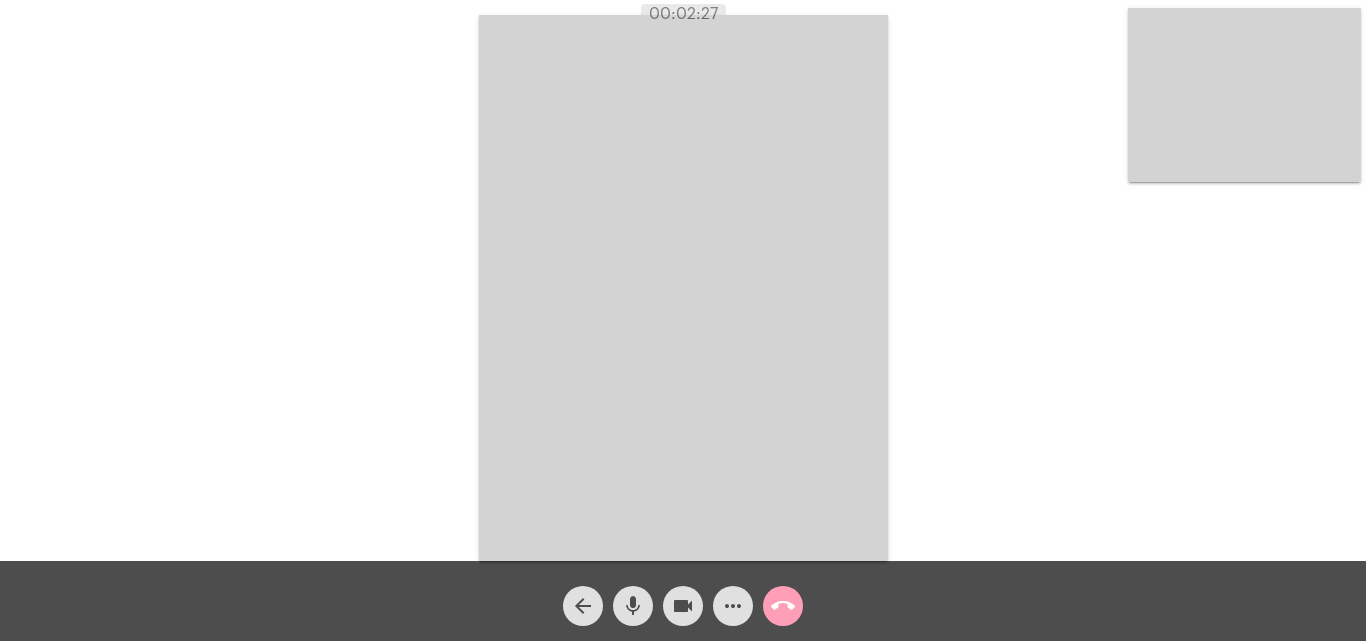 click on "call_end" 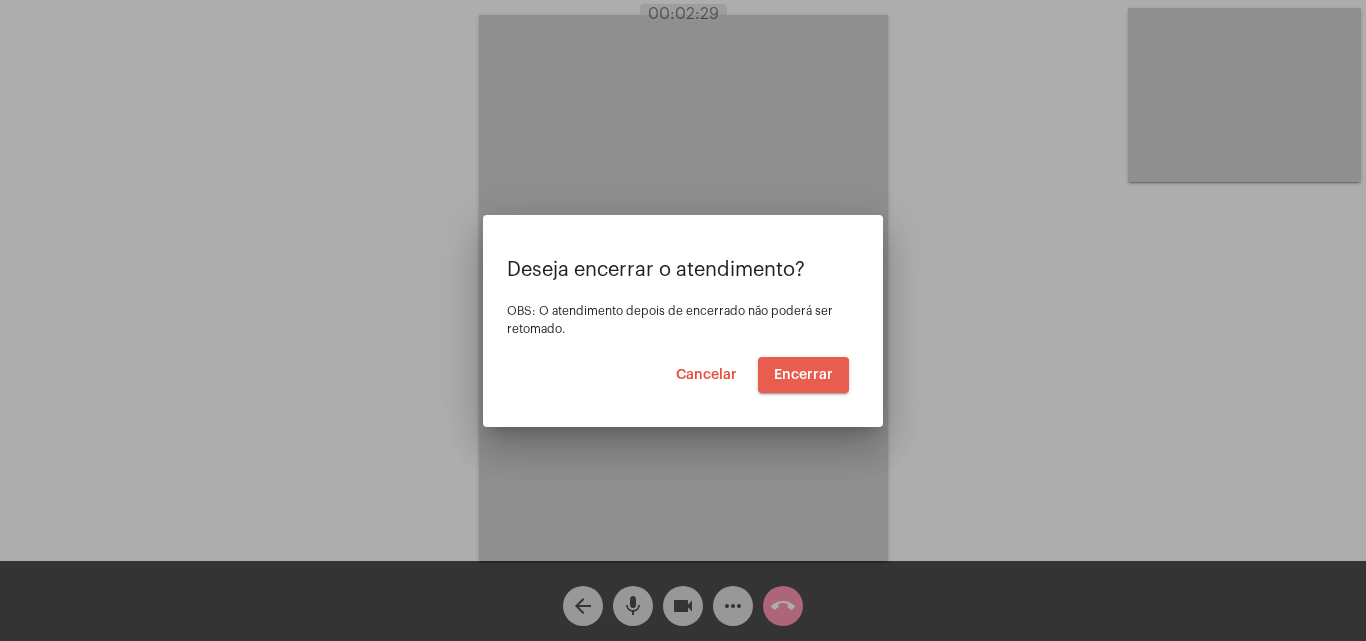 click on "Encerrar" at bounding box center (803, 375) 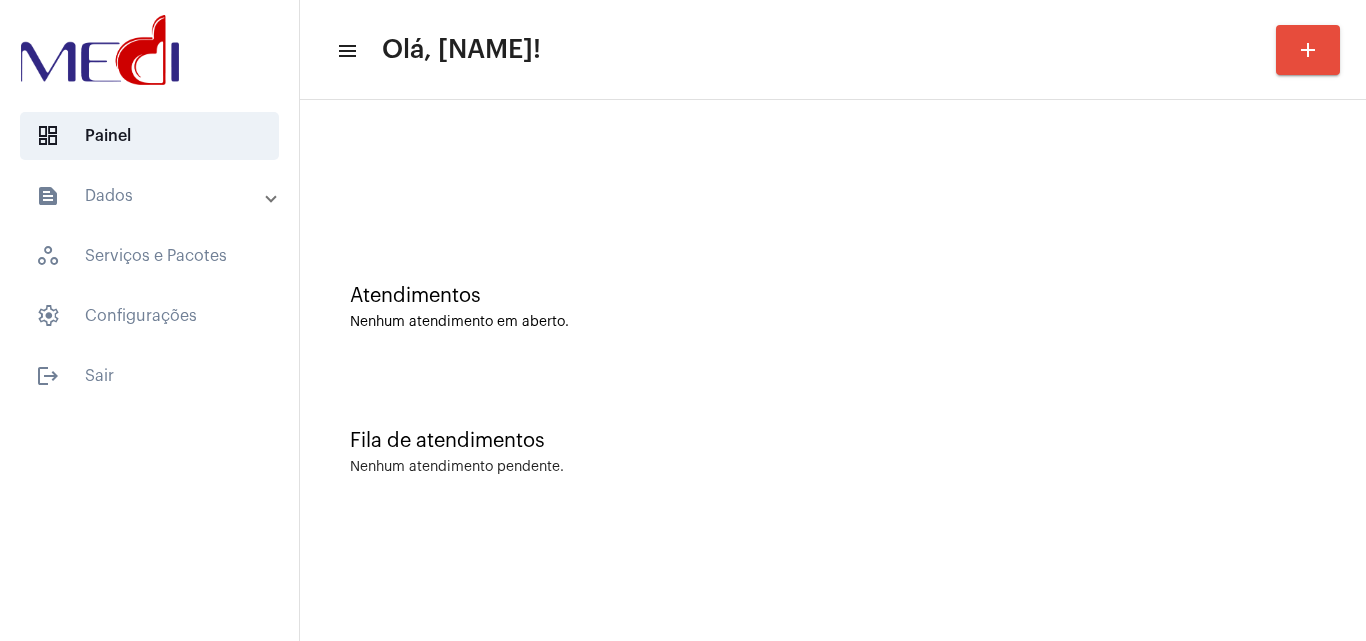 click on "Atendimentos Nenhum atendimento em aberto." 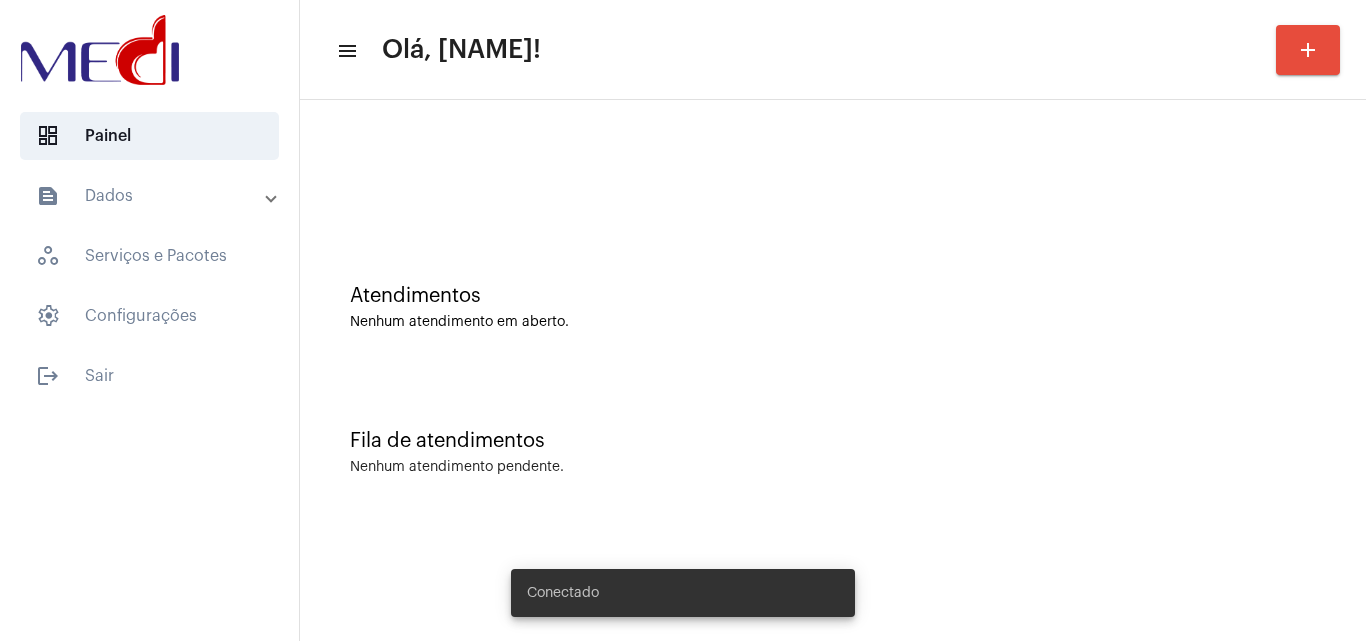 scroll, scrollTop: 0, scrollLeft: 0, axis: both 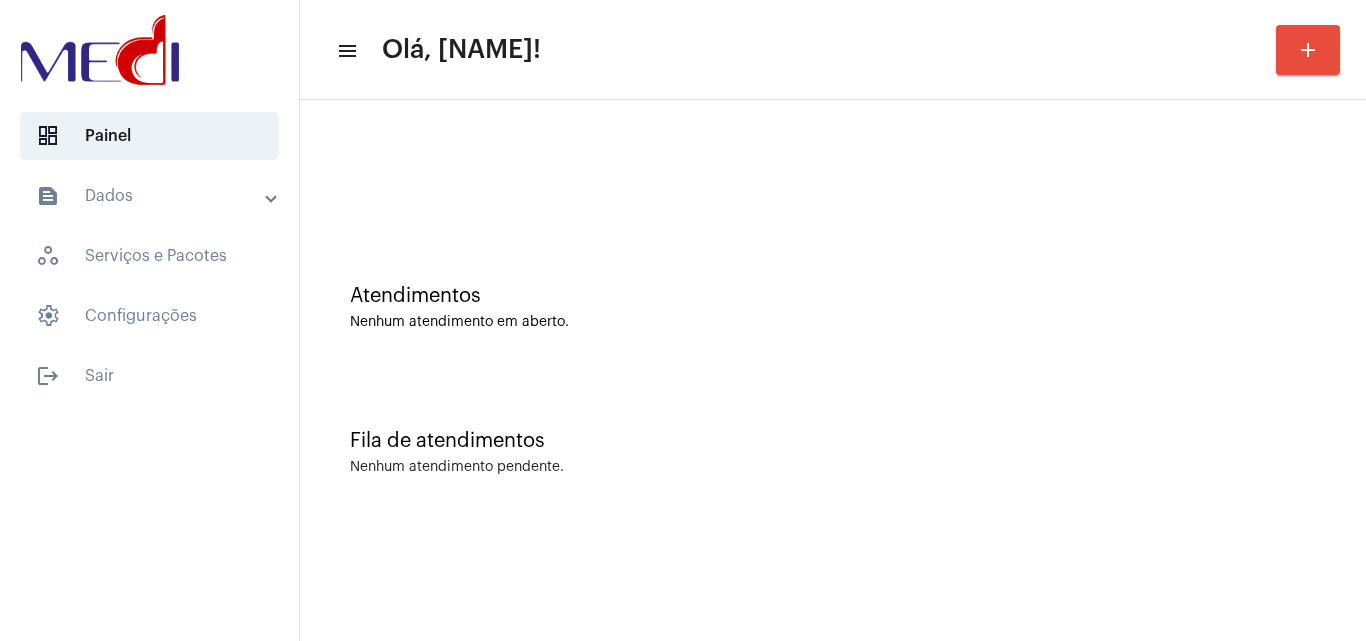 click on "Nenhum atendimento em aberto." 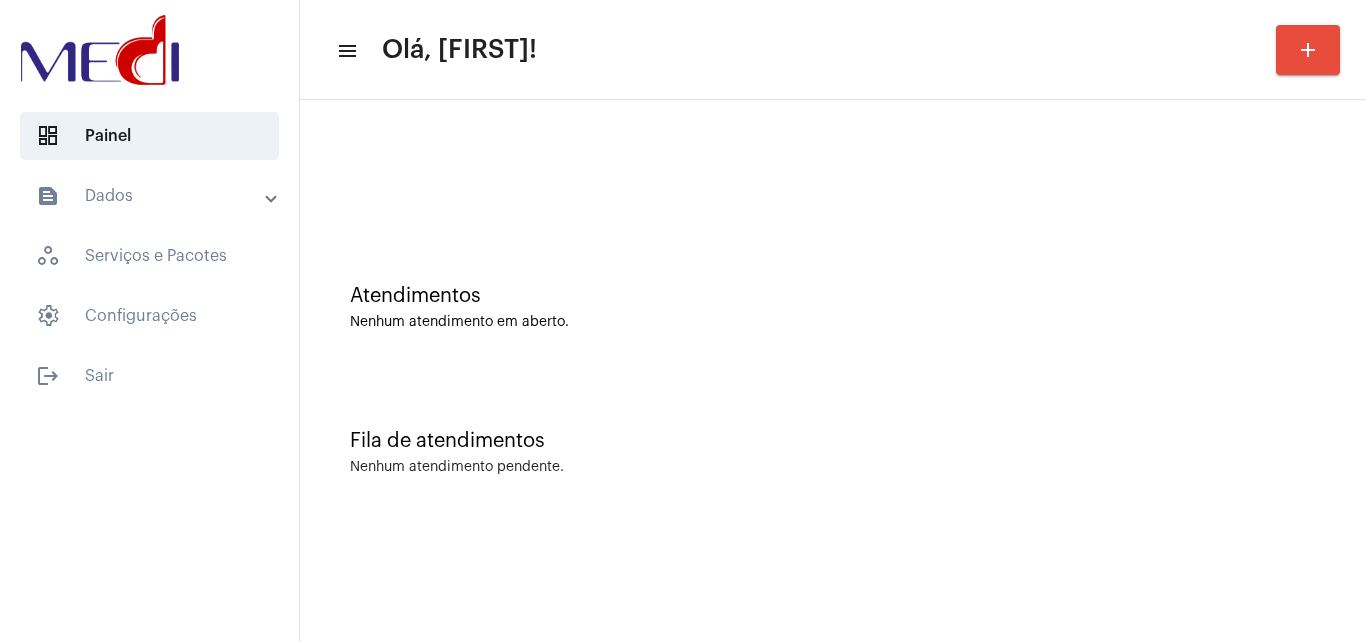 scroll, scrollTop: 0, scrollLeft: 0, axis: both 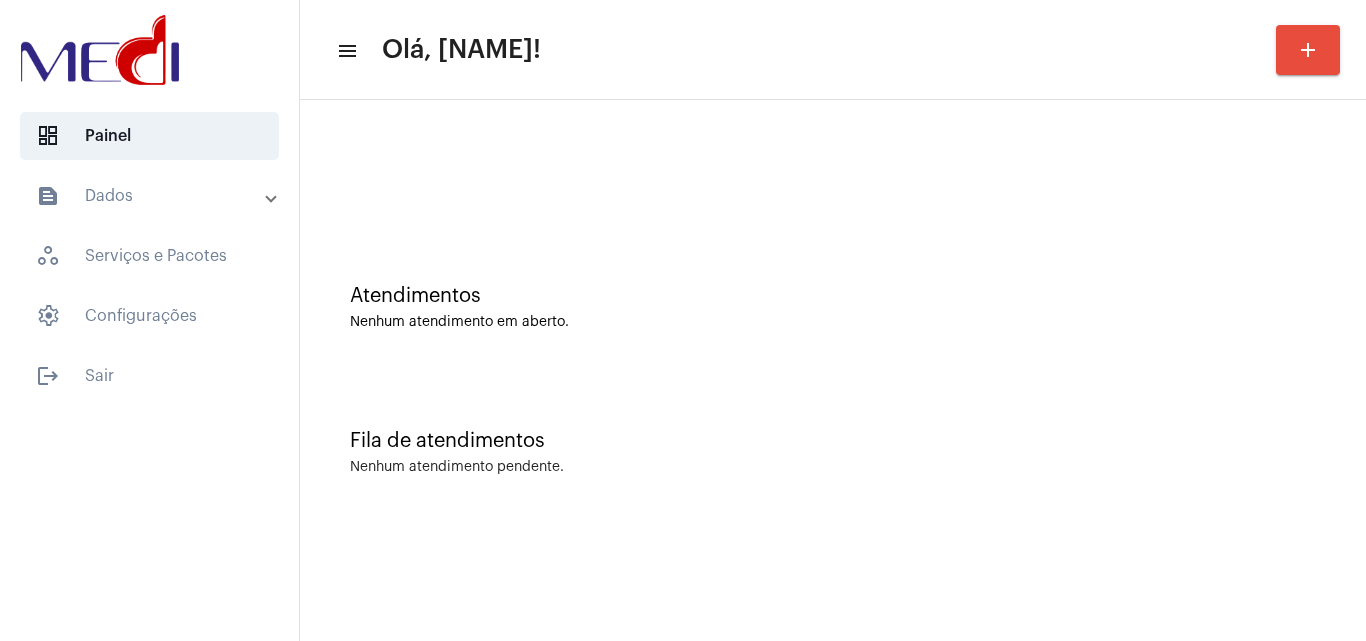 click on "Fila de atendimentos Nenhum atendimento pendente." 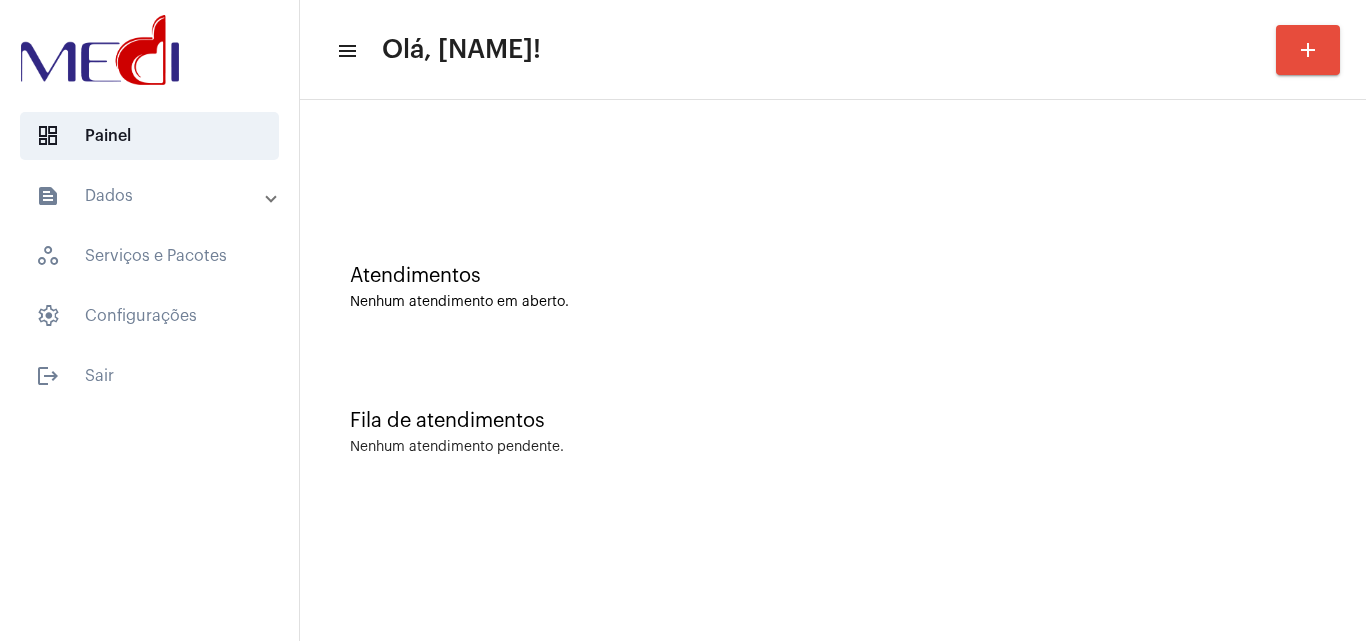 scroll, scrollTop: 0, scrollLeft: 0, axis: both 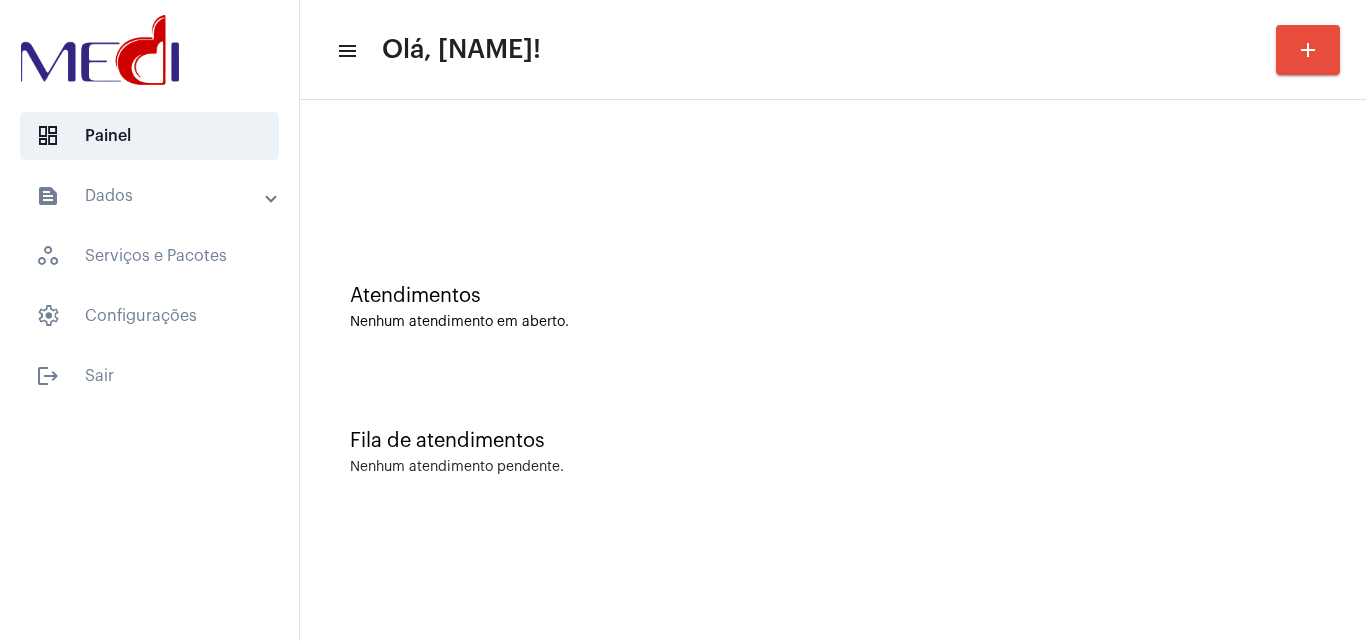 click on "Atendimentos" 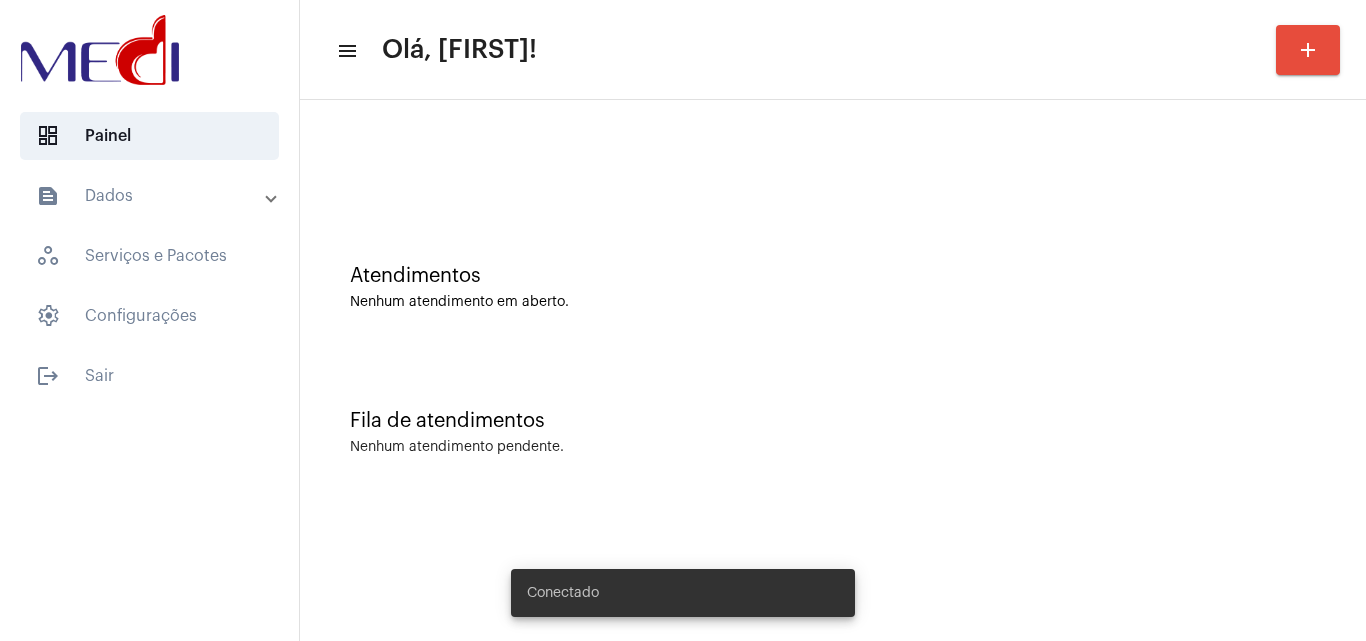 scroll, scrollTop: 0, scrollLeft: 0, axis: both 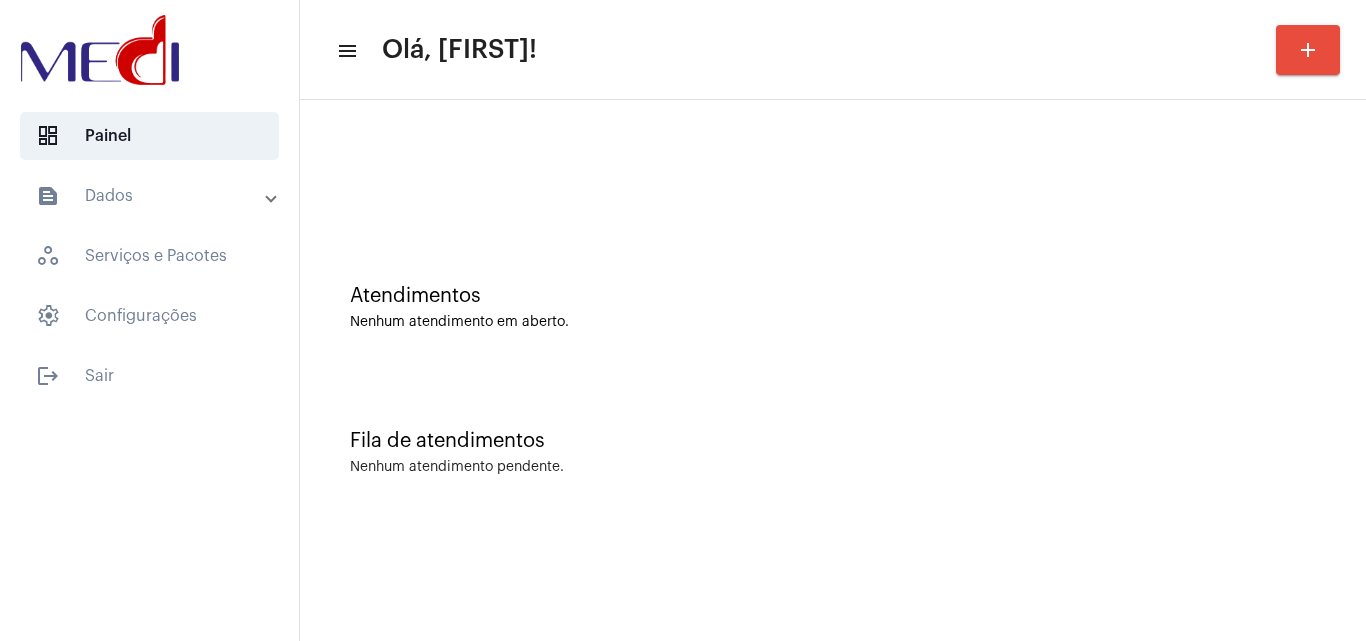 click on "add" 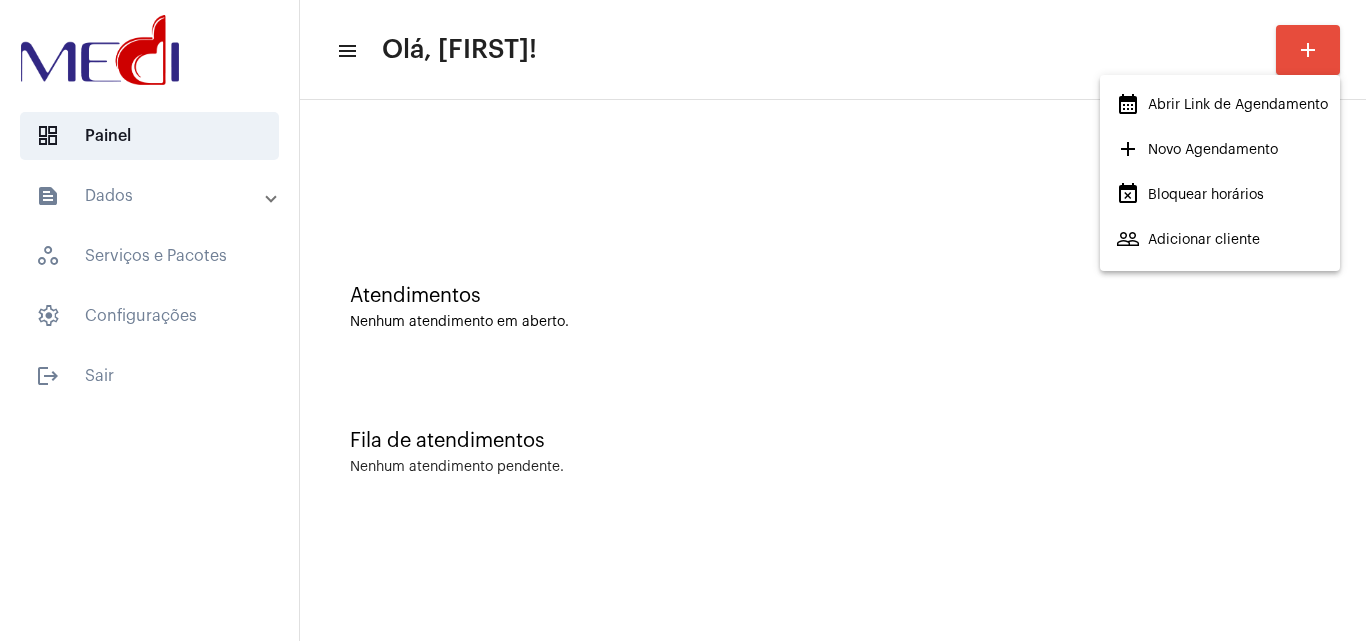 click on "add Novo Agendamento" at bounding box center [1197, 150] 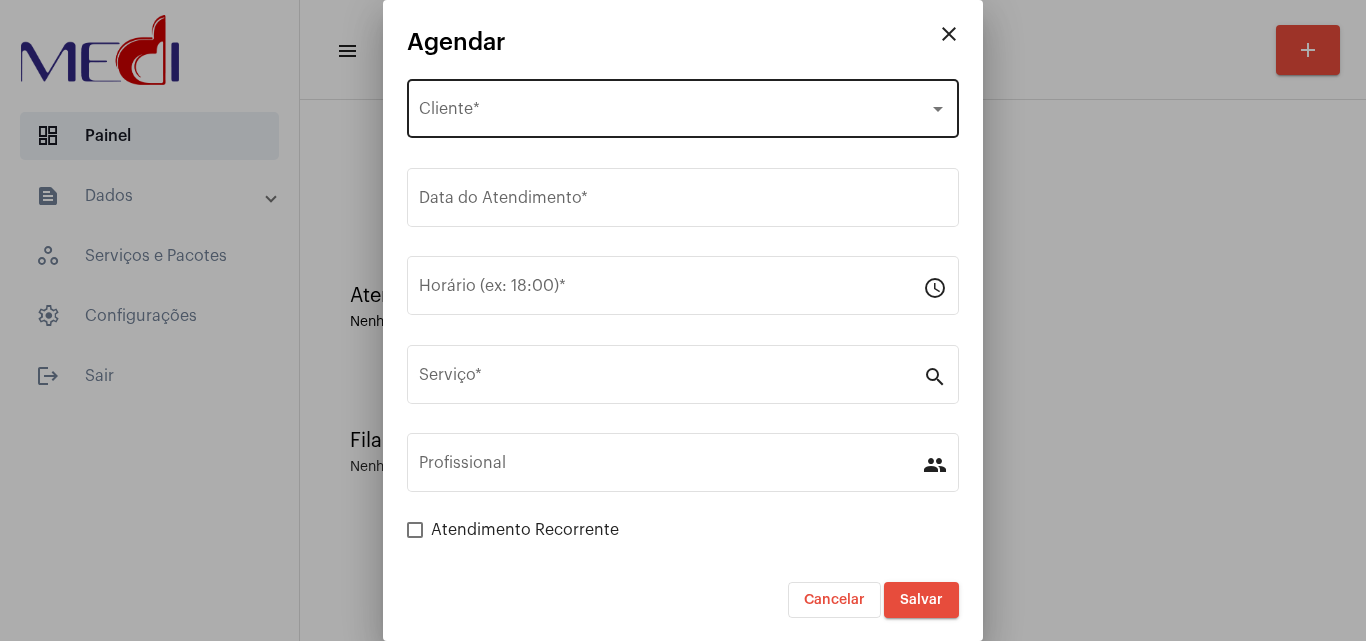click on "Selecione o Cliente" at bounding box center [674, 113] 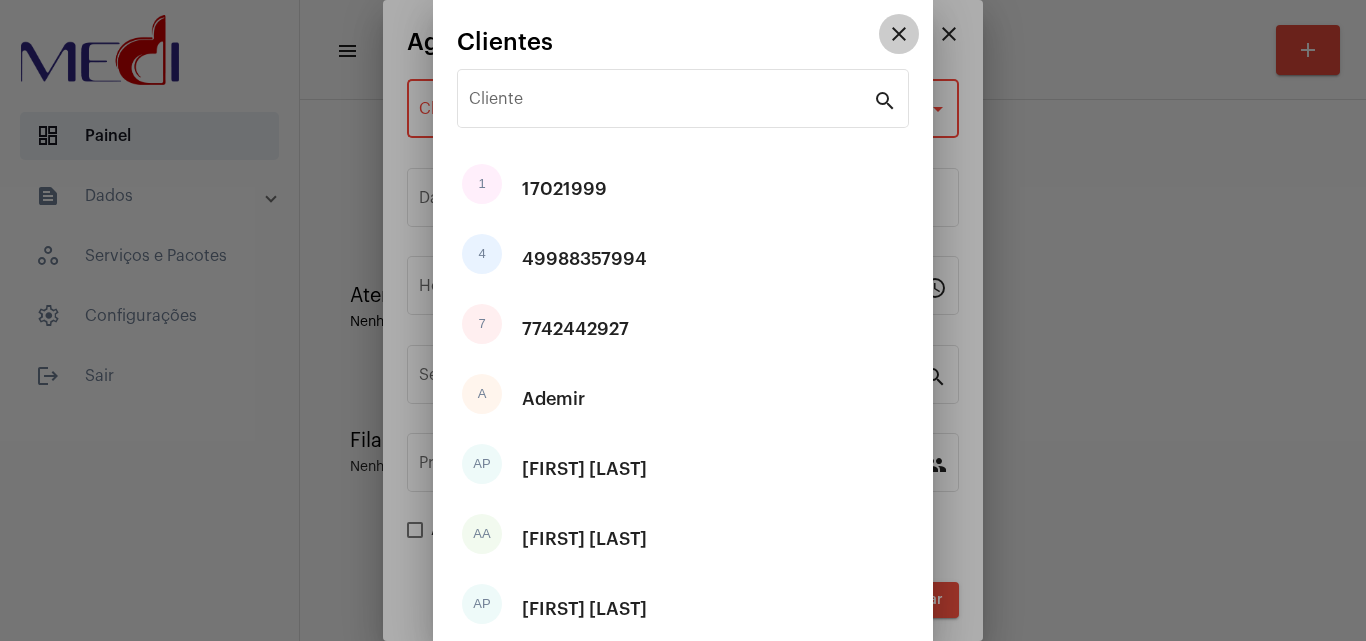 click on "close" at bounding box center [899, 34] 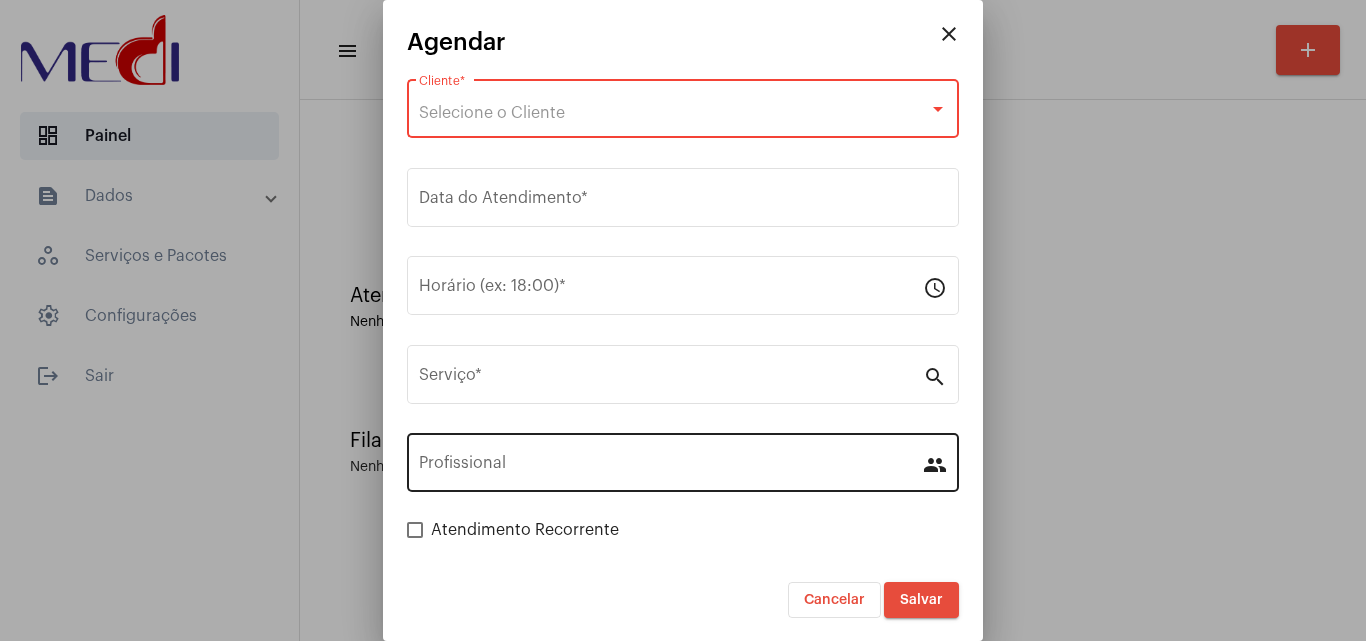click on "Profissional" at bounding box center (671, 460) 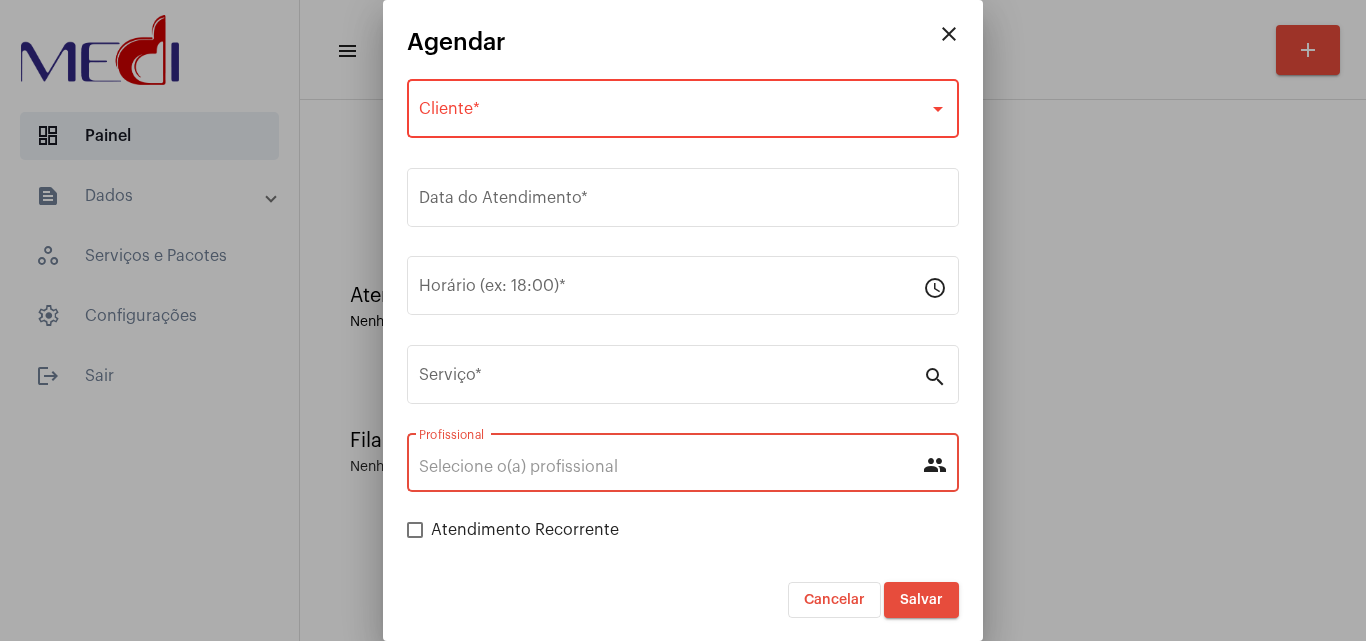 click on "Profissional" at bounding box center [671, 467] 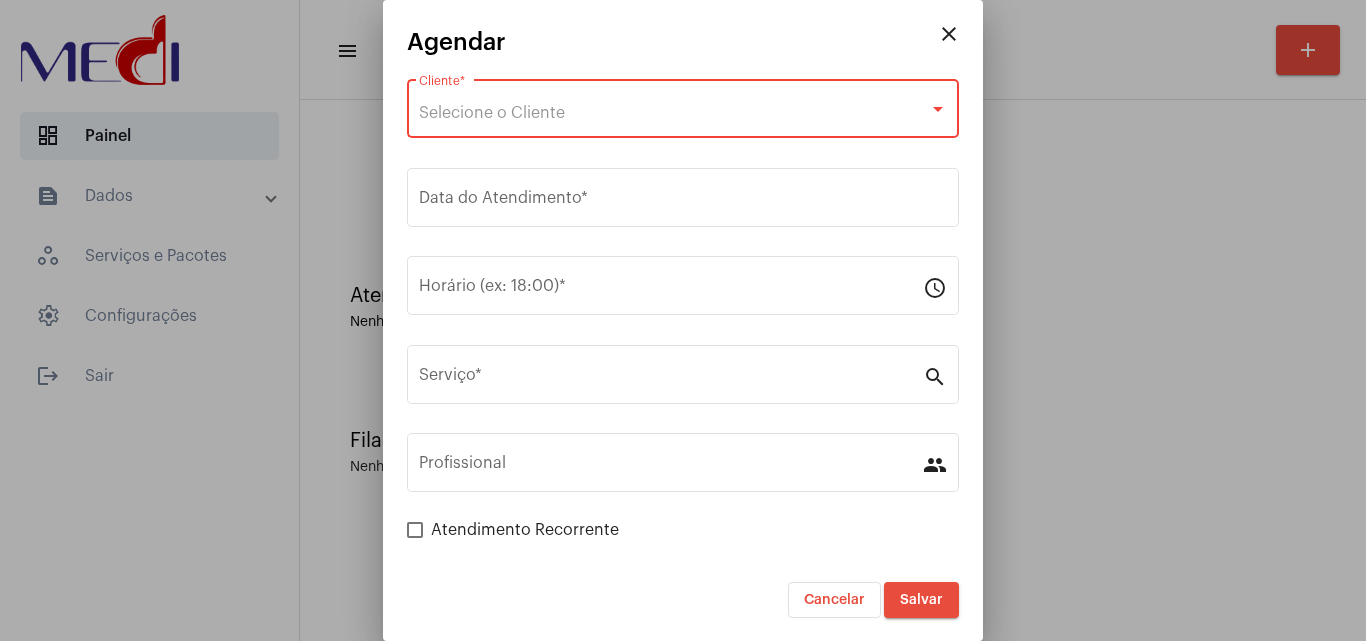 click on "Selecione o Cliente" at bounding box center (674, 113) 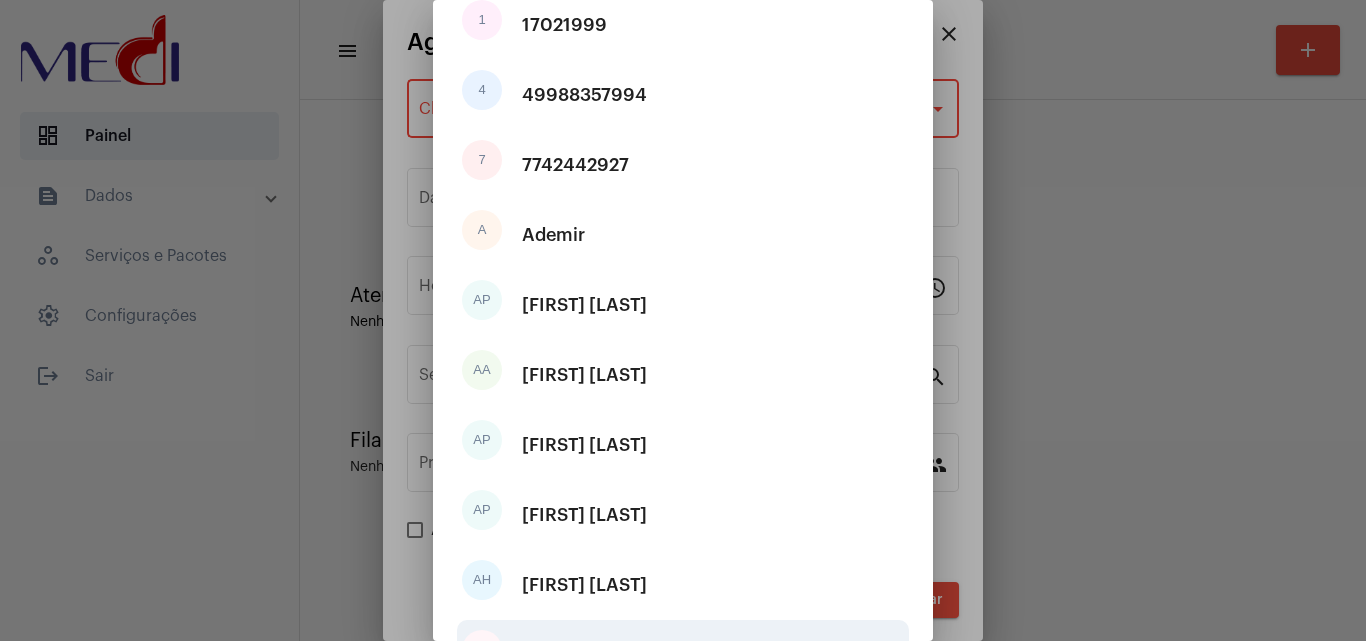 scroll, scrollTop: 339, scrollLeft: 0, axis: vertical 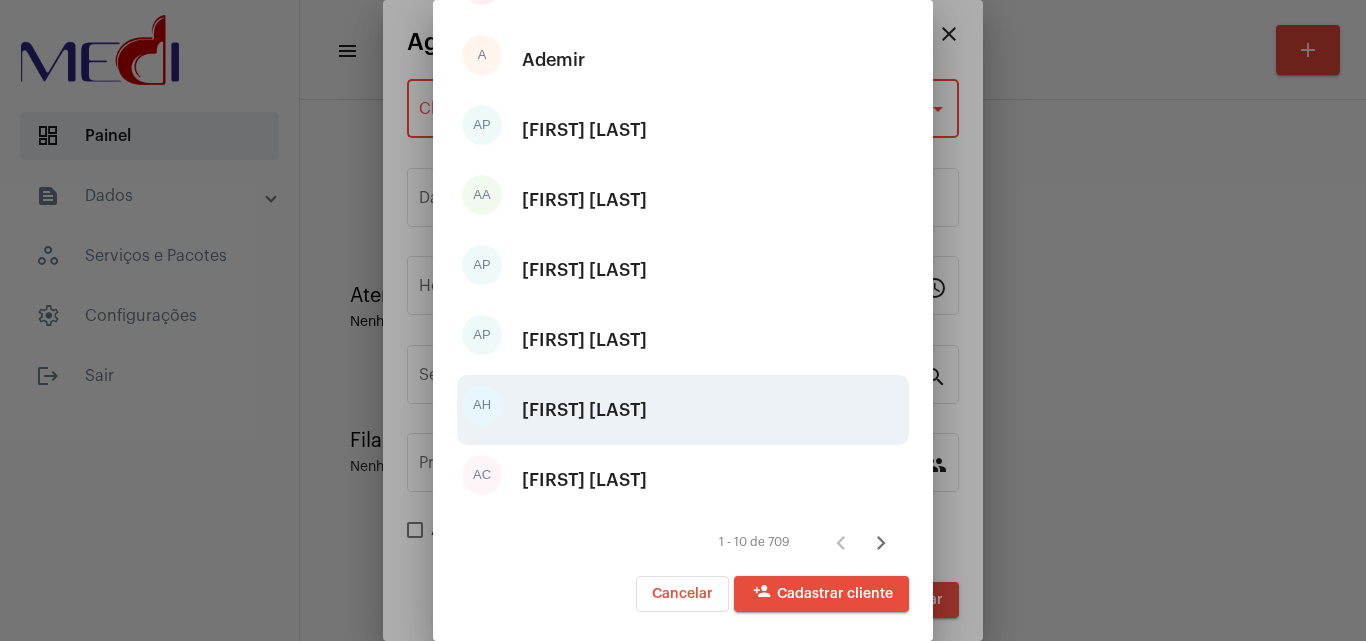 click on "Afonso Henrique Alves de Souza" at bounding box center (584, 410) 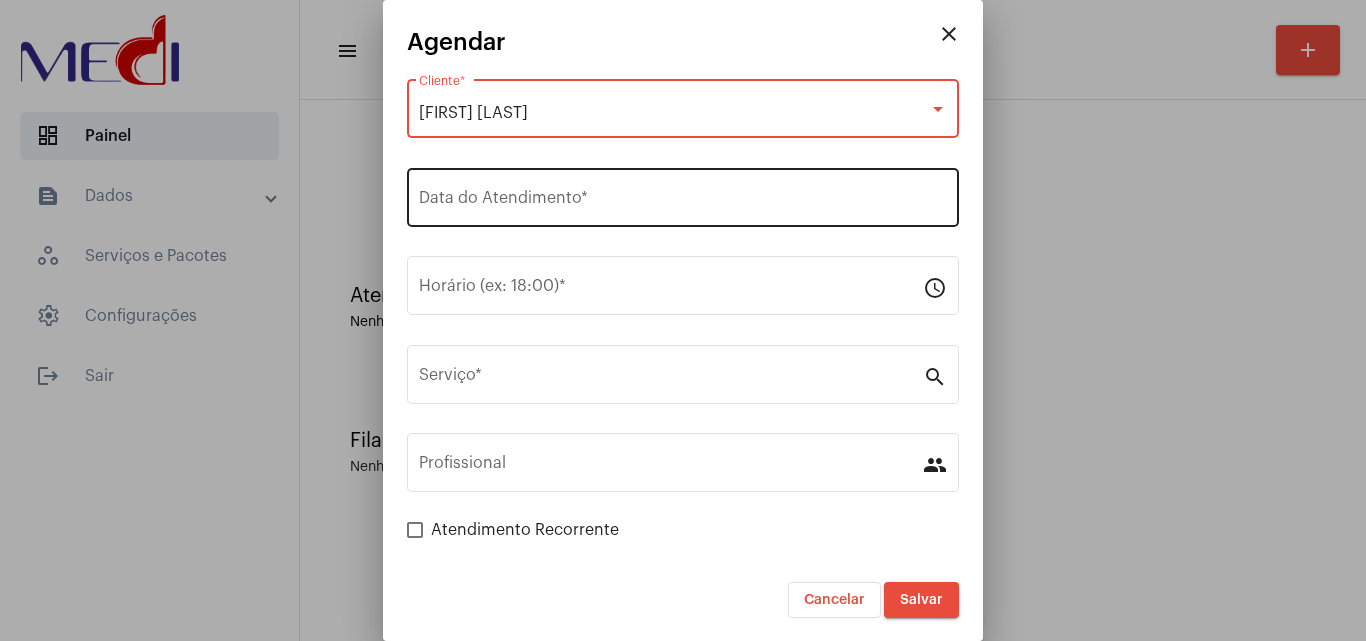 click on "Data do Atendimento  *" at bounding box center (683, 202) 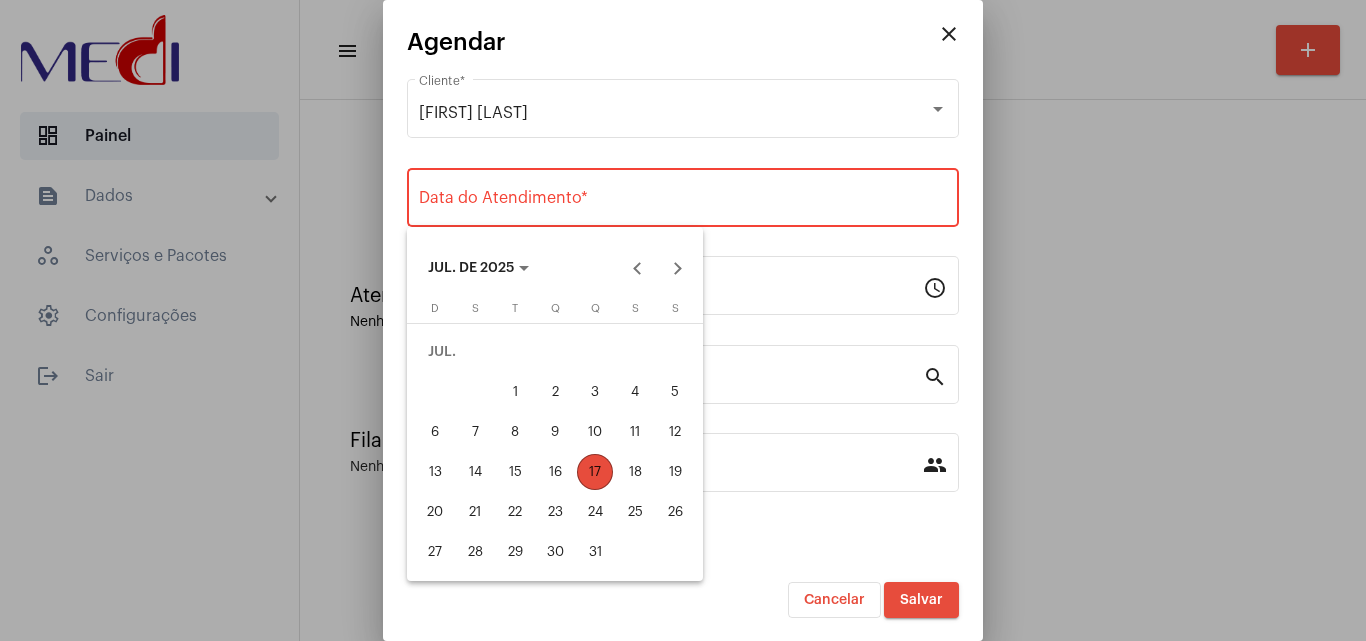 click on "17" at bounding box center (595, 472) 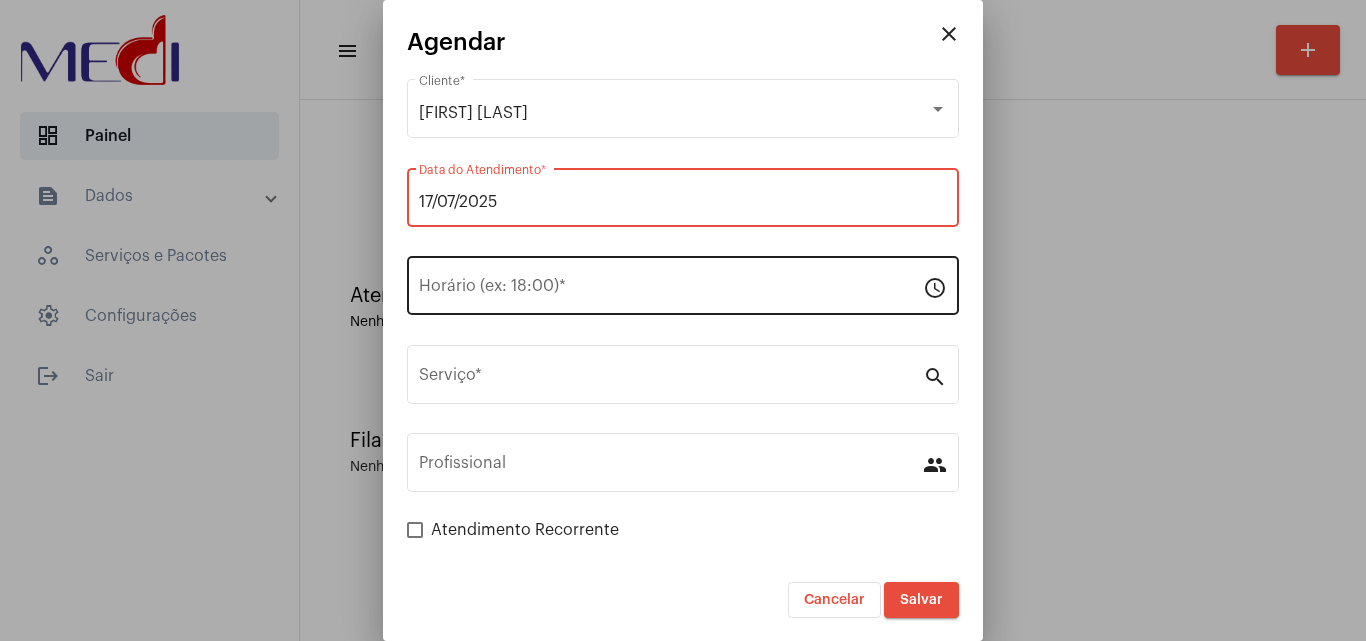 click on "Horário (ex: 18:00)  *" at bounding box center [671, 290] 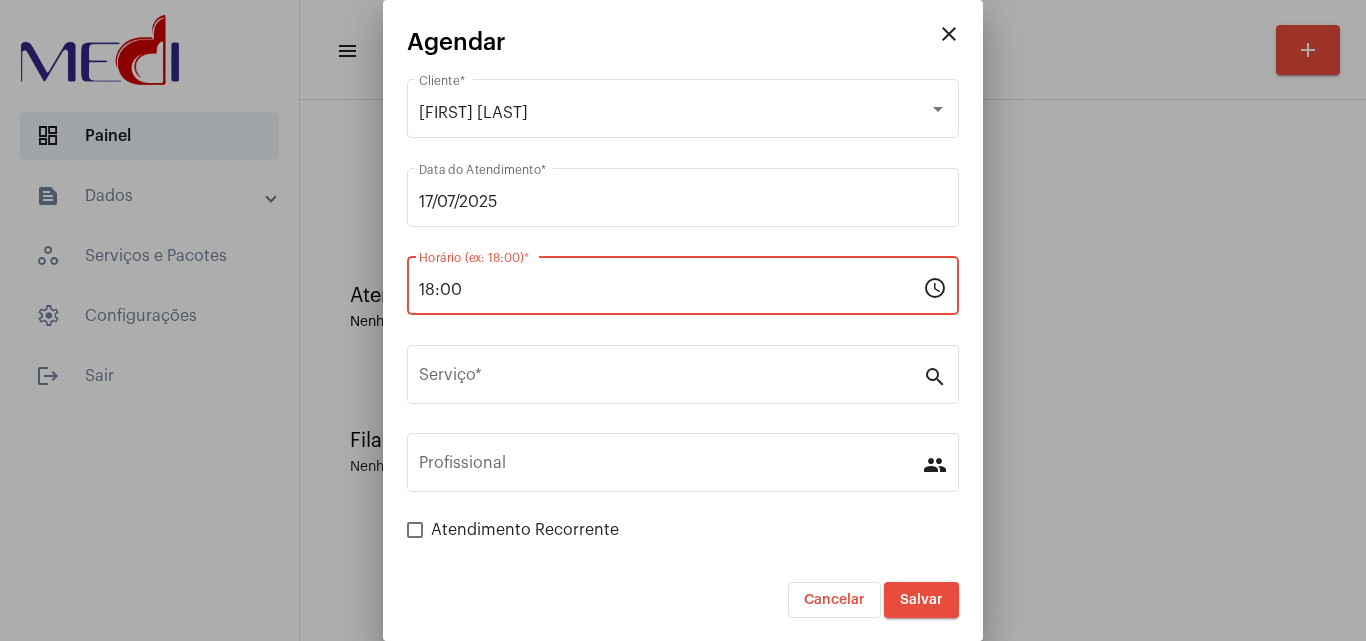 type on "18:00" 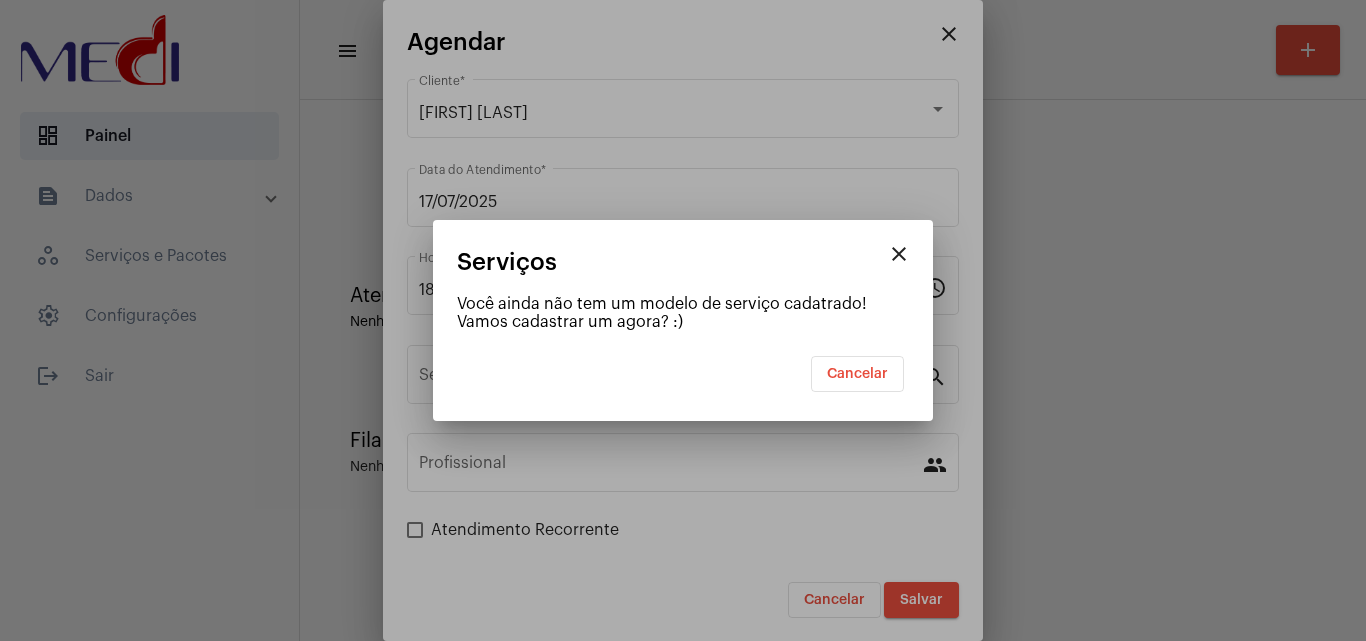 click on "Cancelar" at bounding box center (683, 374) 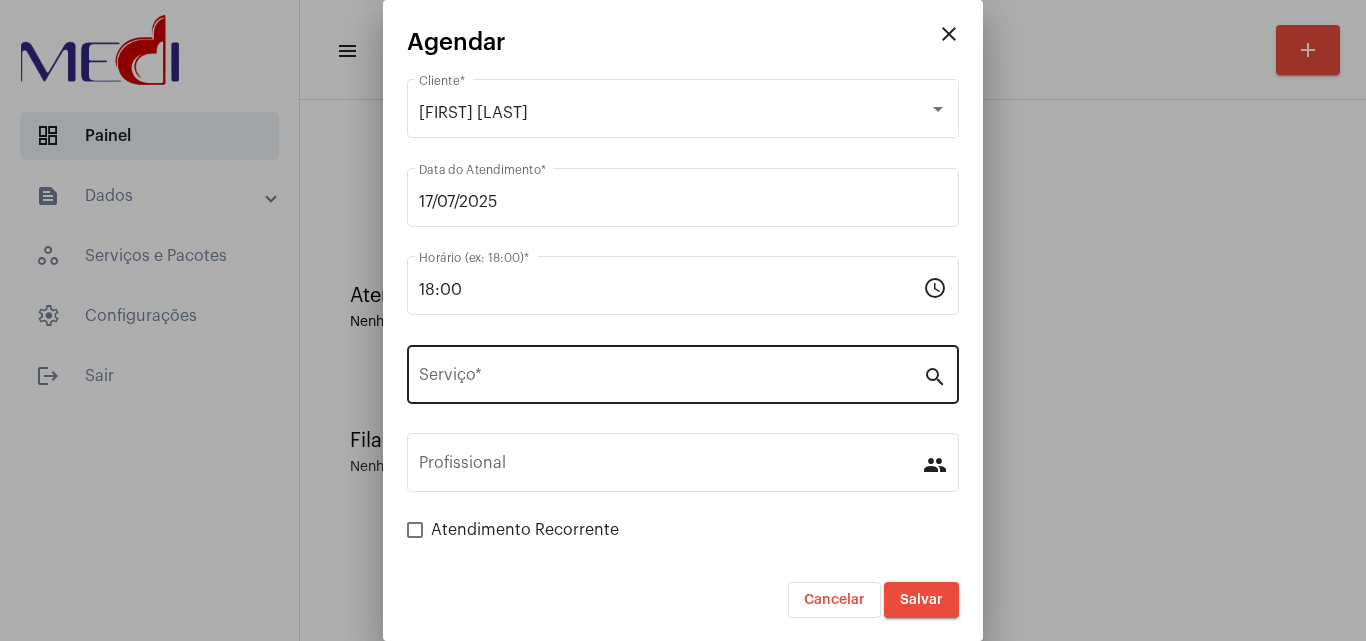 click on "Serviço  *" at bounding box center [671, 379] 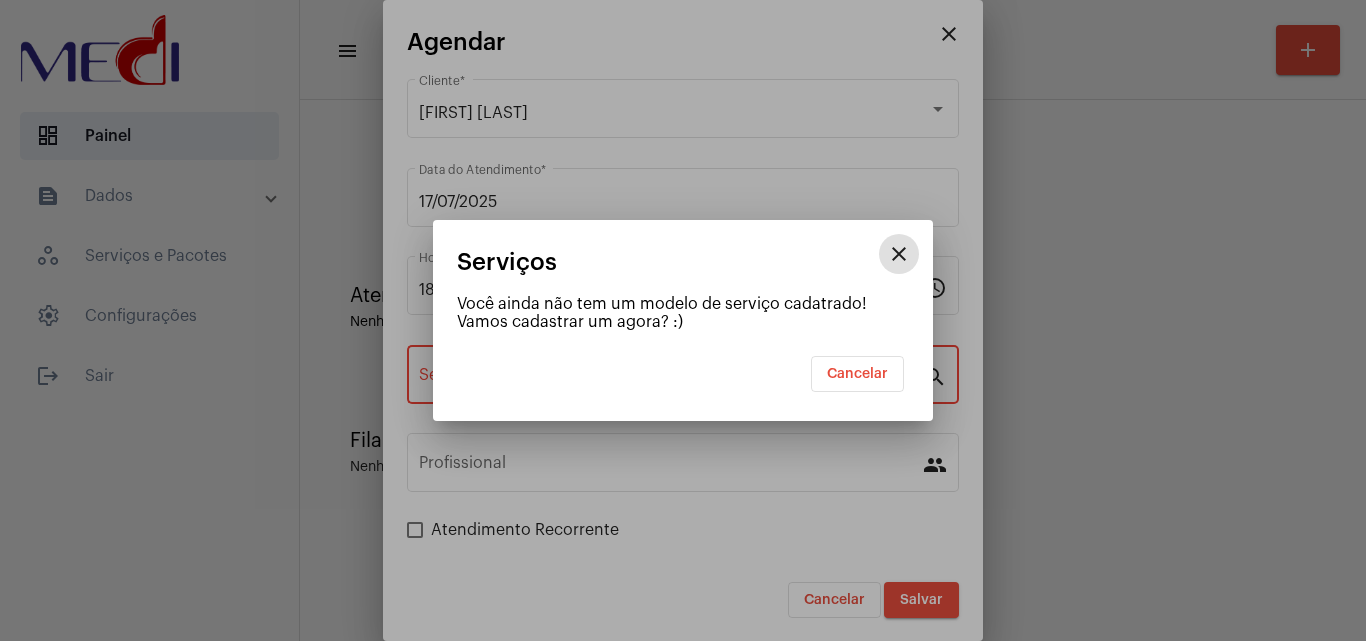 type 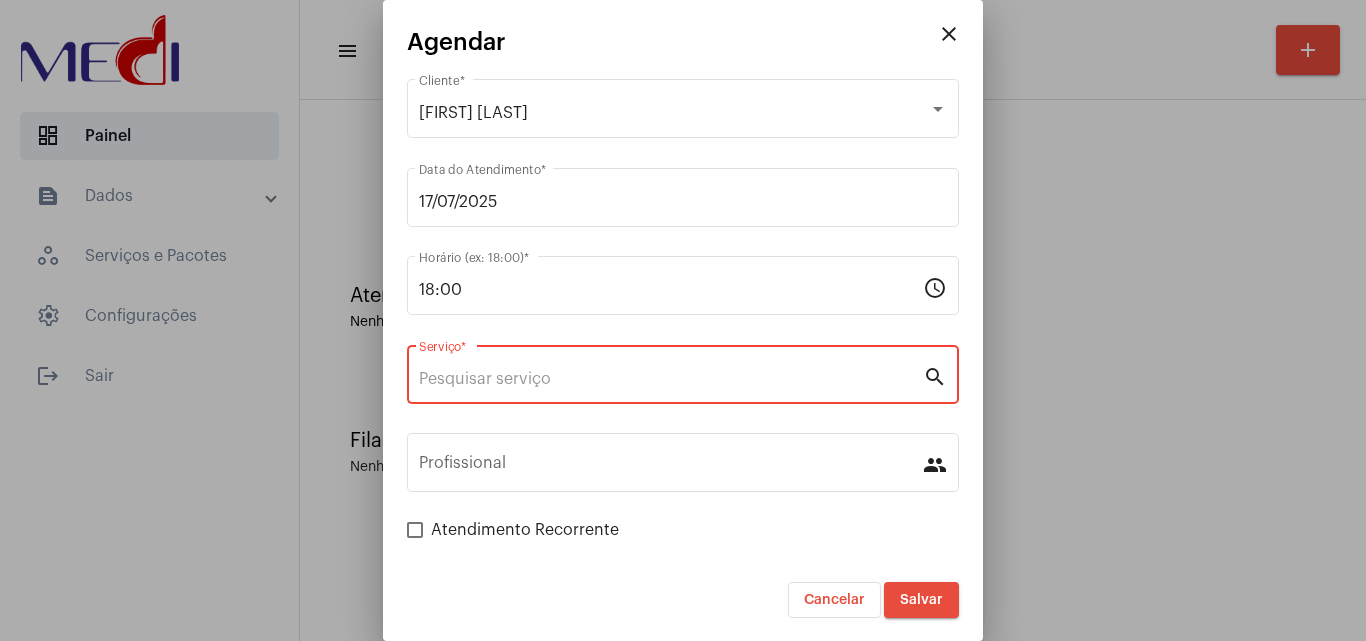 click at bounding box center [683, 320] 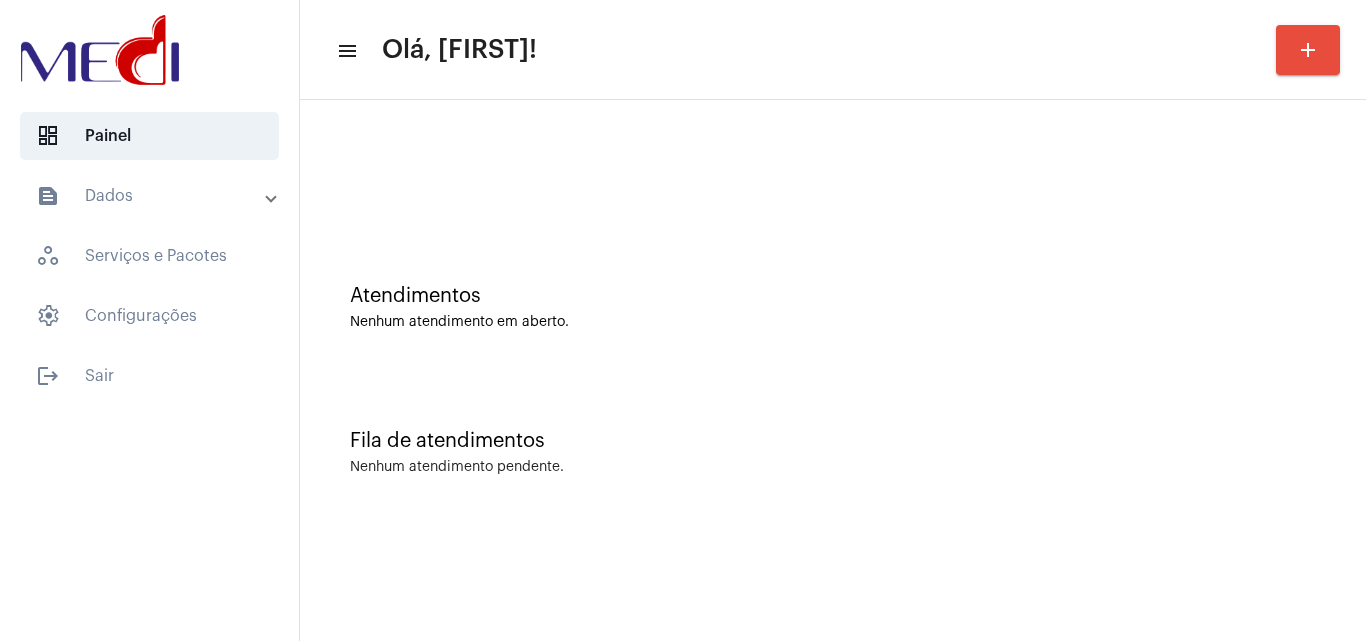click 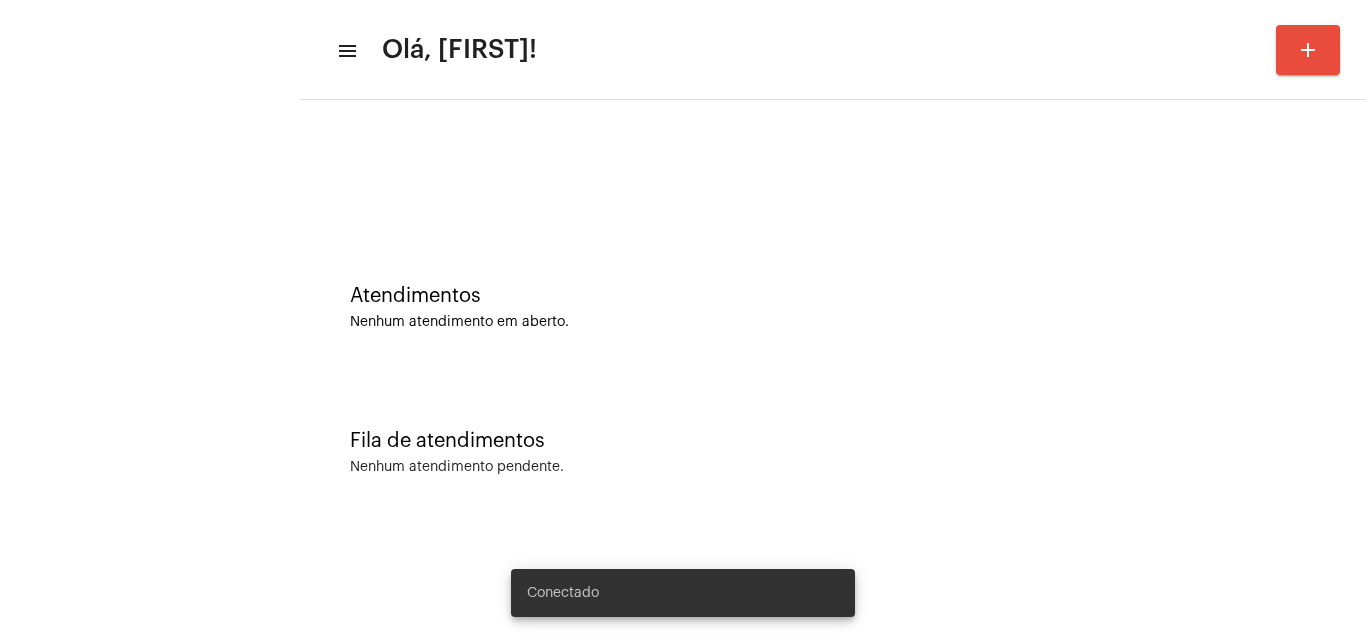 scroll, scrollTop: 0, scrollLeft: 0, axis: both 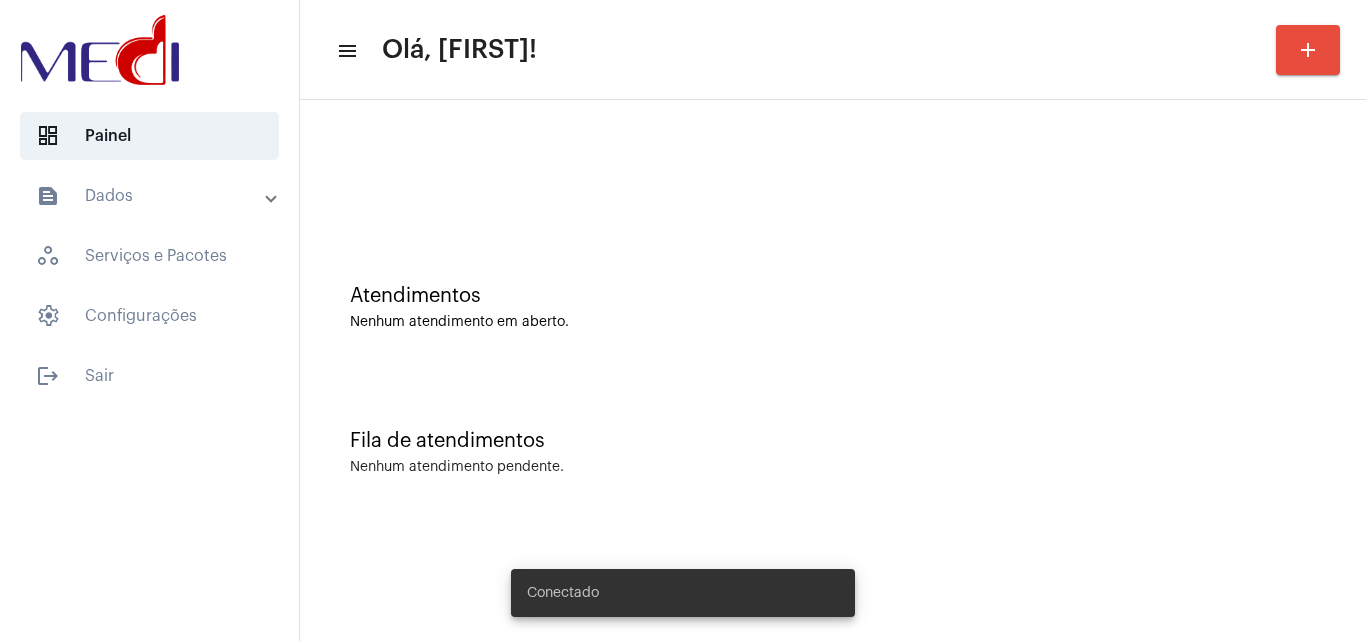 click on "Atendimentos" 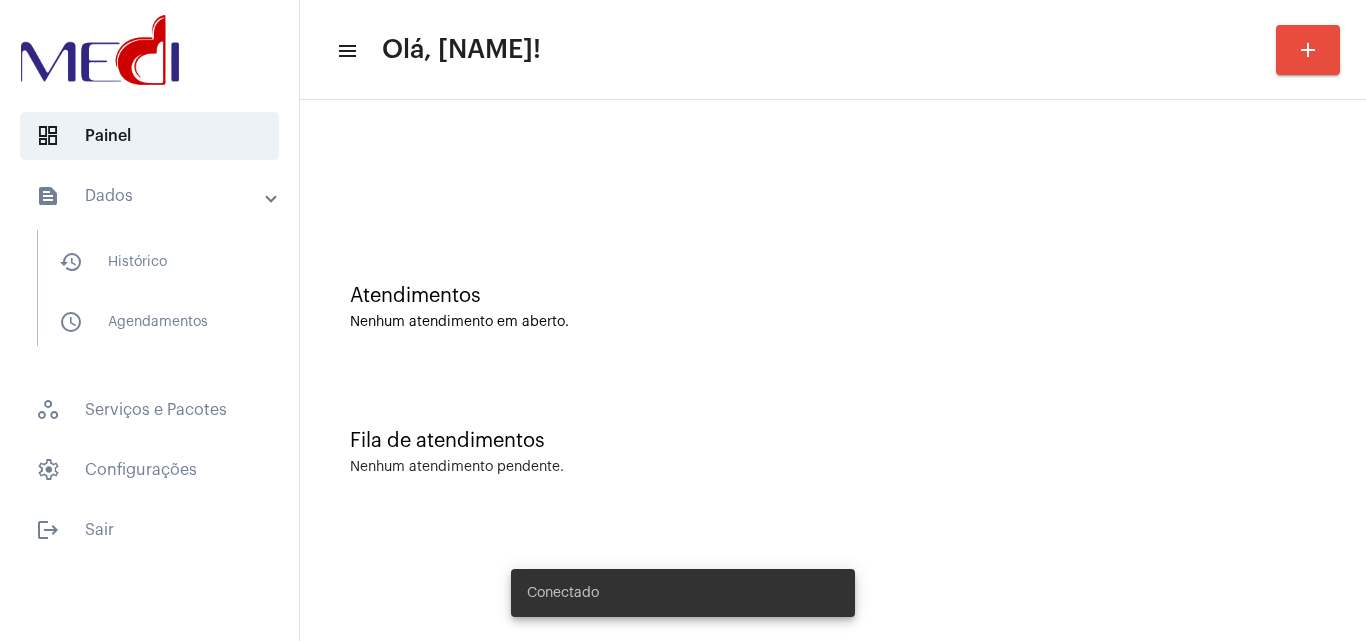 scroll, scrollTop: 0, scrollLeft: 0, axis: both 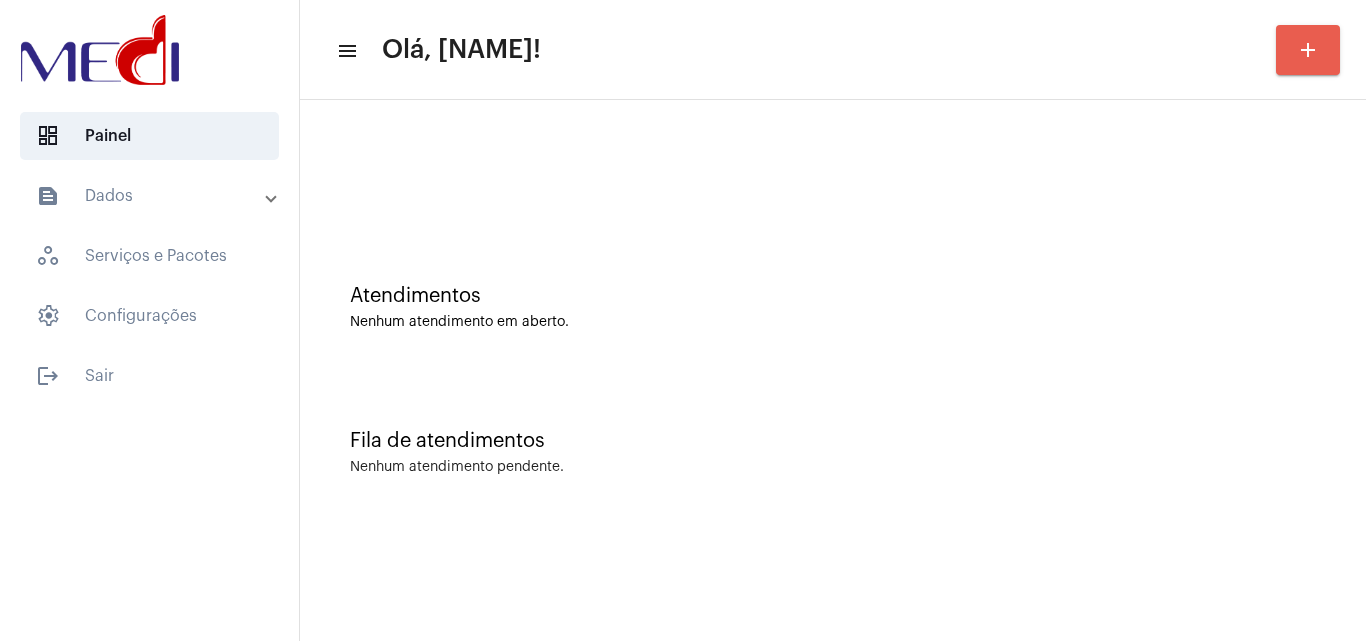 click on "add" 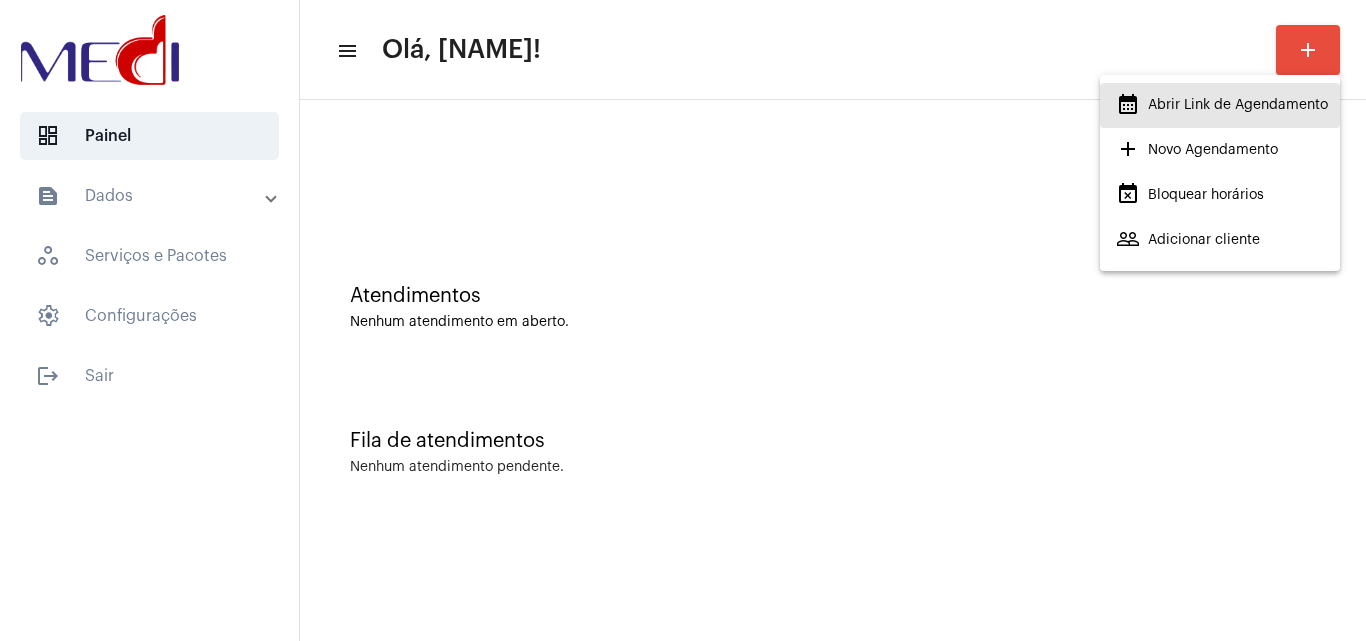 click on "calendar_month_outlined Abrir Link de Agendamento" at bounding box center [1222, 105] 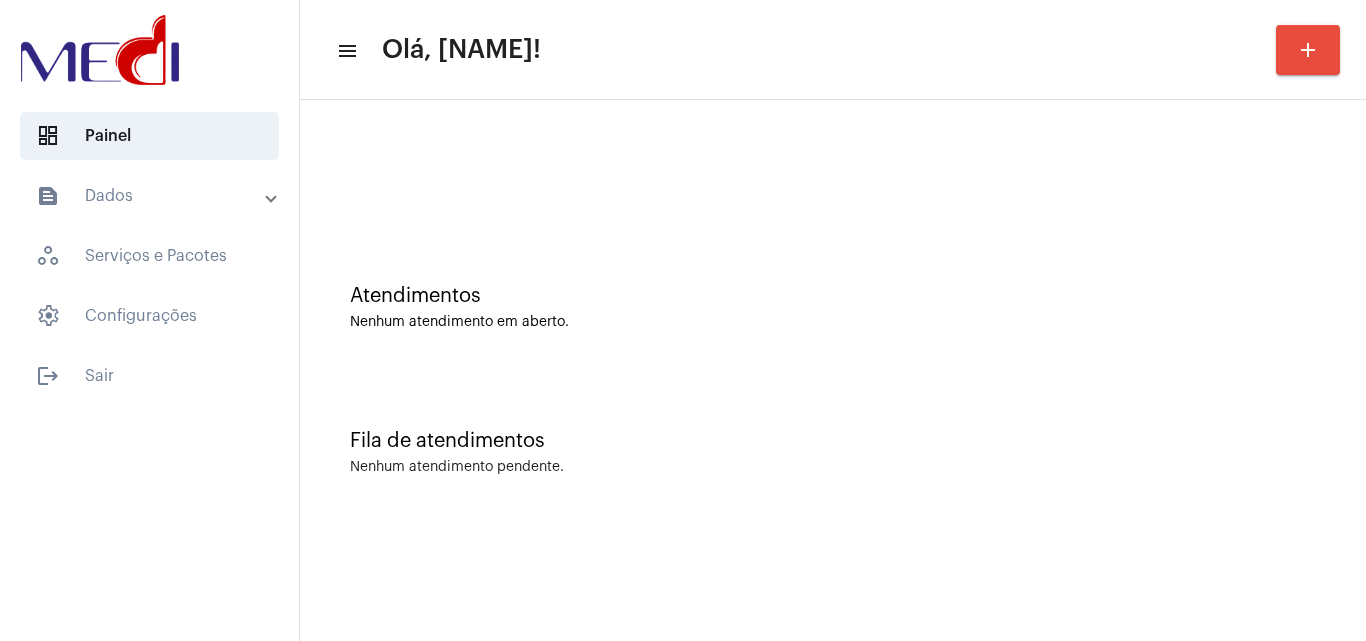 type 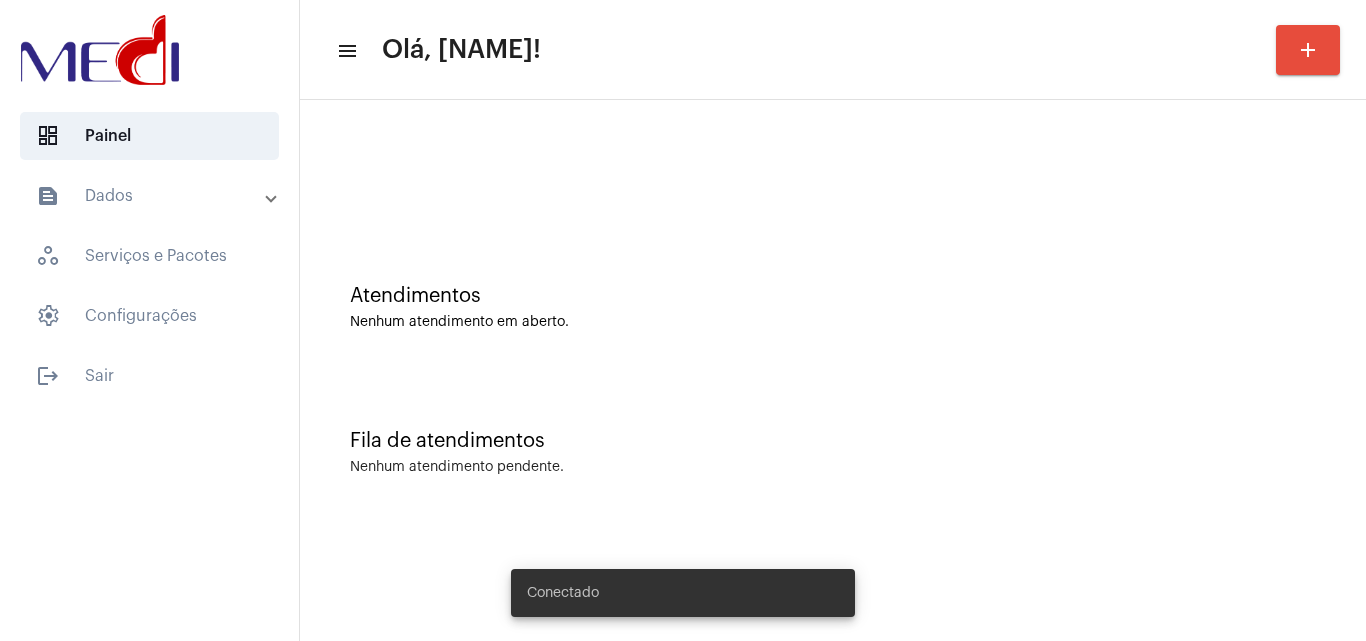 click on "Fila de atendimentos" 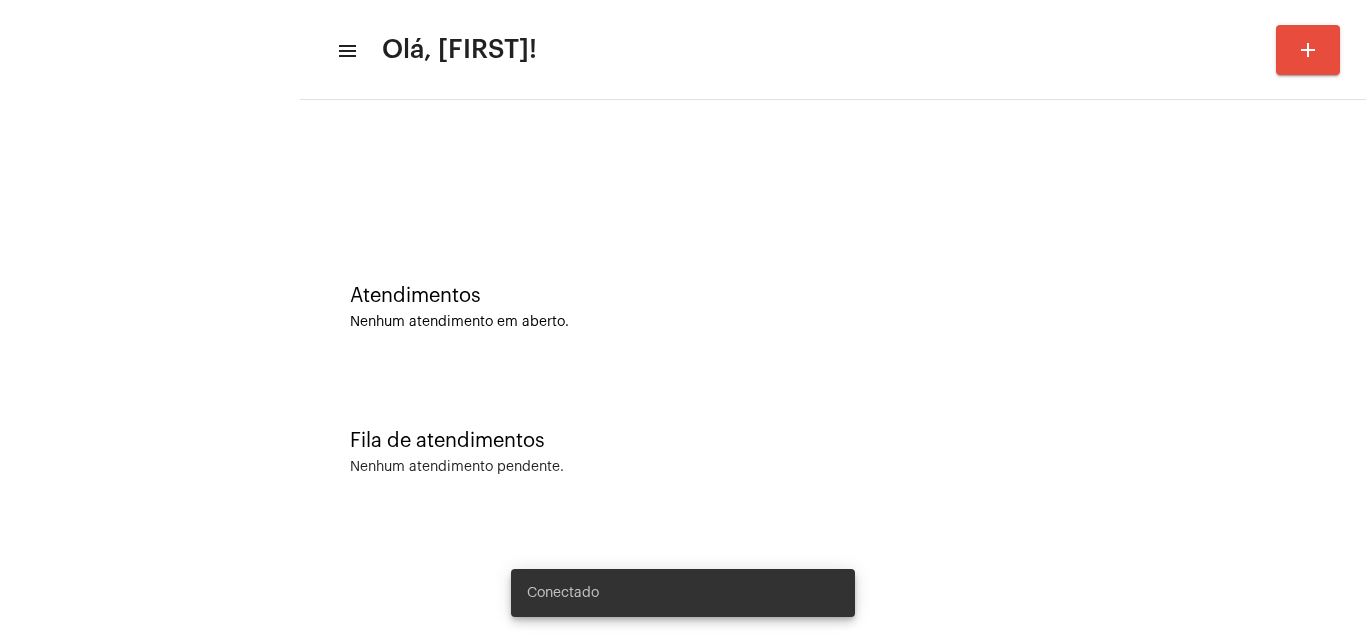 scroll, scrollTop: 0, scrollLeft: 0, axis: both 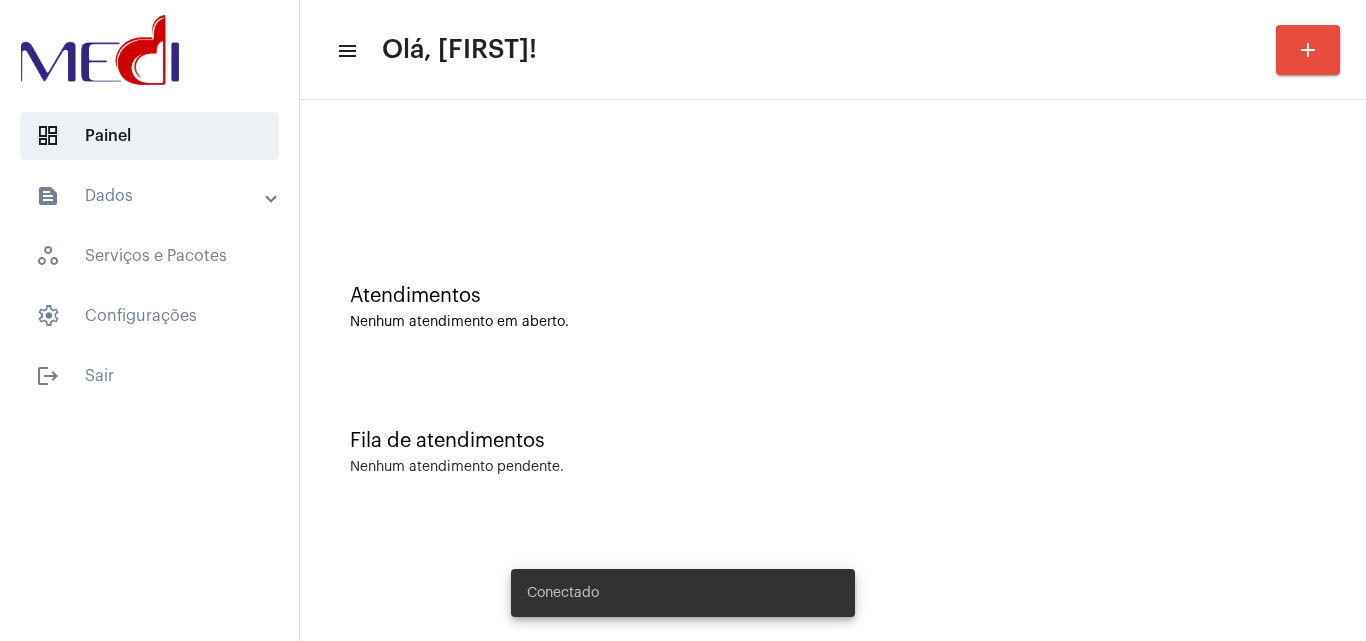 click on "Atendimentos Nenhum atendimento em aberto." 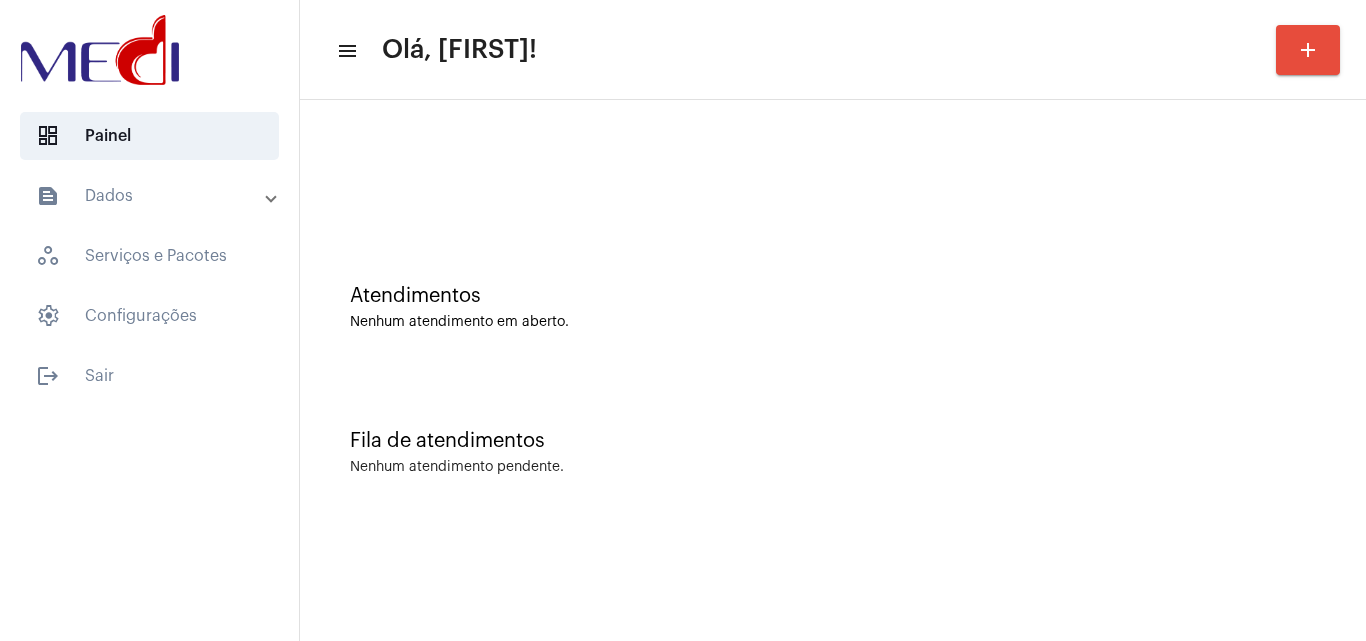 drag, startPoint x: 741, startPoint y: 387, endPoint x: 728, endPoint y: 368, distance: 23.021729 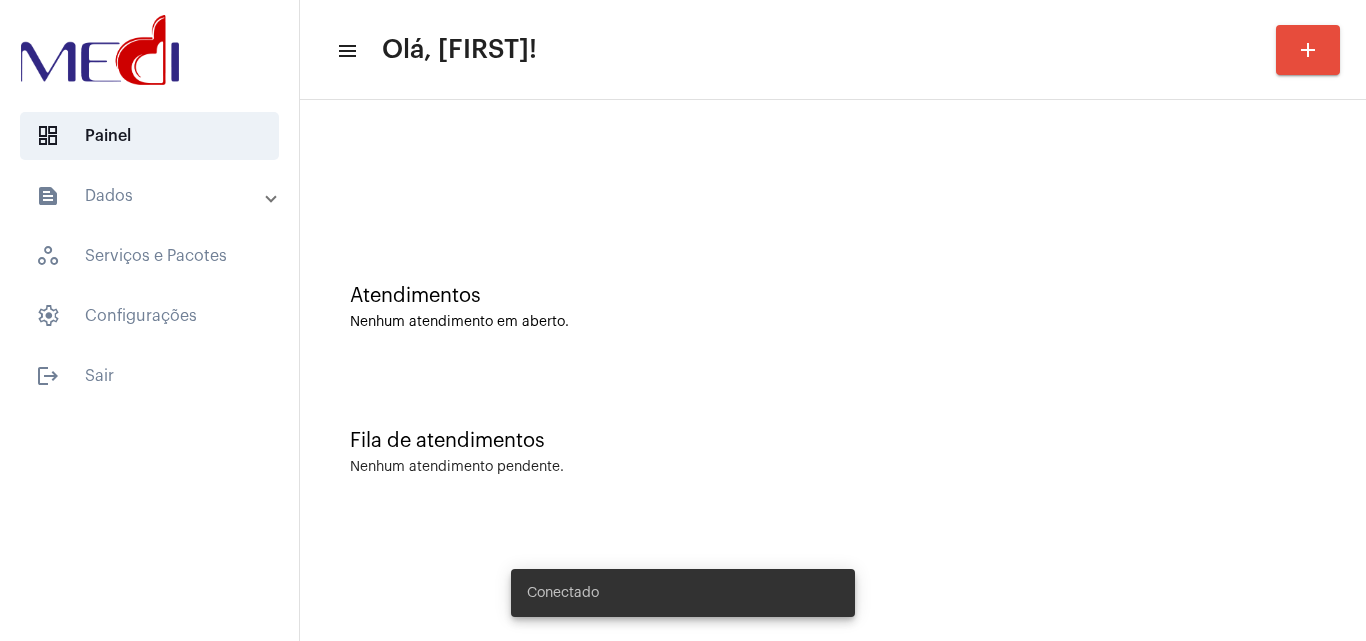 scroll, scrollTop: 0, scrollLeft: 0, axis: both 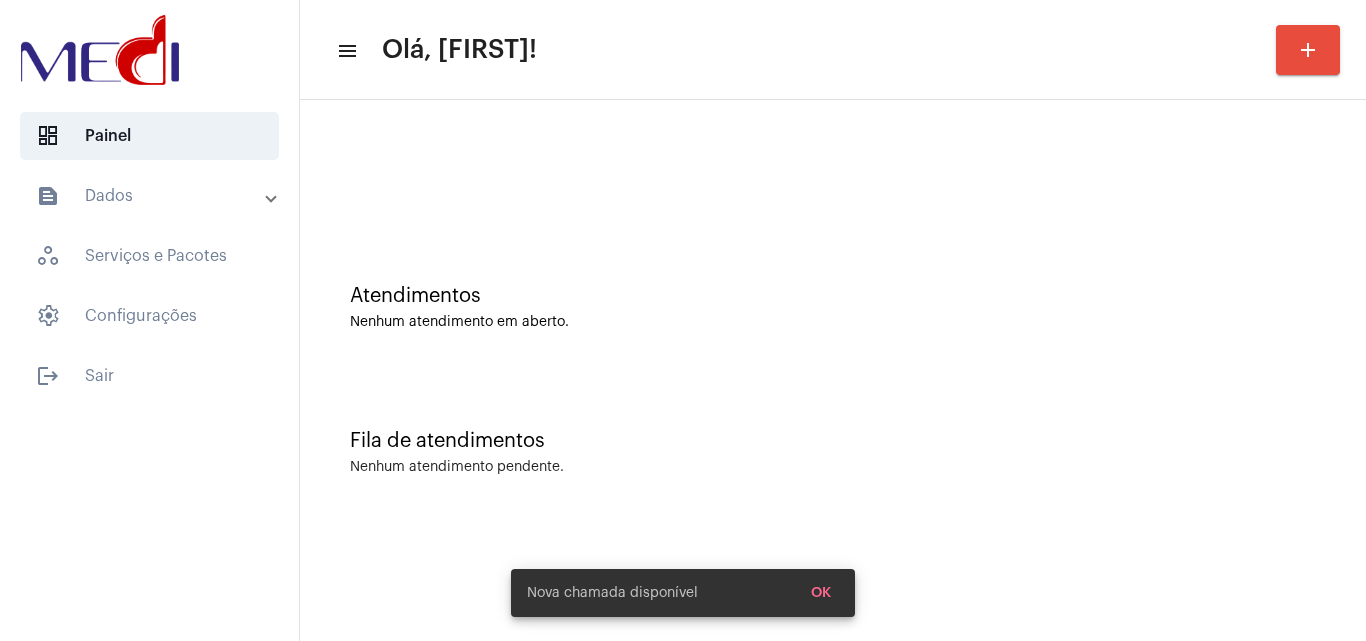 click on "Fila de atendimentos Nenhum atendimento pendente." 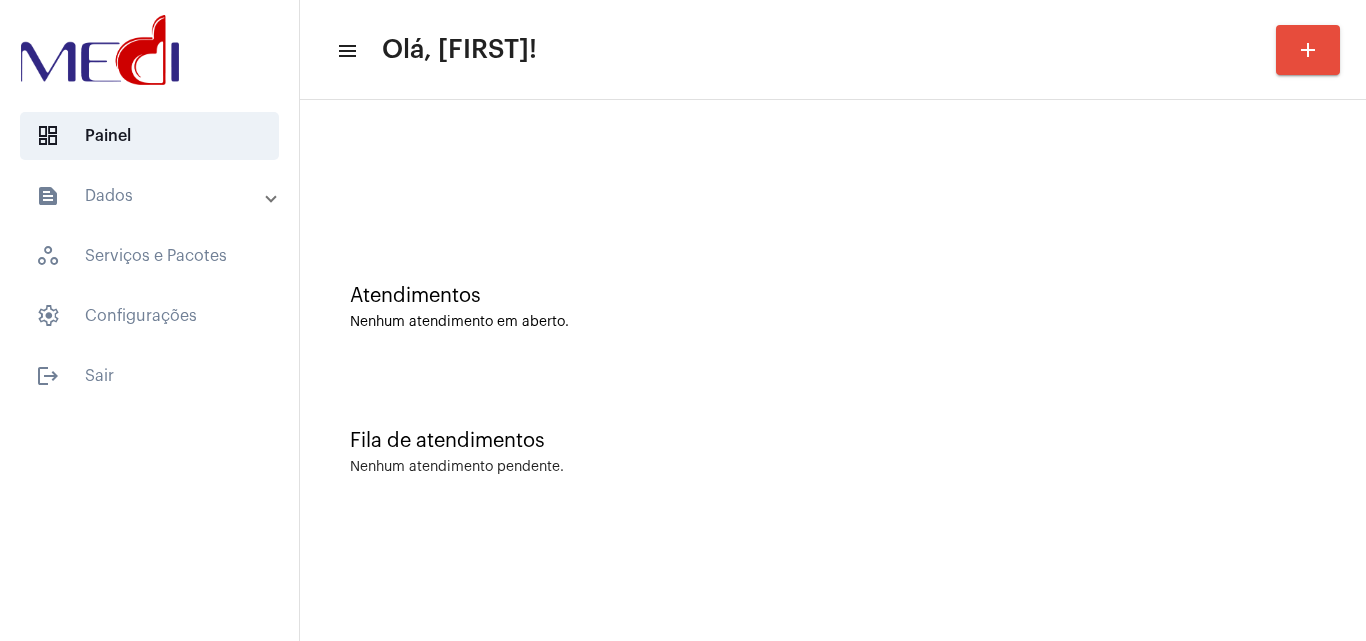 click on "Atendimentos Nenhum atendimento em aberto." 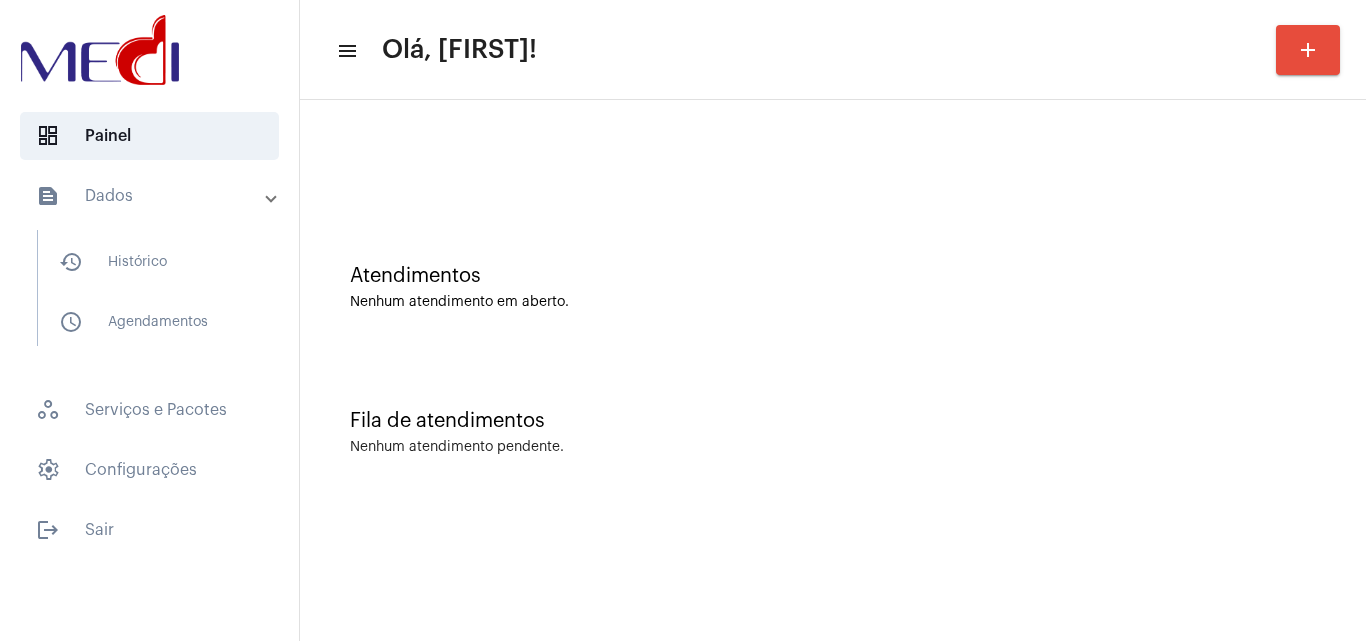 scroll, scrollTop: 0, scrollLeft: 0, axis: both 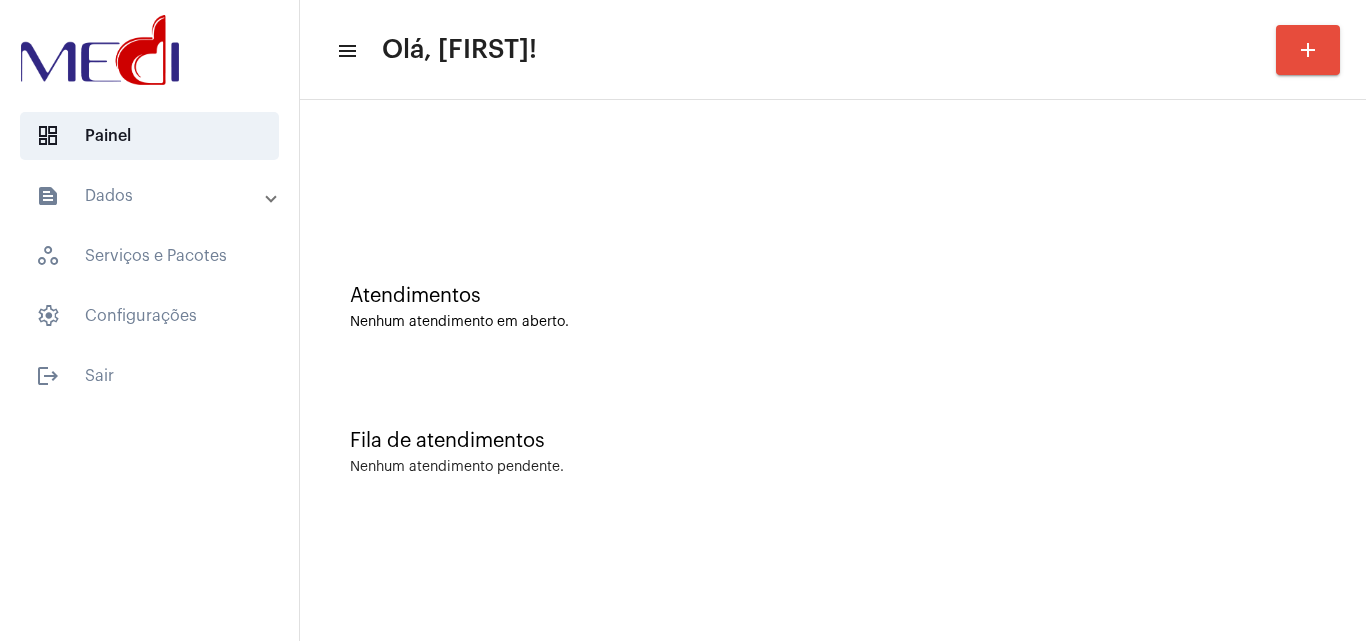 click on "Atendimentos Nenhum atendimento em aberto." 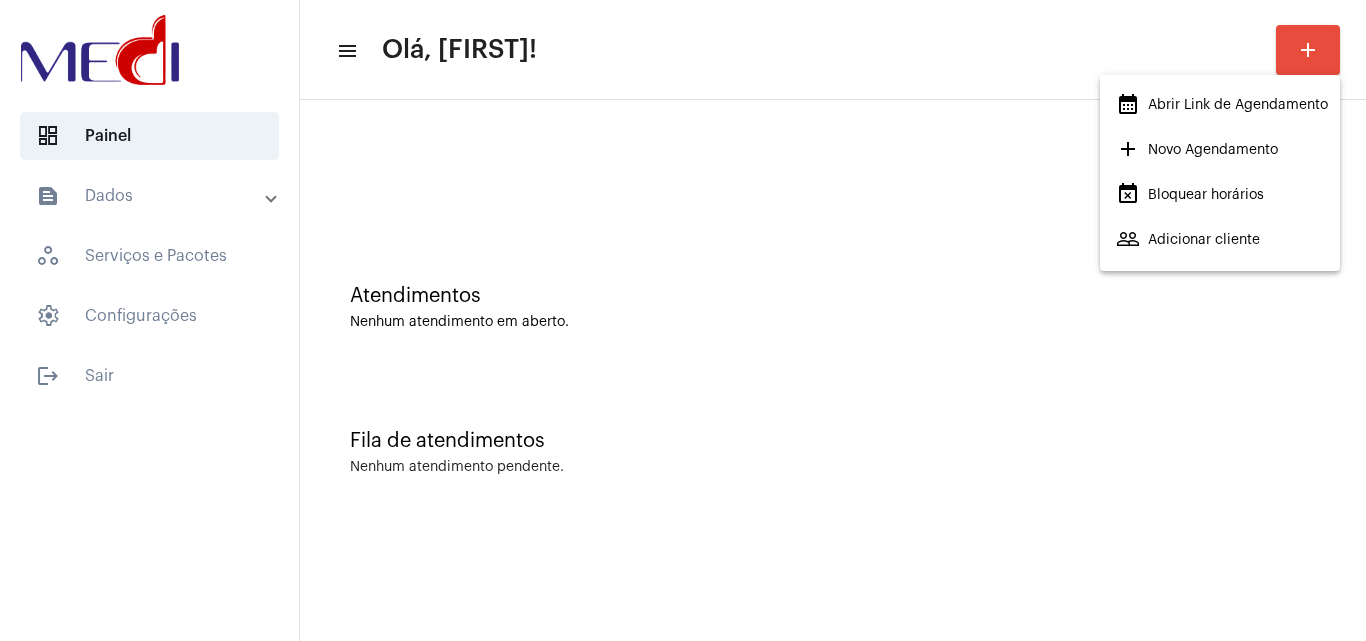 click on "calendar_month_outlined Abrir Link de Agendamento" at bounding box center [1222, 105] 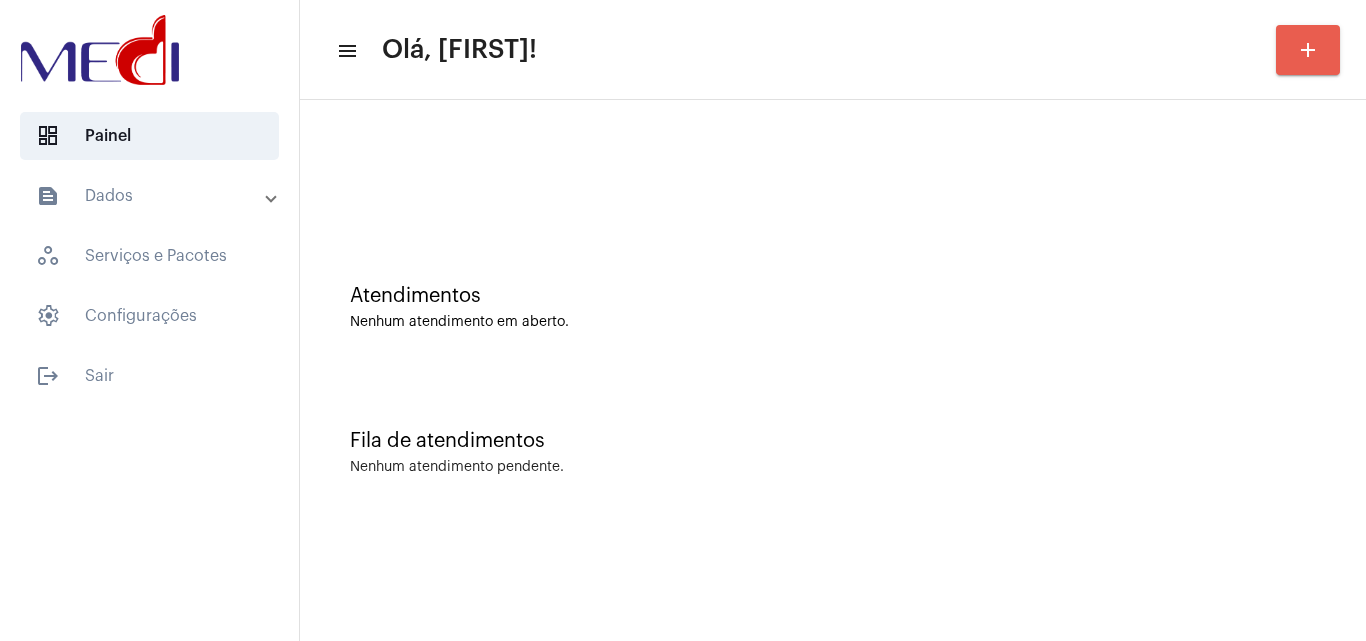 click on "add" 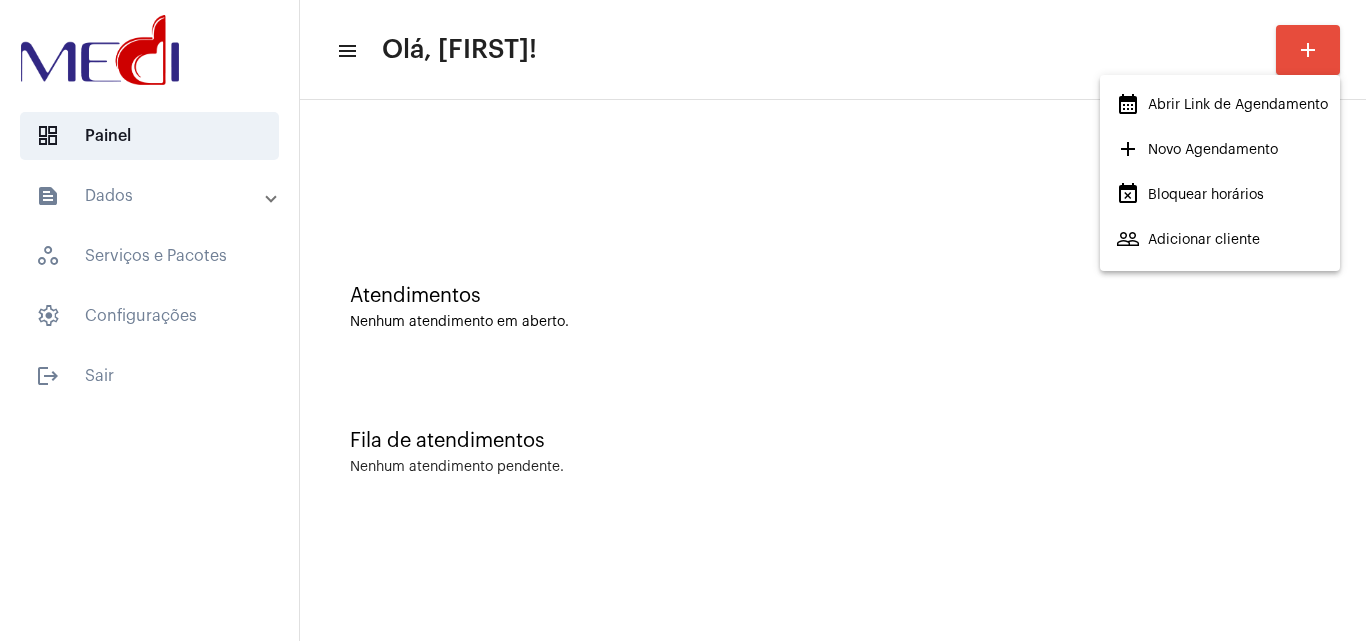 click on "add Novo Agendamento" at bounding box center [1197, 150] 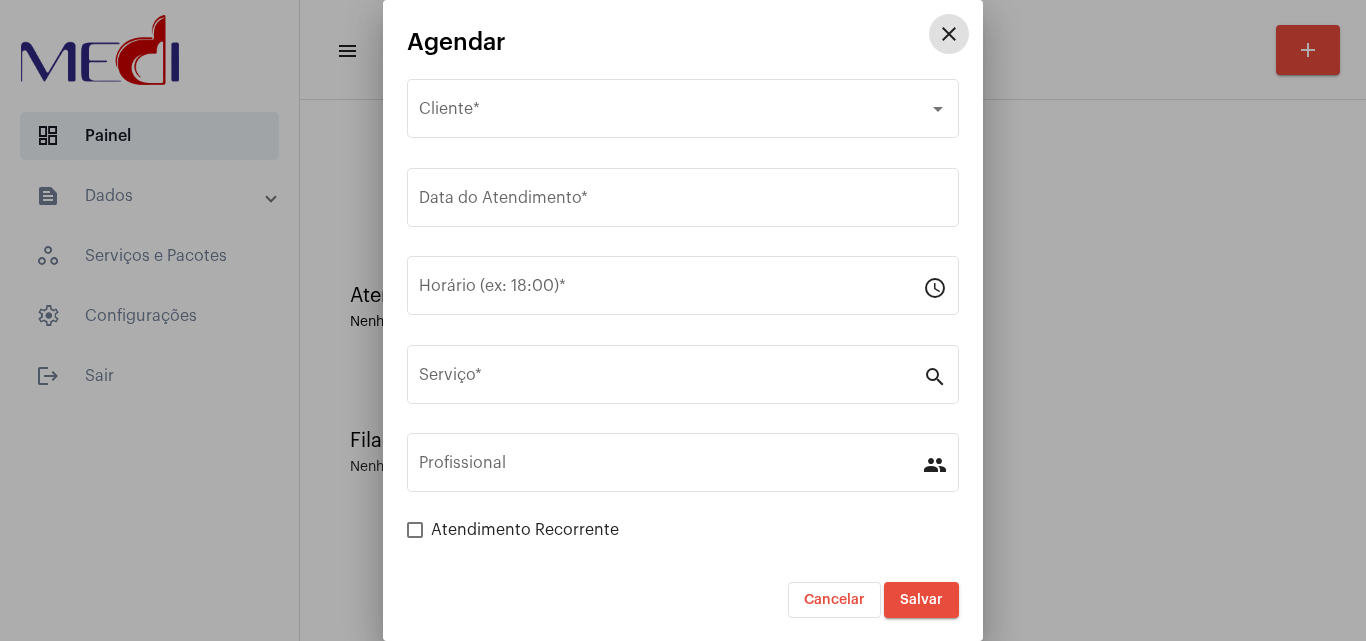 scroll, scrollTop: 1, scrollLeft: 0, axis: vertical 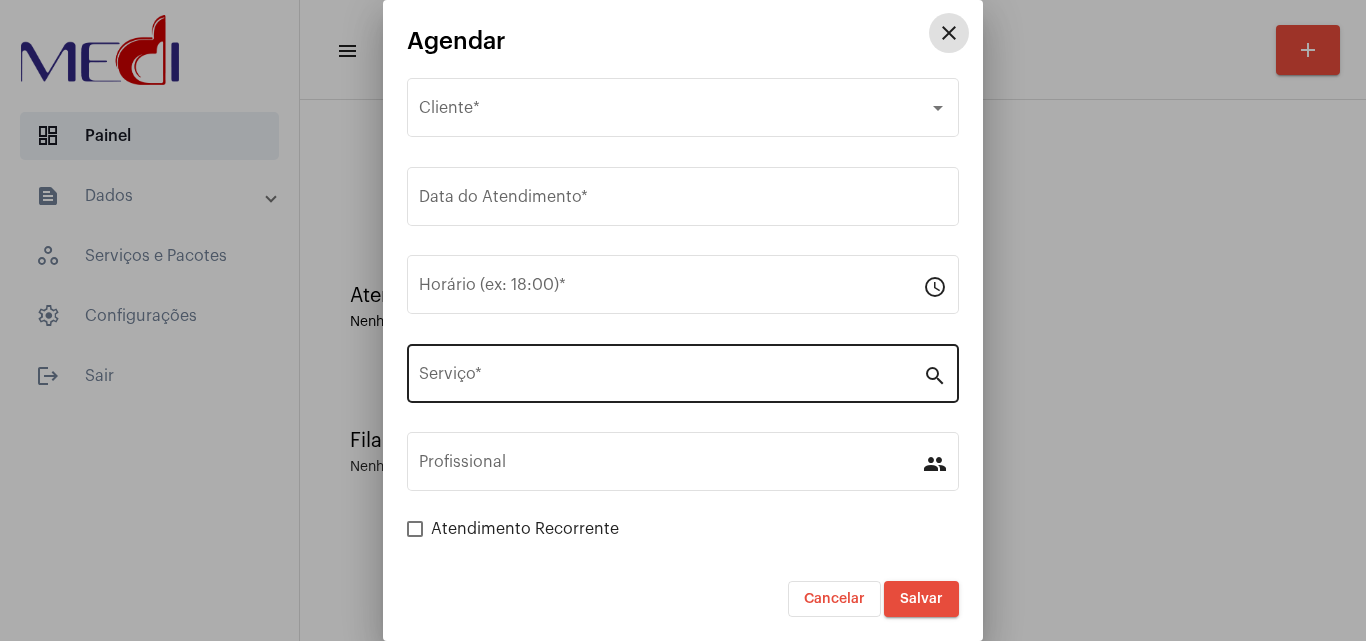 click on "Serviço  *" at bounding box center [671, 378] 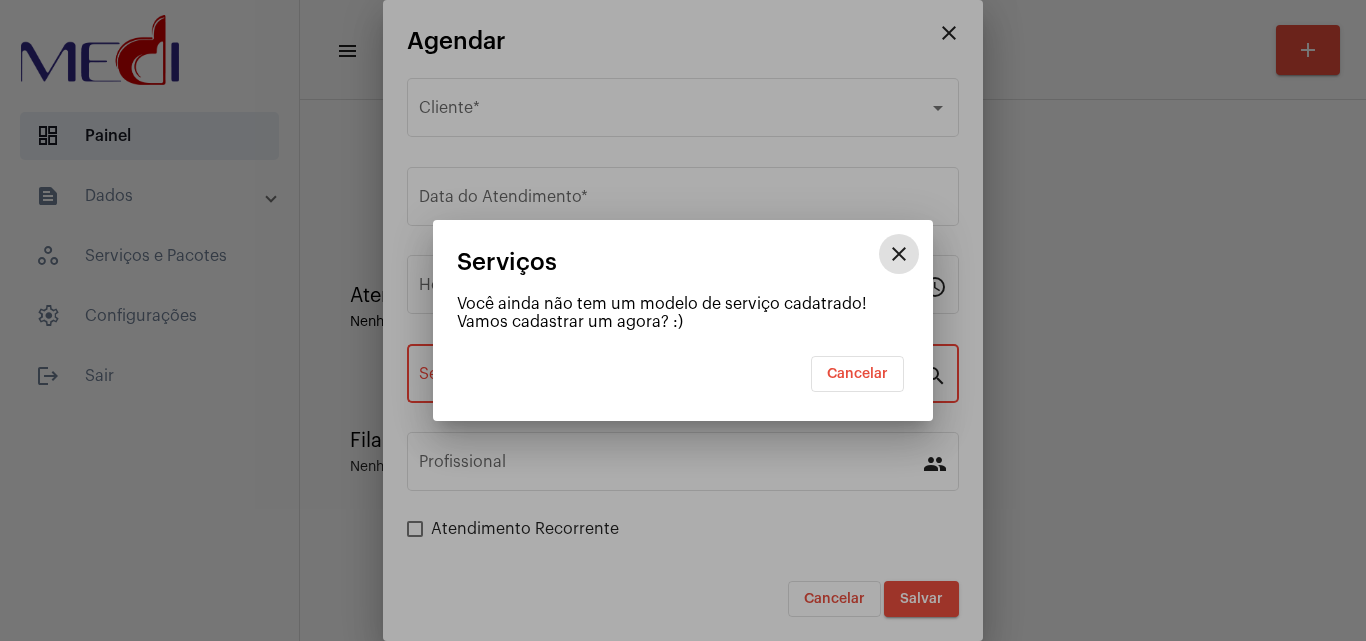 click at bounding box center [683, 320] 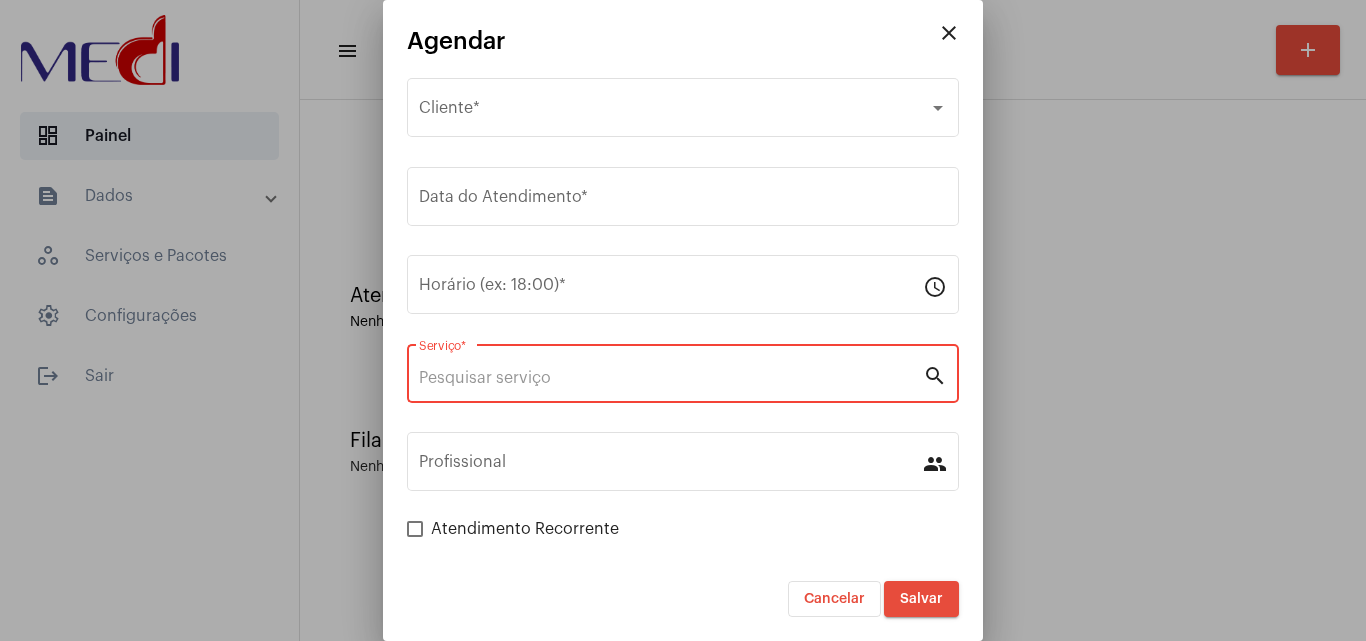 click at bounding box center [683, 320] 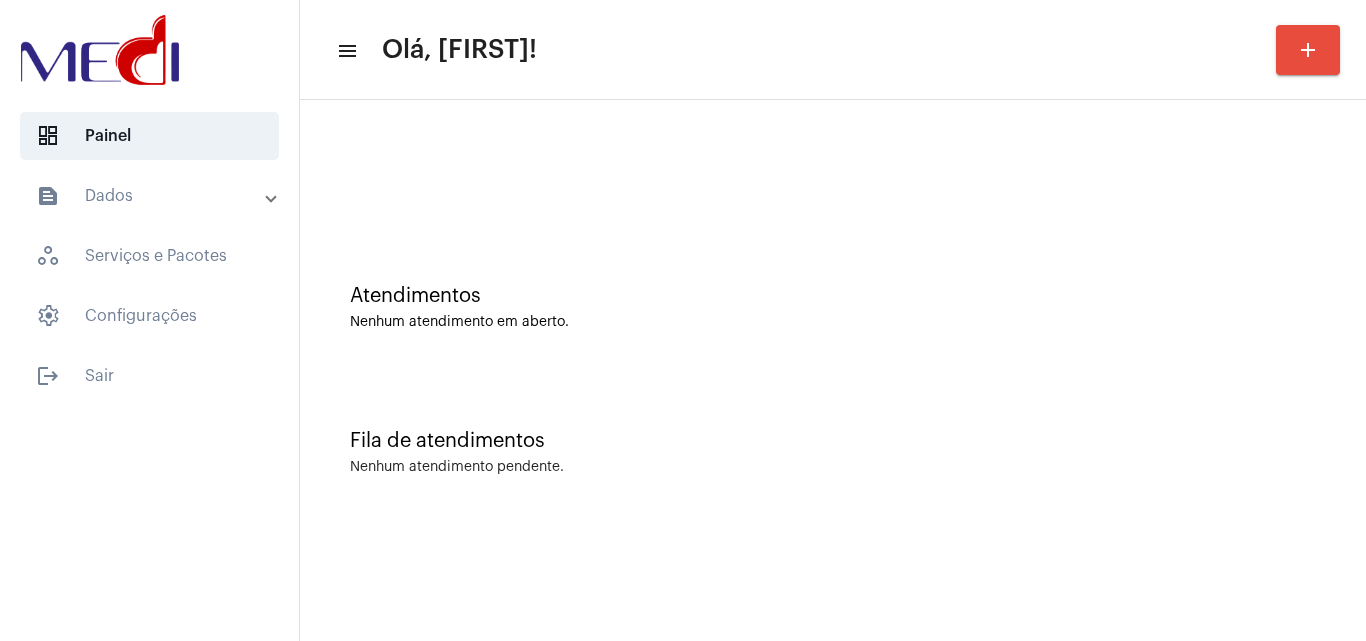 click on "add" 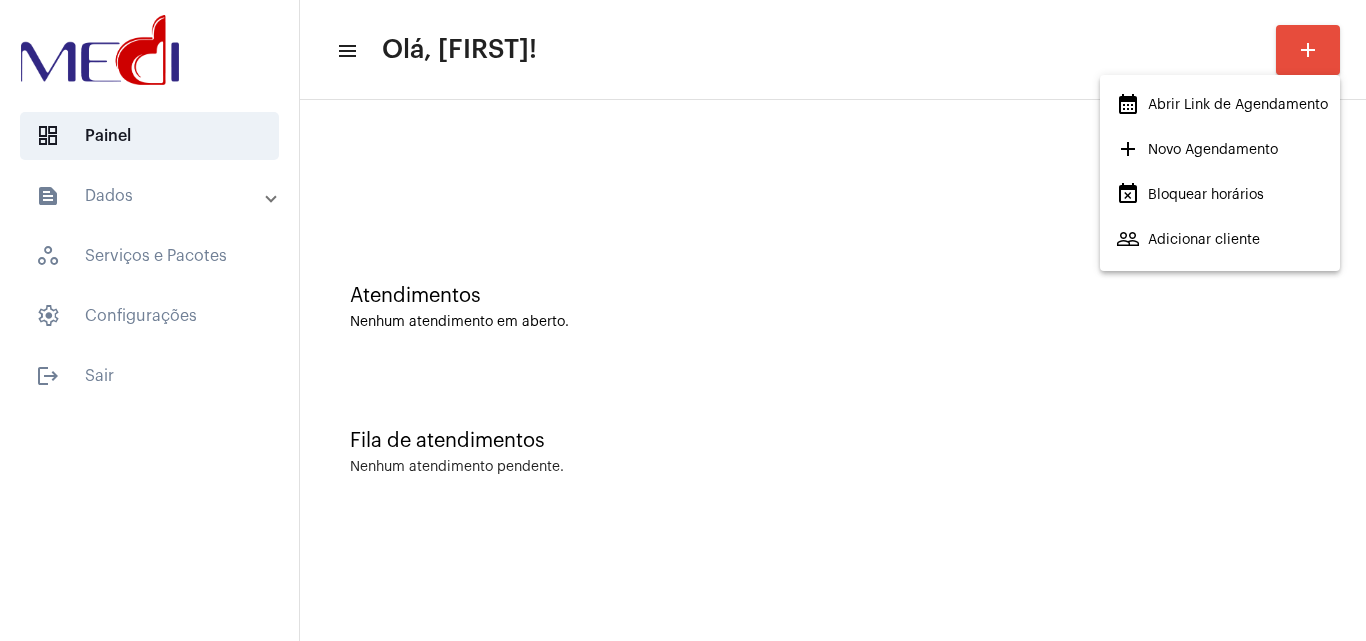 click at bounding box center [683, 320] 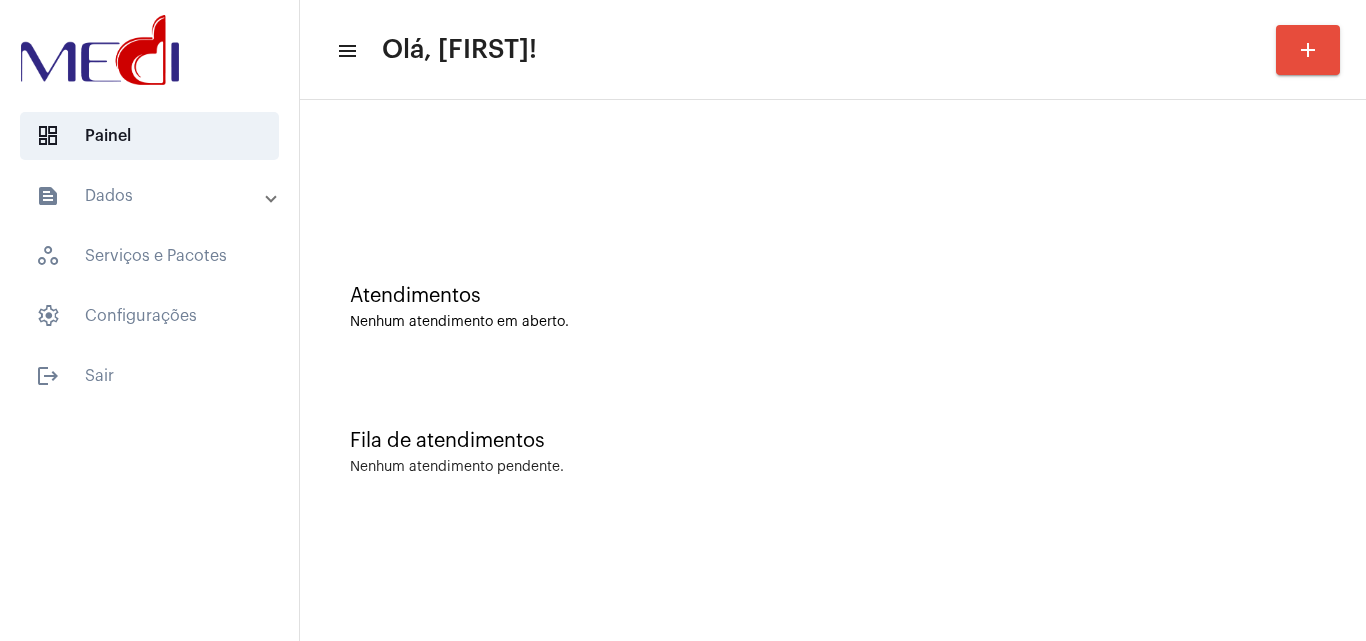 click on "Atendimentos Nenhum atendimento em aberto." 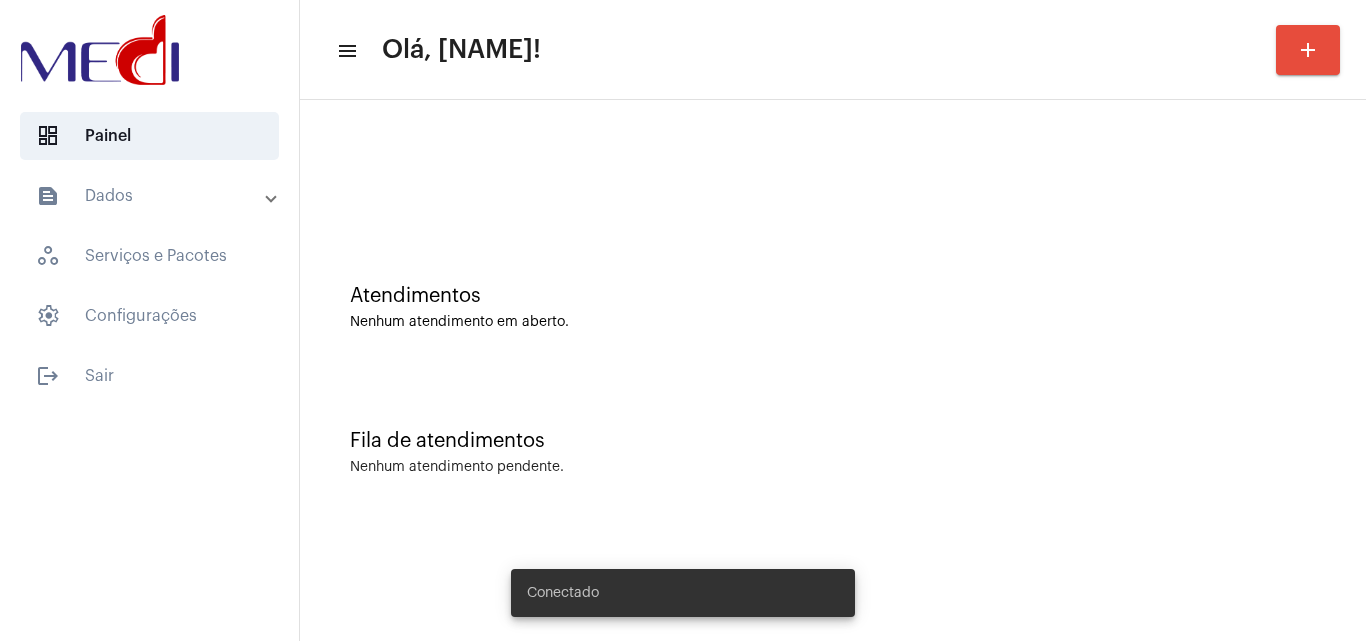 scroll, scrollTop: 0, scrollLeft: 0, axis: both 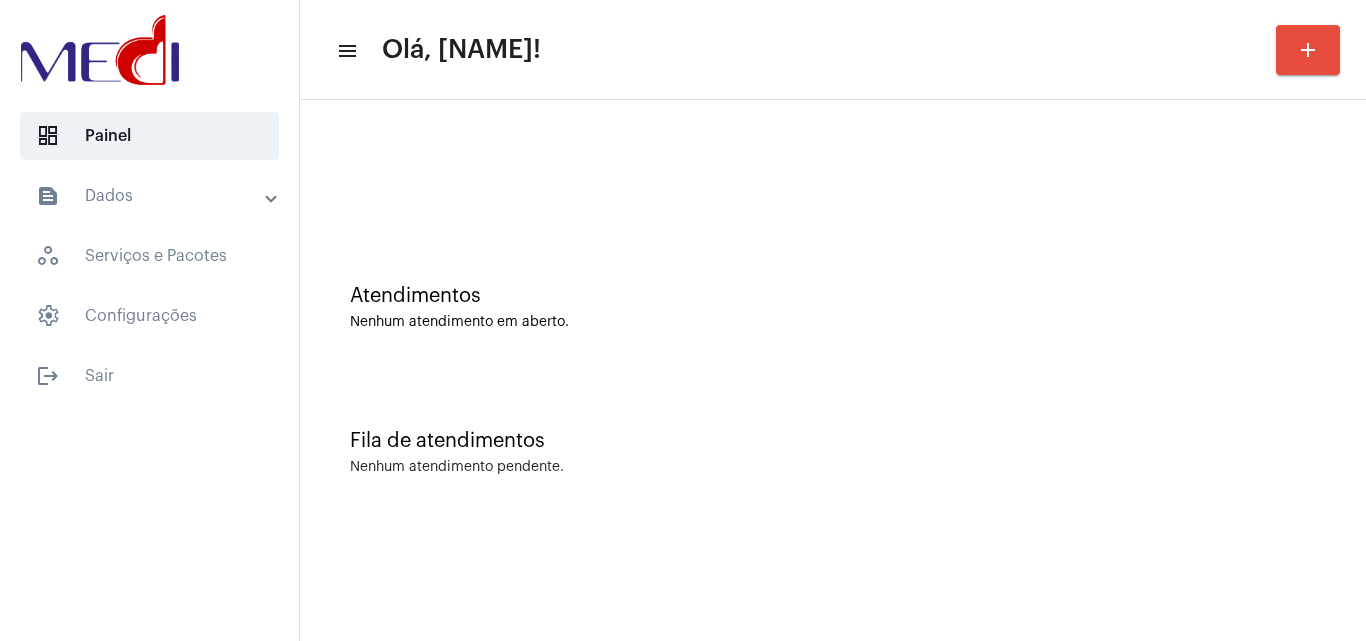 click 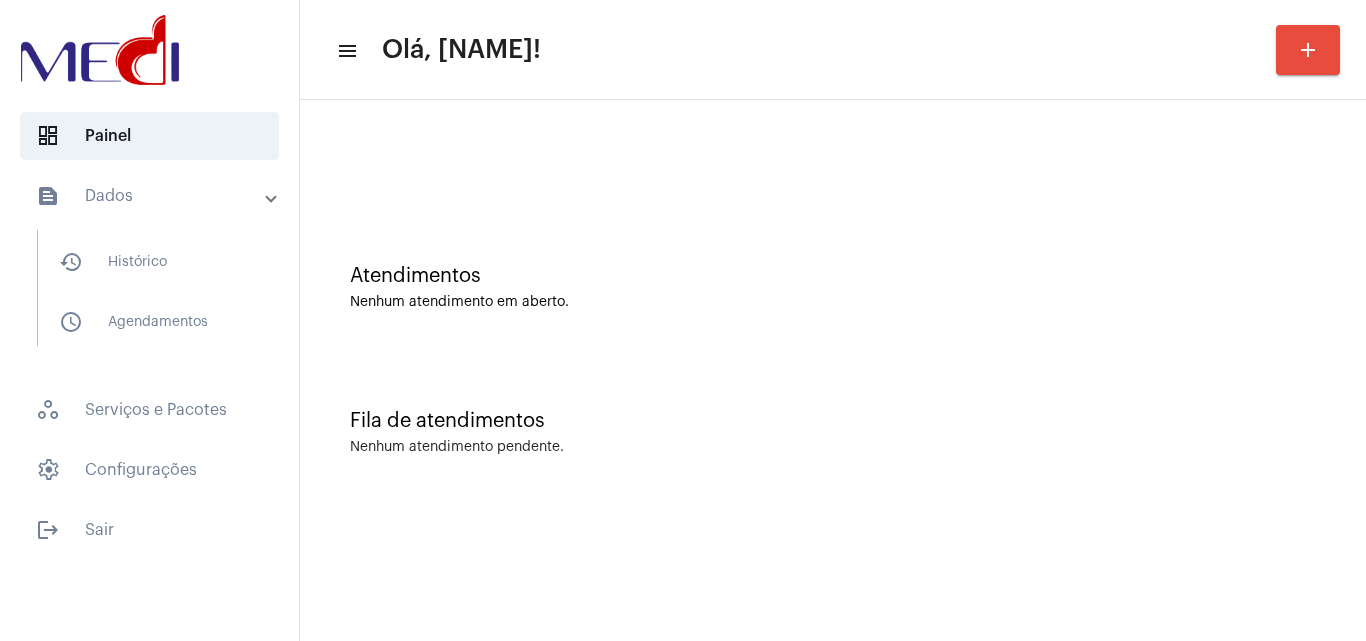scroll, scrollTop: 0, scrollLeft: 0, axis: both 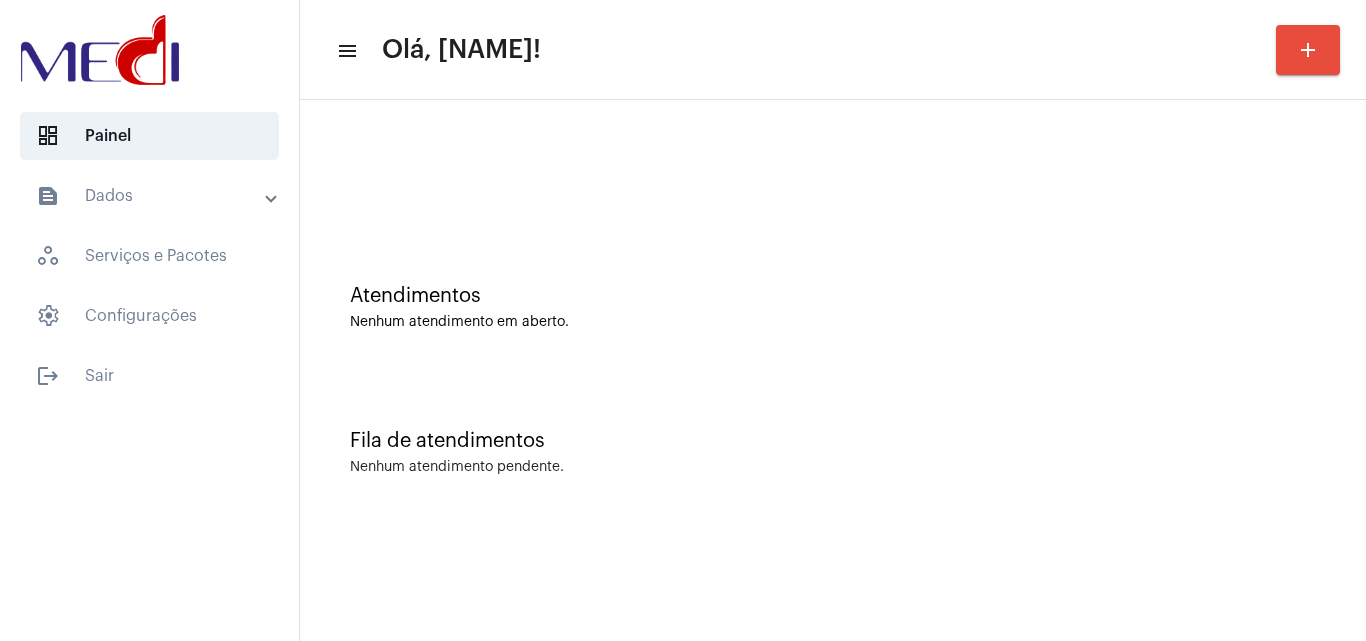 click on "Atendimentos Nenhum atendimento em aberto." 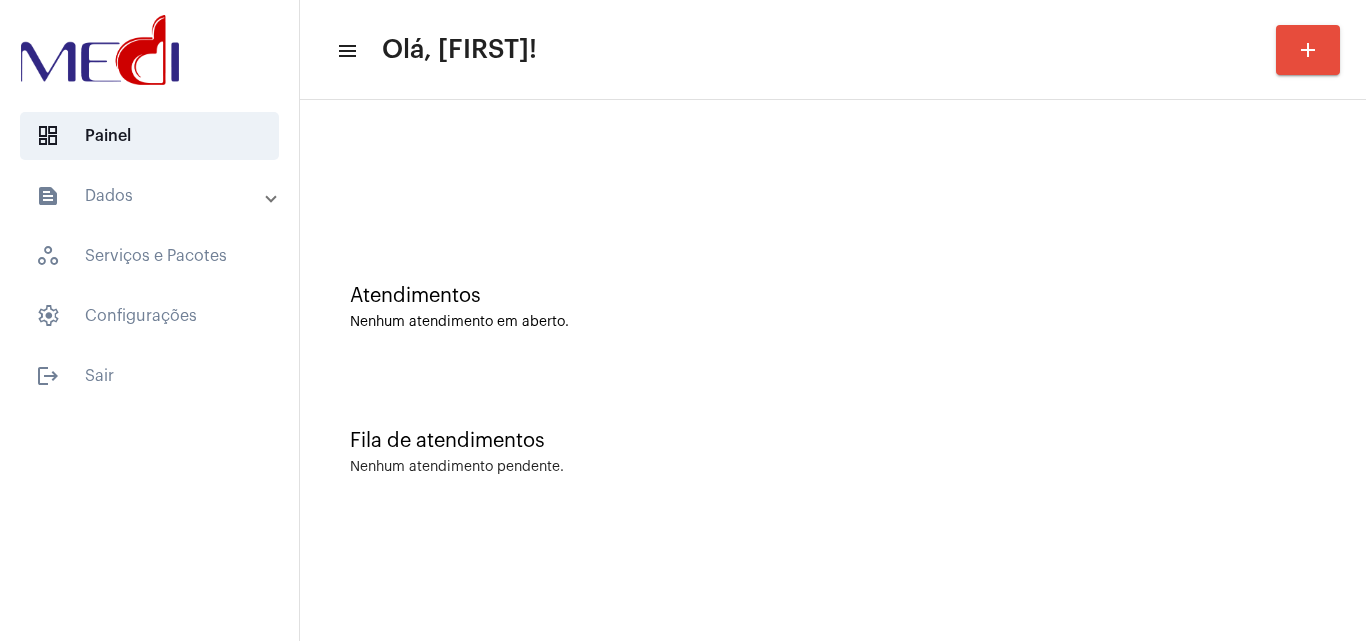 scroll, scrollTop: 0, scrollLeft: 0, axis: both 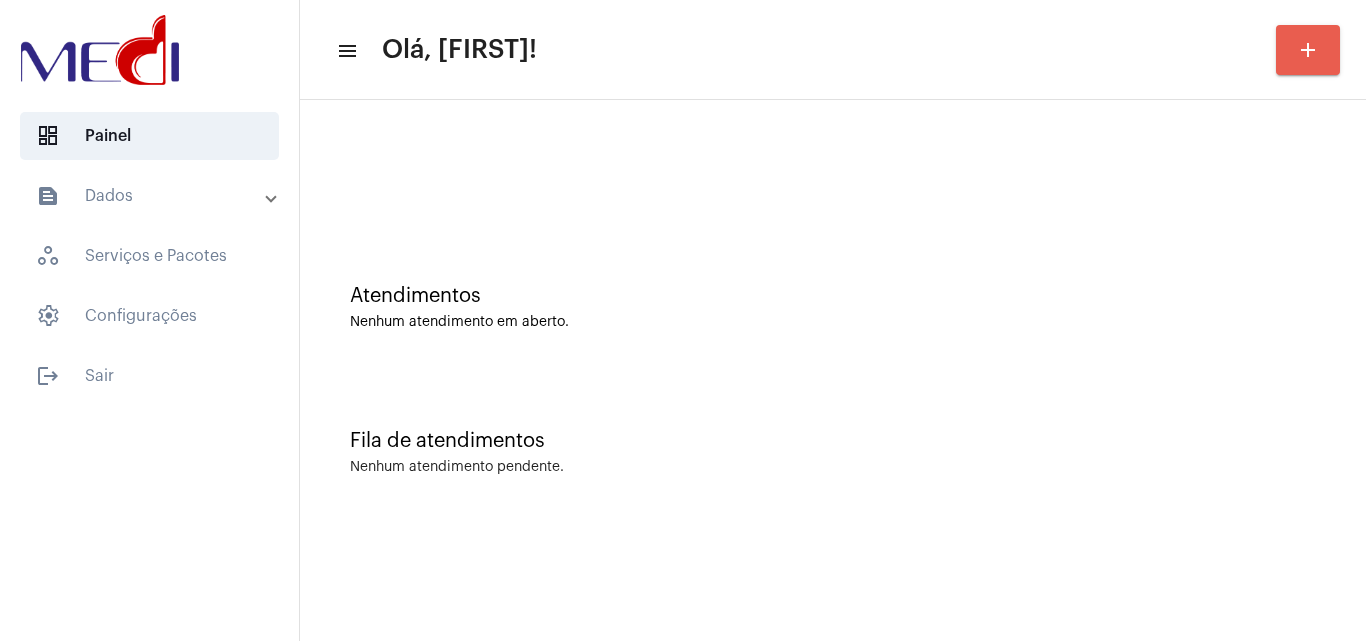 click on "add" 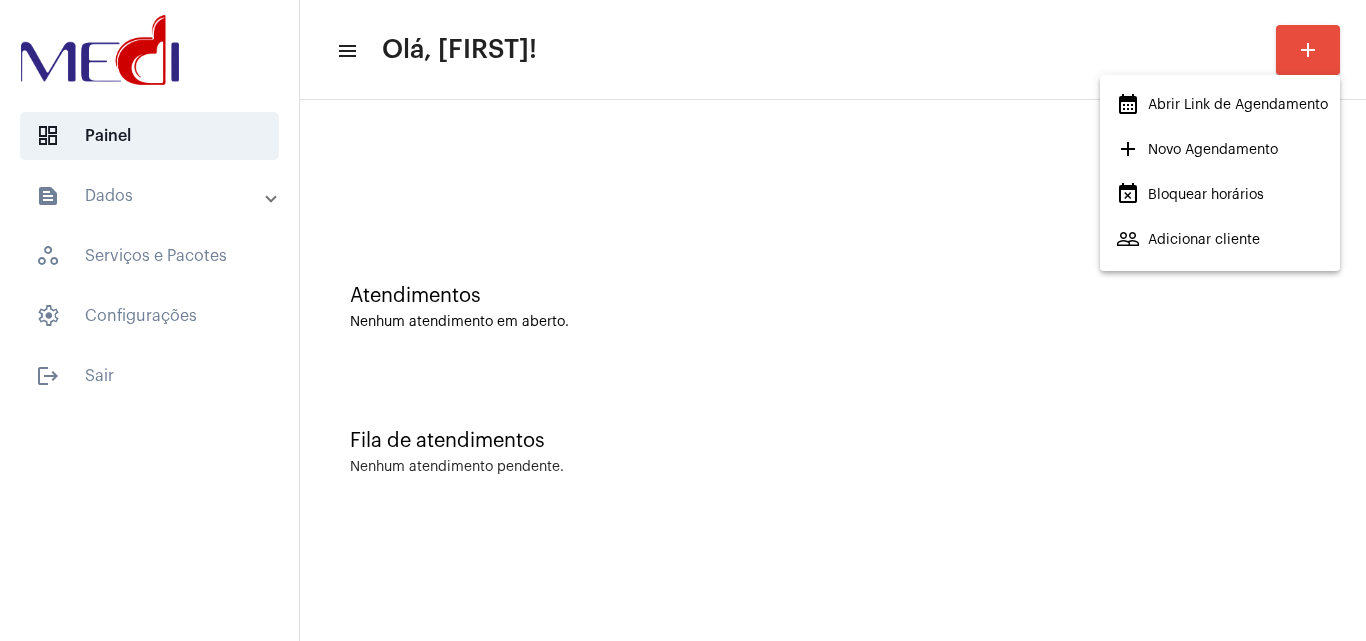 click on "add Novo Agendamento" at bounding box center (1197, 150) 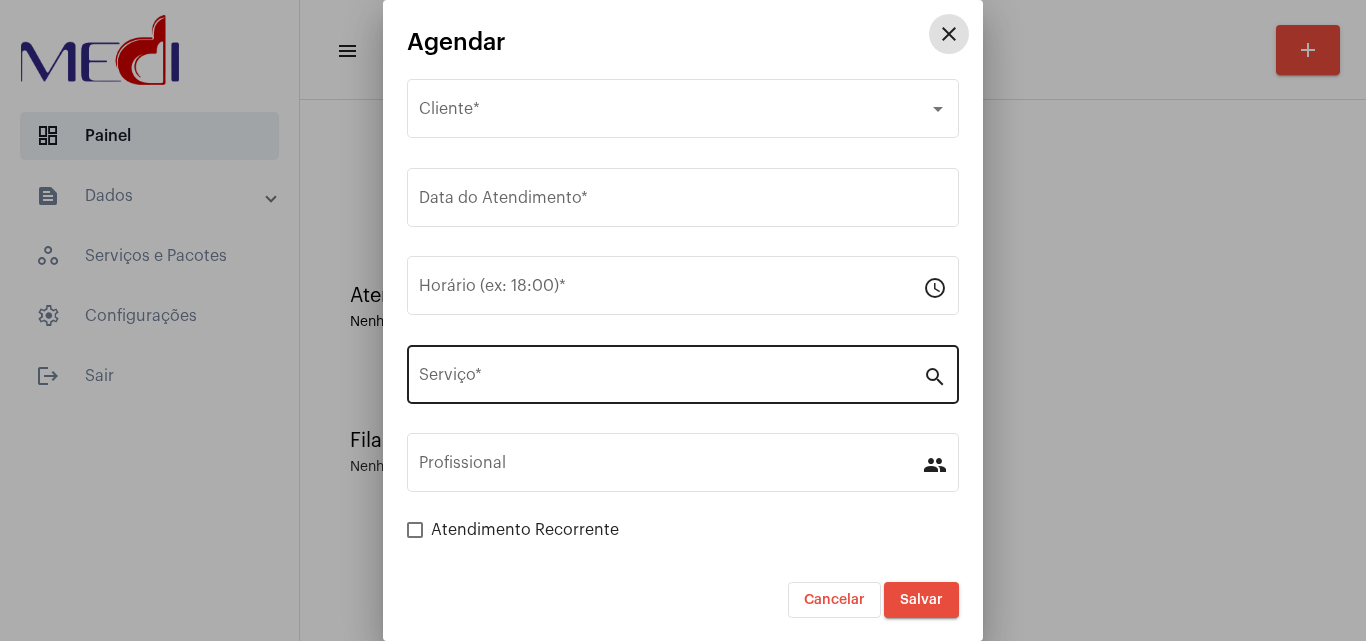 click on "Serviço  *" at bounding box center [671, 379] 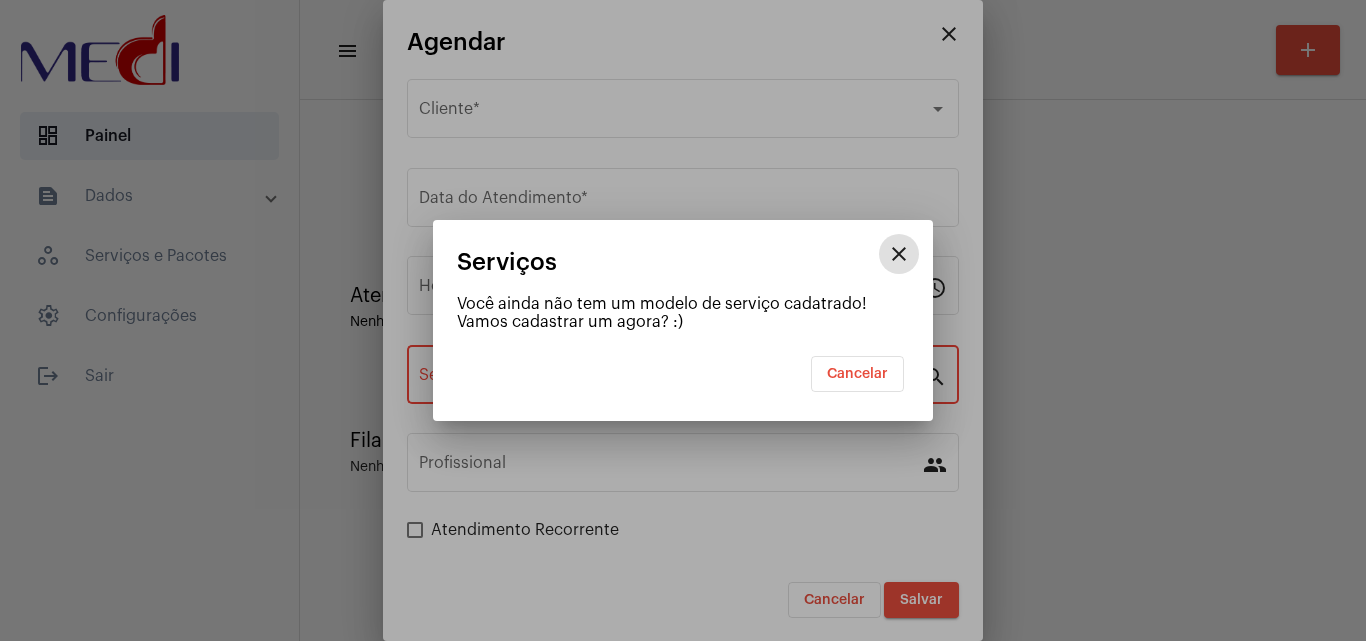 click on "close" at bounding box center [899, 254] 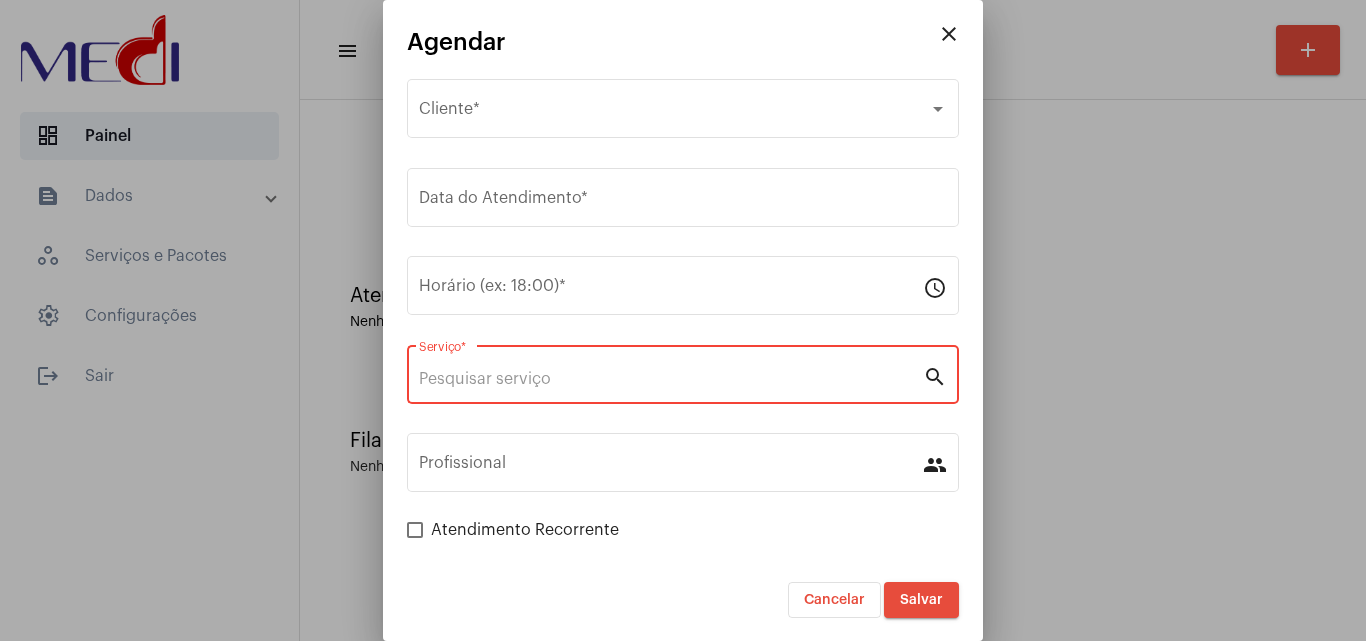 click on "Serviço  *" at bounding box center [671, 372] 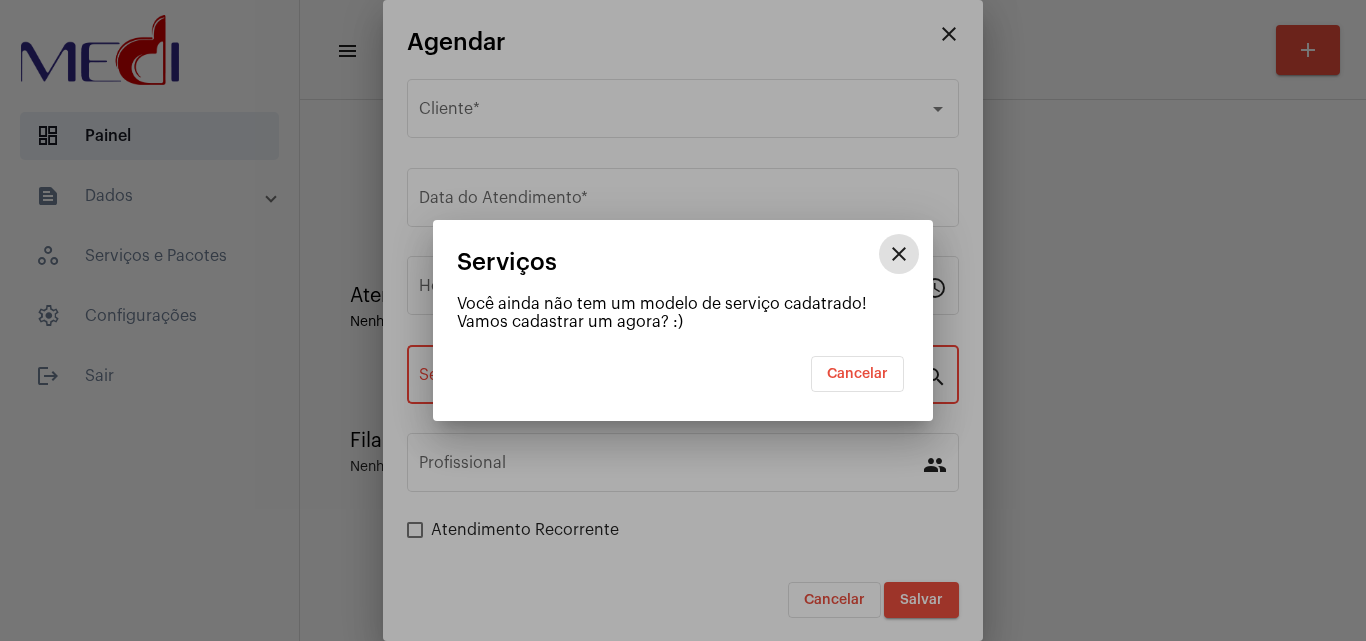 click on "Você ainda não tem um modelo de serviço cadatrado! Vamos cadastrar um agora? :)" at bounding box center [683, 313] 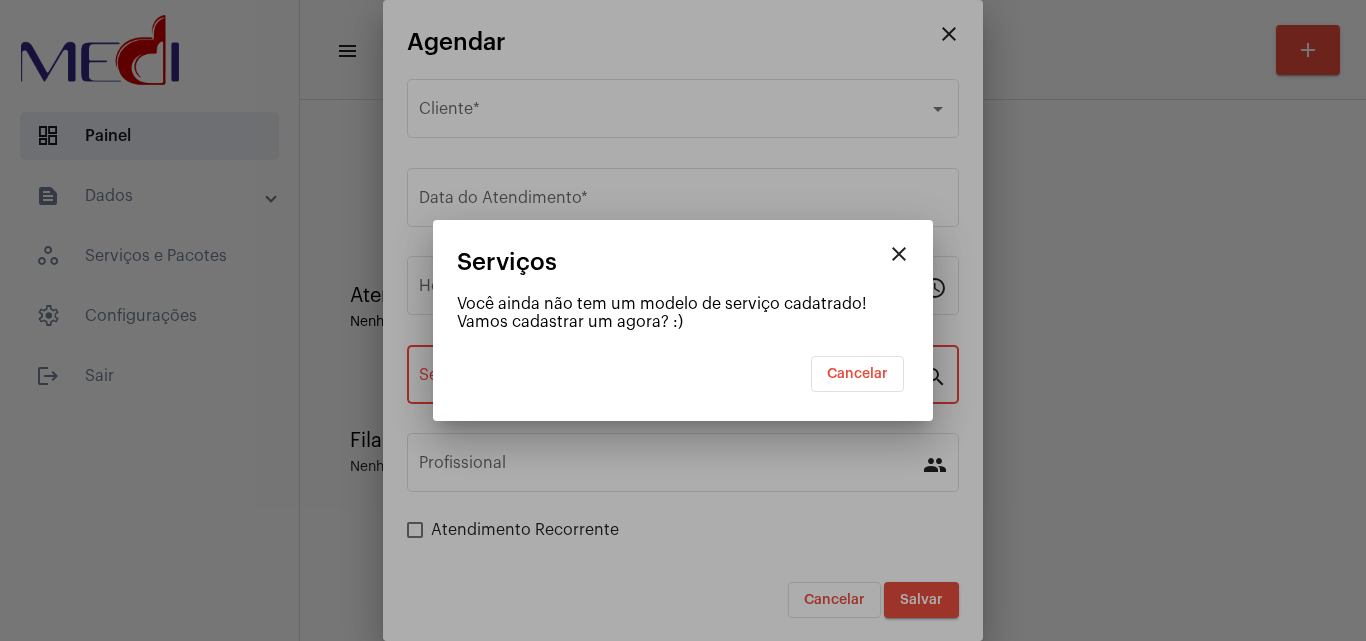 click on "Você ainda não tem um modelo de serviço cadatrado! Vamos cadastrar um agora? :)" at bounding box center (683, 313) 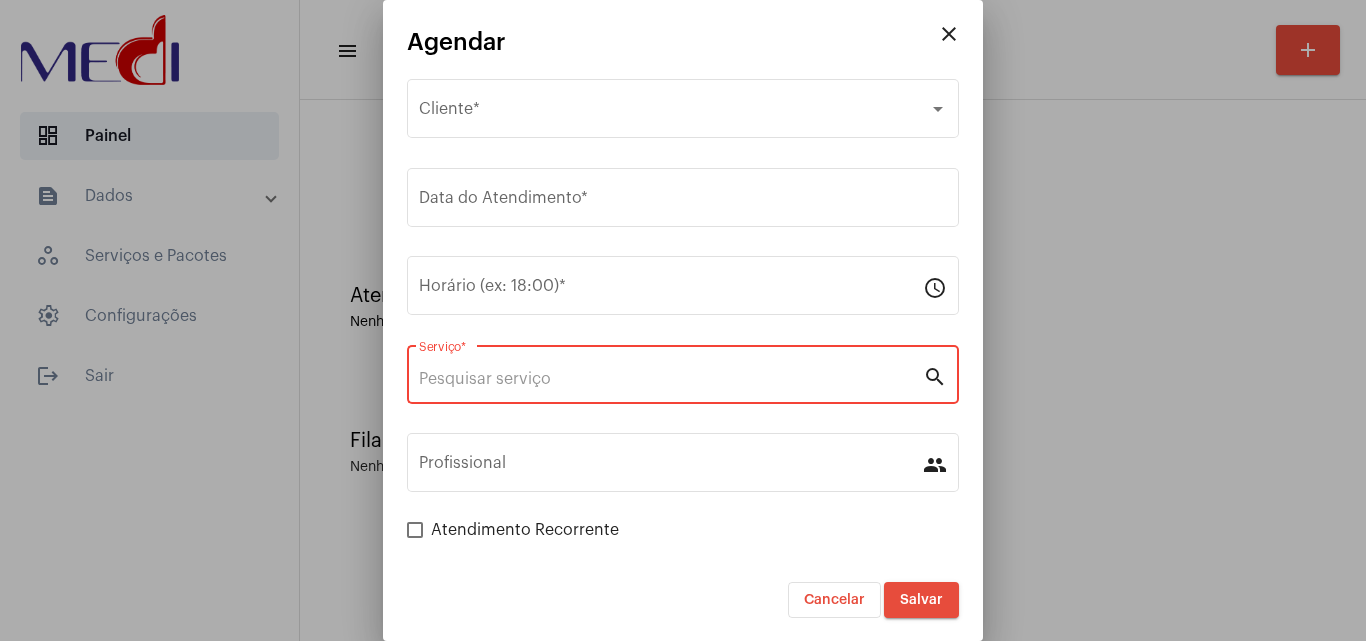 click on "search" at bounding box center [935, 376] 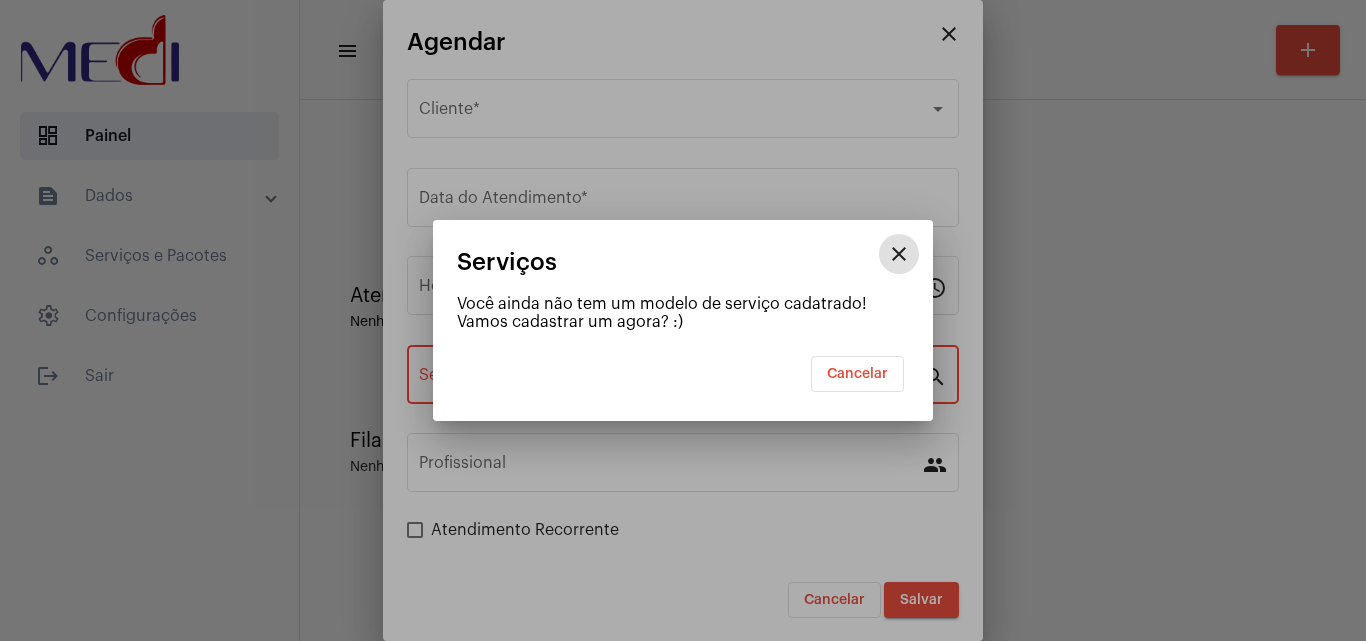 click on "close Serviços  Você ainda não tem um modelo de serviço cadatrado! Vamos cadastrar um agora? :)
Cancelar" at bounding box center [683, 320] 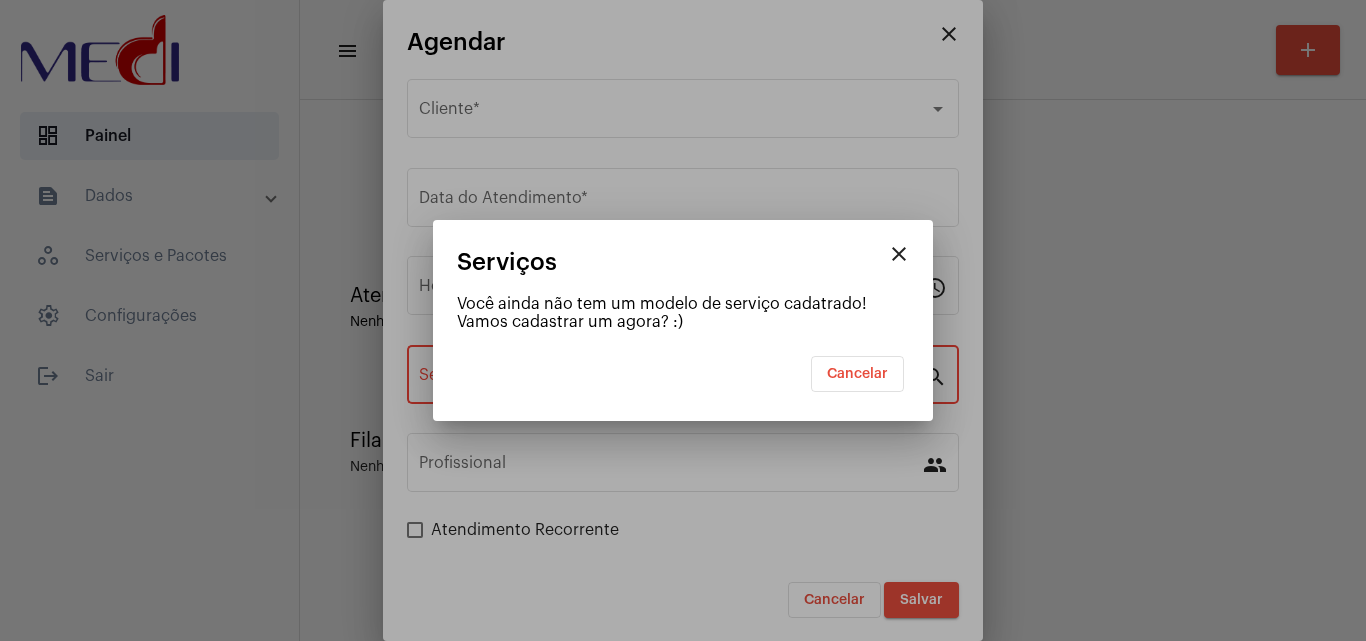click on "Cancelar" at bounding box center [857, 374] 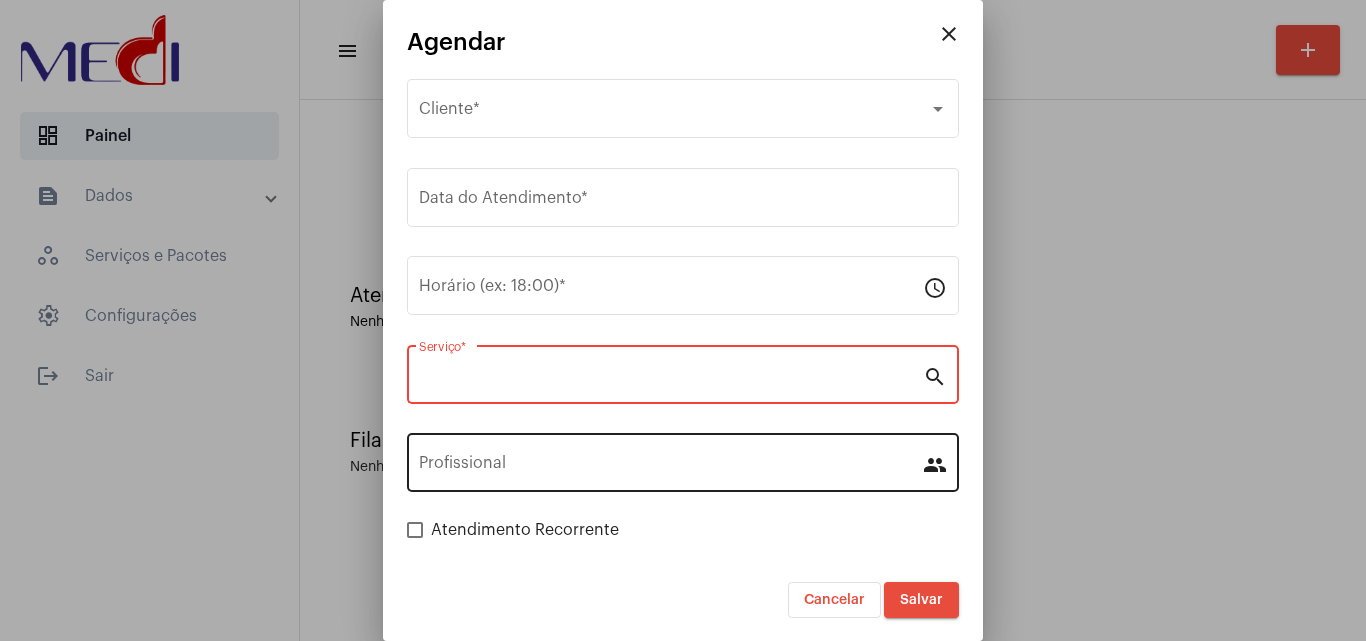 scroll, scrollTop: 1, scrollLeft: 0, axis: vertical 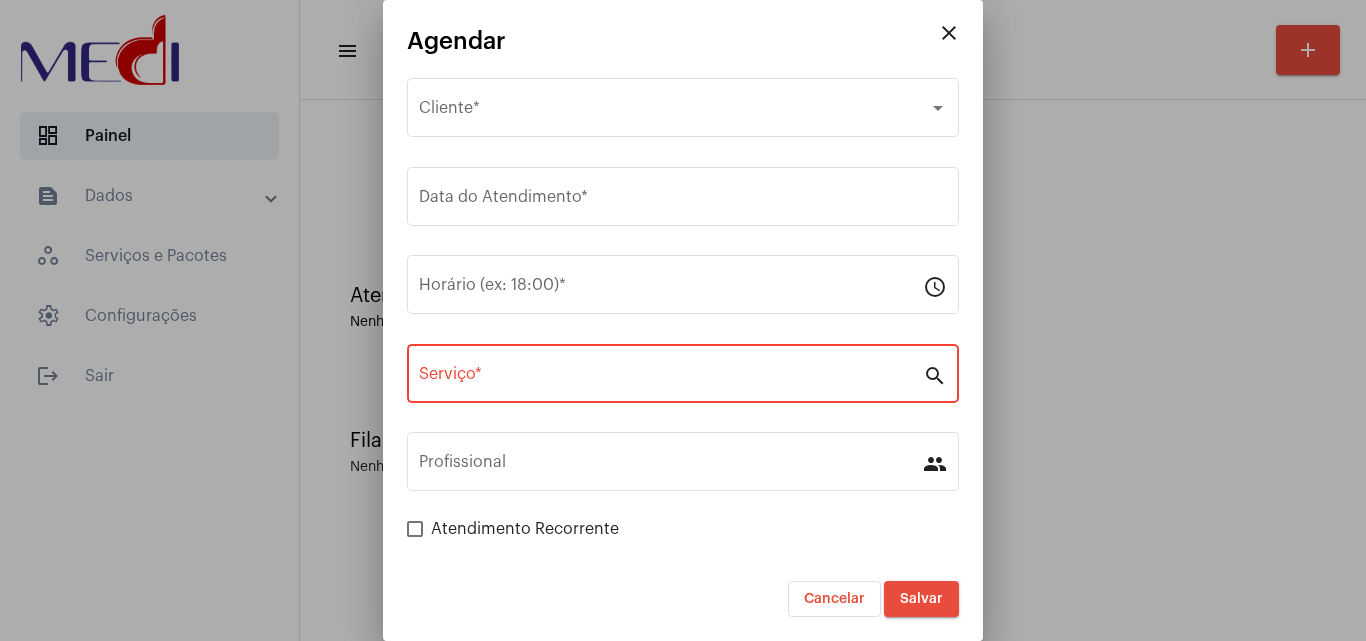 click at bounding box center (683, 320) 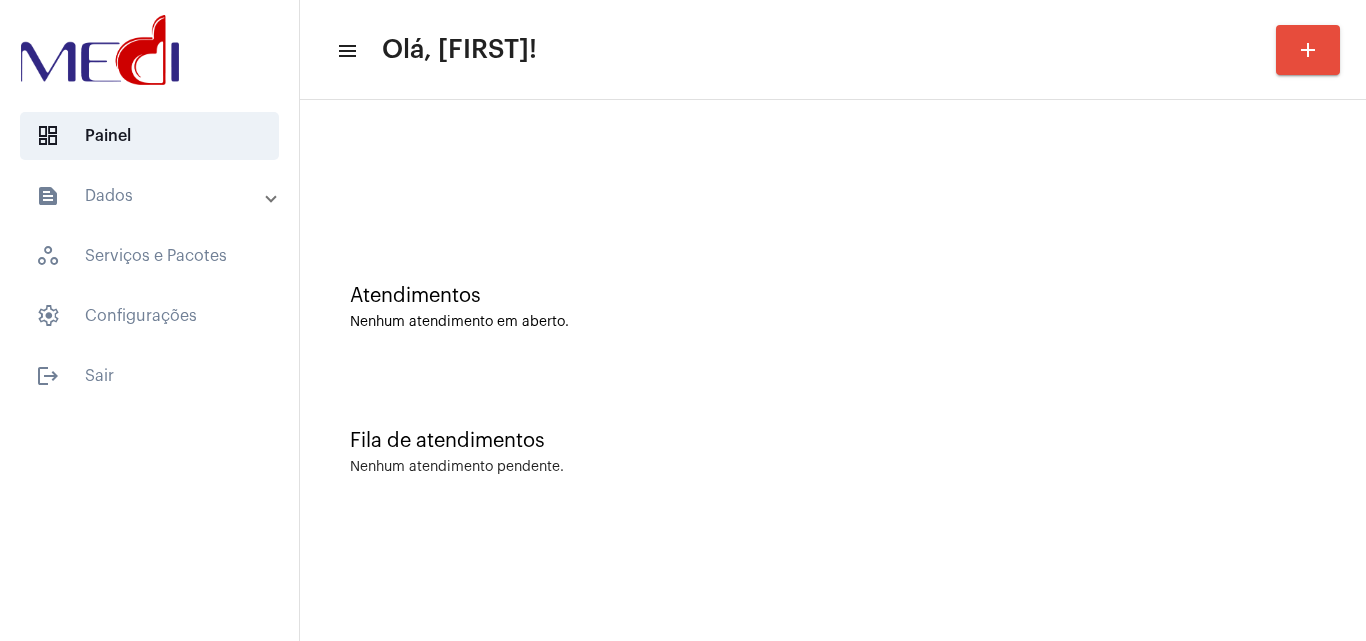 click on "add" 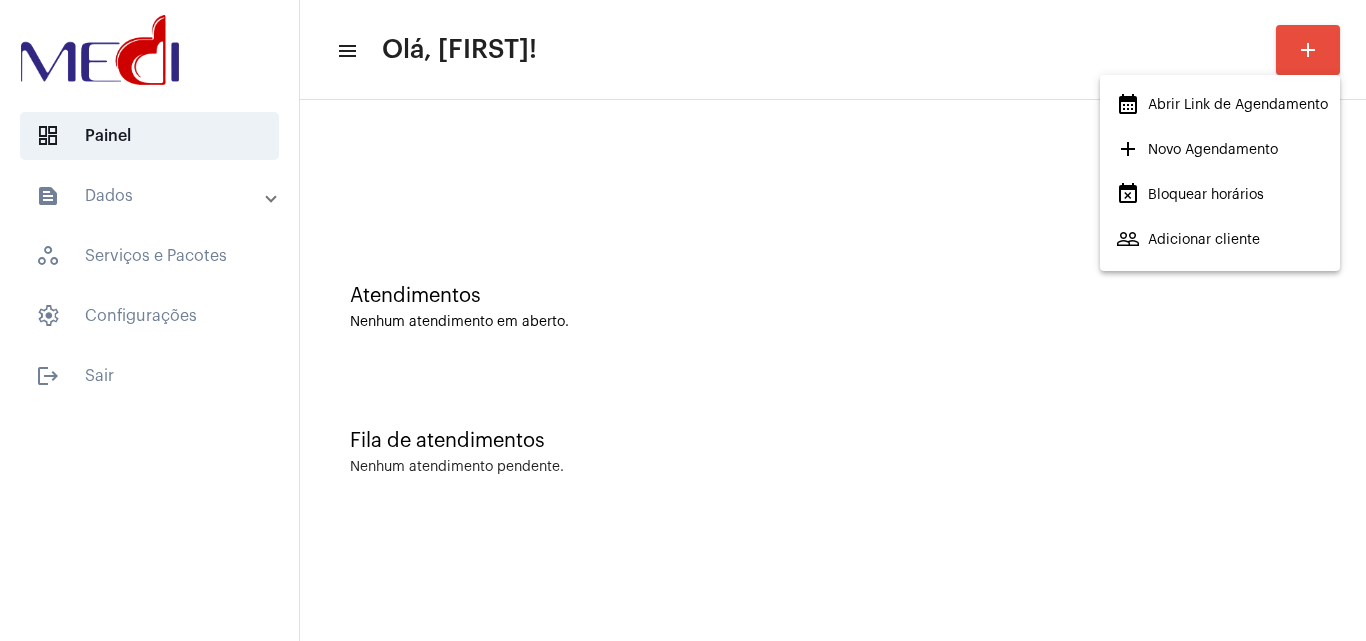 click at bounding box center [683, 320] 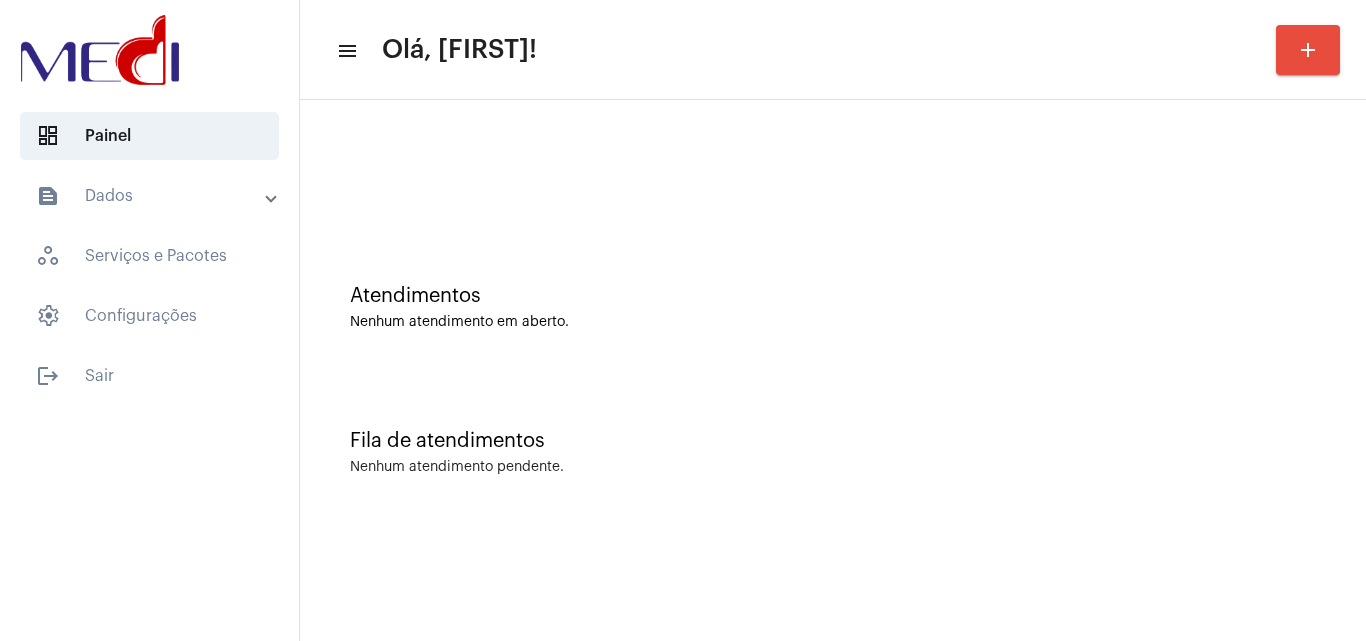 click on "Atendimentos Nenhum atendimento em aberto." 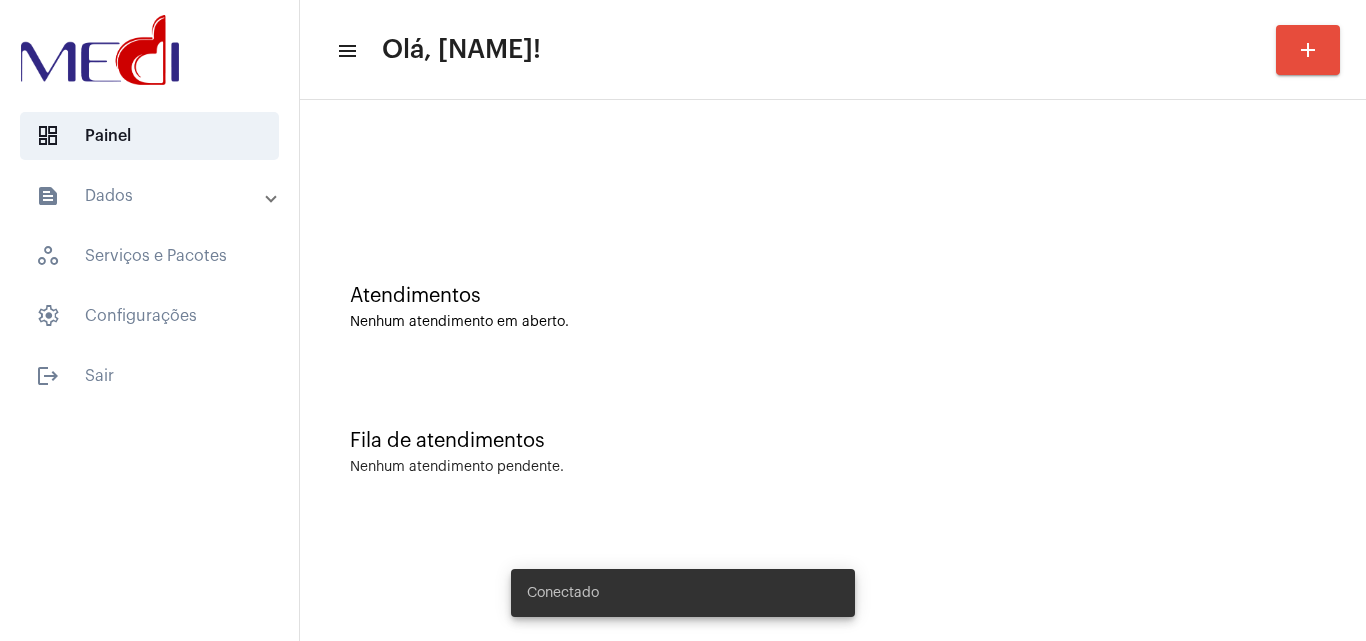 scroll, scrollTop: 0, scrollLeft: 0, axis: both 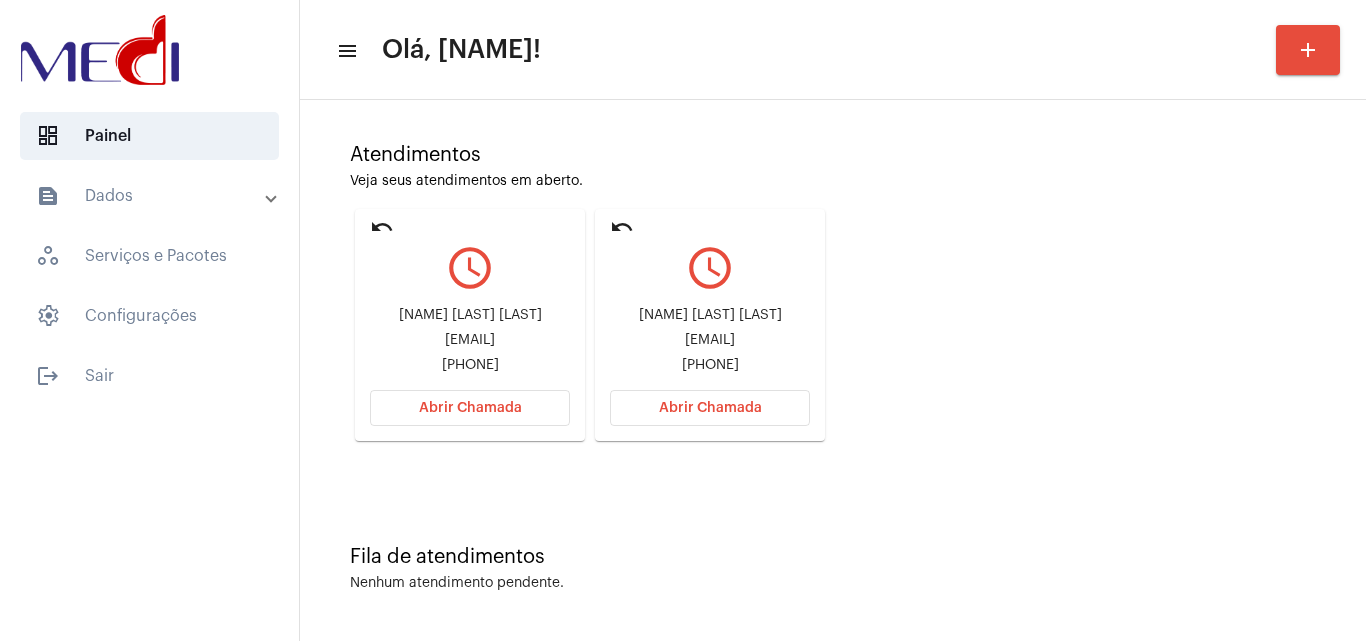 click on "Atendimentos Veja seus atendimentos em aberto. undo query_builder [NAME] [LAST] [LAST] [EMAIL] [PHONE] Abrir Chamada undo query_builder [NAME] [LAST] [LAST] [EMAIL] [PHONE] Abrir Chamada" 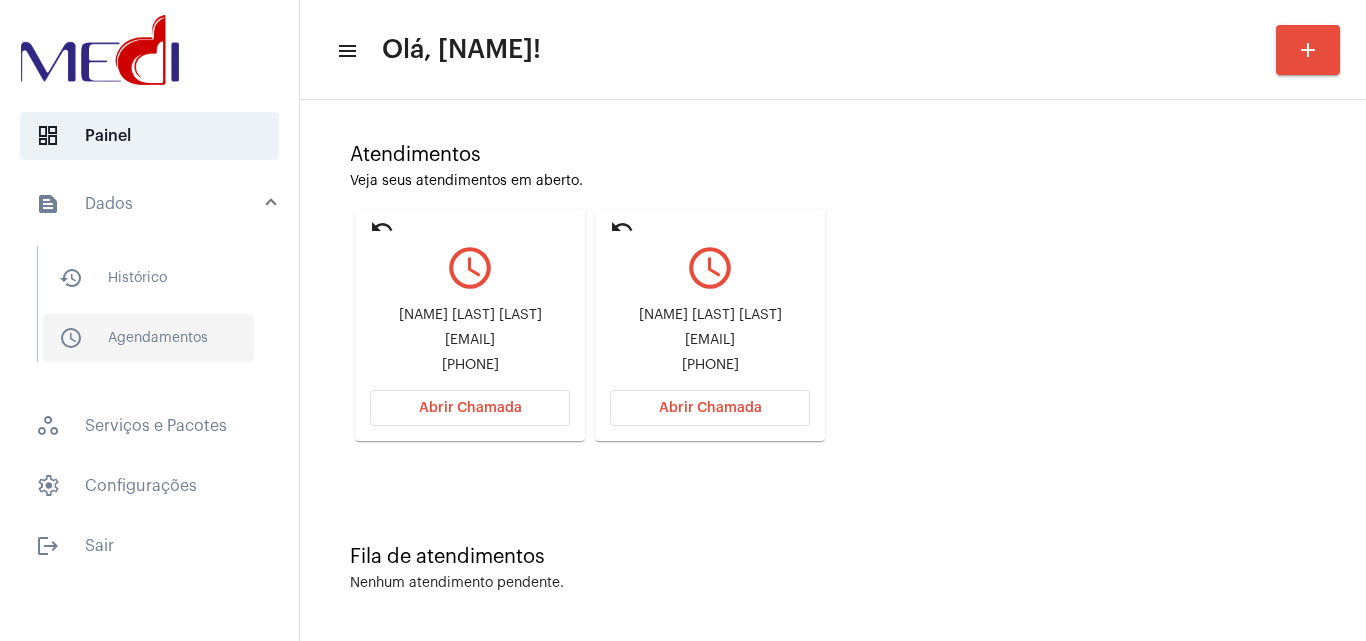 click on "schedule_outlined  Agendamentos" at bounding box center [148, 338] 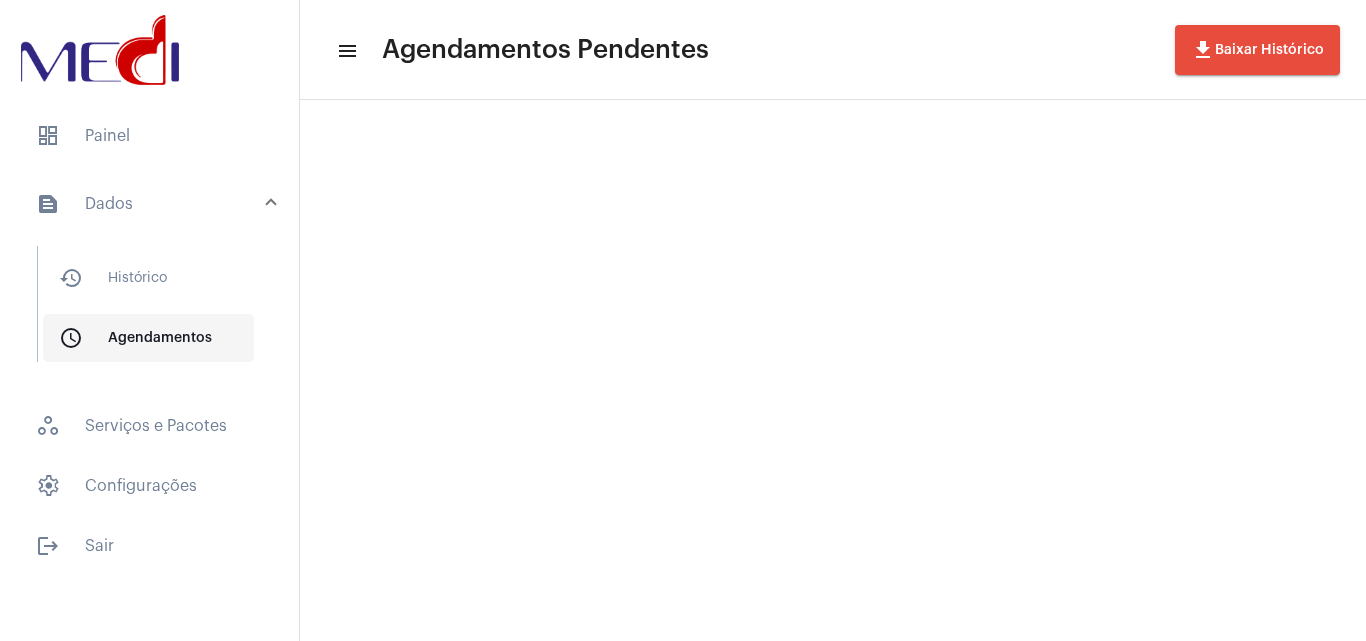 scroll, scrollTop: 0, scrollLeft: 0, axis: both 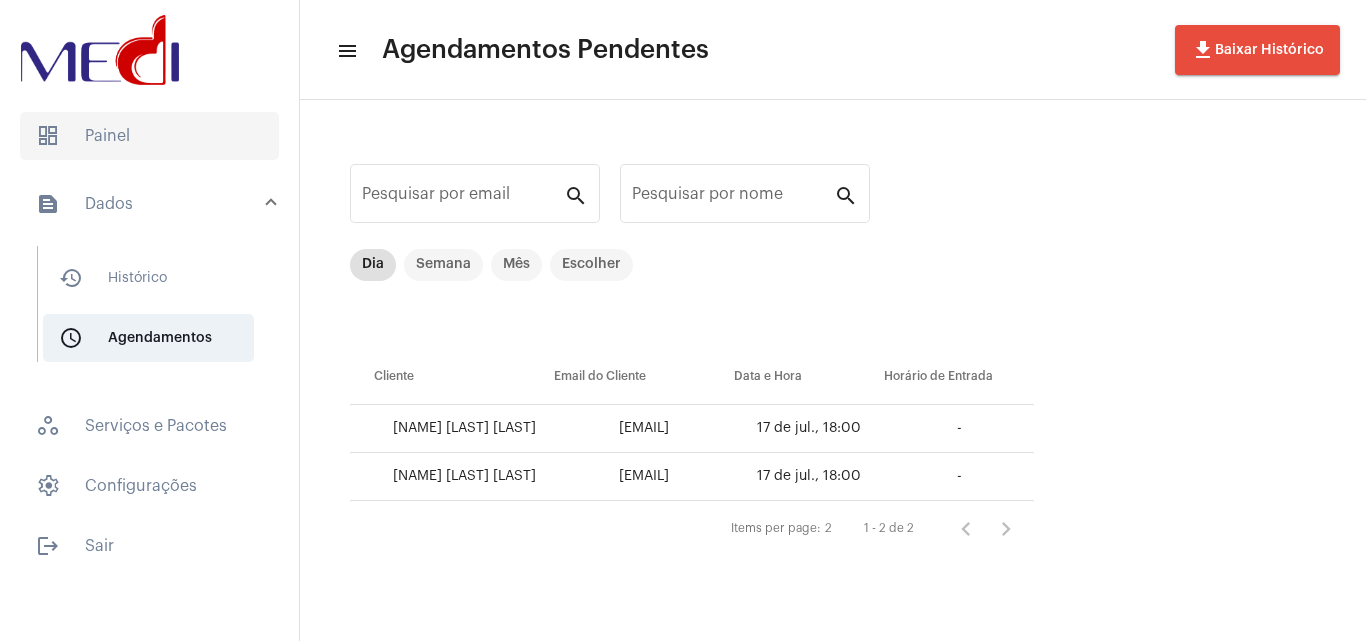 click on "dashboard   Painel" 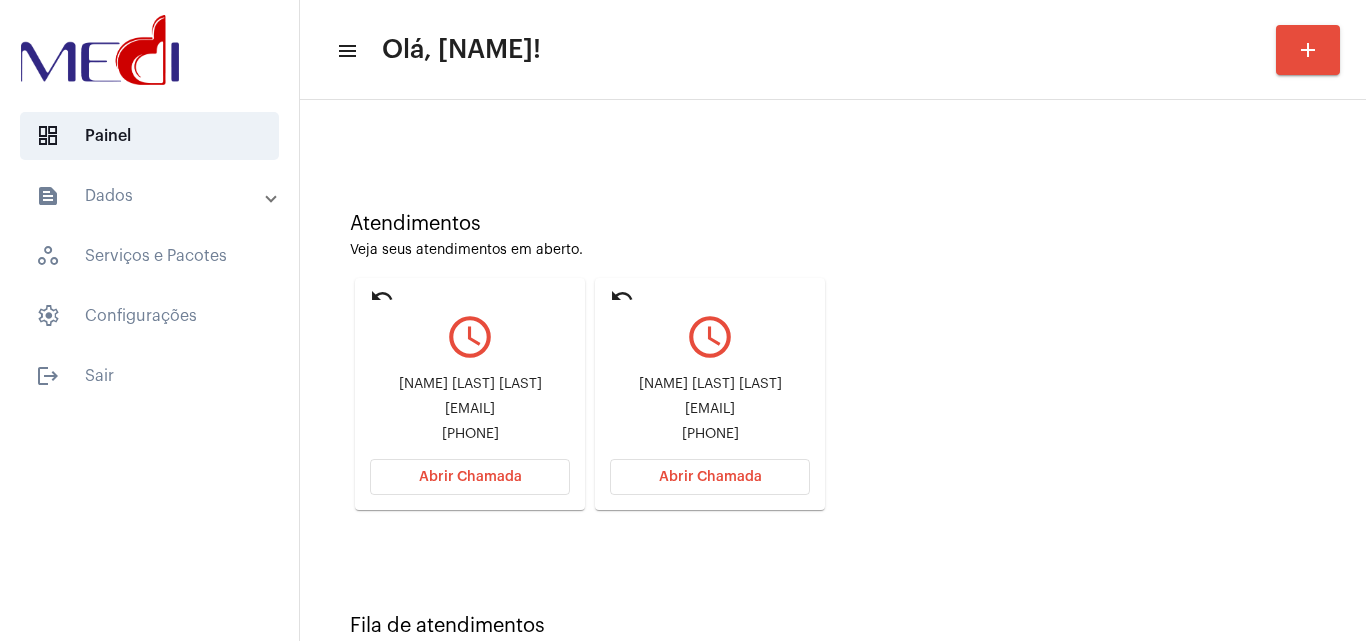 scroll, scrollTop: 141, scrollLeft: 0, axis: vertical 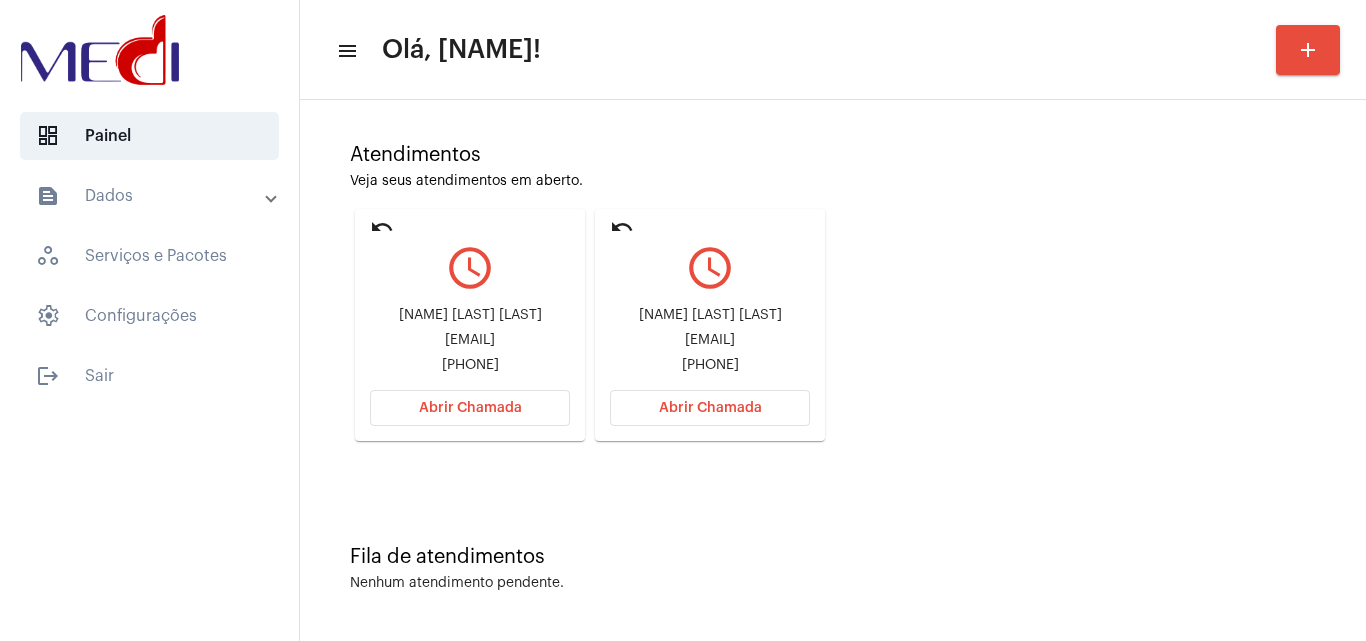 click on "Fila de atendimentos Nenhum atendimento pendente." 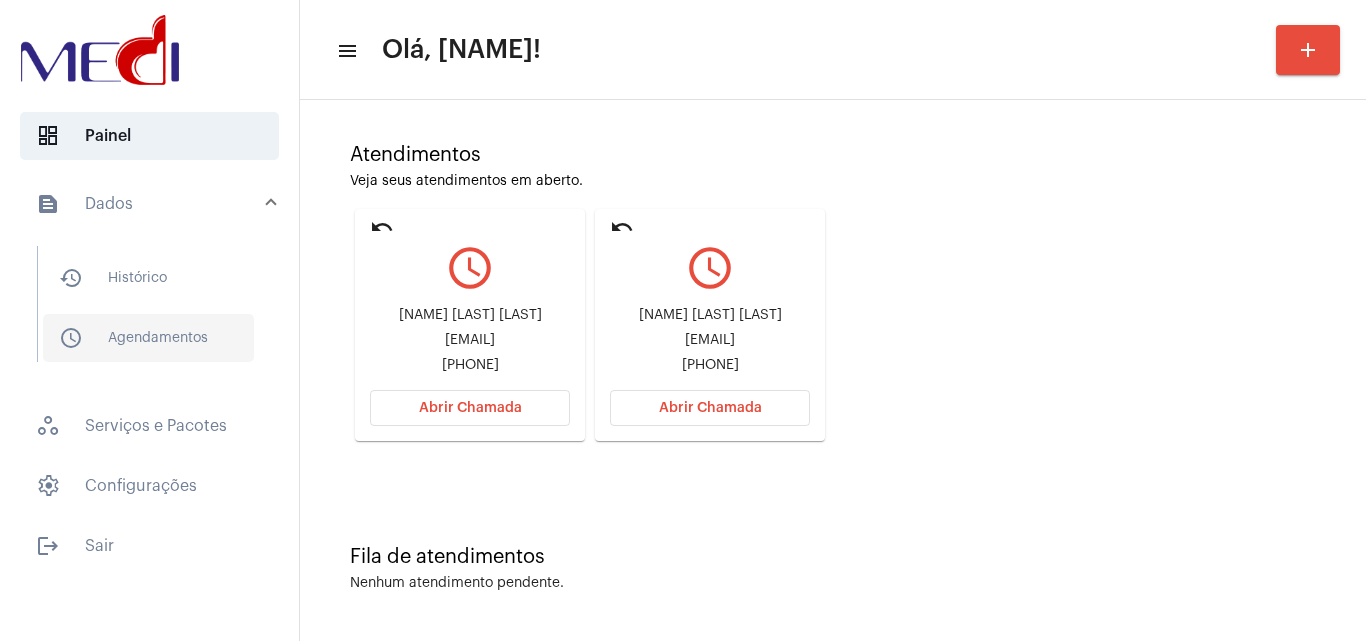click on "schedule_outlined  Agendamentos" at bounding box center [148, 338] 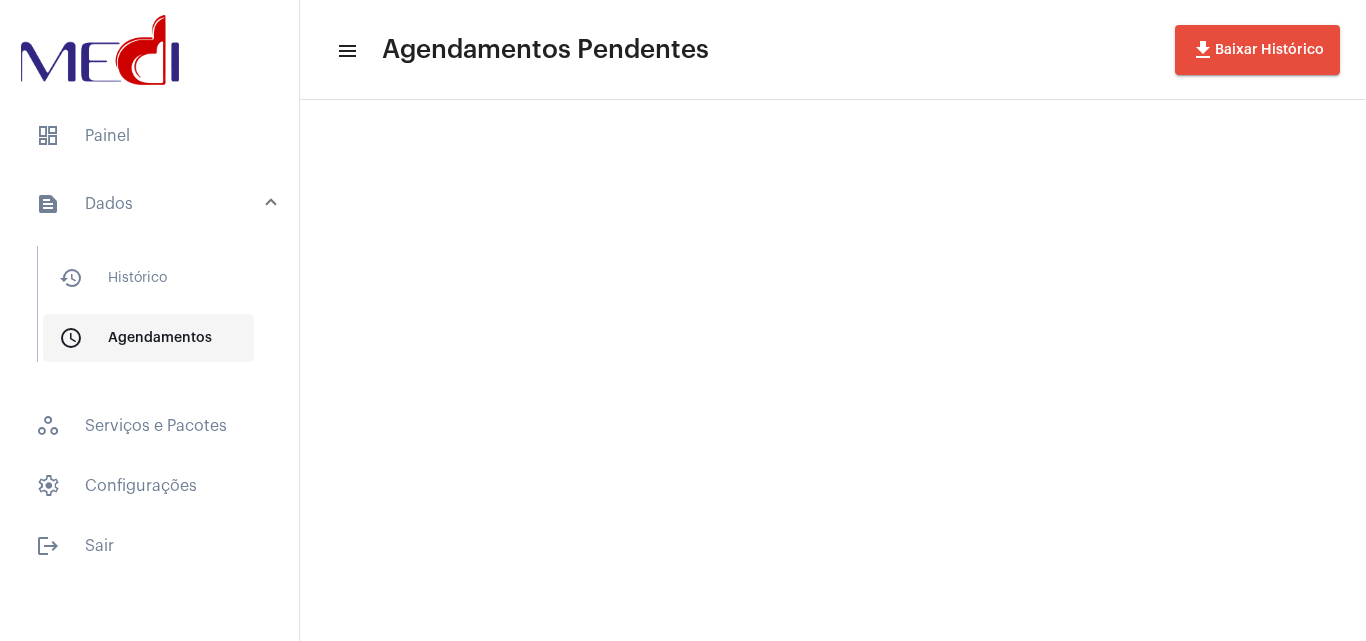 scroll, scrollTop: 0, scrollLeft: 0, axis: both 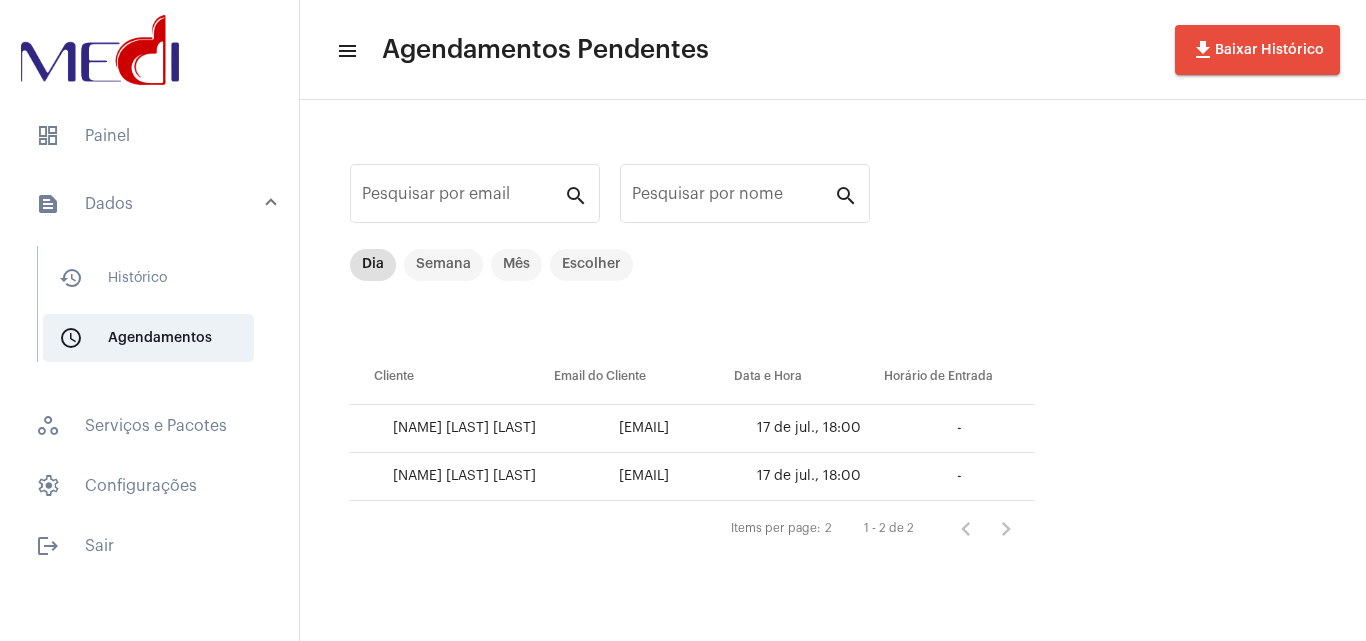 click on "Pesquisar por email search Pesquisar por nome search Dia Semana Mês Escolher  Cliente   Email do Cliente   Data e Hora   Horário de Entrada   JOSE CARLOS SALES LOPES   claudiab2311@gmail.com   17 de jul., 18:00   -   JOSE CARLOS SALES LOPES   claudiab2311@gmail.com   17 de jul., 18:00   -   Items per page:  2  1 - 2 de 2" 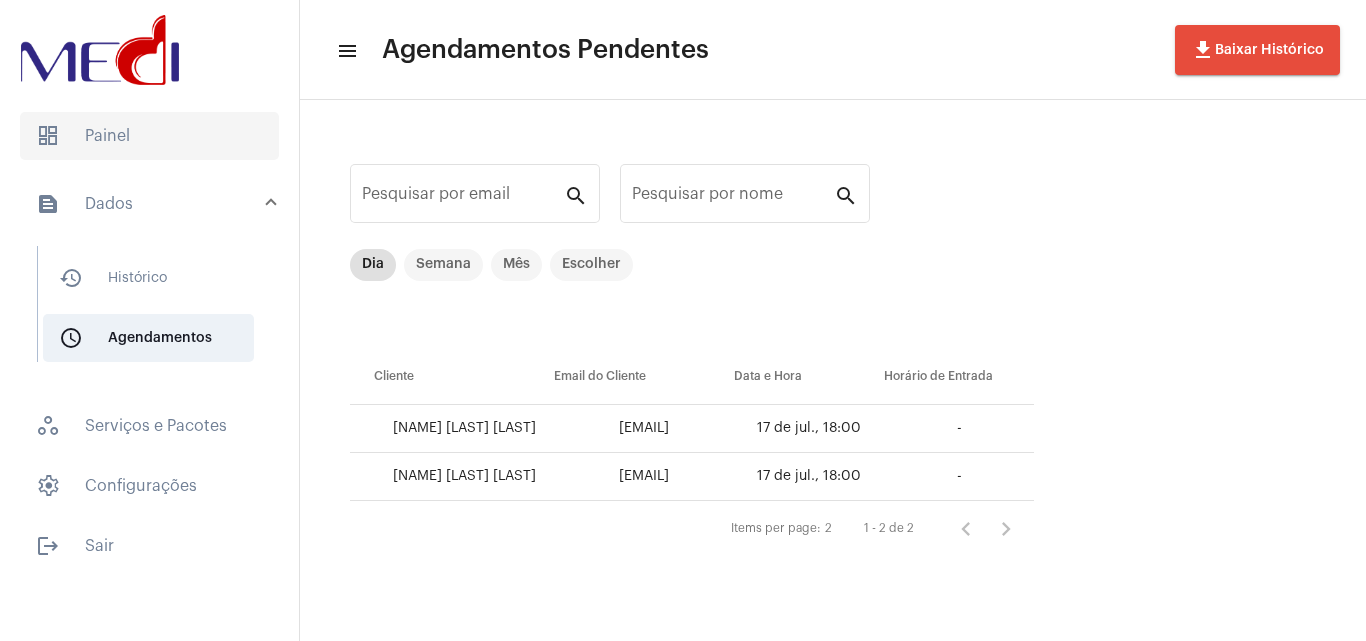 click on "dashboard   Painel" 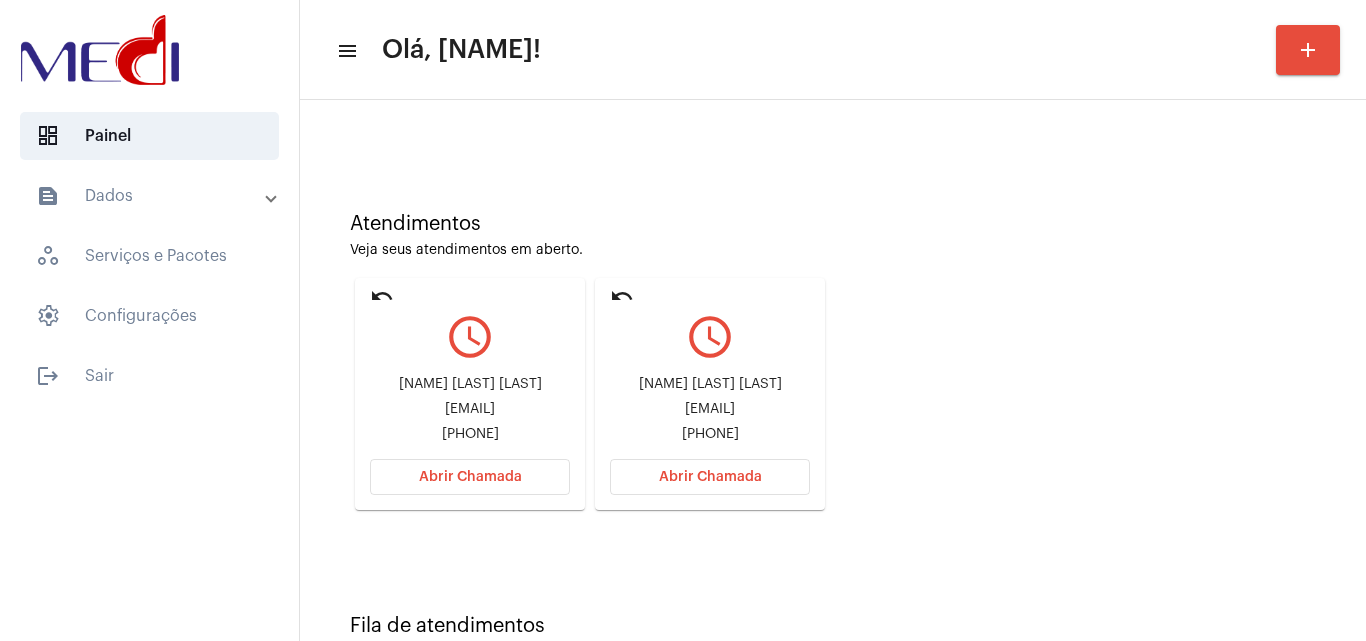 scroll, scrollTop: 141, scrollLeft: 0, axis: vertical 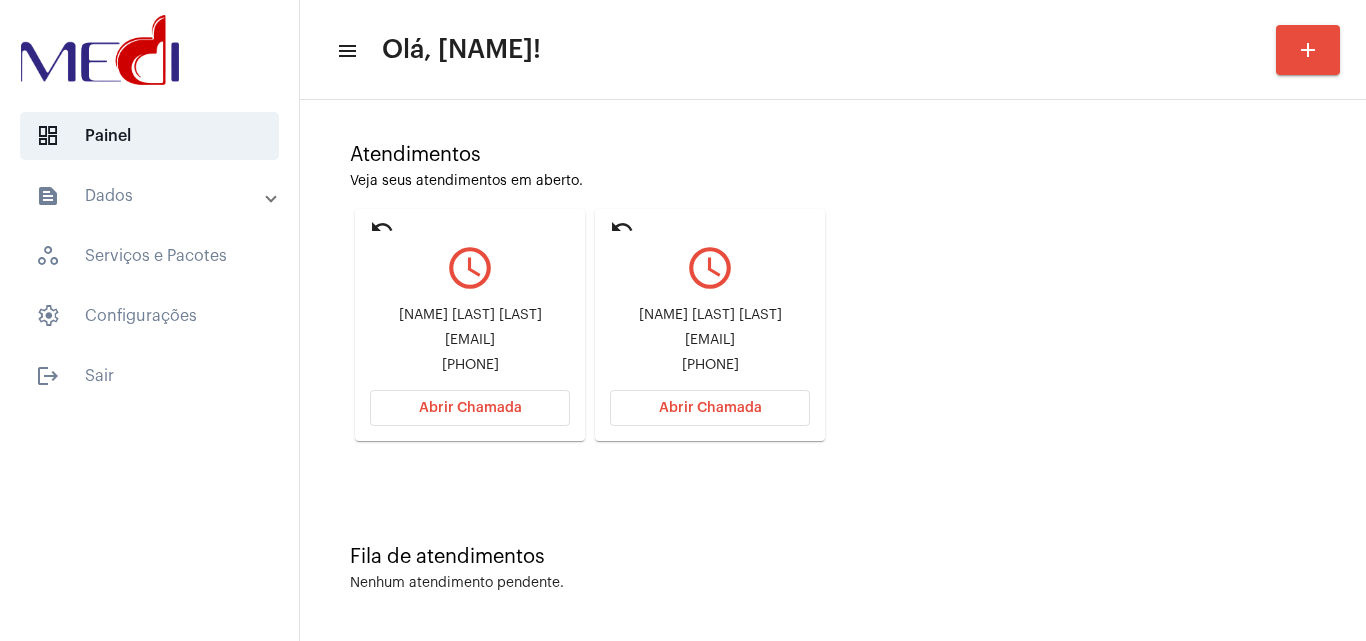click on "Fila de atendimentos" 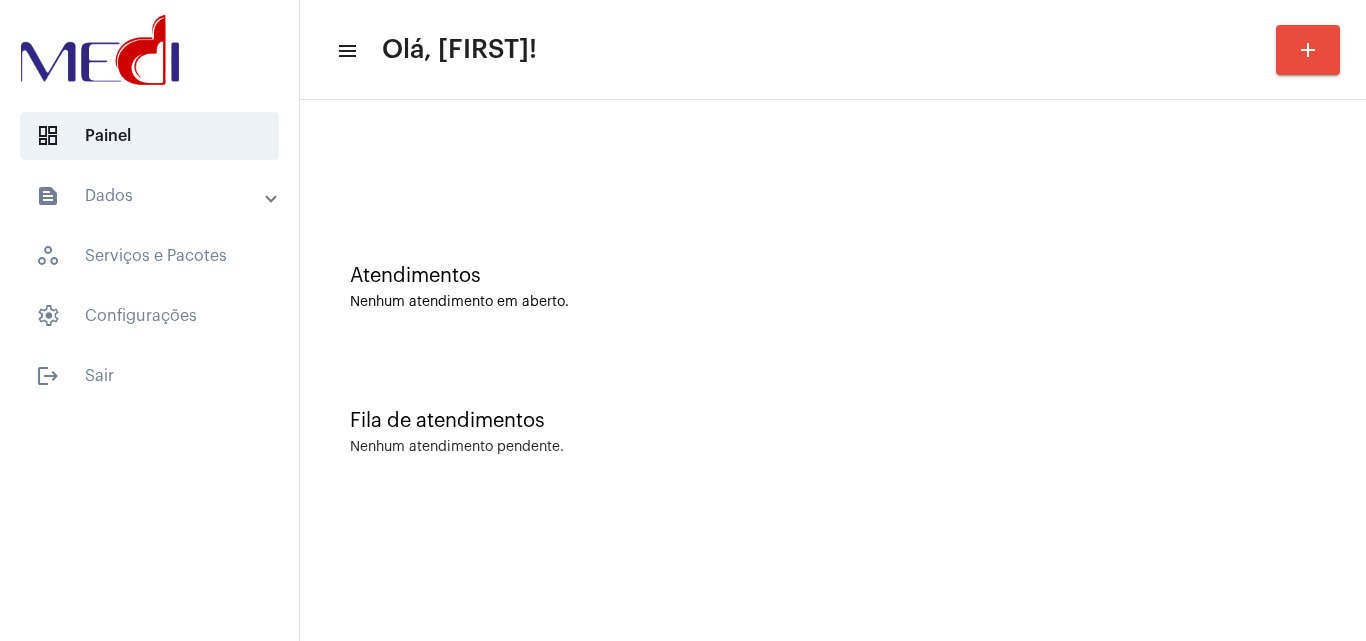 scroll, scrollTop: 0, scrollLeft: 0, axis: both 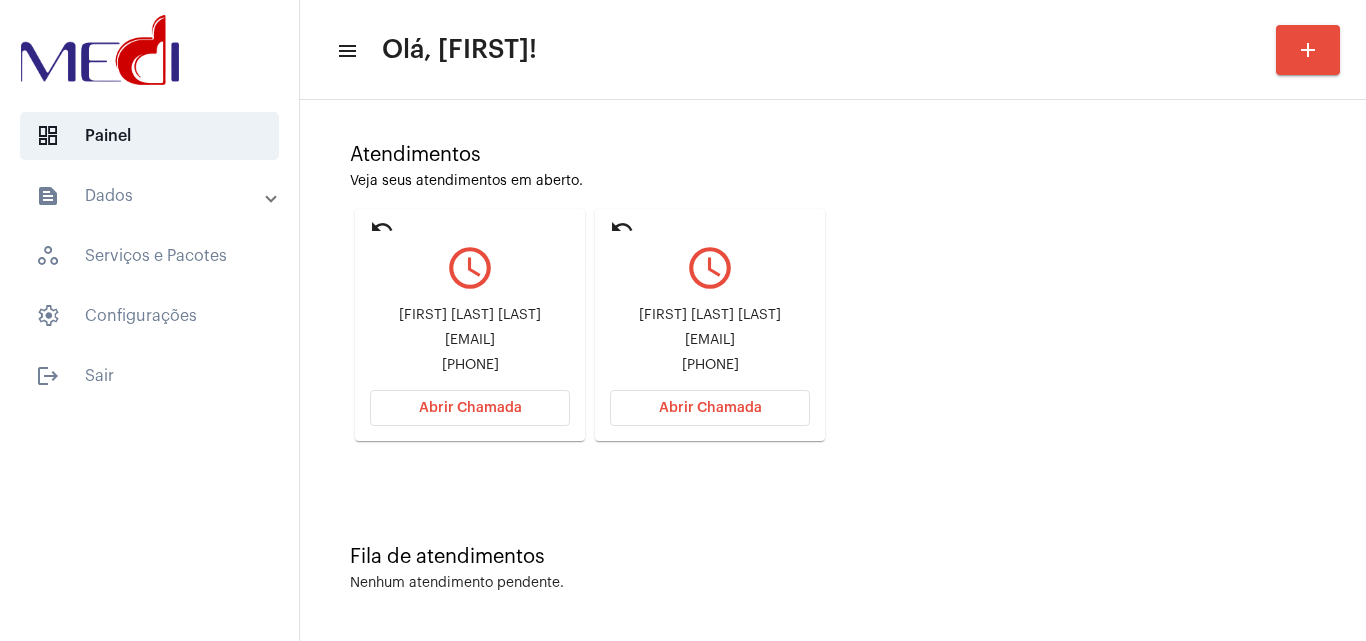 click on "undo" 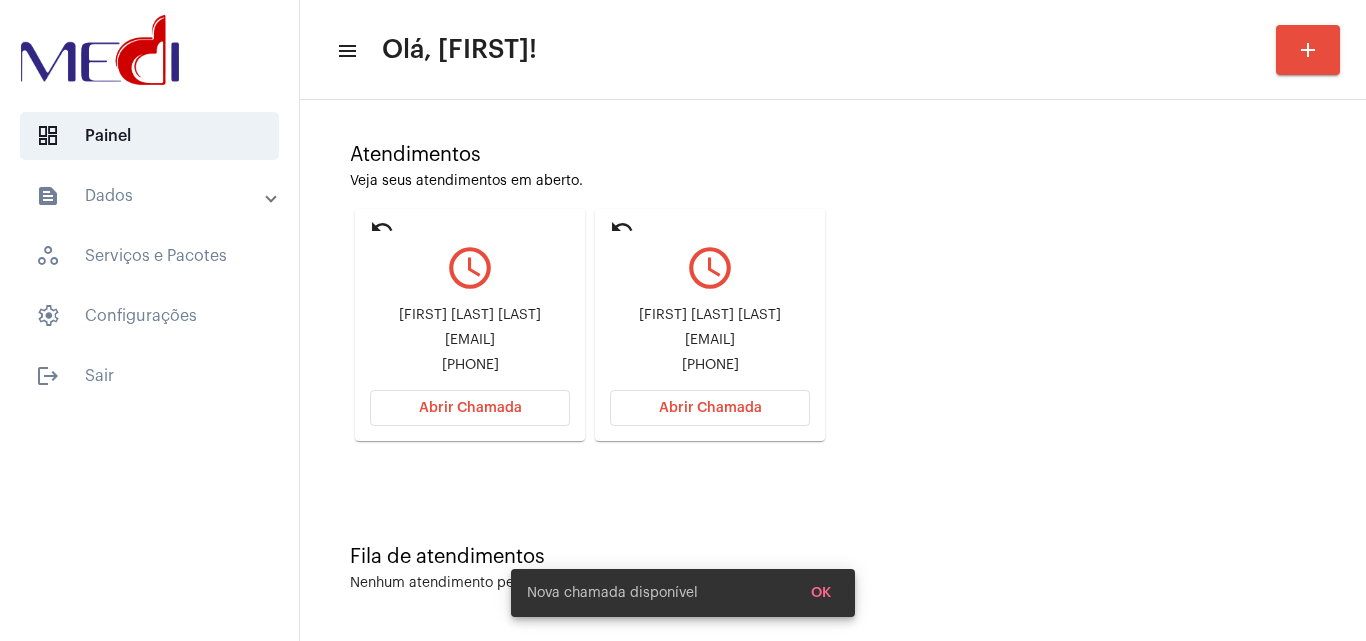scroll, scrollTop: 0, scrollLeft: 0, axis: both 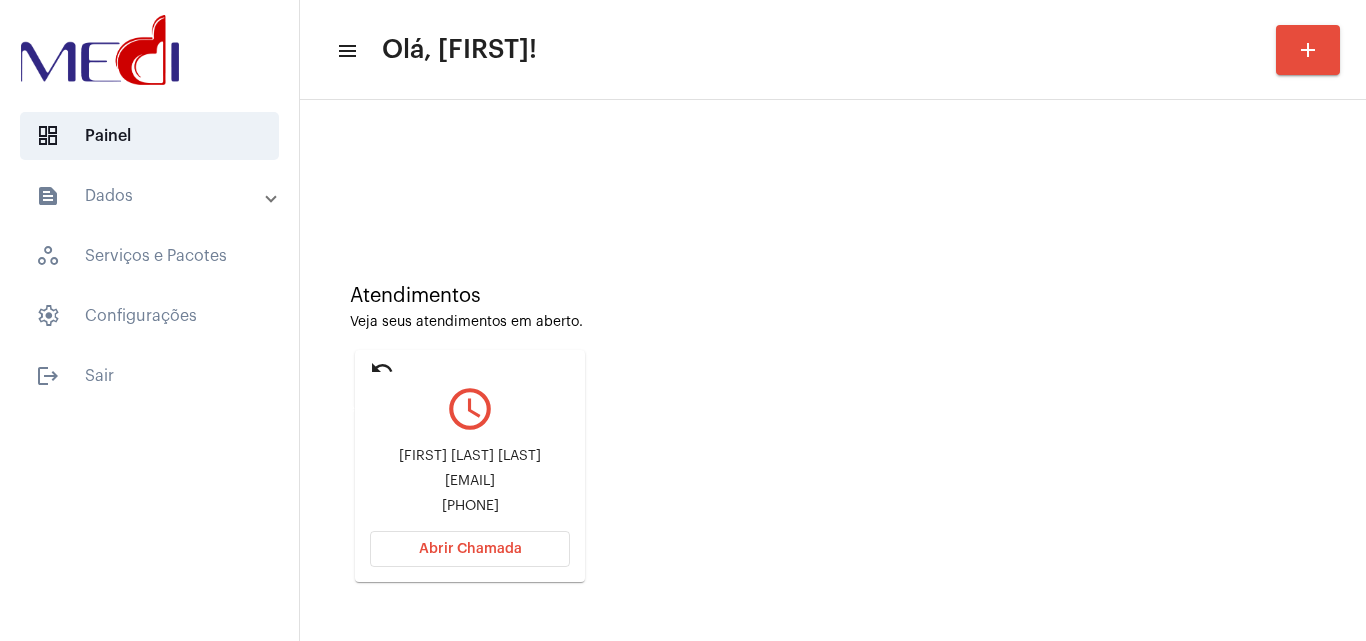 click on "undo" 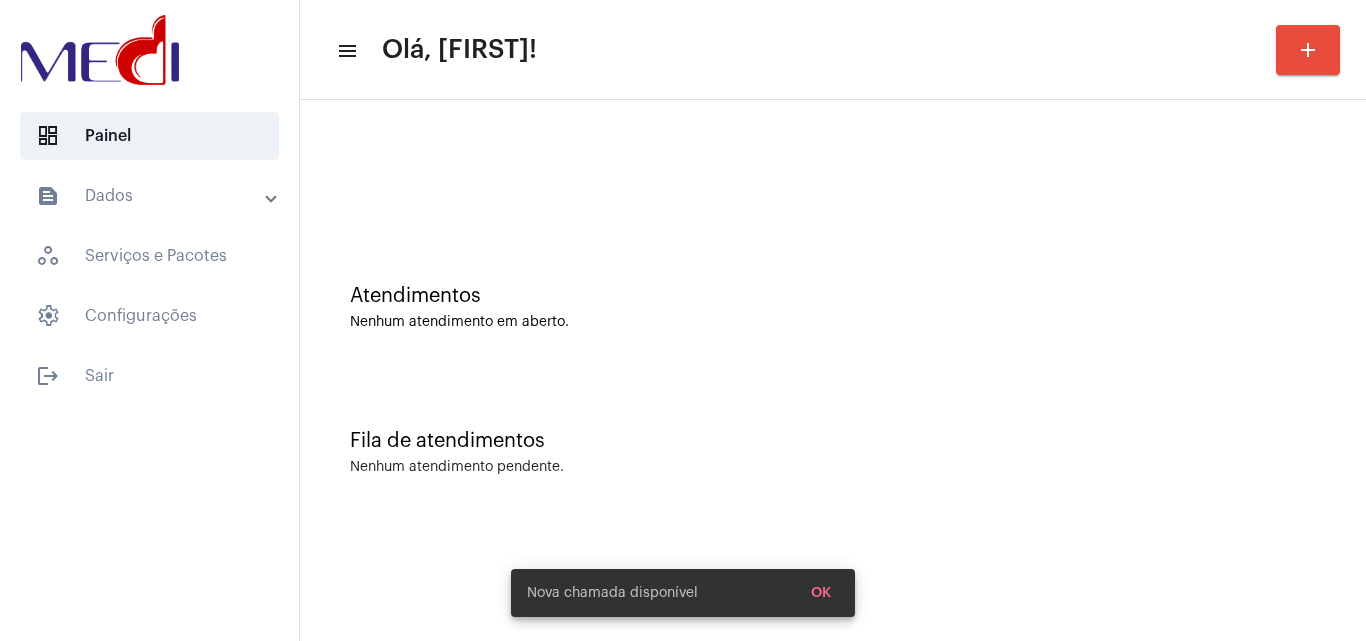 click on "text_snippet_outlined  Dados" at bounding box center [151, 196] 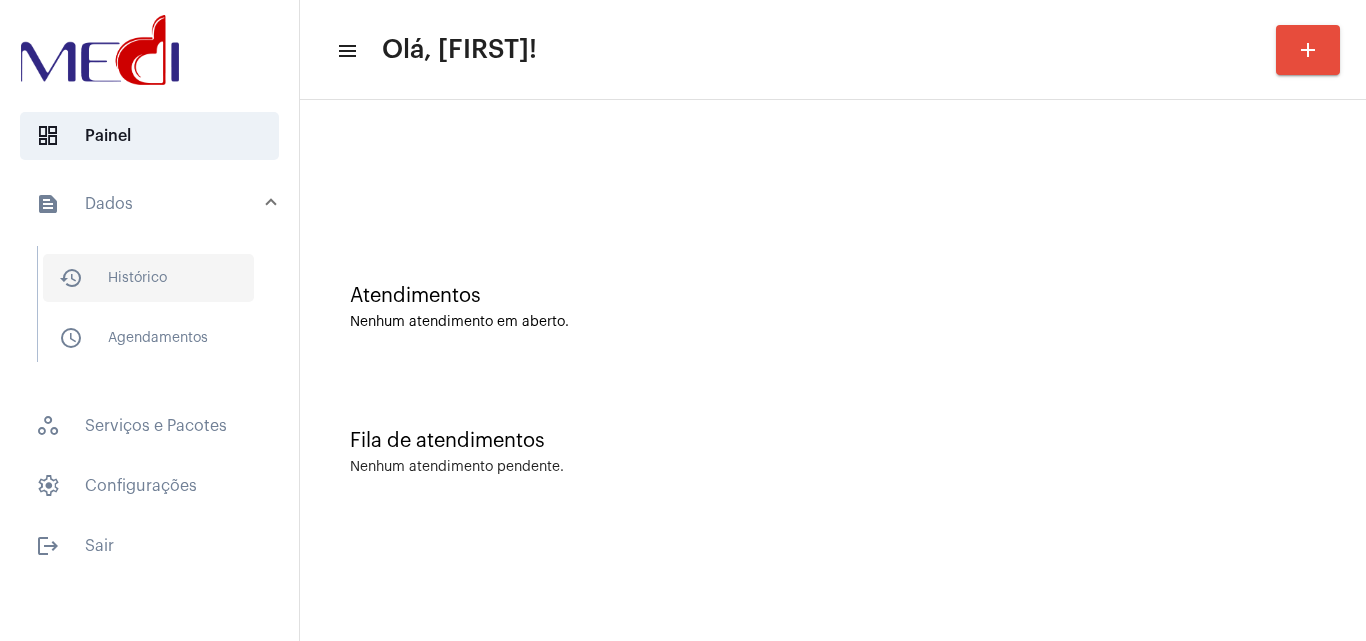 click on "history_outlined  Histórico" at bounding box center (148, 278) 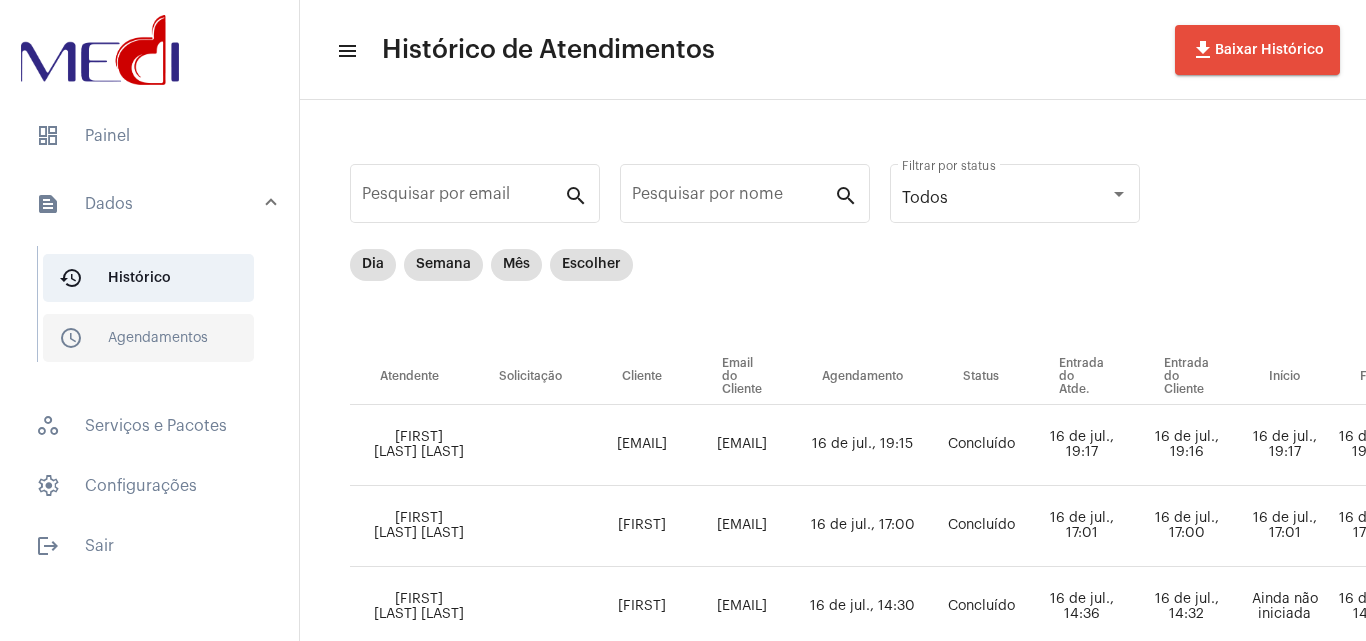 click on "schedule_outlined  Agendamentos" at bounding box center (148, 338) 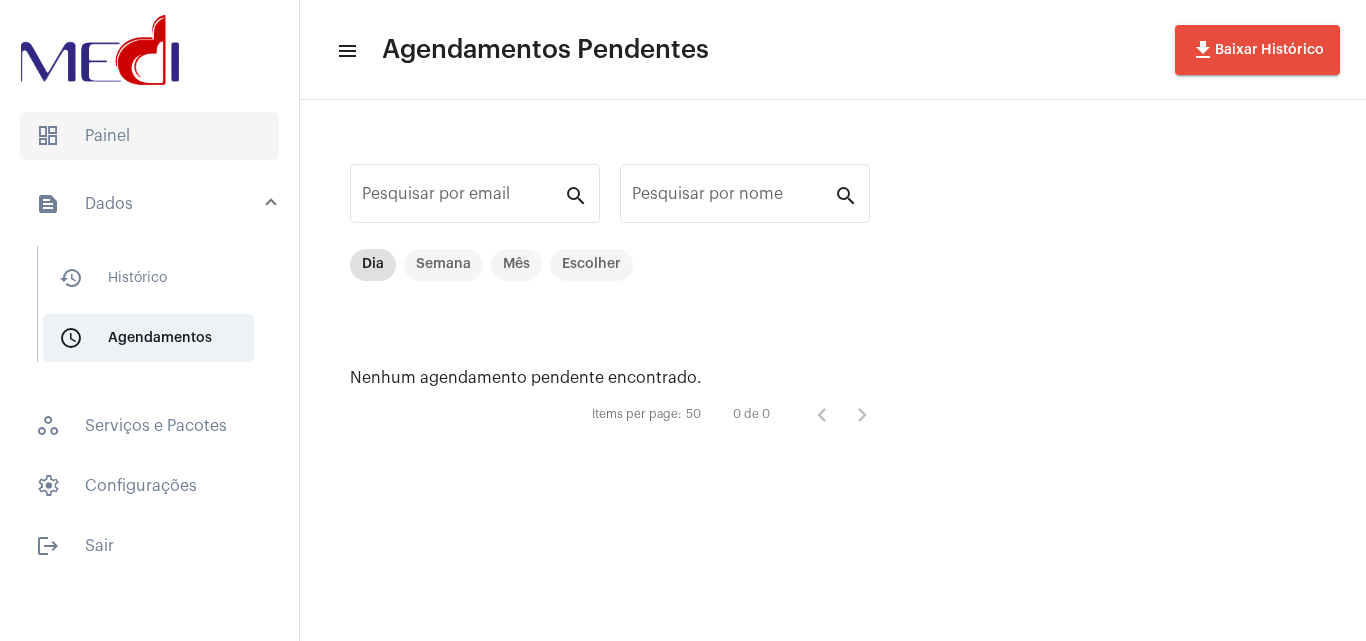 click on "dashboard   Painel" 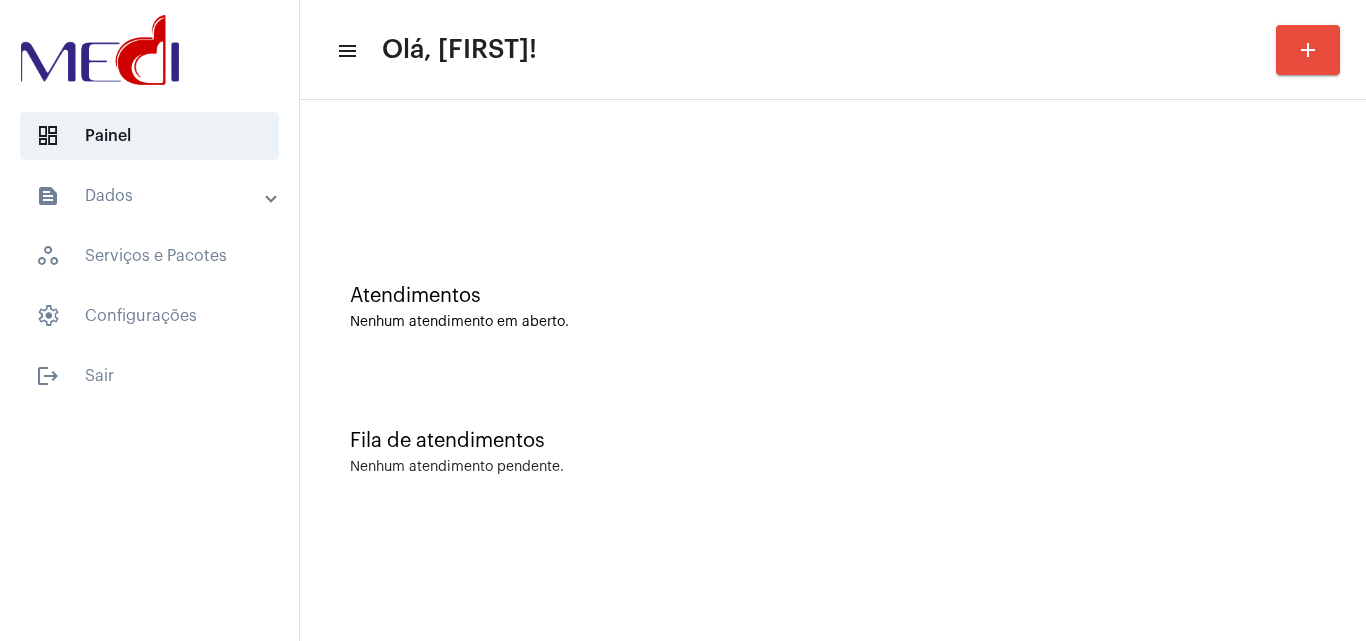 click on "text_snippet_outlined  Dados" at bounding box center (151, 196) 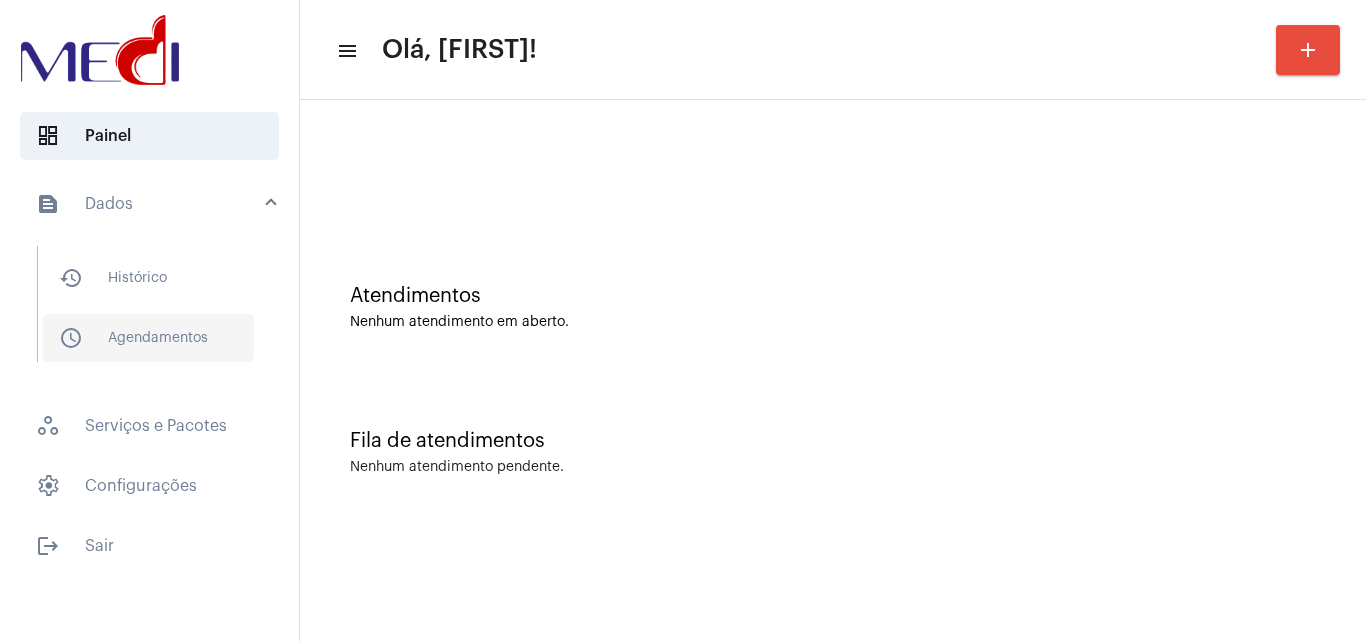 click on "schedule_outlined  Agendamentos" at bounding box center [148, 338] 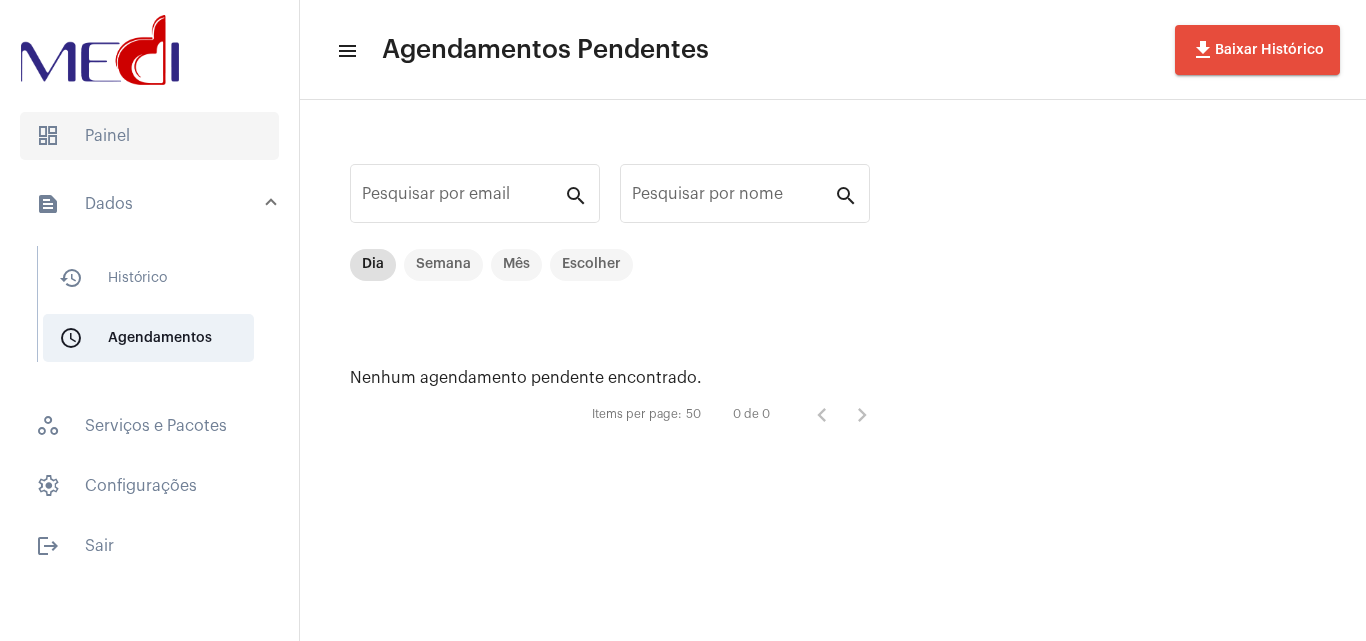 click on "dashboard   Painel" 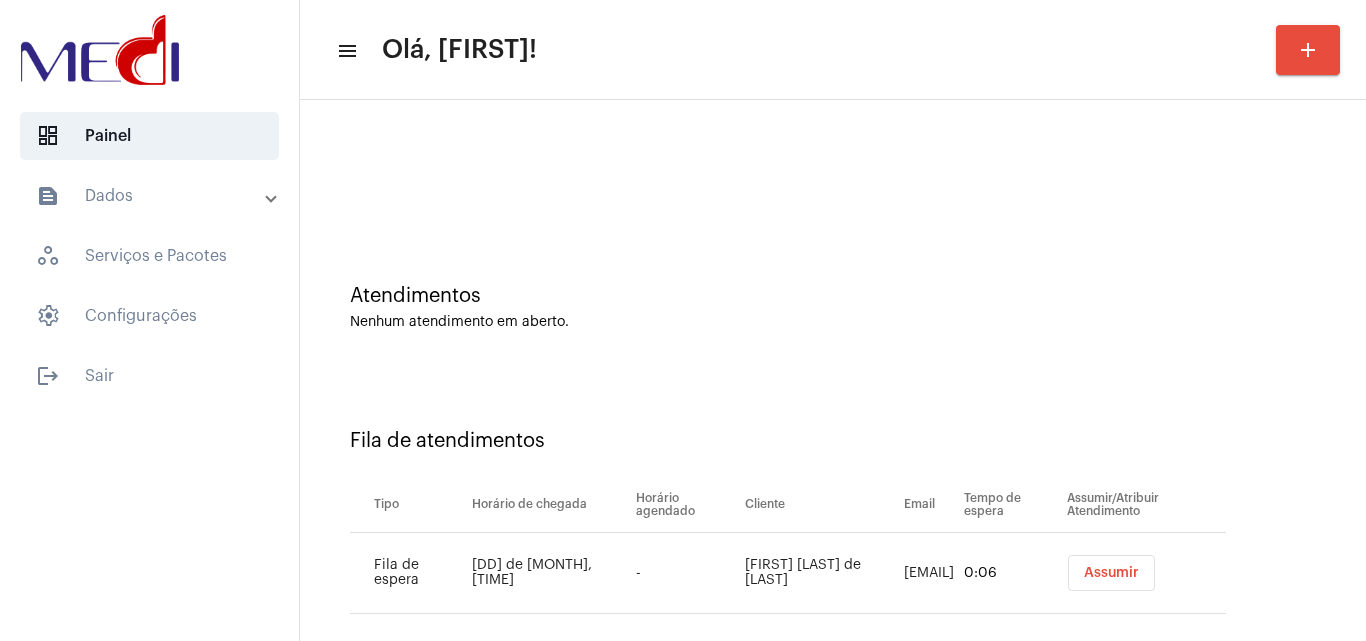 click on "Assumir" at bounding box center (1111, 573) 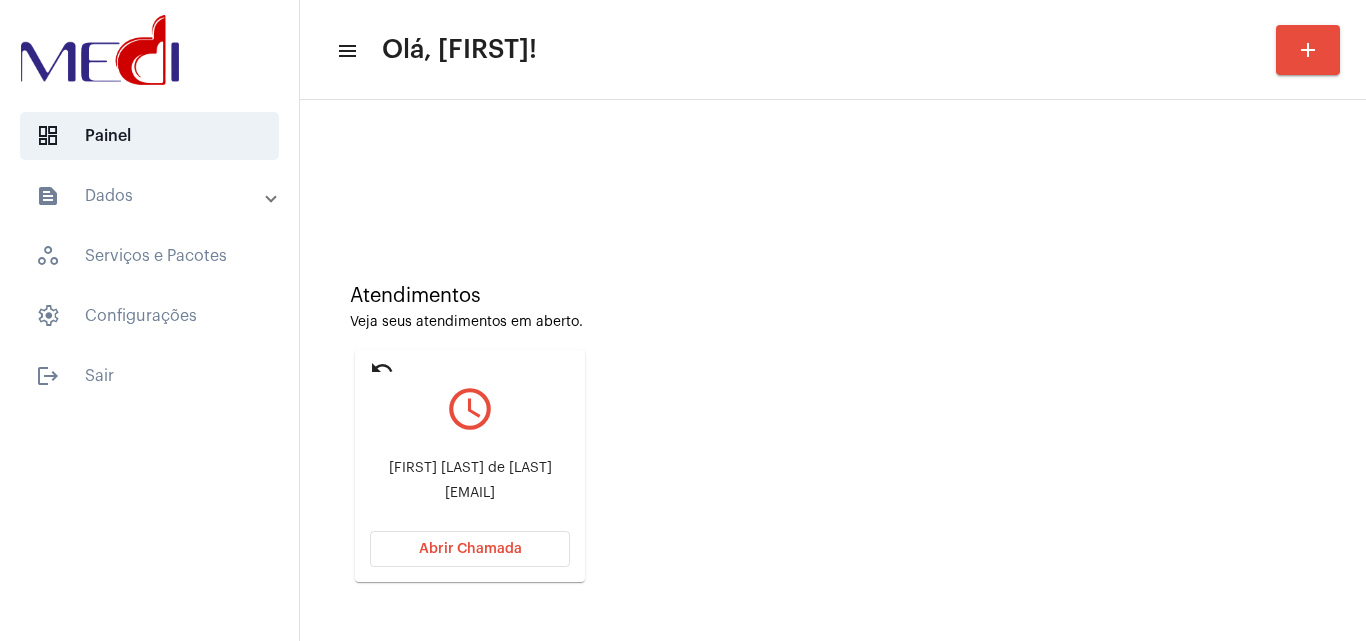 drag, startPoint x: 383, startPoint y: 492, endPoint x: 579, endPoint y: 487, distance: 196.06377 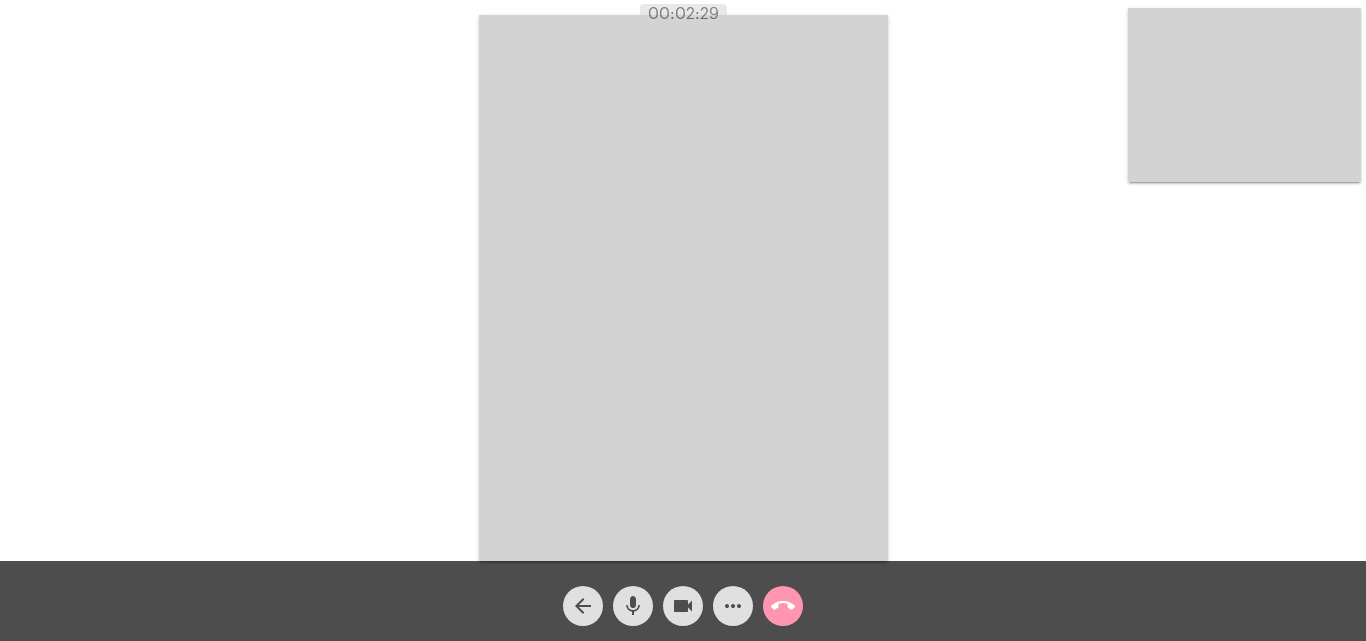 click on "call_end" 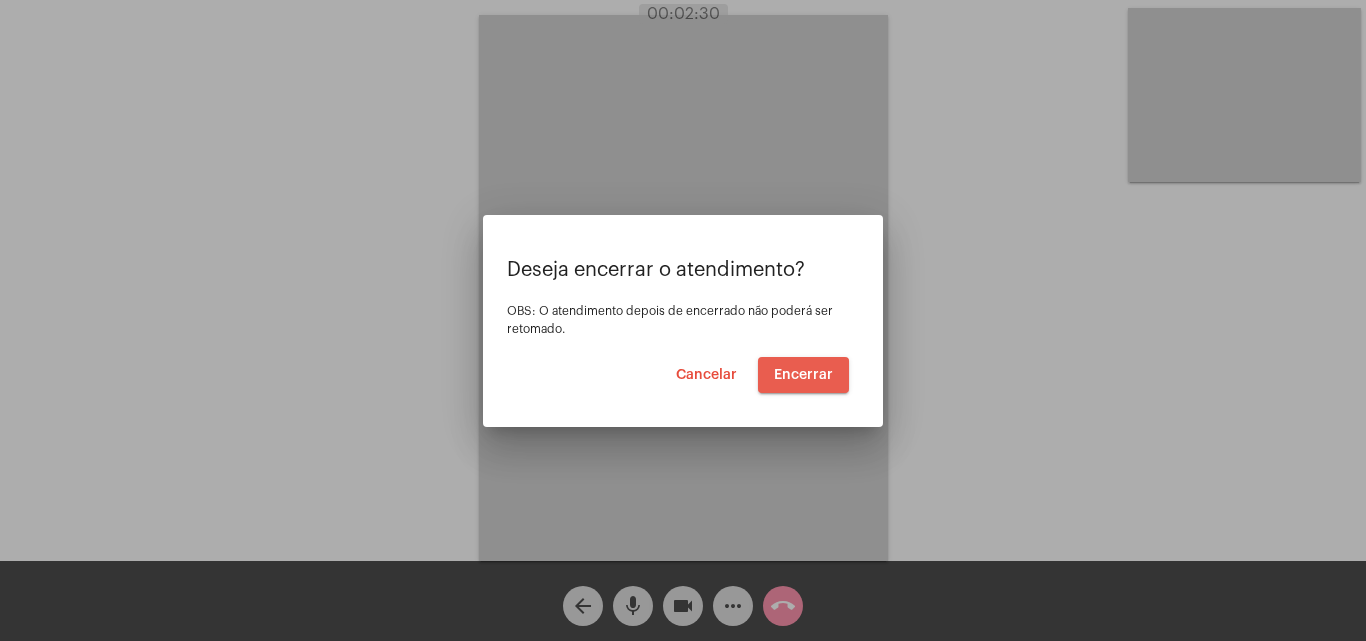 click on "Encerrar" at bounding box center (803, 375) 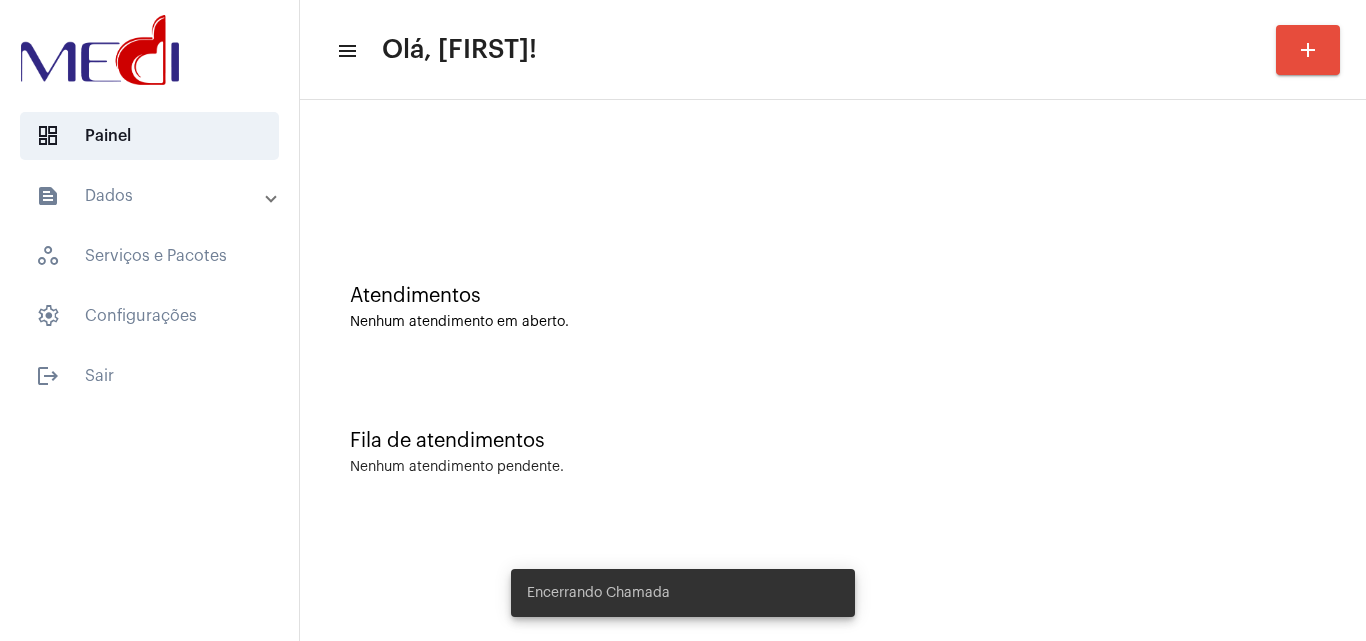 click on "Fila de atendimentos Nenhum atendimento pendente." 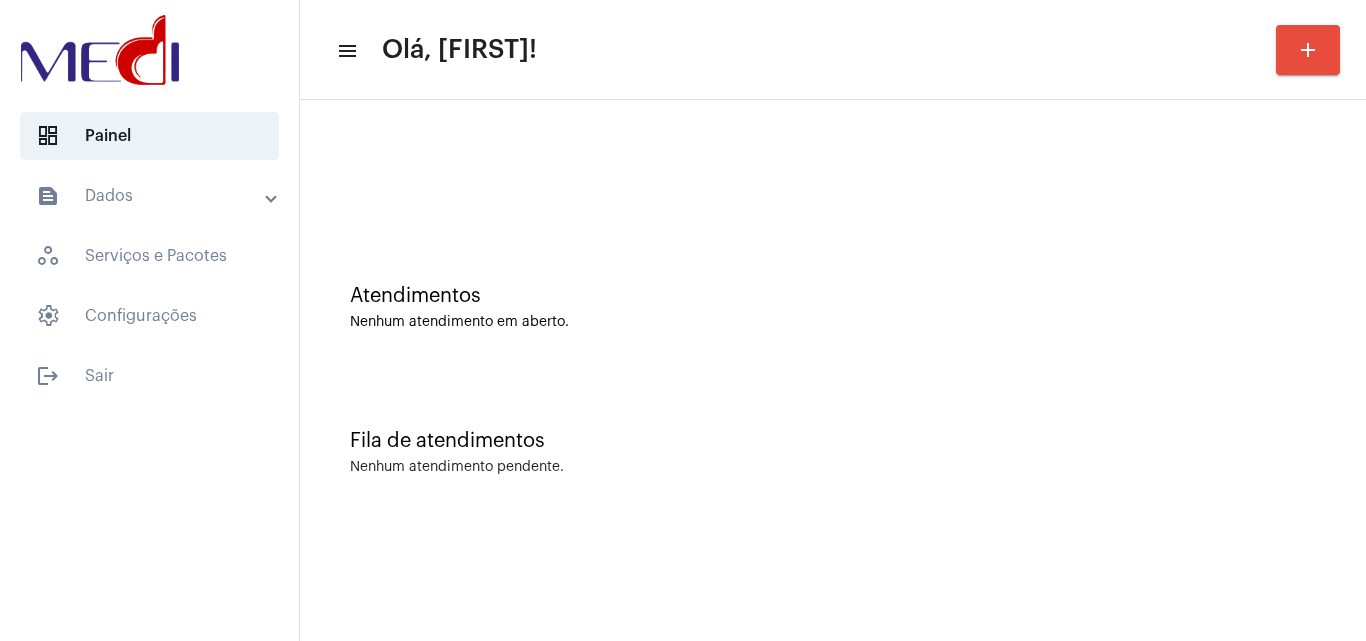 click on "Atendimentos Nenhum atendimento em aberto." 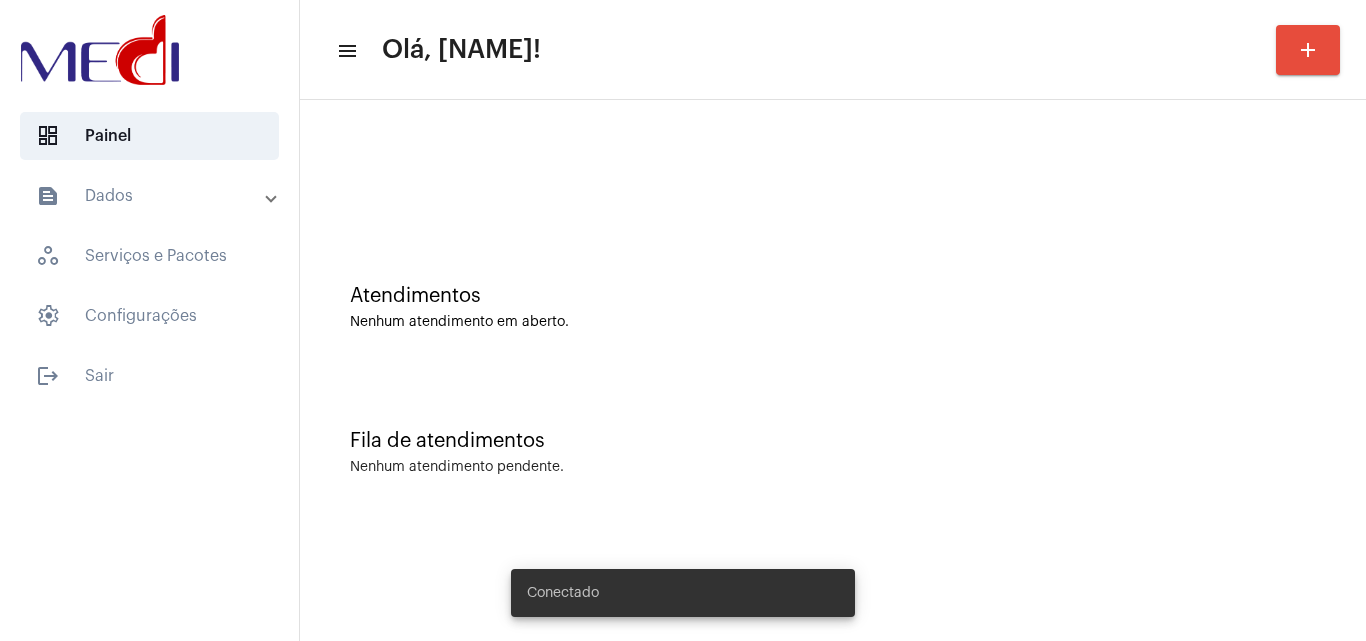 scroll, scrollTop: 0, scrollLeft: 0, axis: both 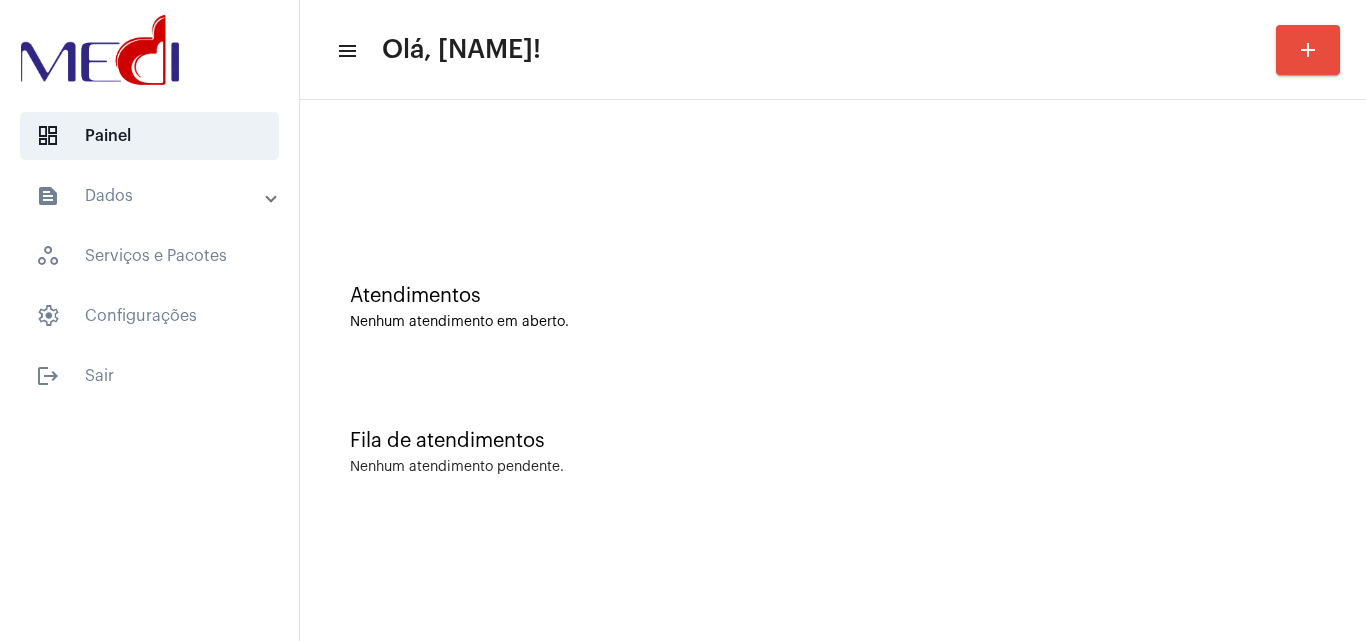 click 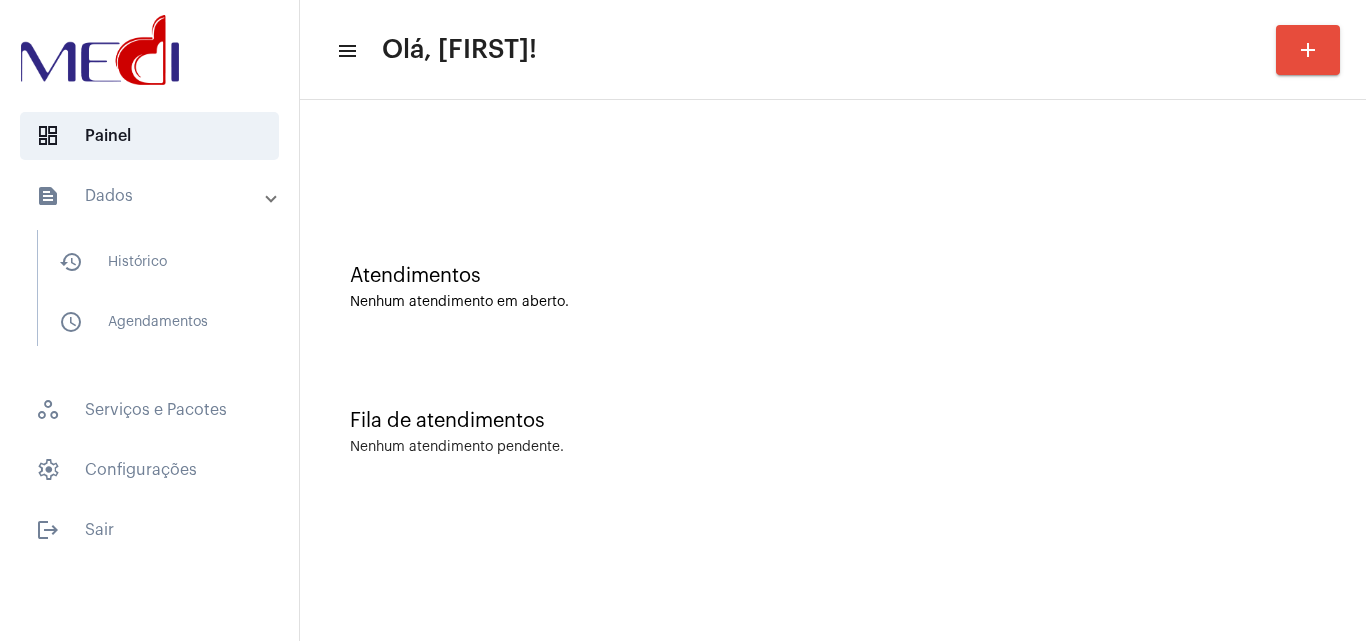 scroll, scrollTop: 0, scrollLeft: 0, axis: both 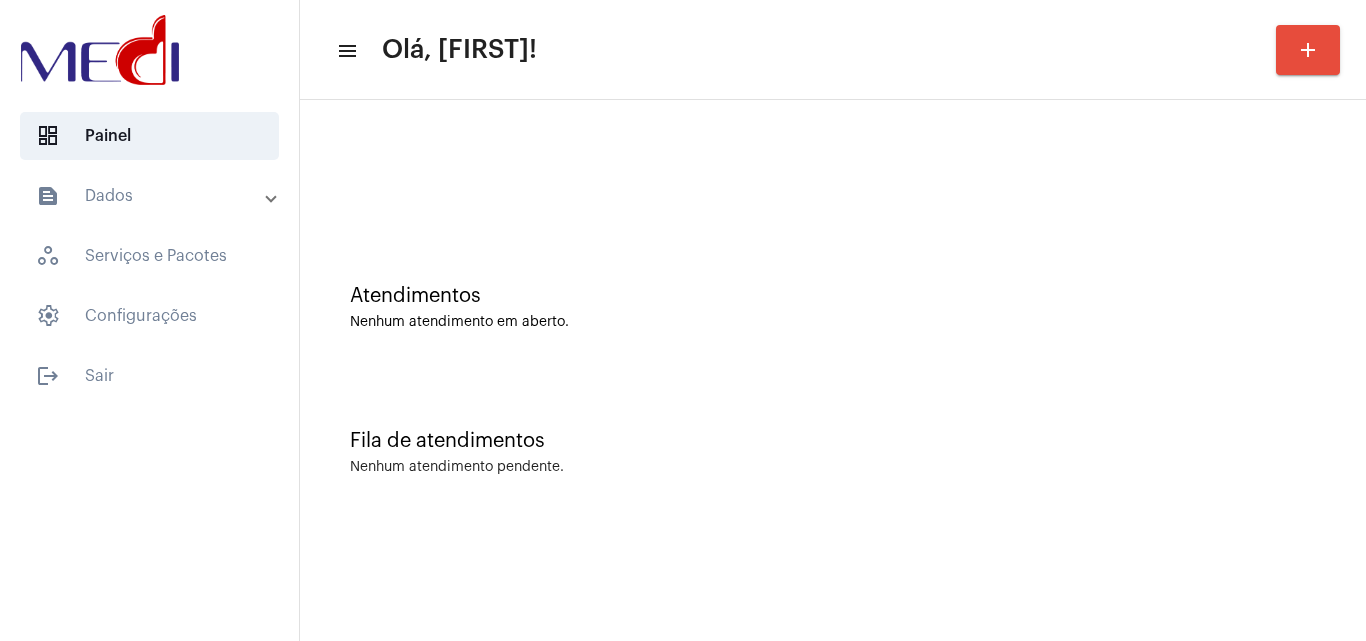 click 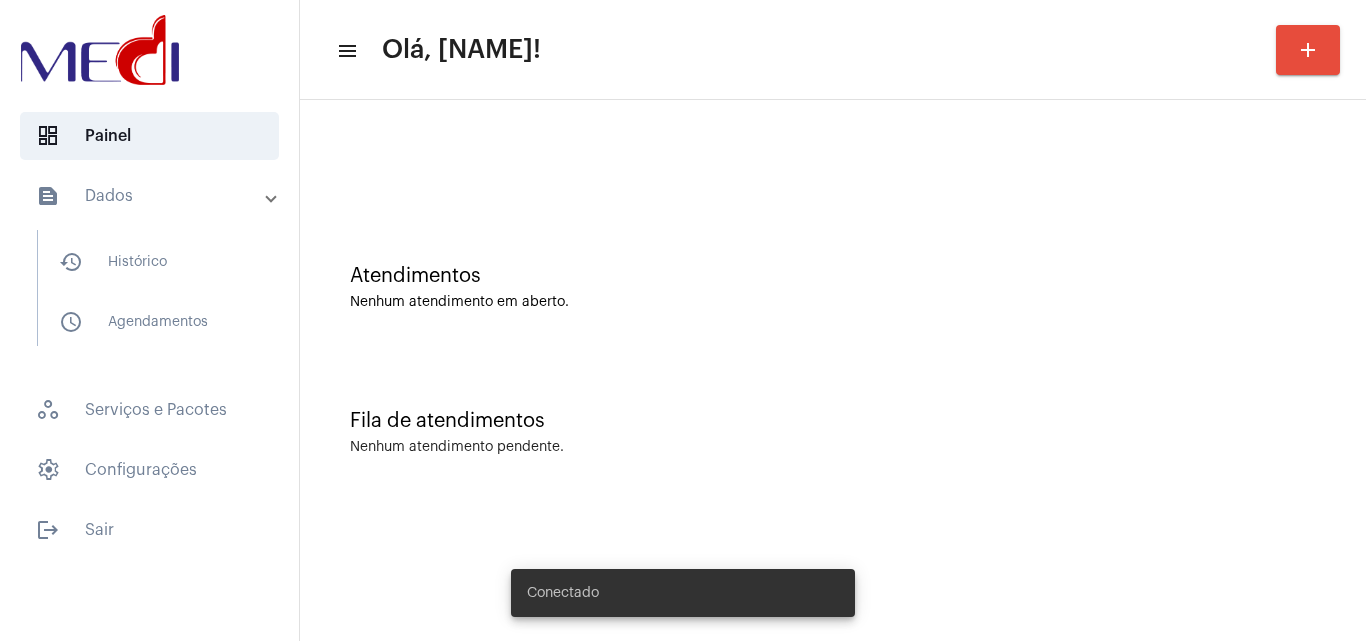 scroll, scrollTop: 0, scrollLeft: 0, axis: both 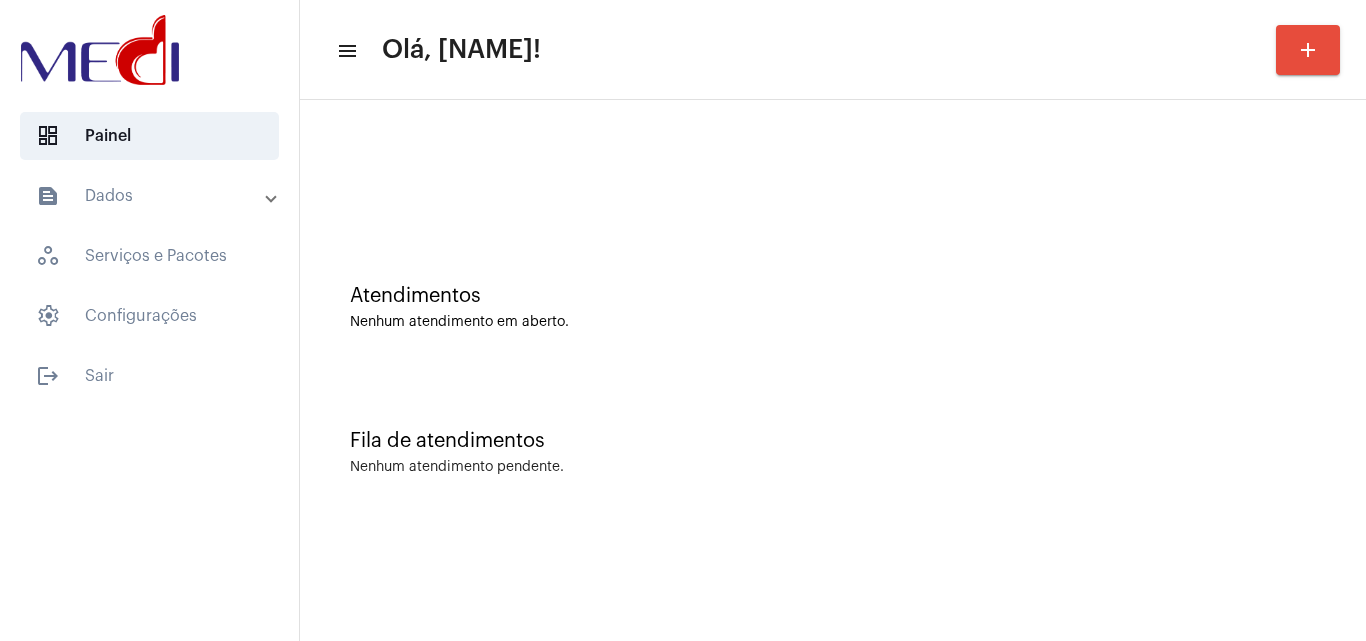 click on "Atendimentos Nenhum atendimento em aberto." 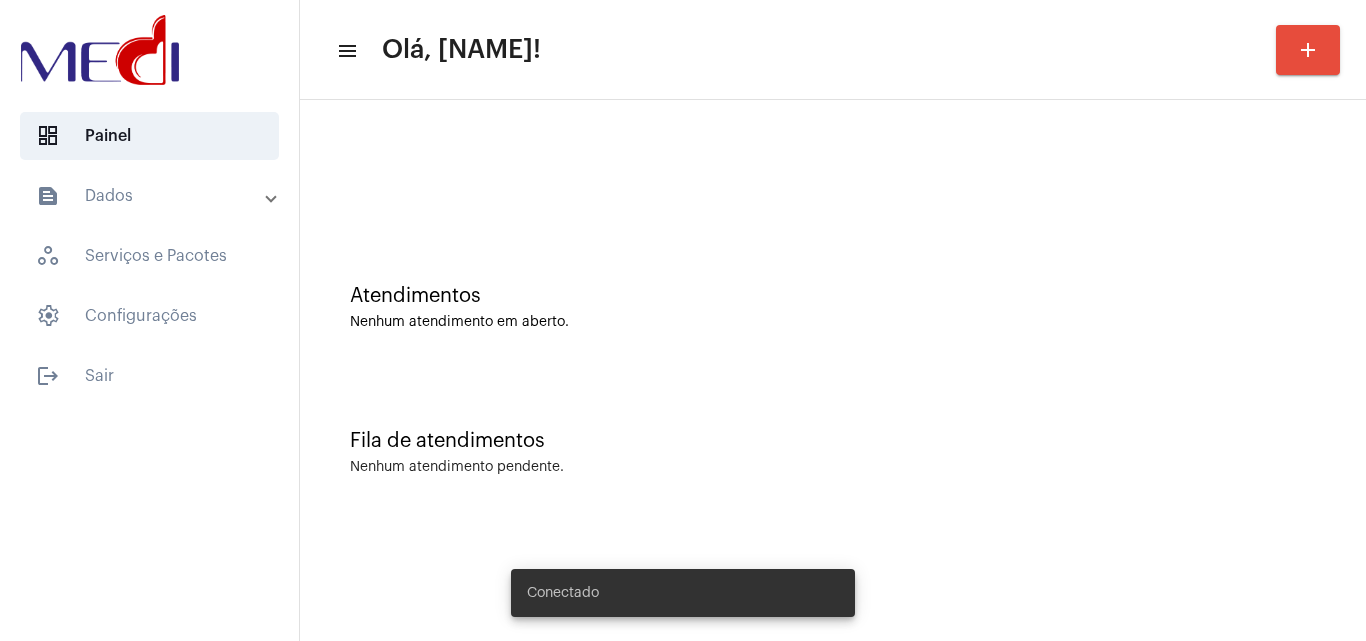 scroll, scrollTop: 0, scrollLeft: 0, axis: both 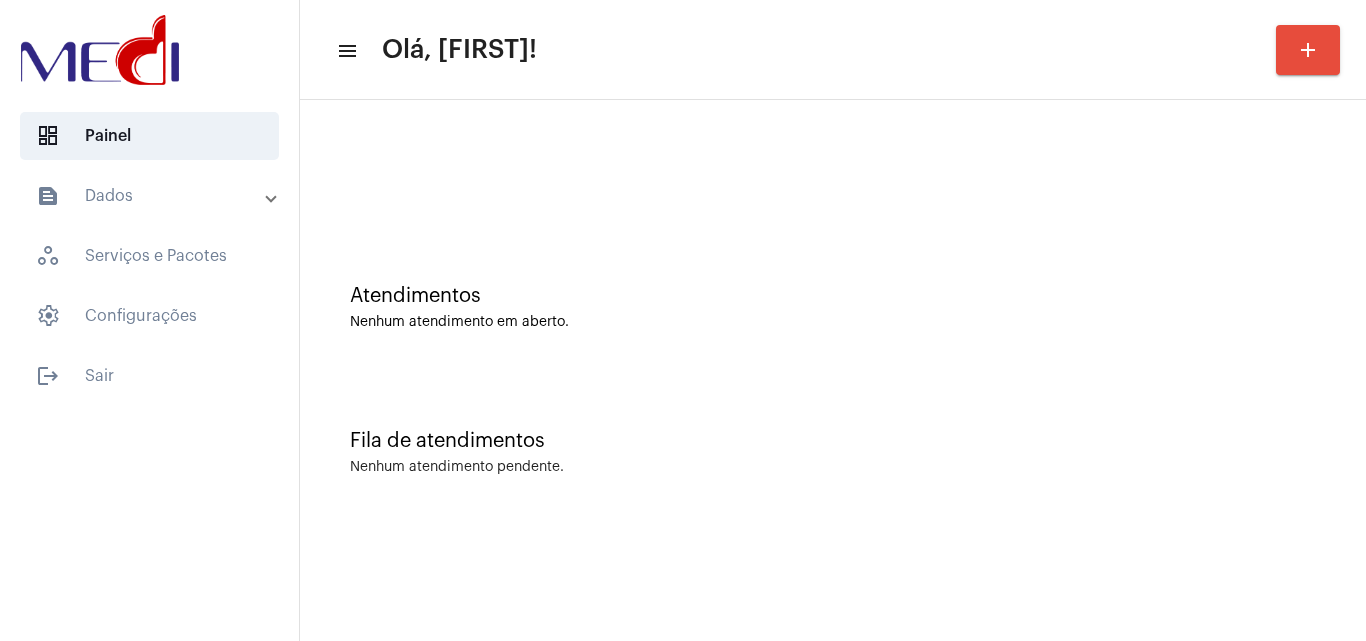 click 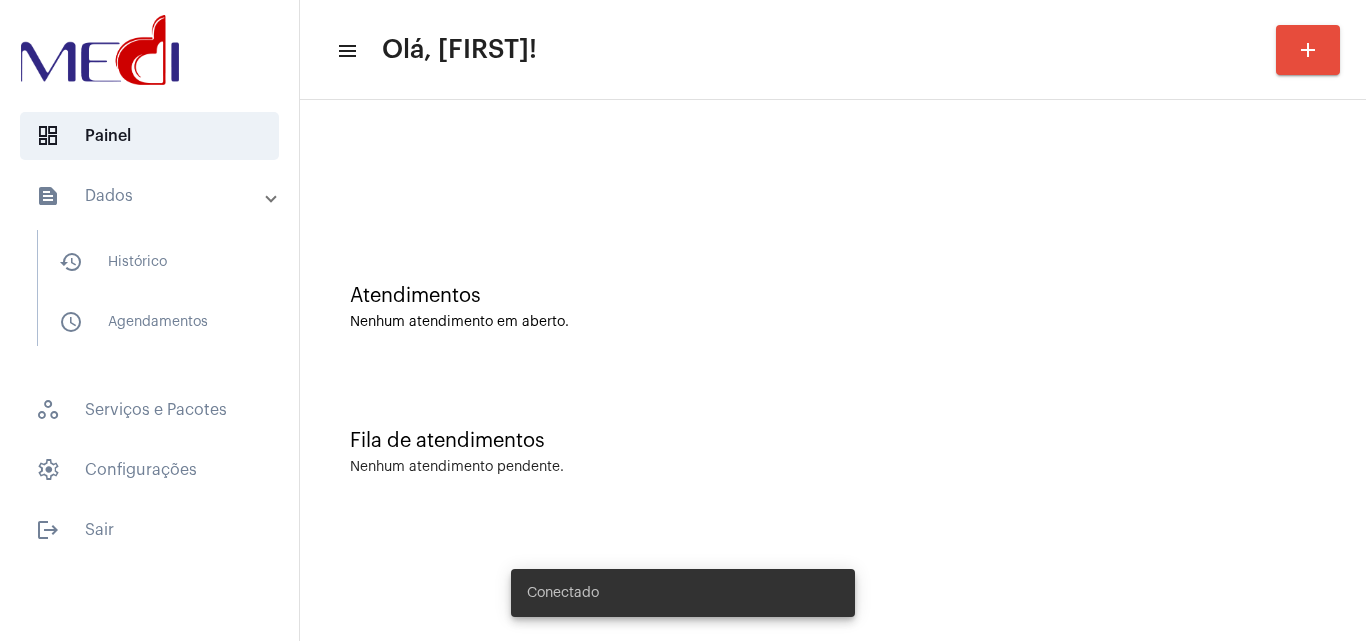 scroll, scrollTop: 0, scrollLeft: 0, axis: both 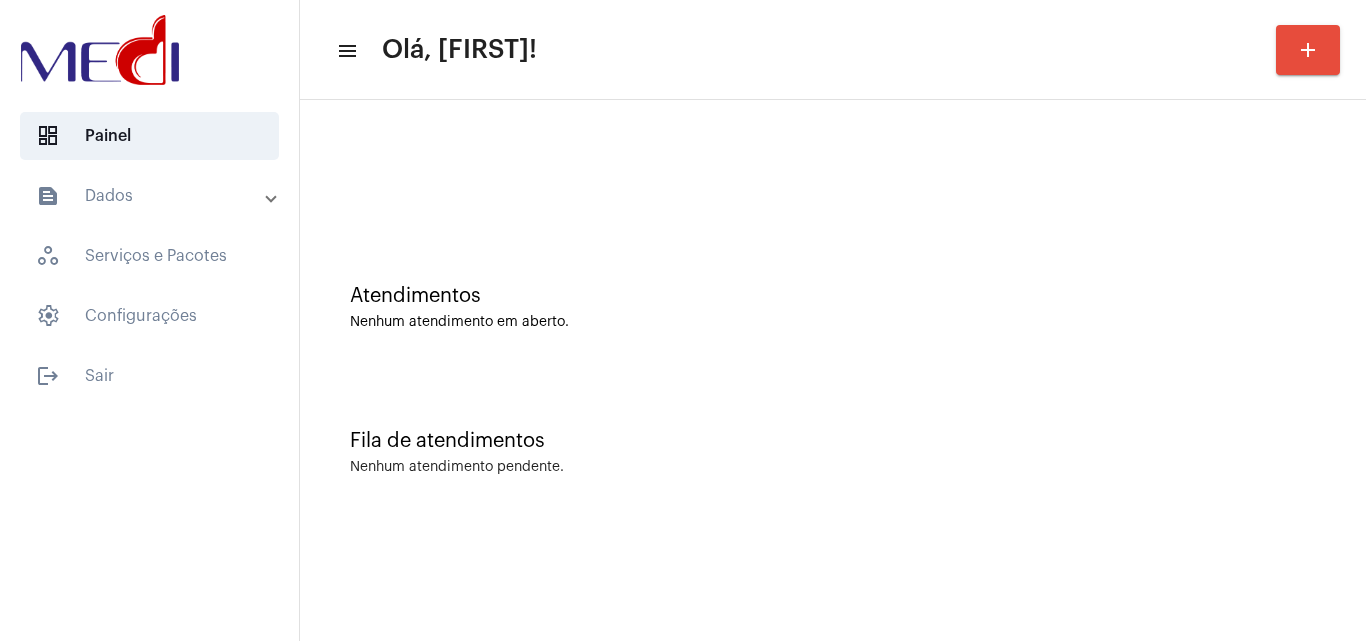 click on "Nenhum atendimento em aberto." 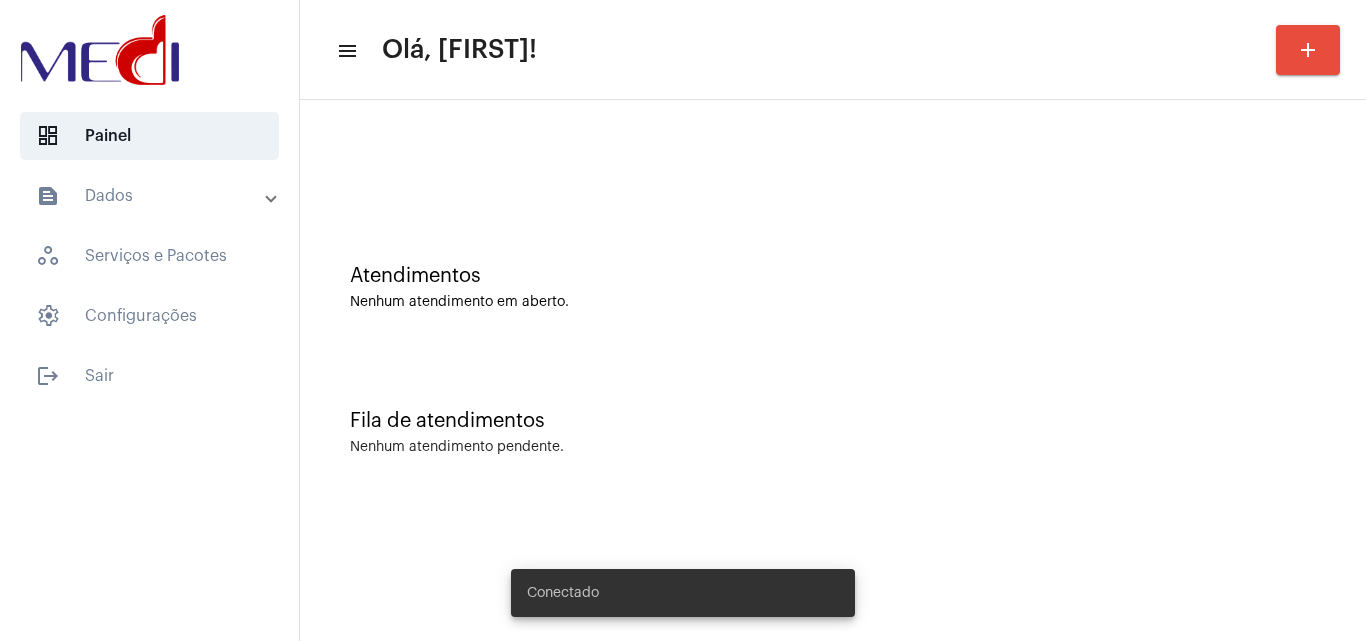 scroll, scrollTop: 0, scrollLeft: 0, axis: both 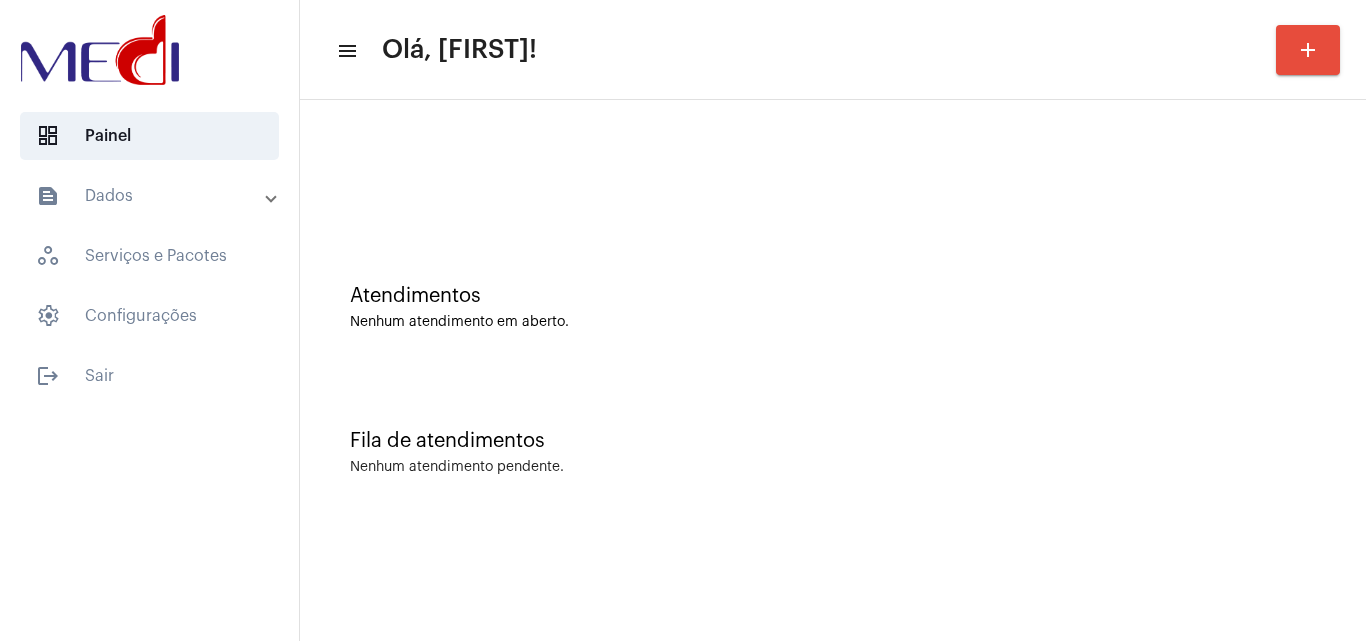 click on "Atendimentos Nenhum atendimento em aberto." 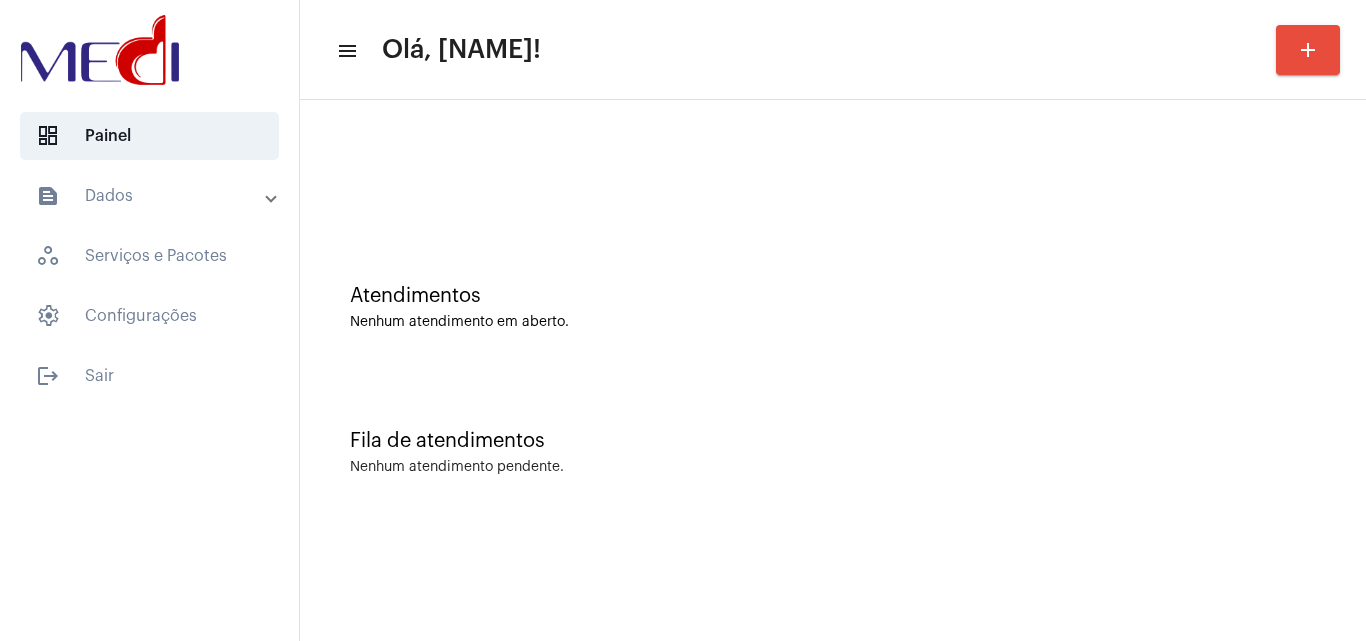 scroll, scrollTop: 0, scrollLeft: 0, axis: both 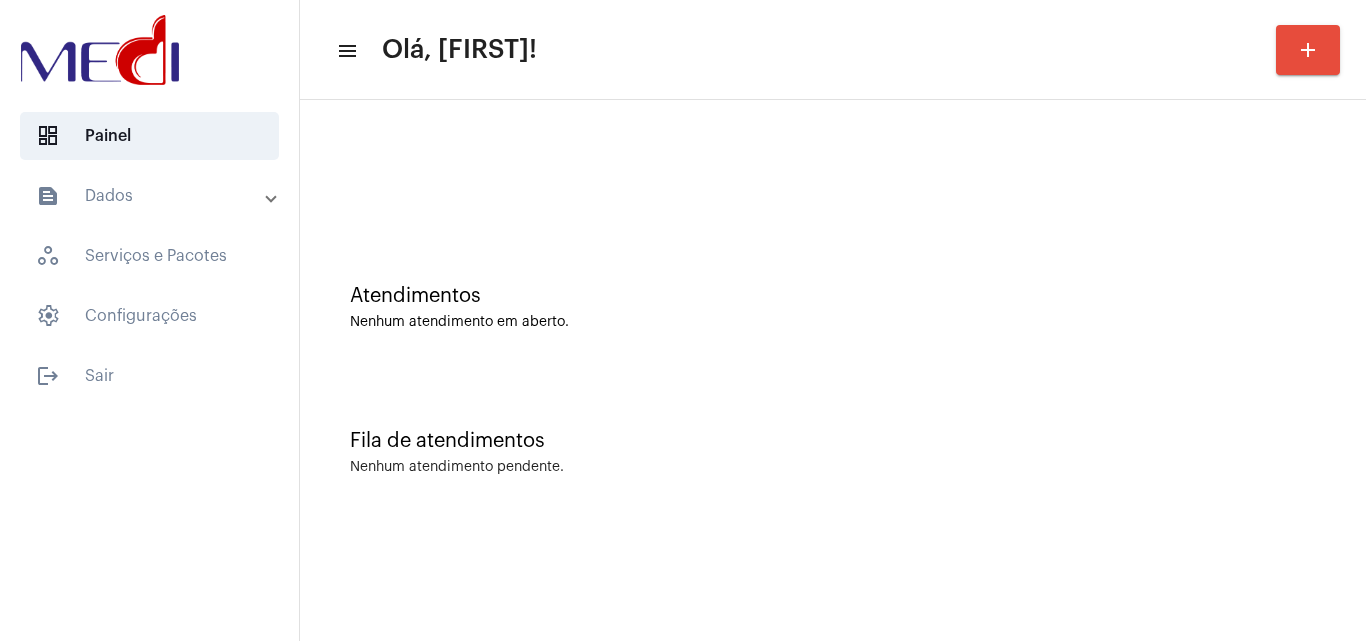click on "Fila de atendimentos Nenhum atendimento pendente." 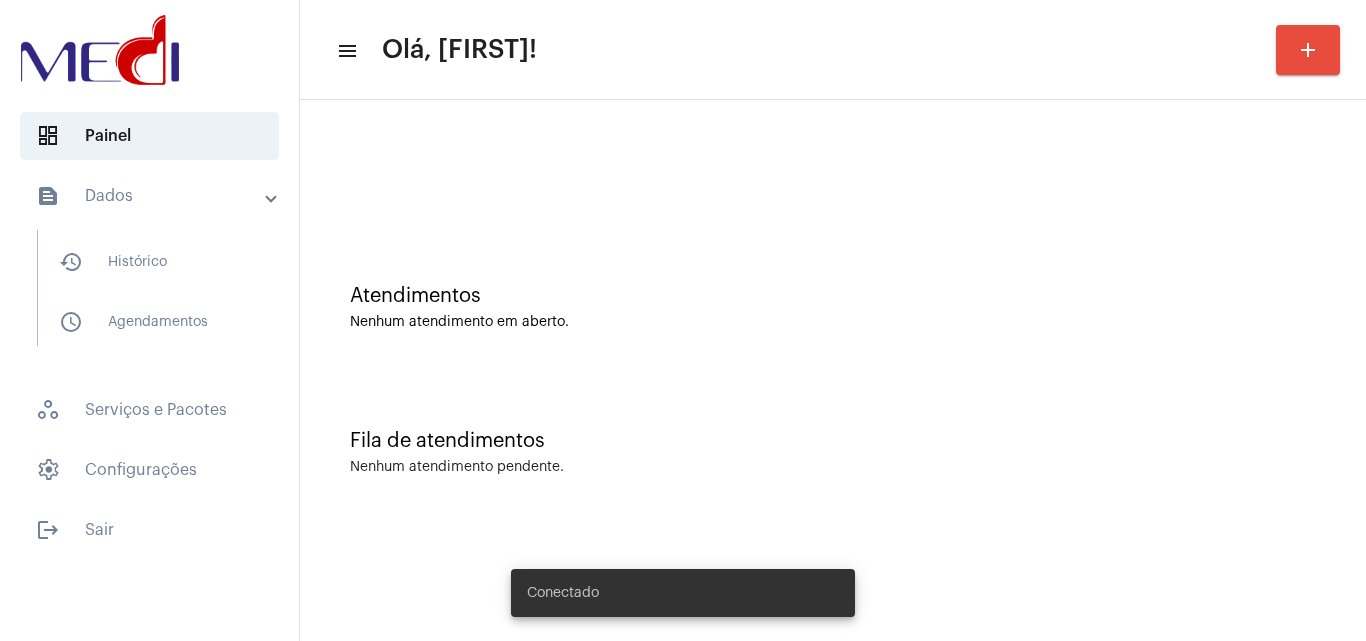 scroll, scrollTop: 0, scrollLeft: 0, axis: both 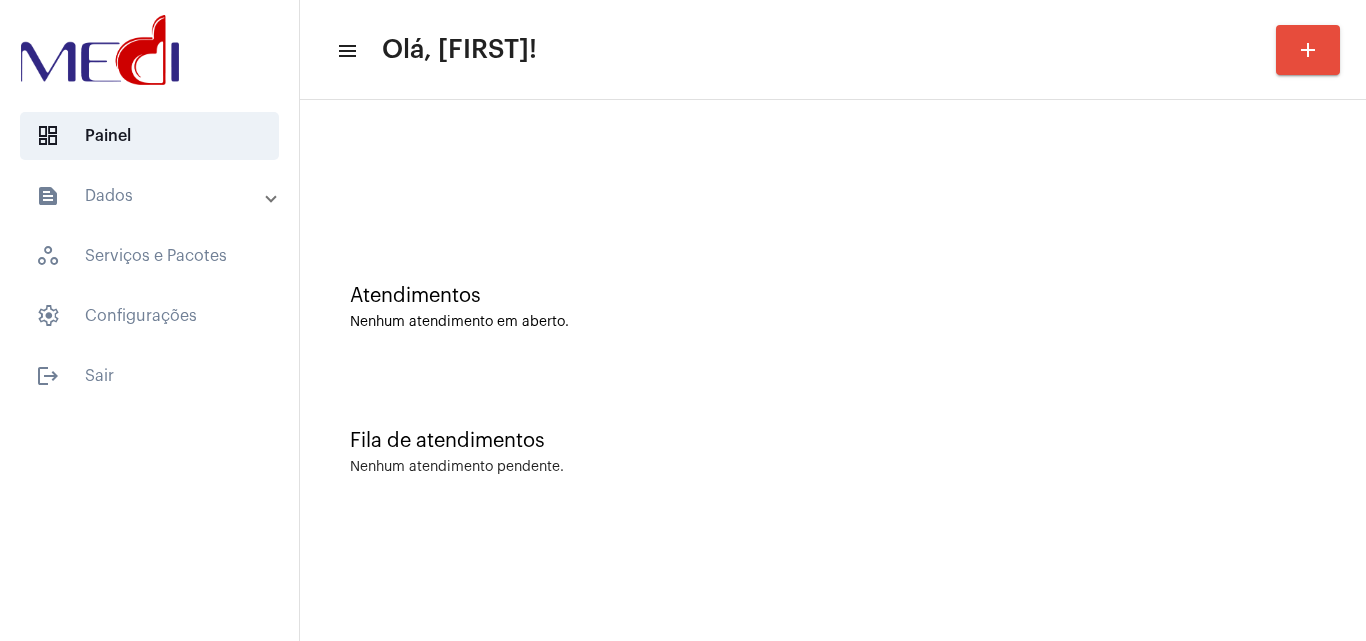 click on "Fila de atendimentos Nenhum atendimento pendente." 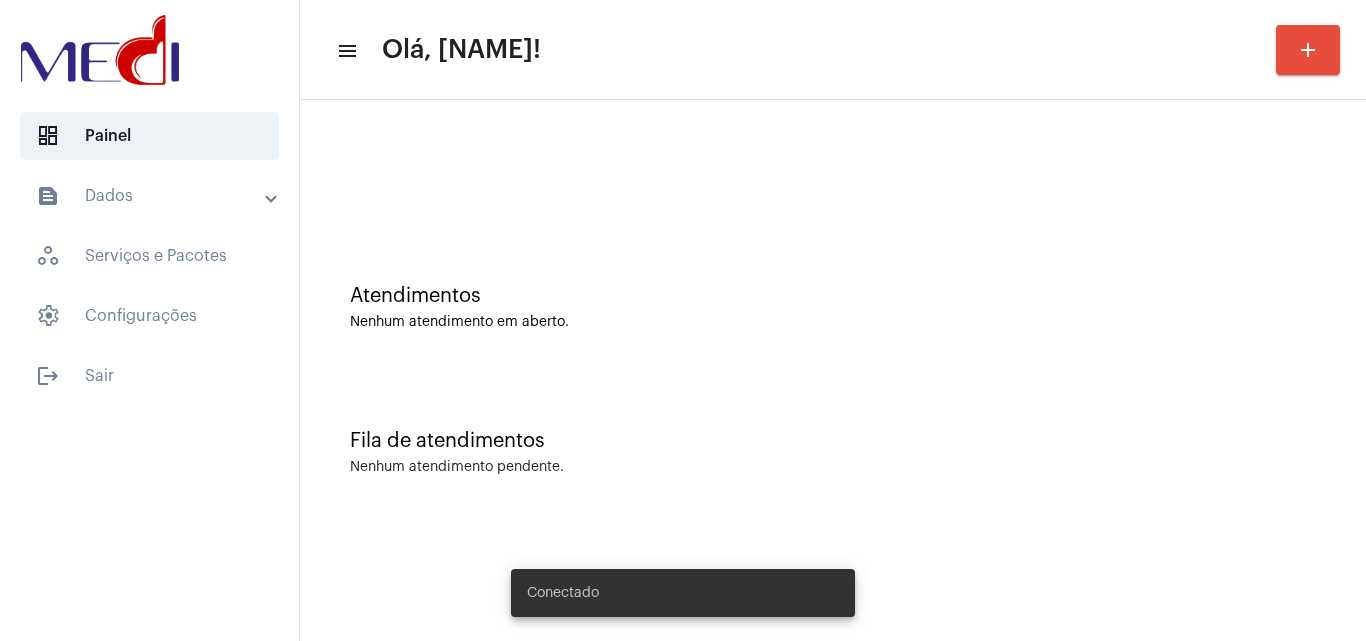 scroll, scrollTop: 0, scrollLeft: 0, axis: both 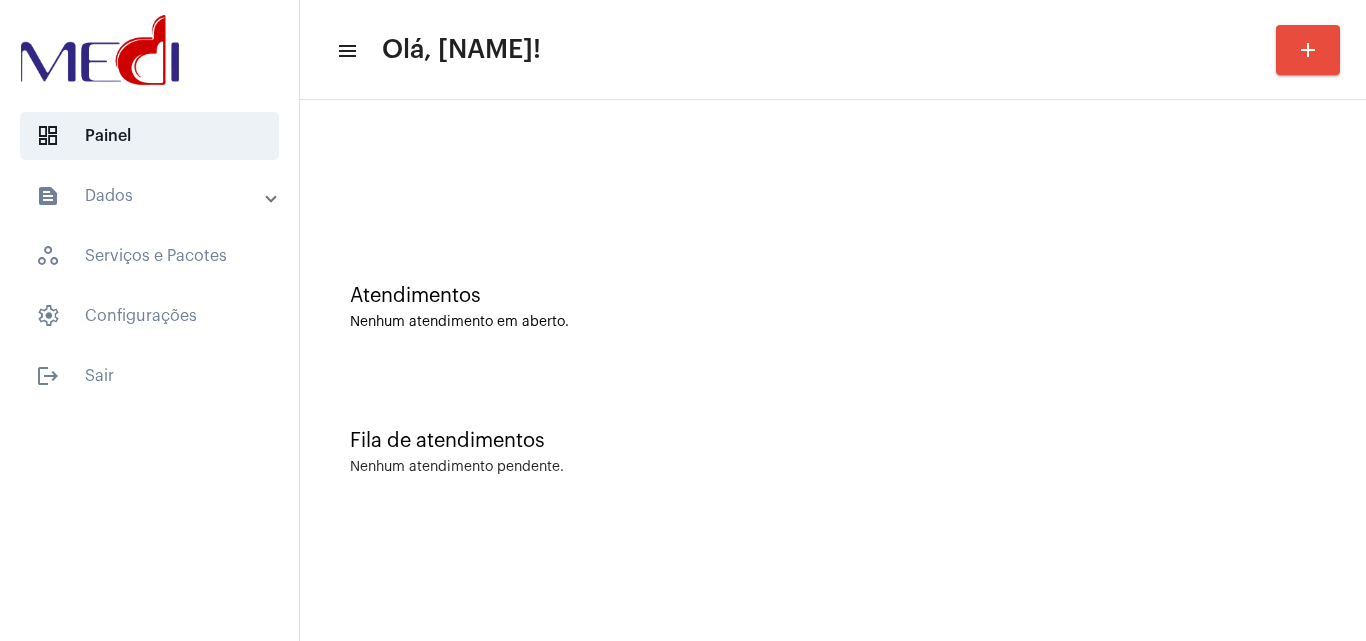 click on "Atendimentos" 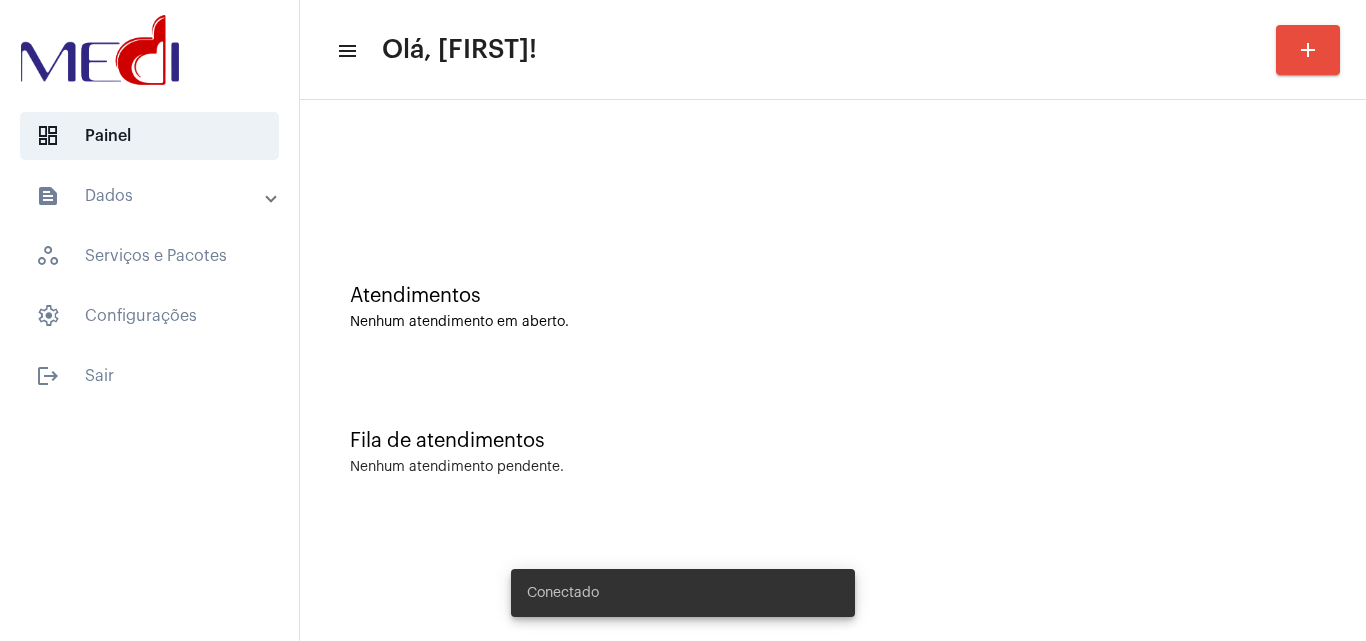 scroll, scrollTop: 0, scrollLeft: 0, axis: both 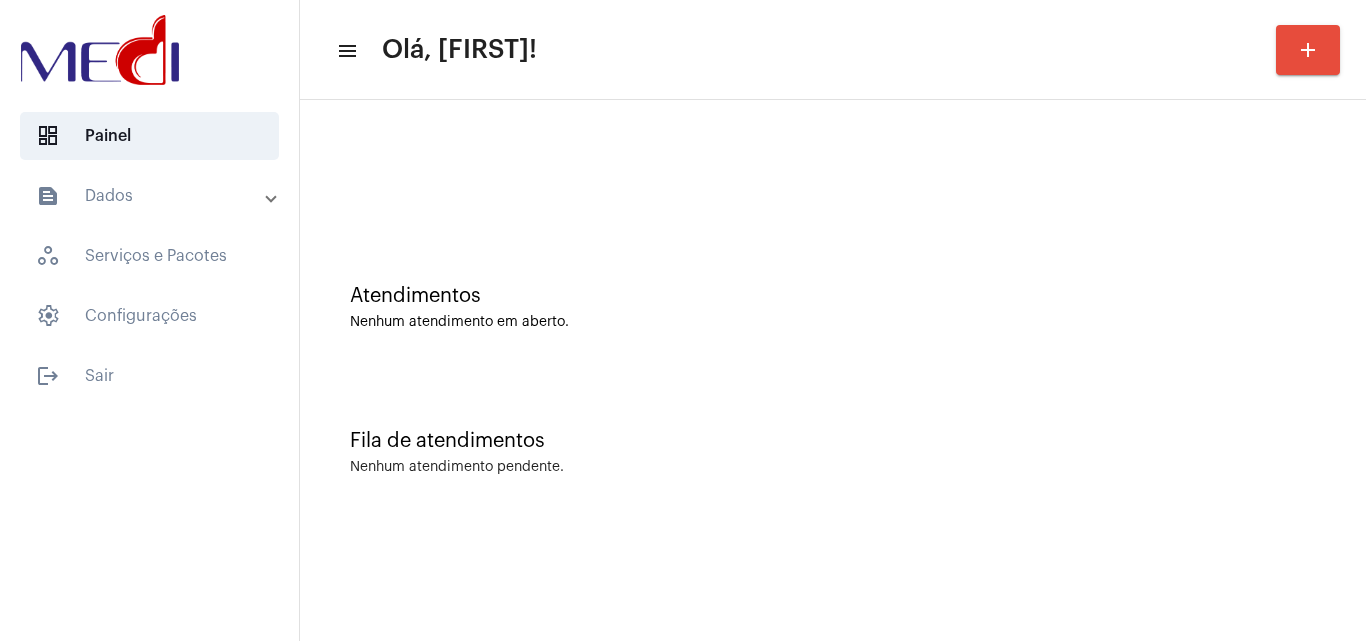 click on "Fila de atendimentos Nenhum atendimento pendente." 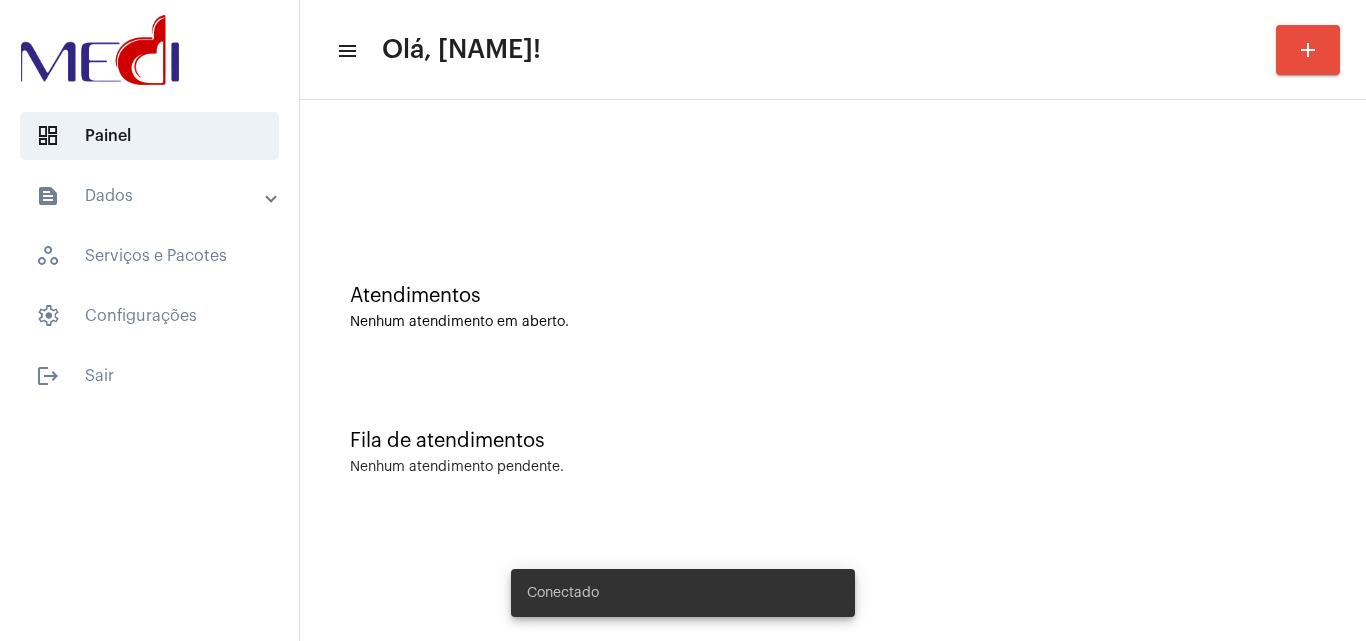 scroll, scrollTop: 0, scrollLeft: 0, axis: both 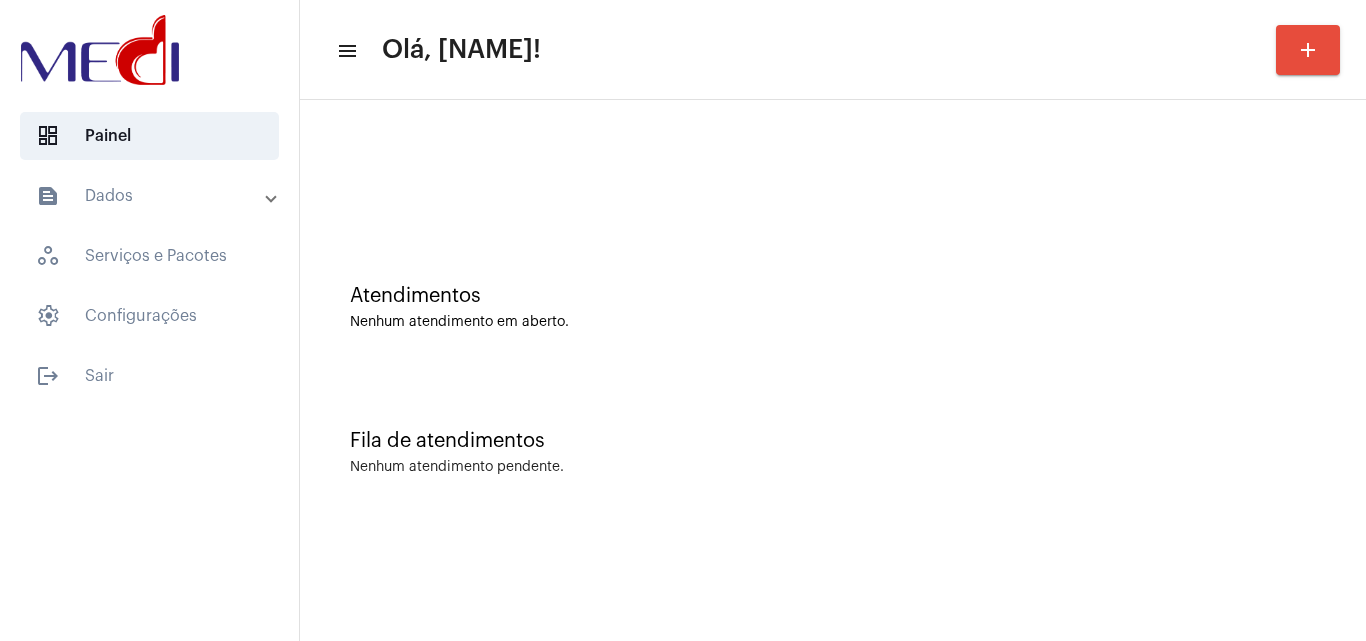 click on "Fila de atendimentos Nenhum atendimento pendente." 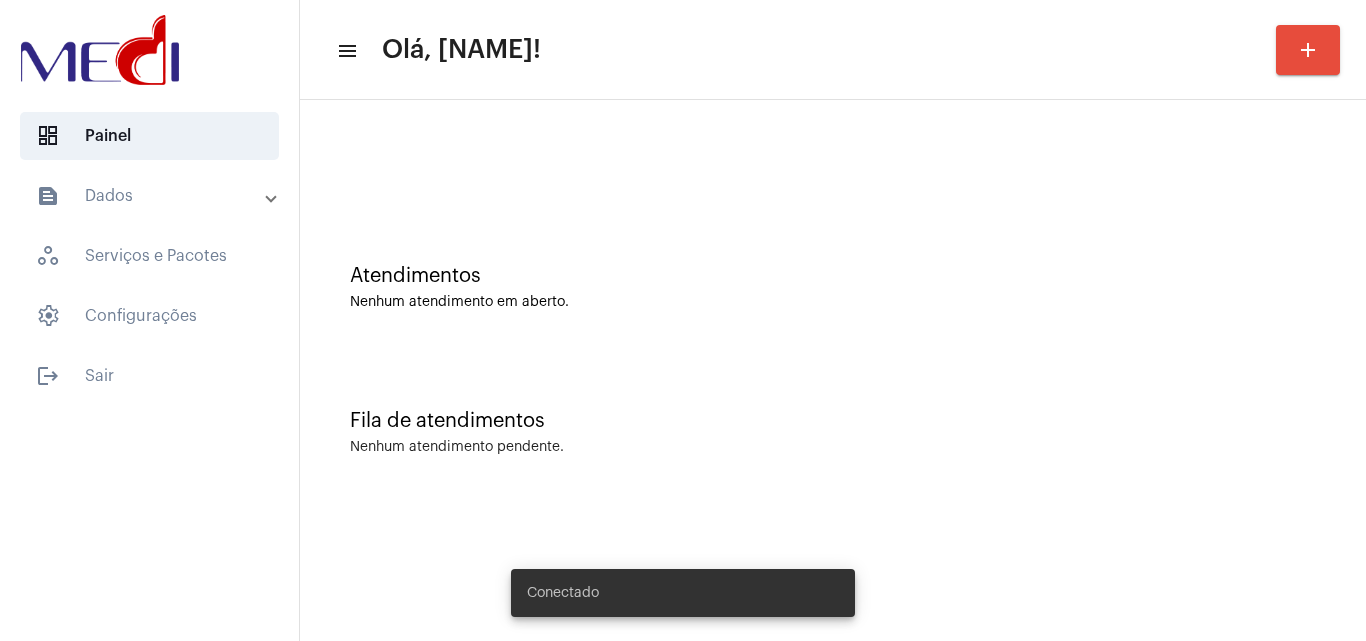 scroll, scrollTop: 0, scrollLeft: 0, axis: both 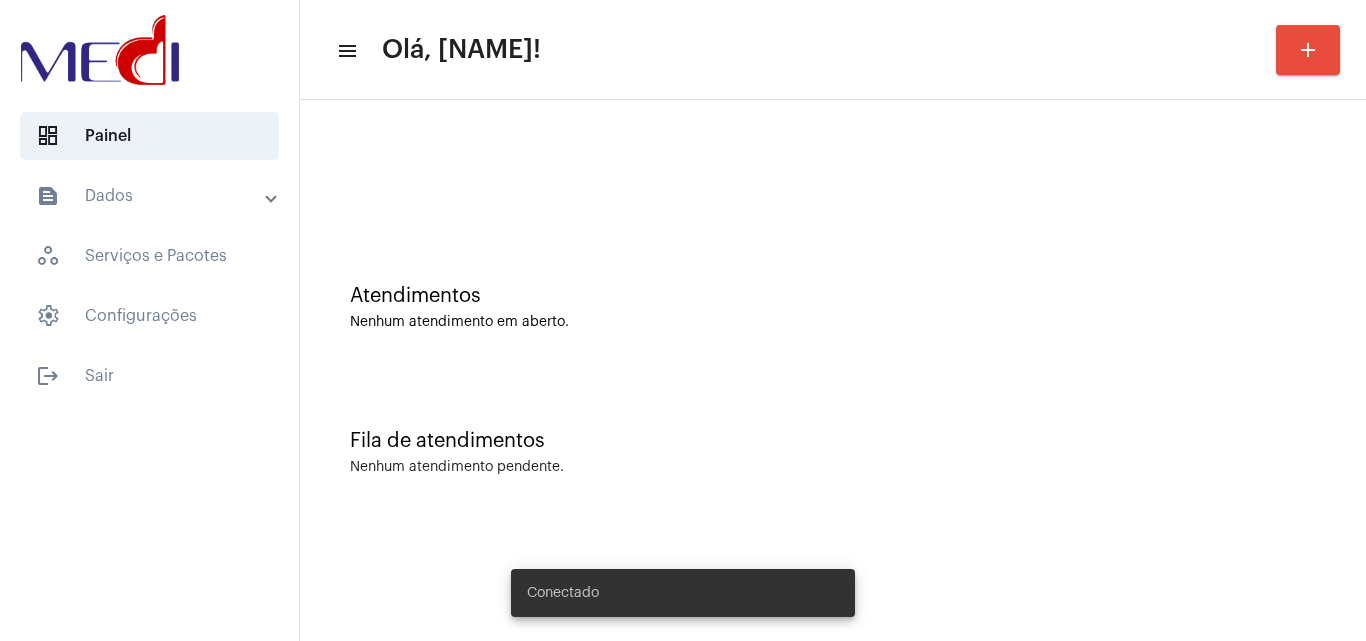 click on "Fila de atendimentos Nenhum atendimento pendente." 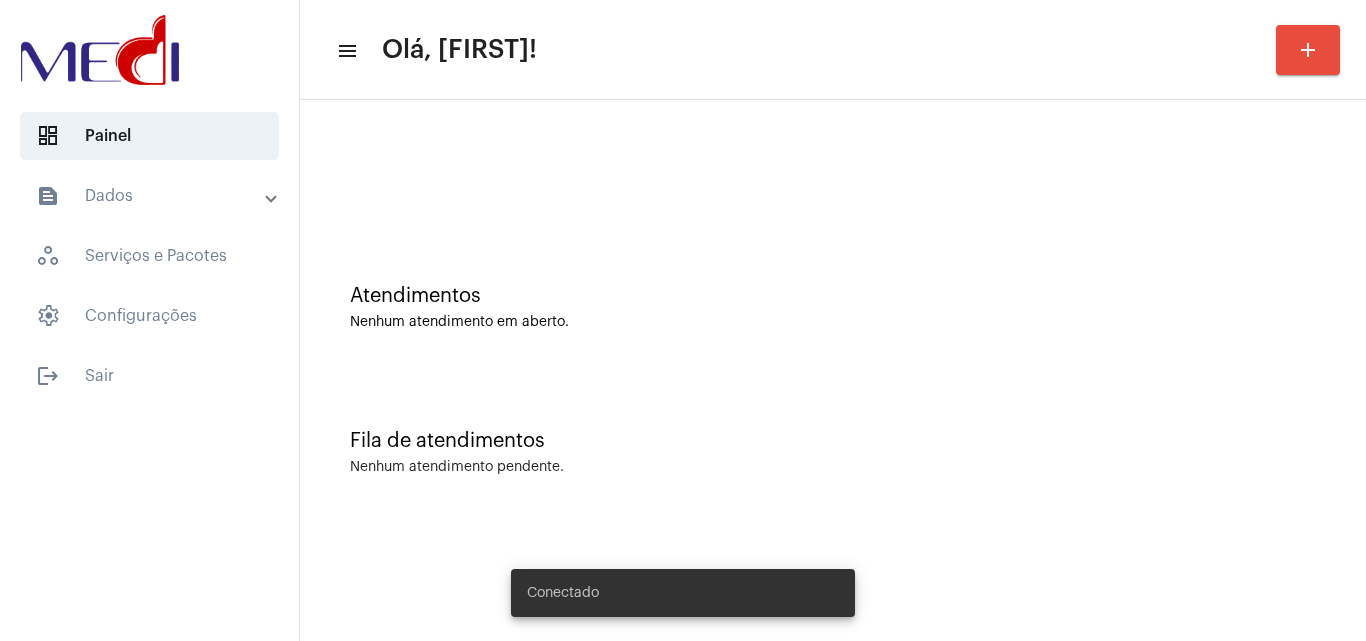 scroll, scrollTop: 0, scrollLeft: 0, axis: both 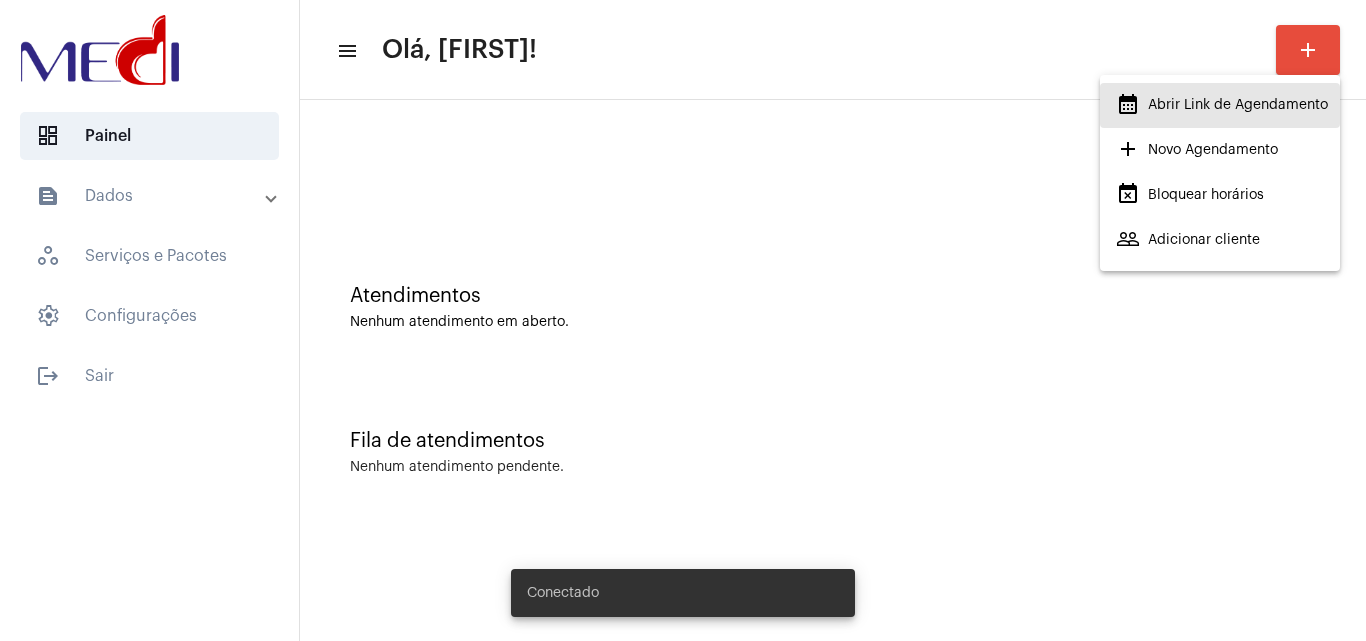 click on "calendar_month_outlined Abrir Link de Agendamento" at bounding box center (1222, 105) 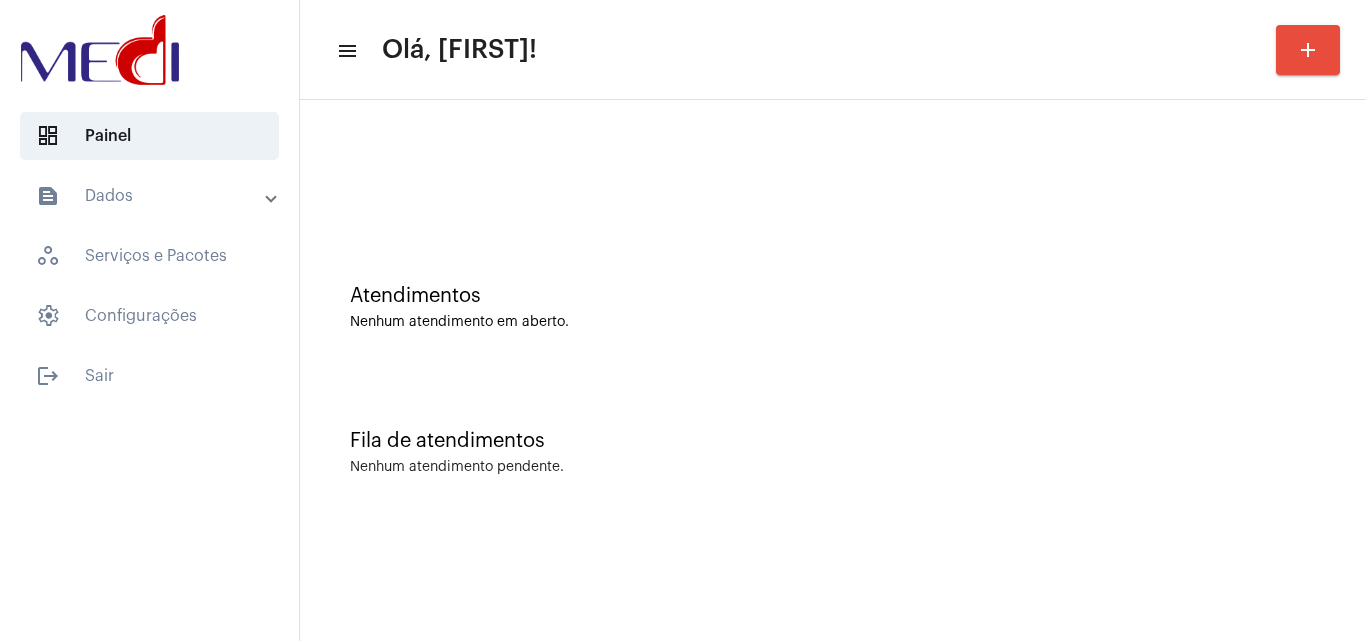 click on "Nenhum atendimento em aberto." 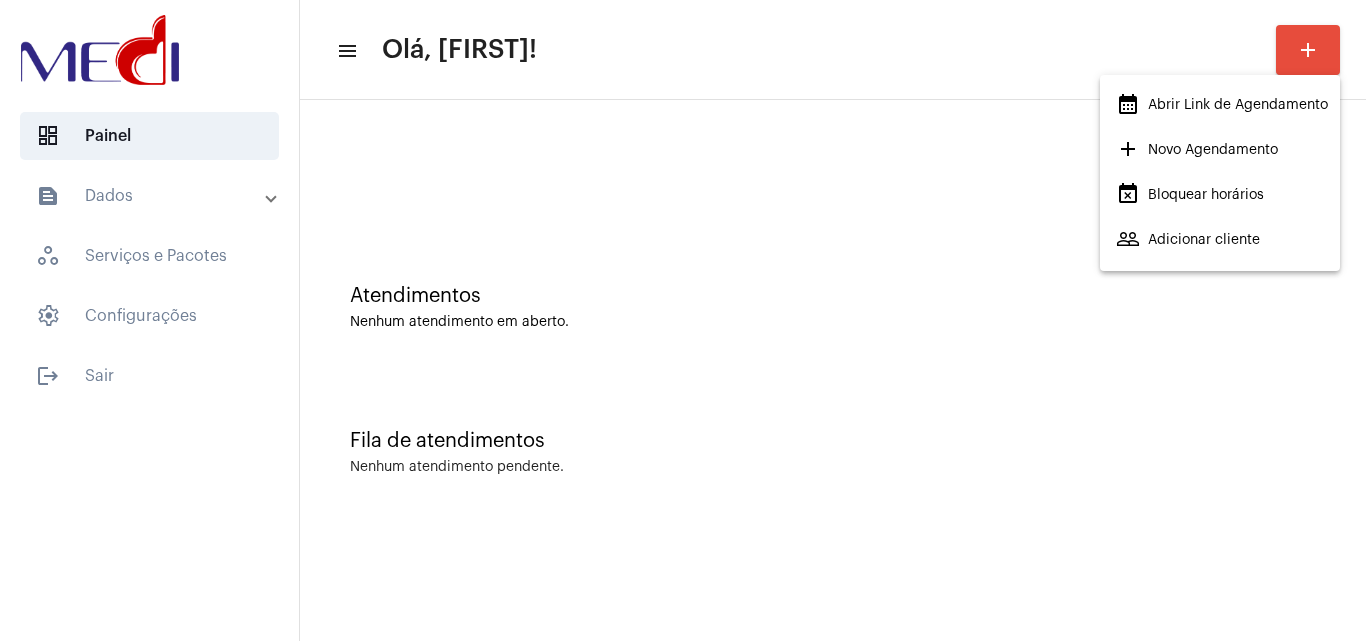 click on "calendar_month_outlined Abrir Link de Agendamento" at bounding box center [1222, 105] 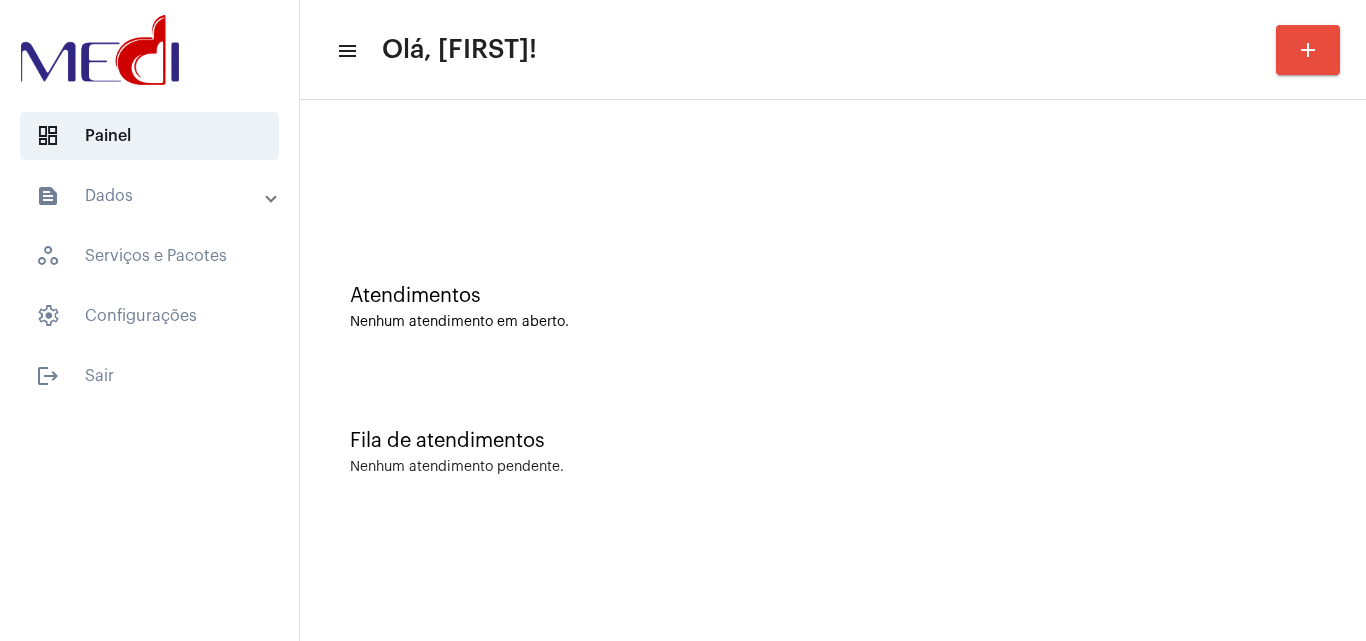 click on "Fila de atendimentos Nenhum atendimento pendente." 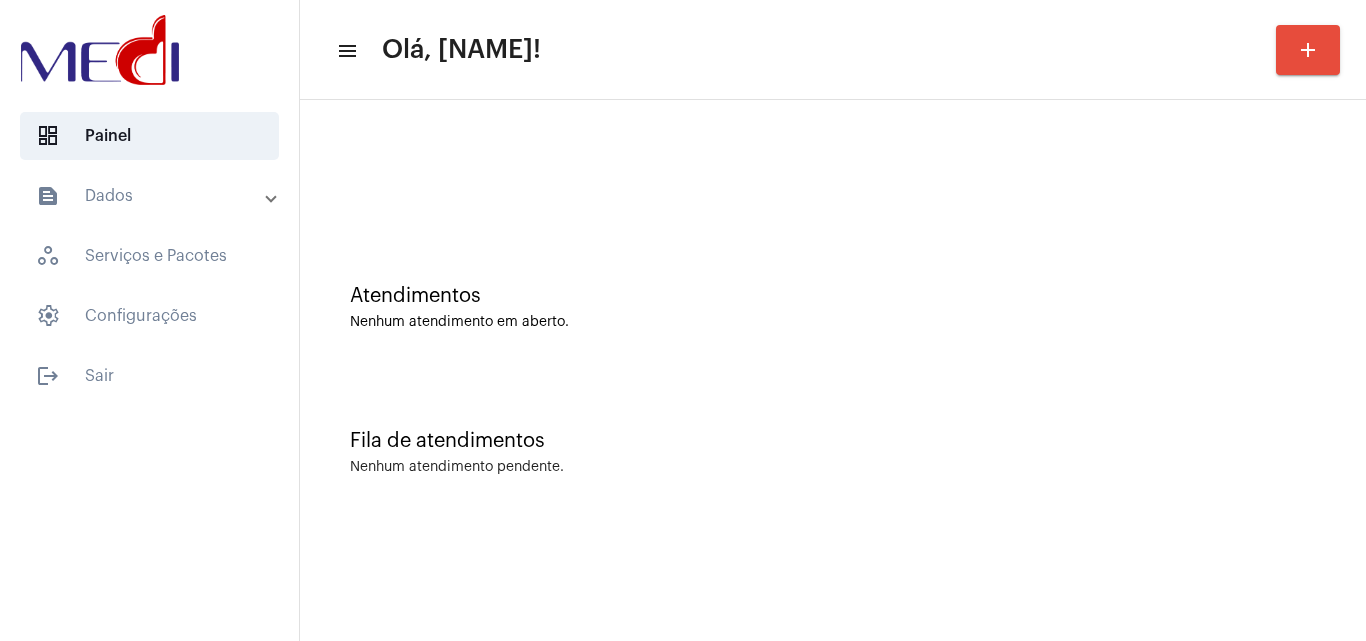 scroll, scrollTop: 0, scrollLeft: 0, axis: both 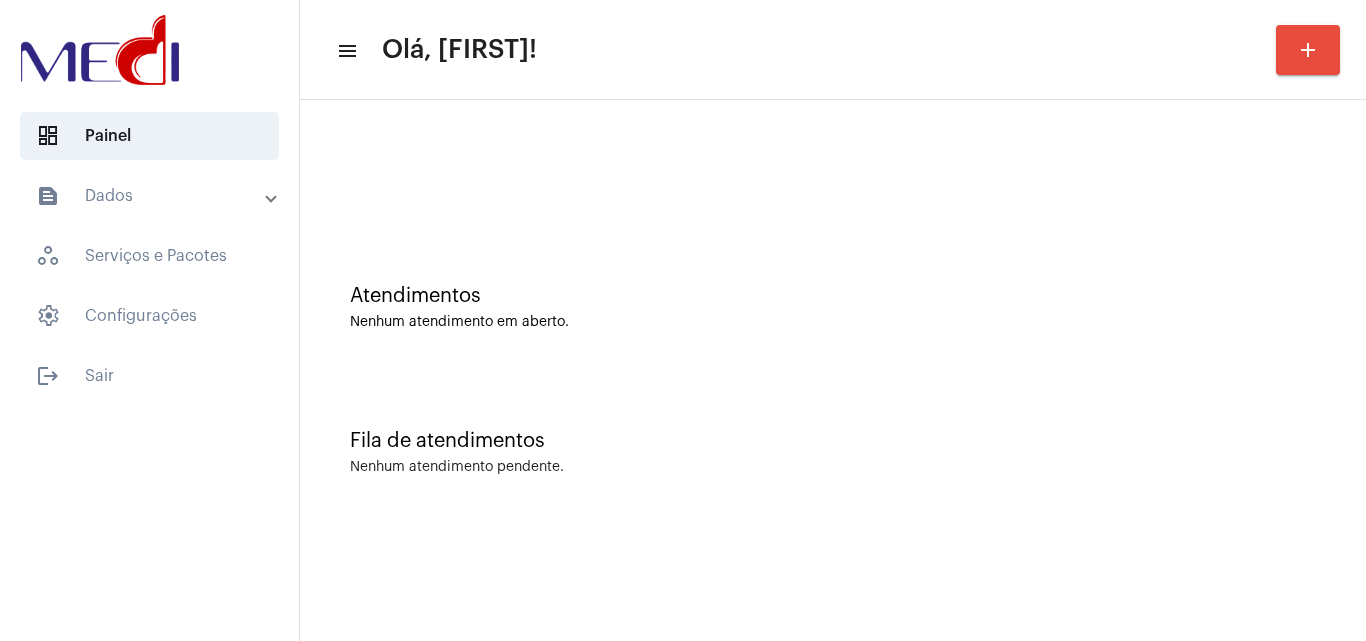 click on "Fila de atendimentos Nenhum atendimento pendente." 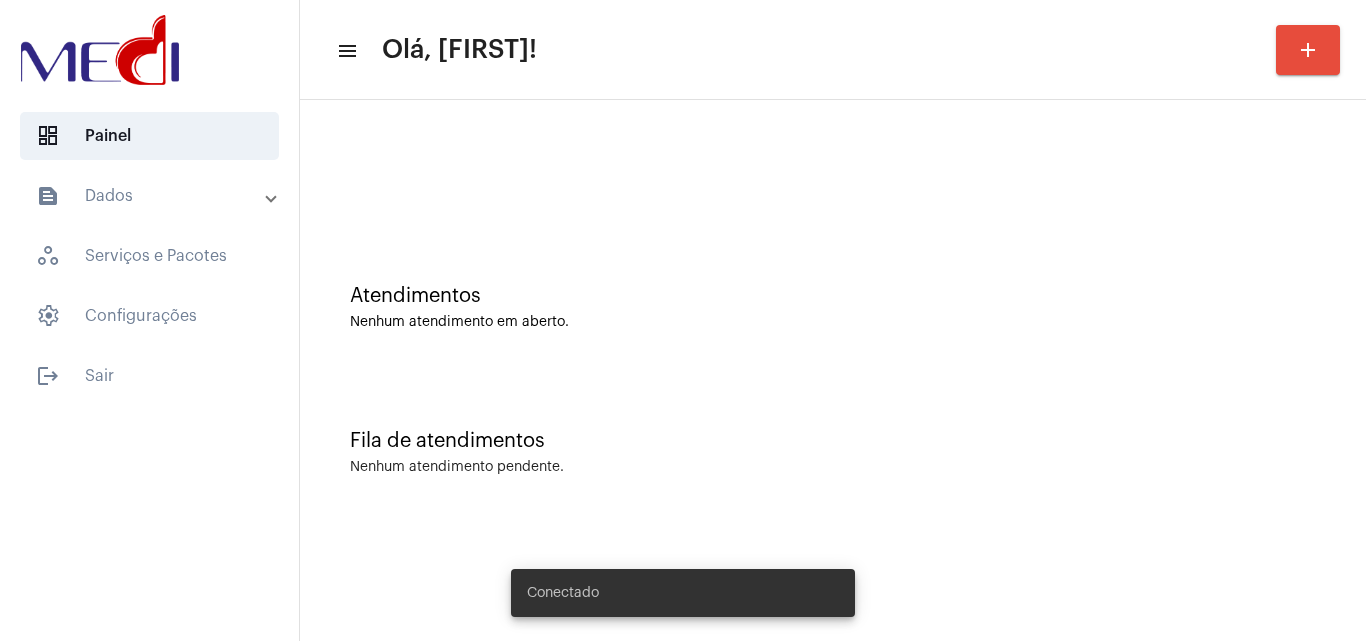 scroll, scrollTop: 0, scrollLeft: 0, axis: both 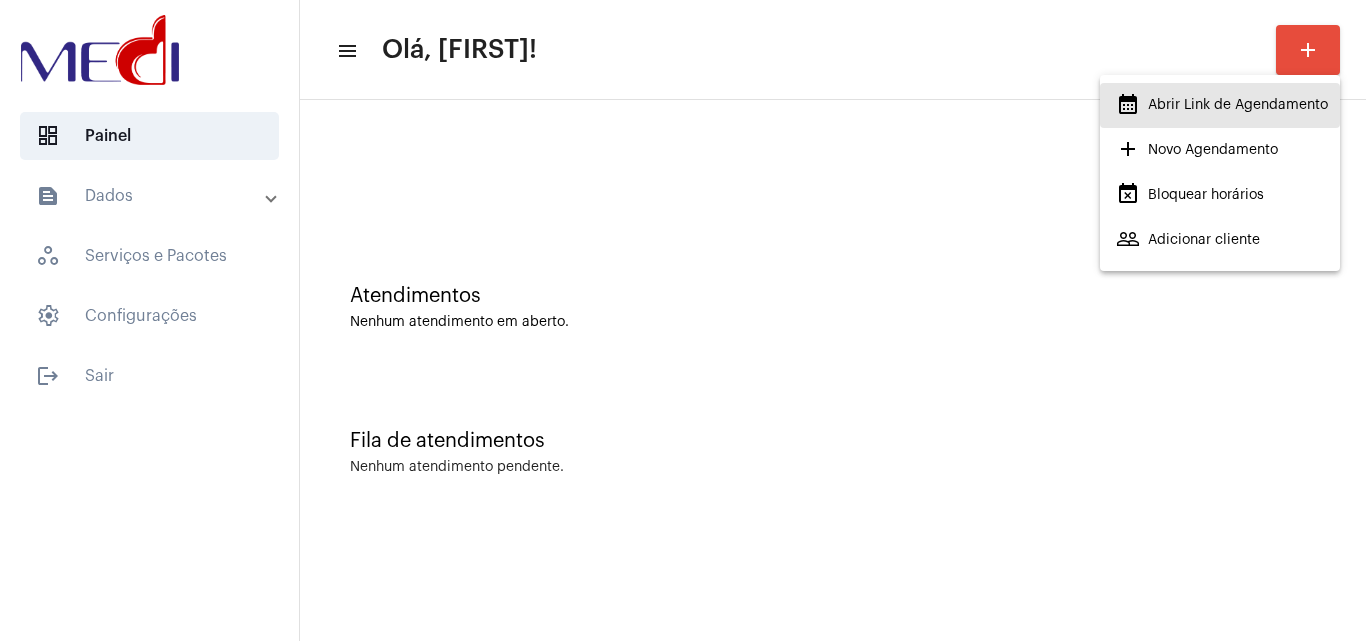 click on "calendar_month_outlined Abrir Link de Agendamento" at bounding box center [1222, 105] 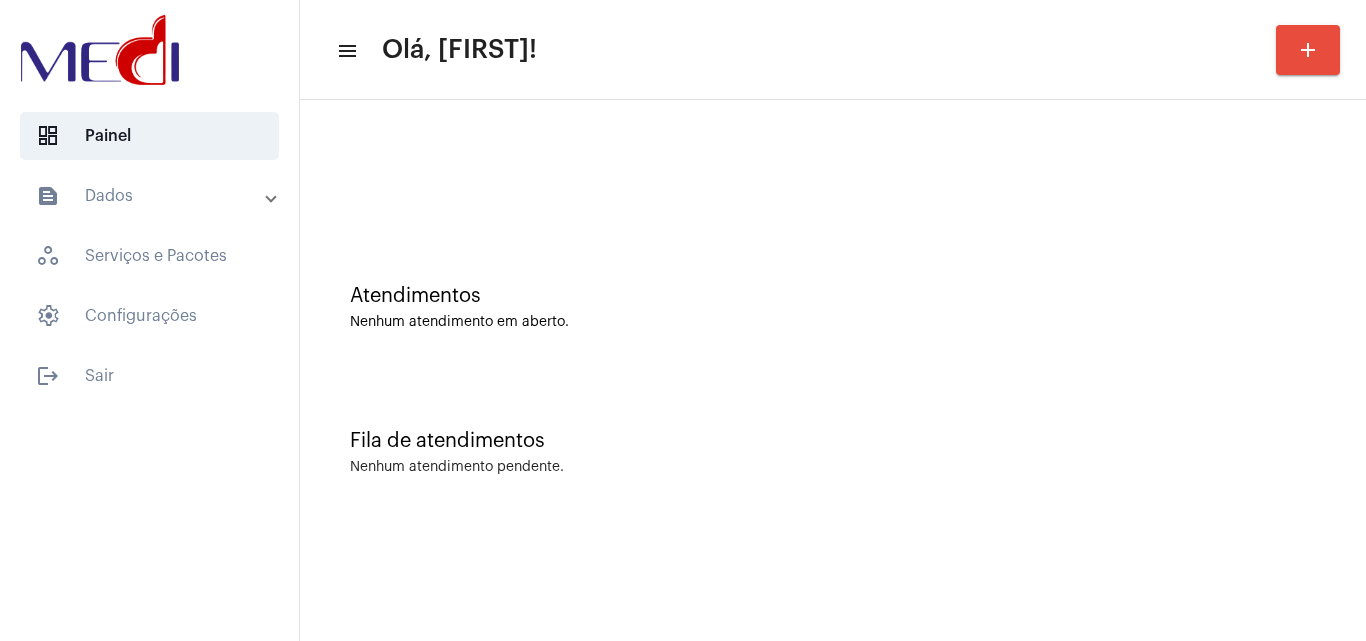 click on "Atendimentos Nenhum atendimento em aberto." 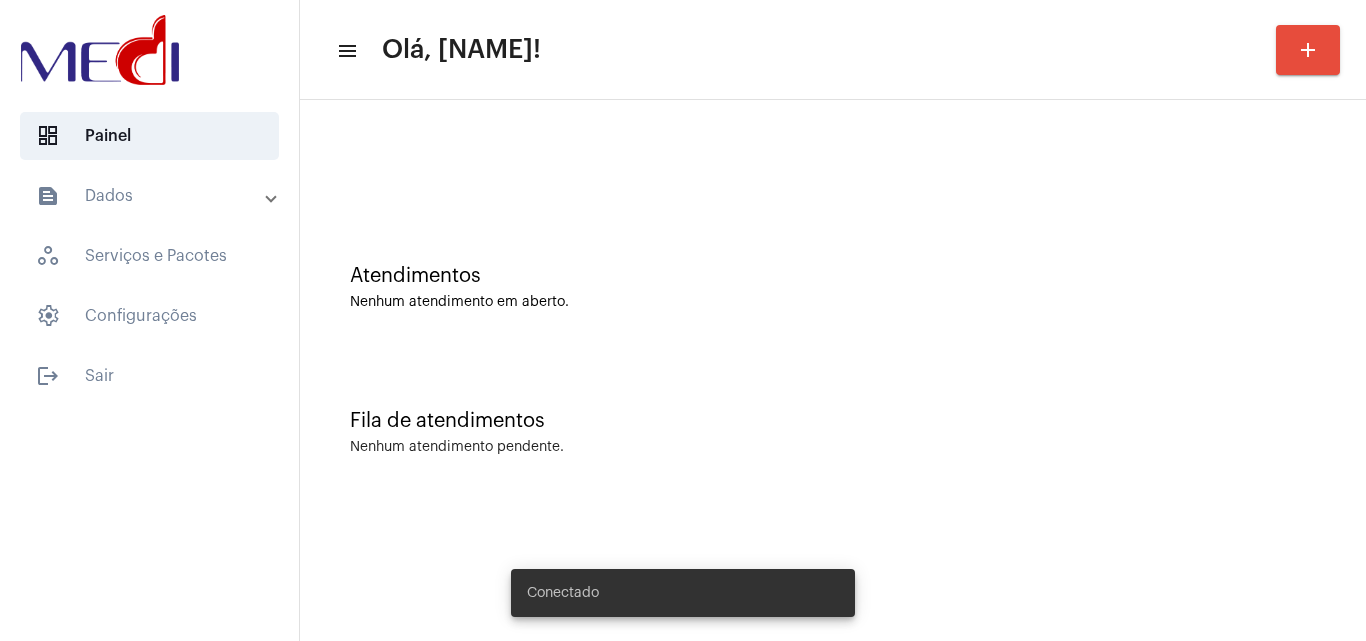 scroll, scrollTop: 0, scrollLeft: 0, axis: both 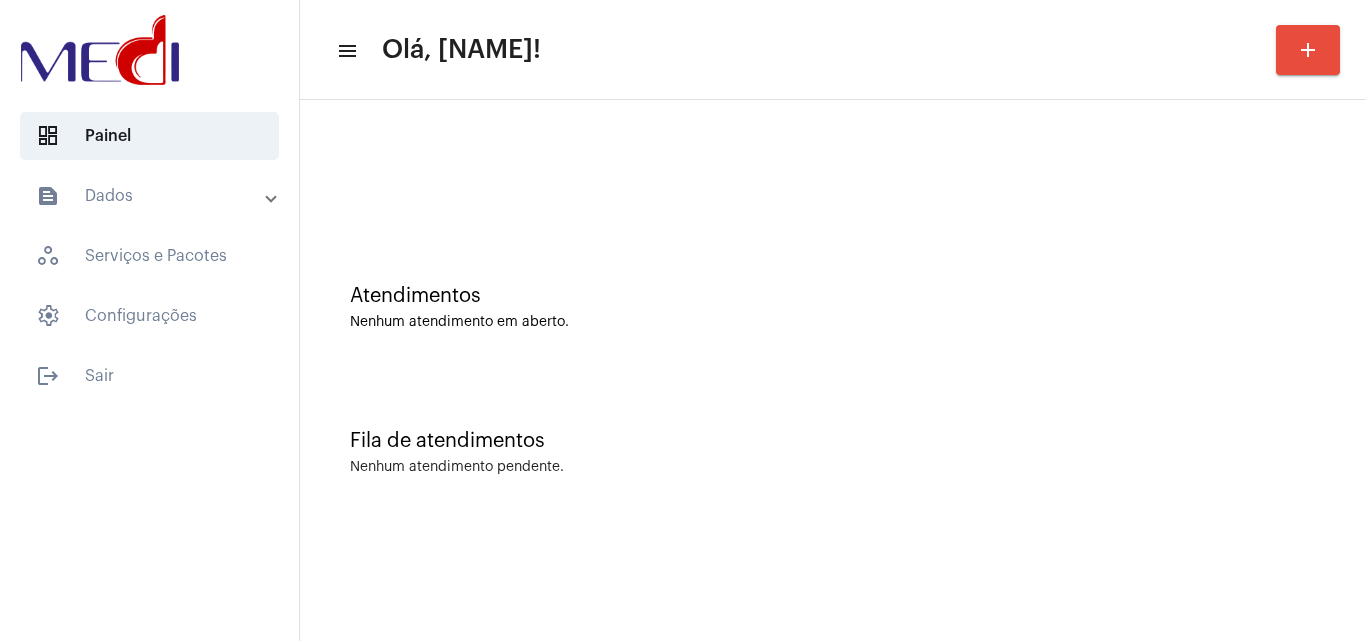 click on "Fila de atendimentos" 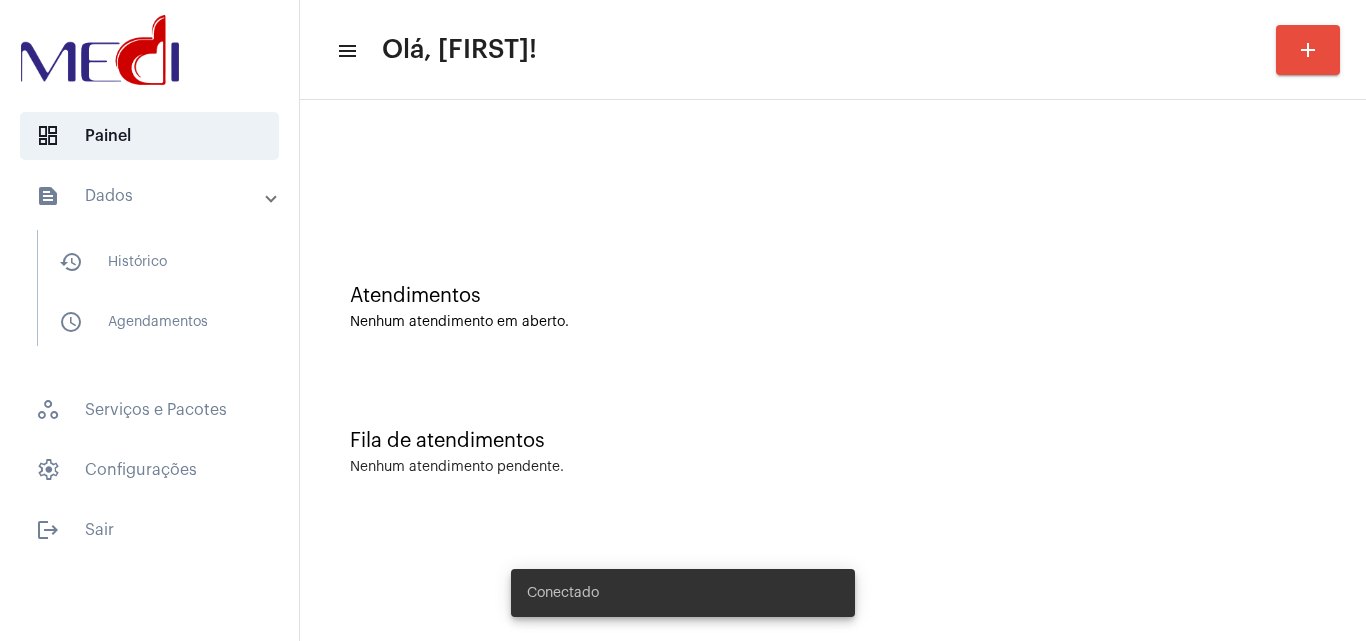 scroll, scrollTop: 0, scrollLeft: 0, axis: both 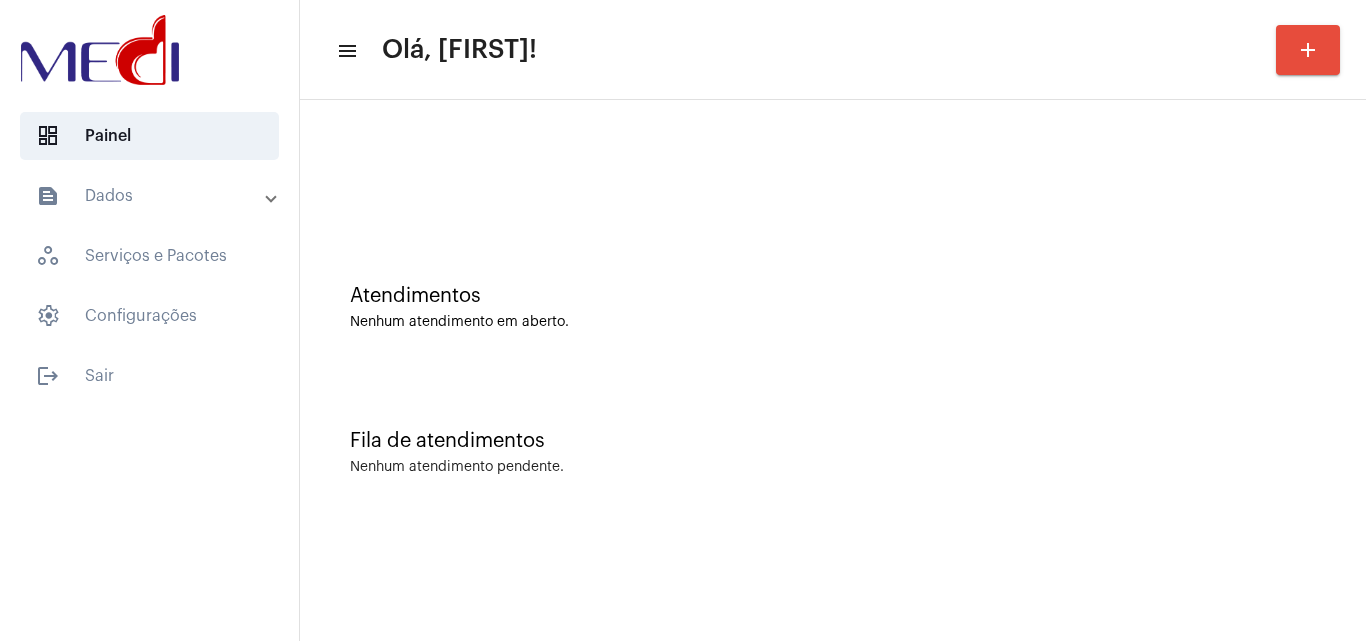 click on "Fila de atendimentos Nenhum atendimento pendente." 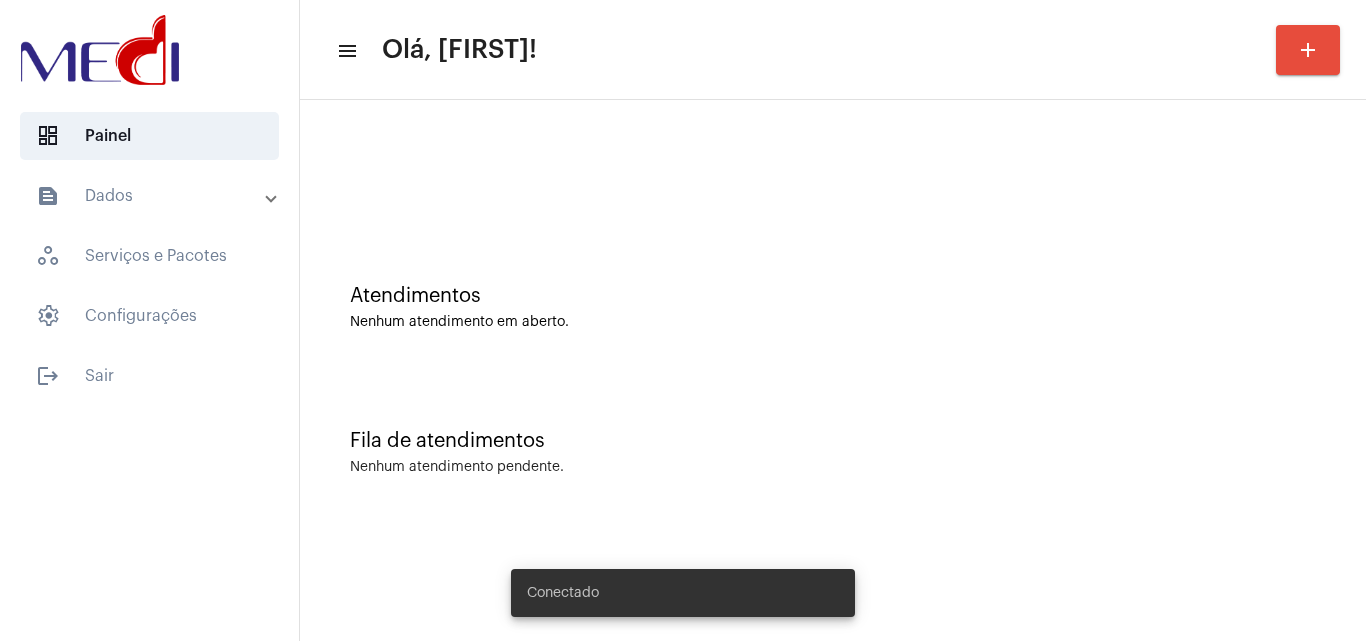 scroll, scrollTop: 0, scrollLeft: 0, axis: both 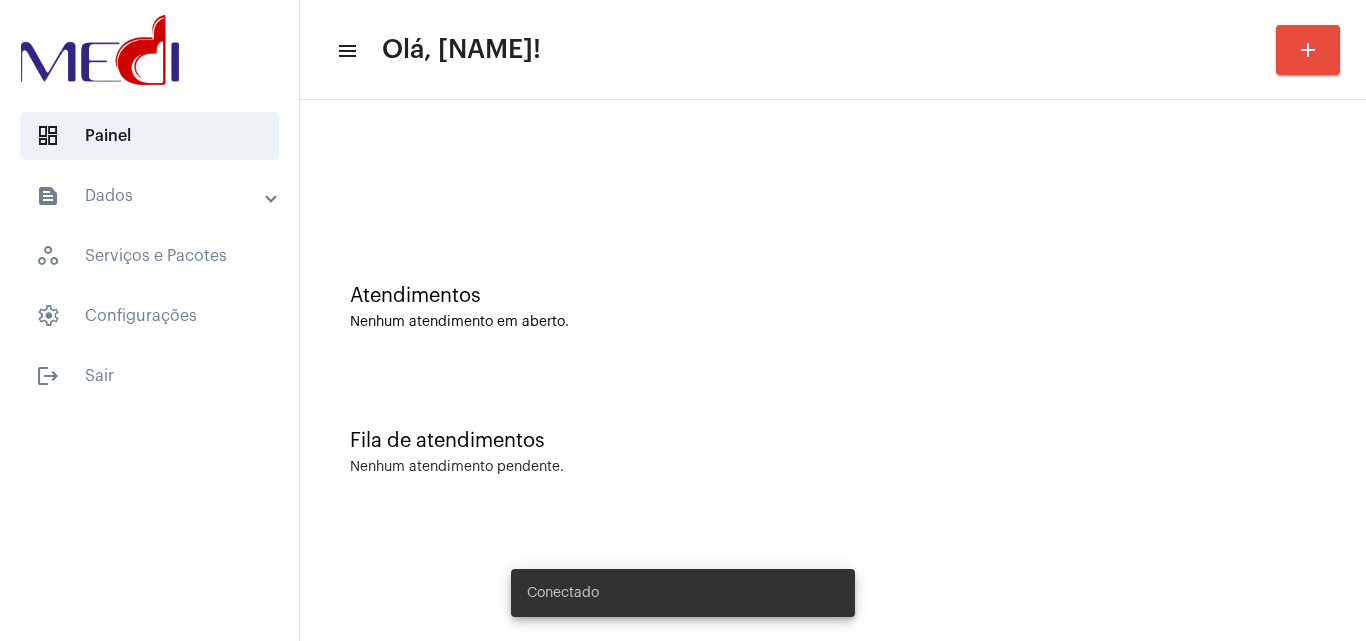 click on "Fila de atendimentos" 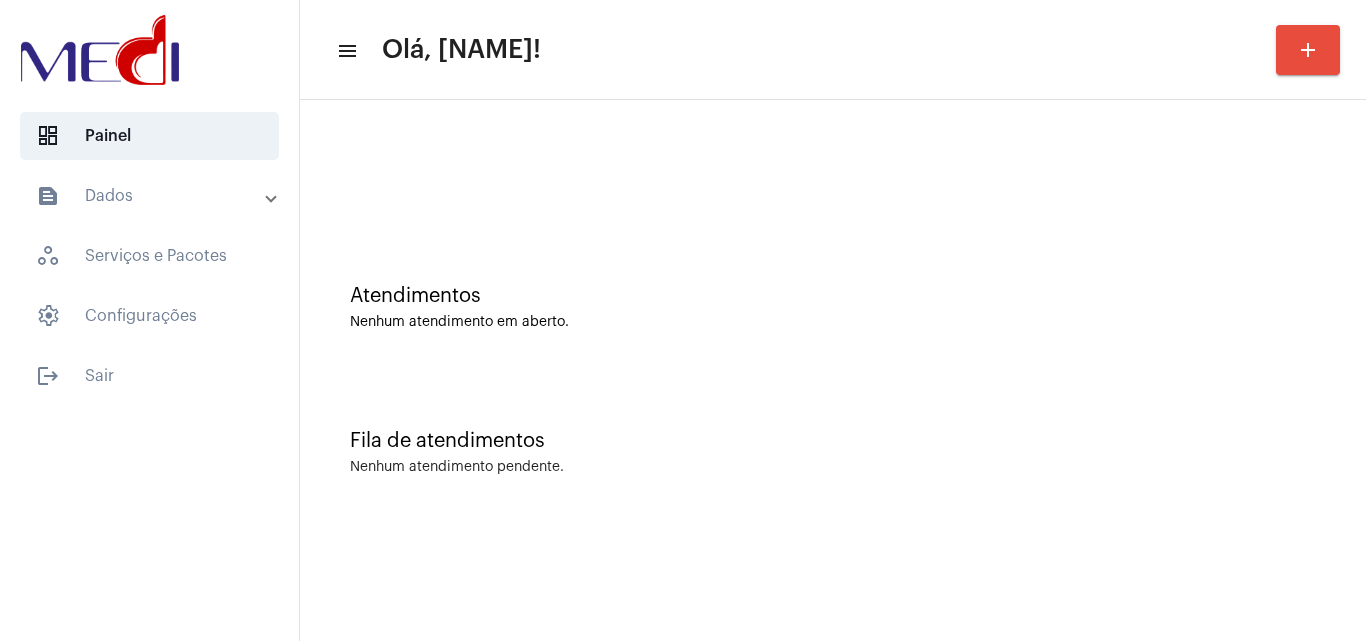 click on "Fila de atendimentos Nenhum atendimento pendente." 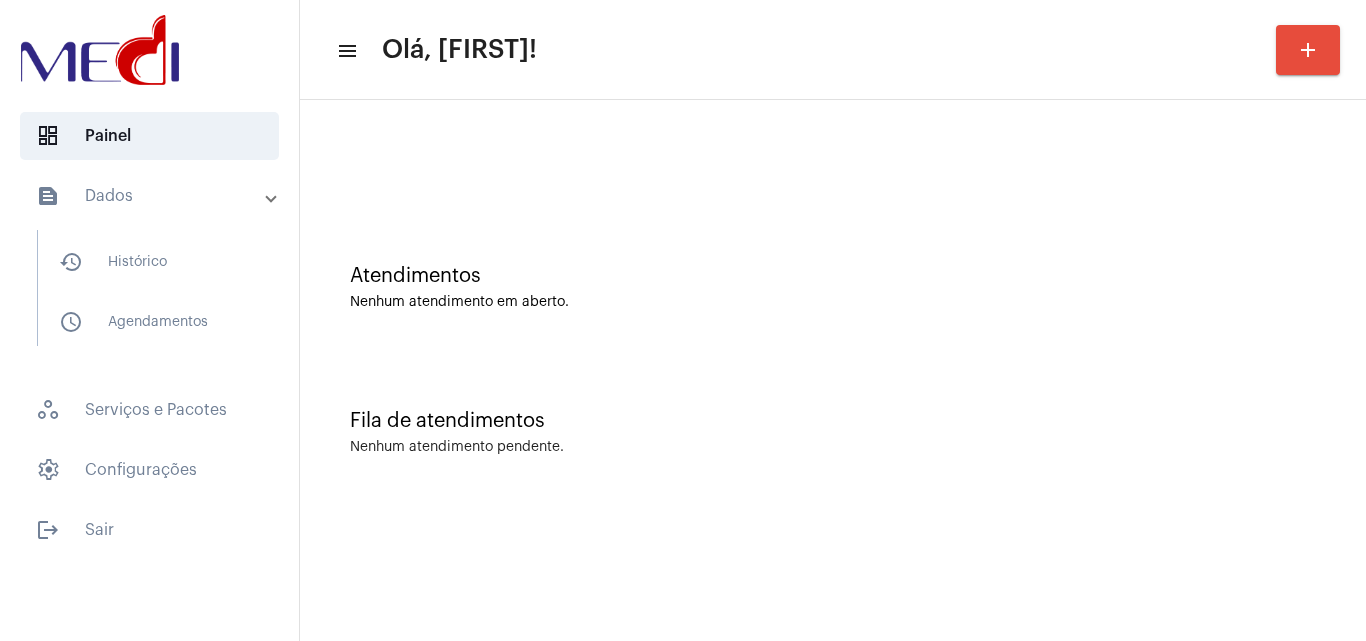 scroll, scrollTop: 0, scrollLeft: 0, axis: both 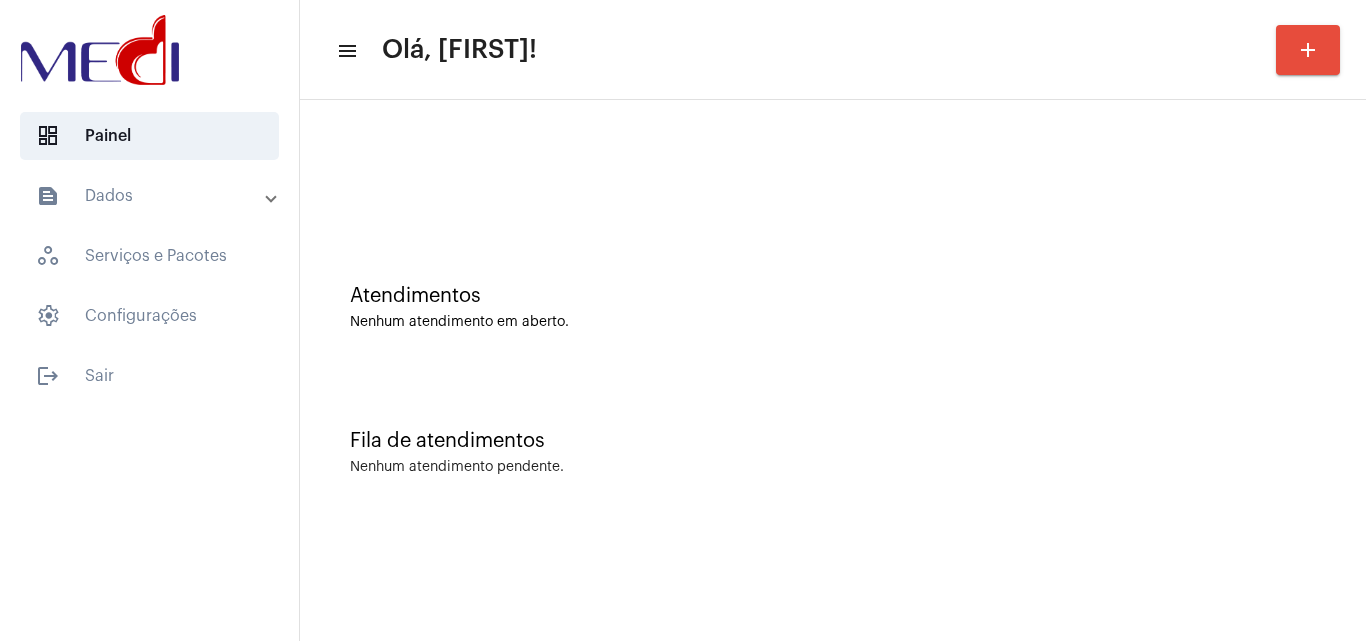 click 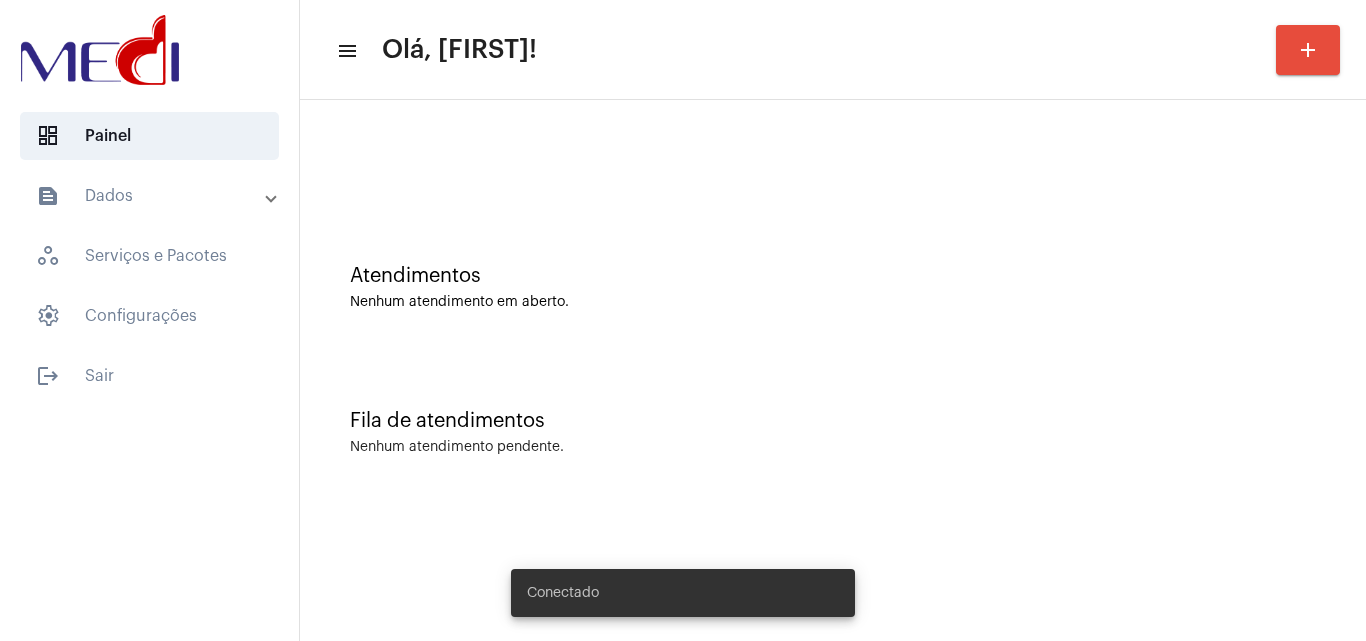 scroll, scrollTop: 0, scrollLeft: 0, axis: both 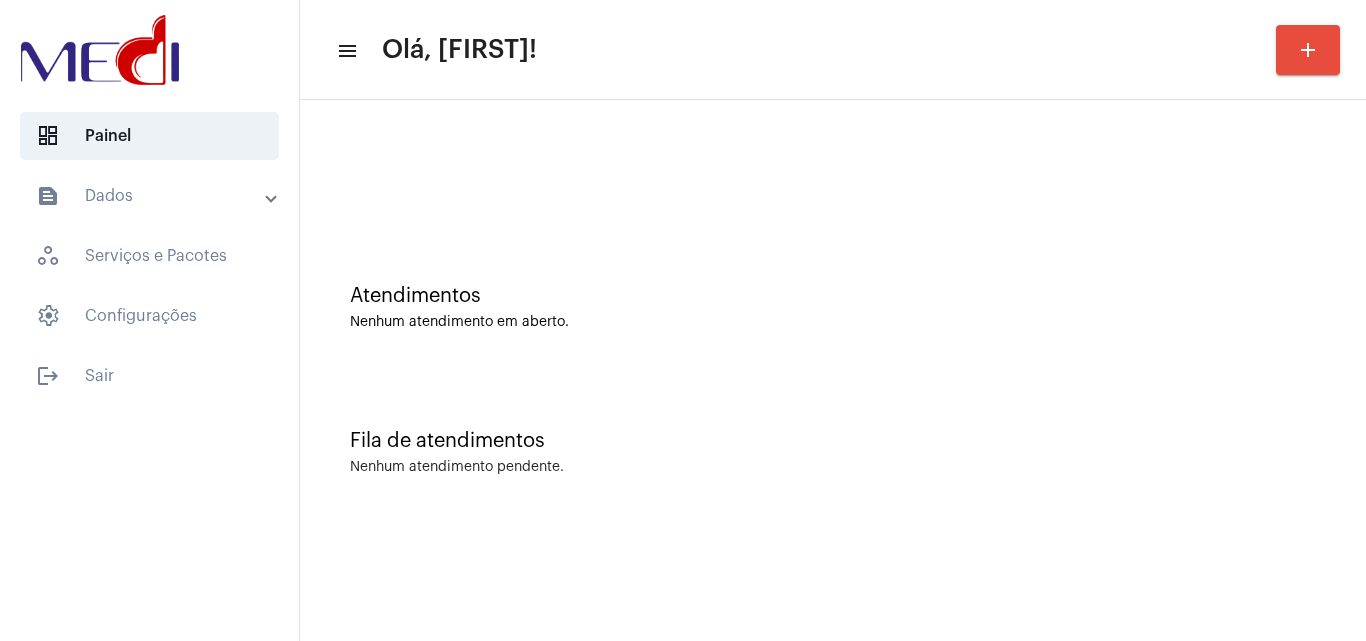 click on "Atendimentos Nenhum atendimento em aberto." 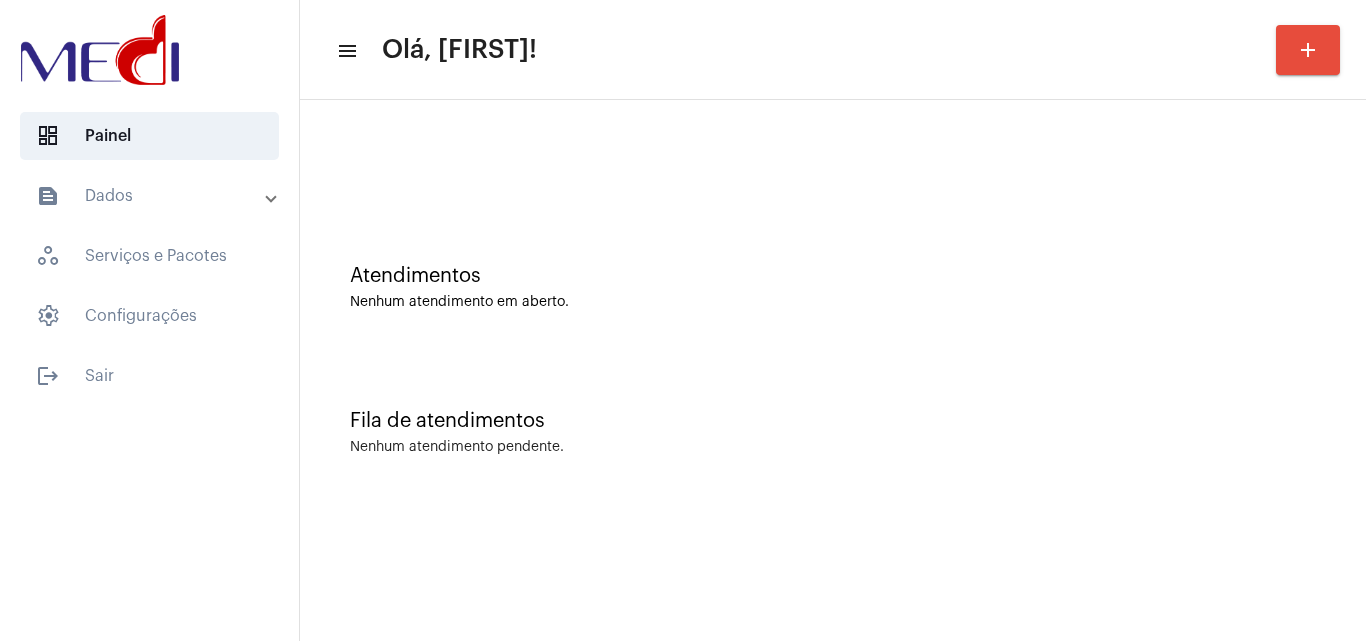 scroll, scrollTop: 0, scrollLeft: 0, axis: both 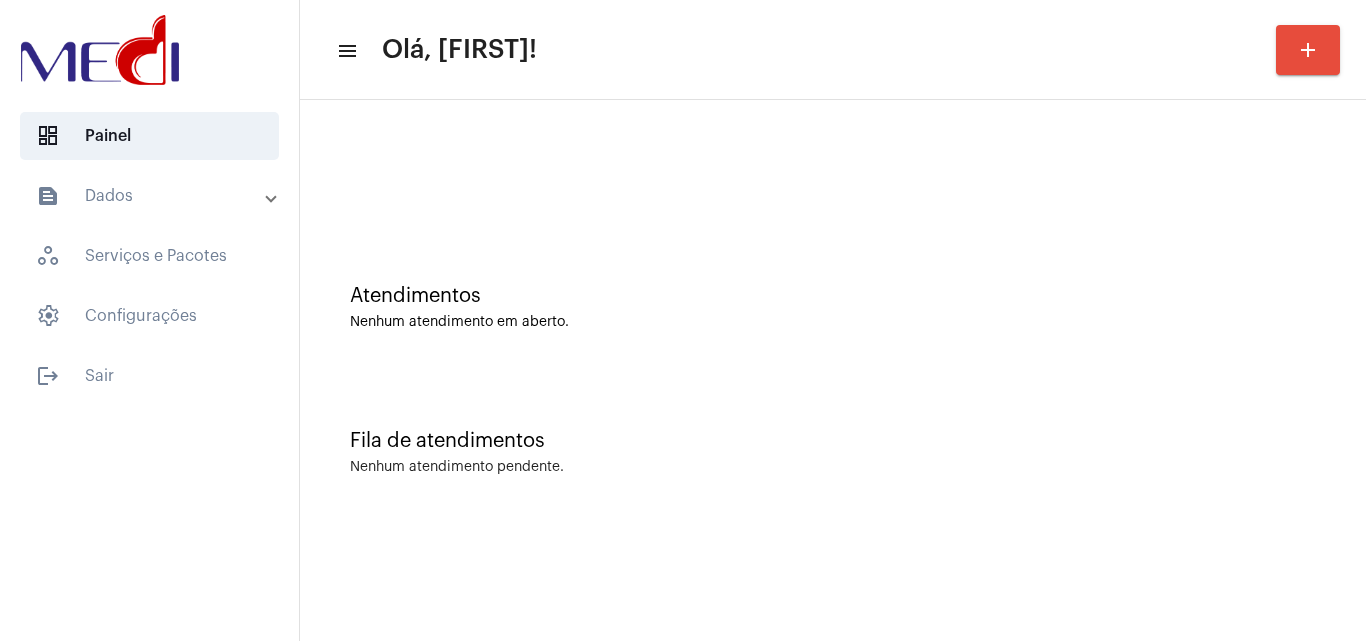 click on "Atendimentos Nenhum atendimento em aberto." 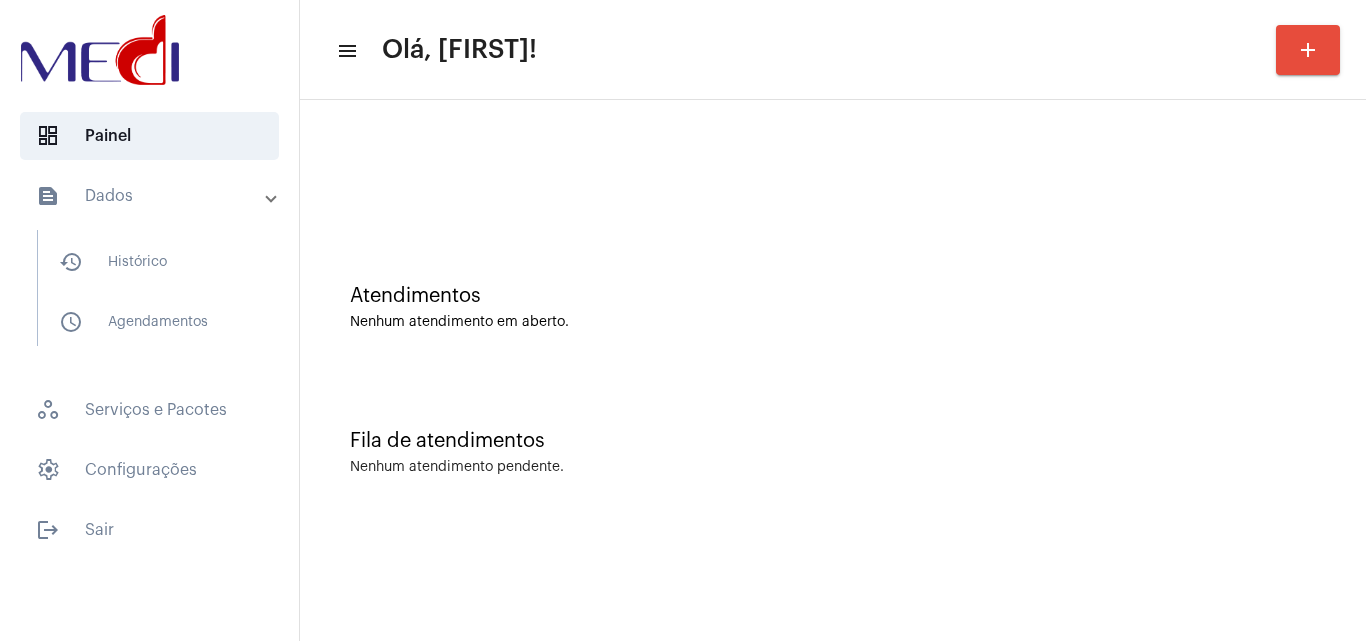 scroll, scrollTop: 0, scrollLeft: 0, axis: both 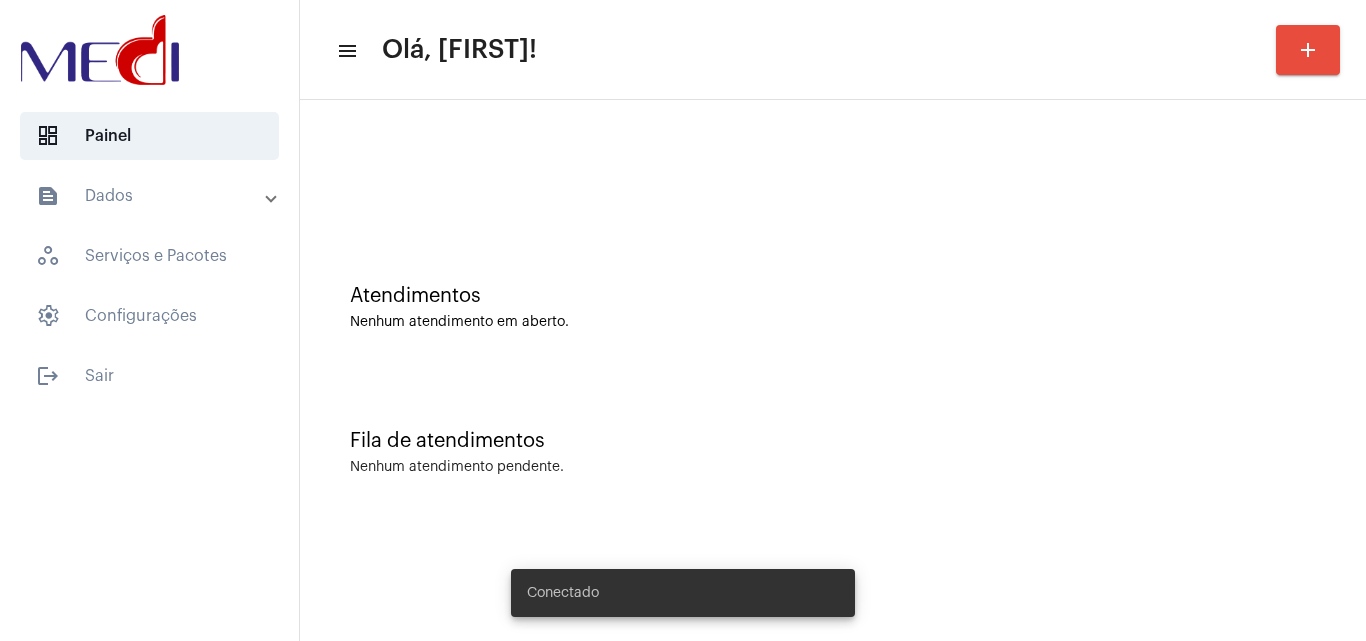 click on "Fila de atendimentos Nenhum atendimento pendente." 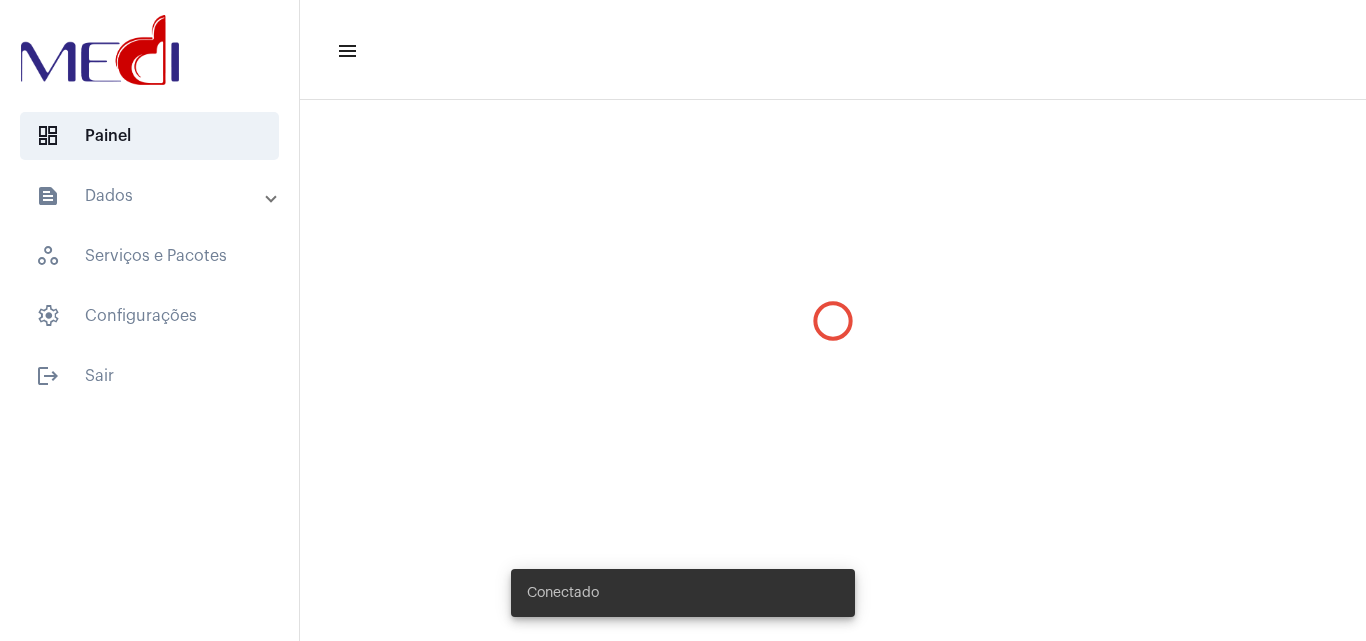 scroll, scrollTop: 0, scrollLeft: 0, axis: both 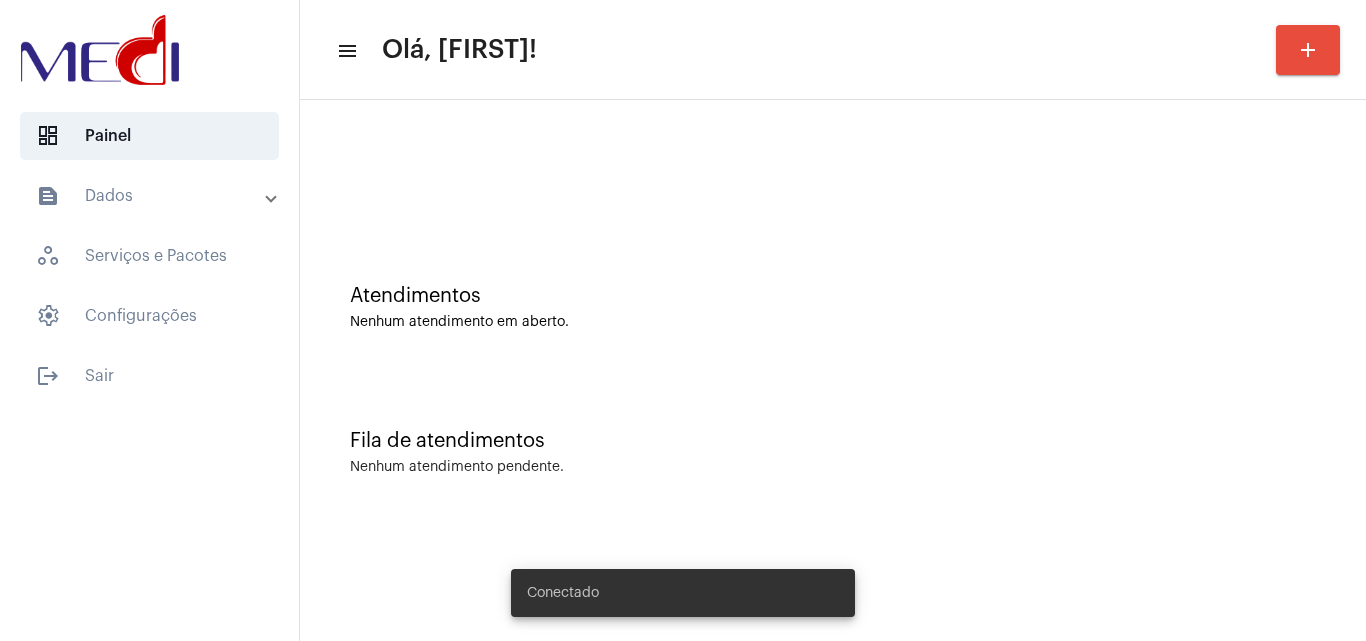 click on "Atendimentos Nenhum atendimento em aberto." 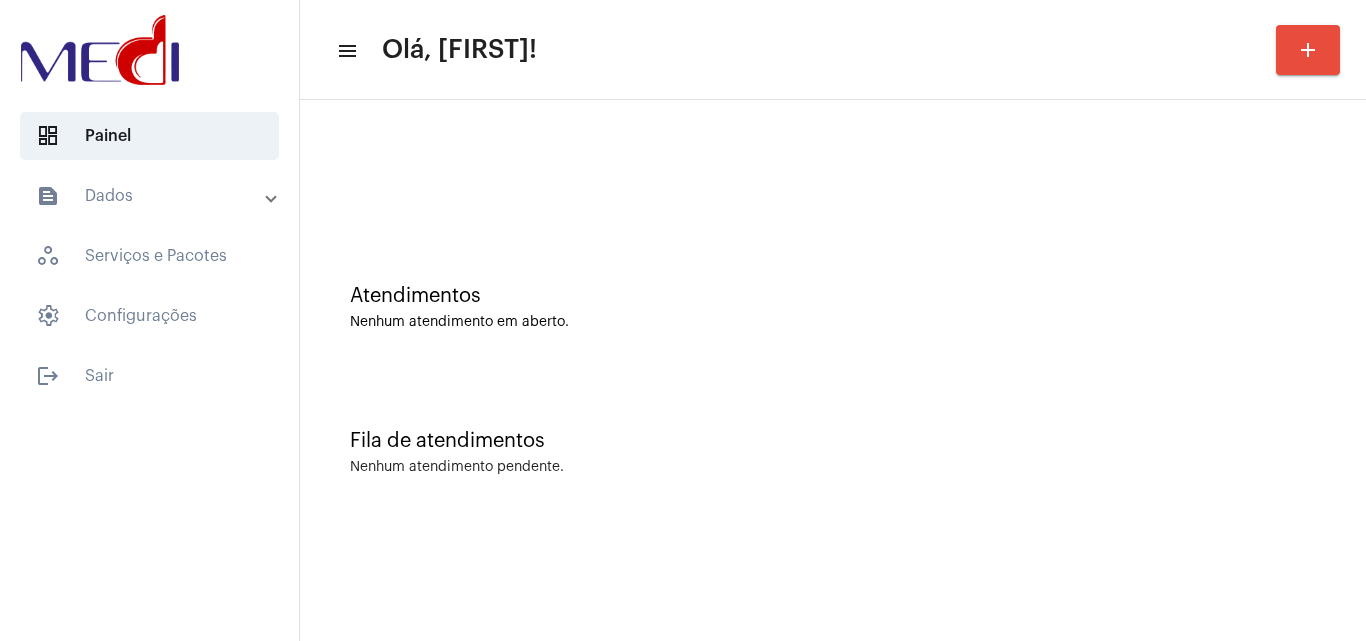 click on "Atendimentos Nenhum atendimento em aberto." 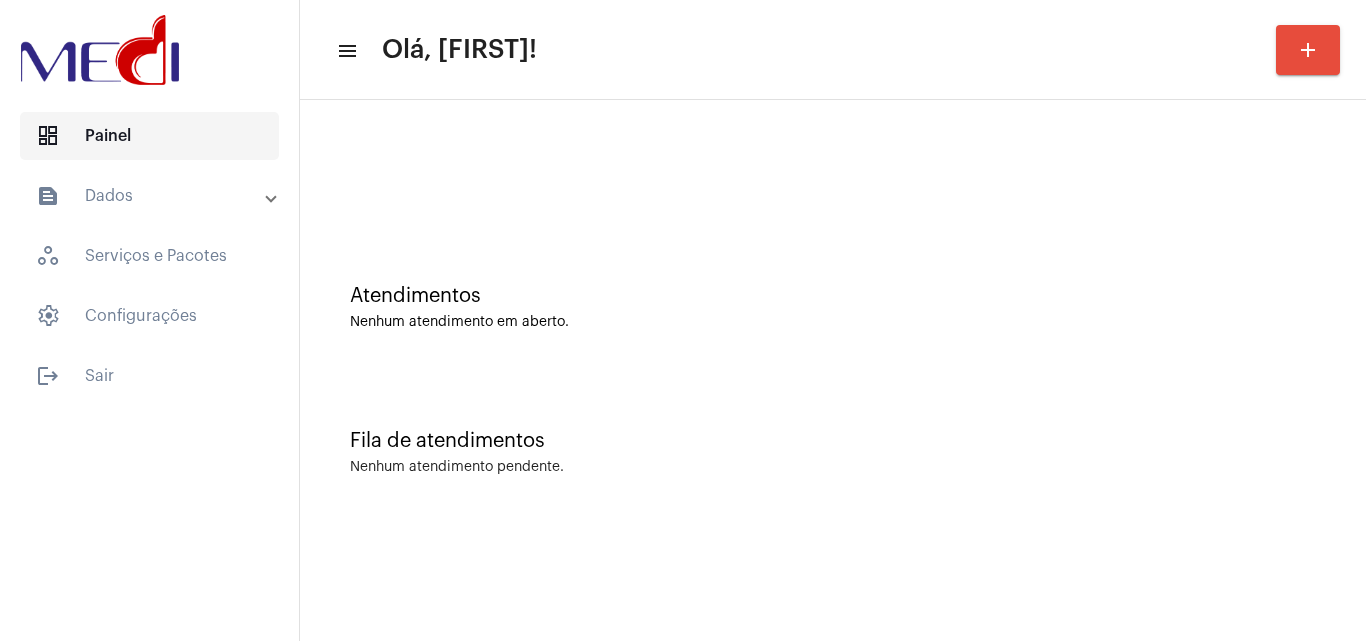 scroll, scrollTop: 0, scrollLeft: 0, axis: both 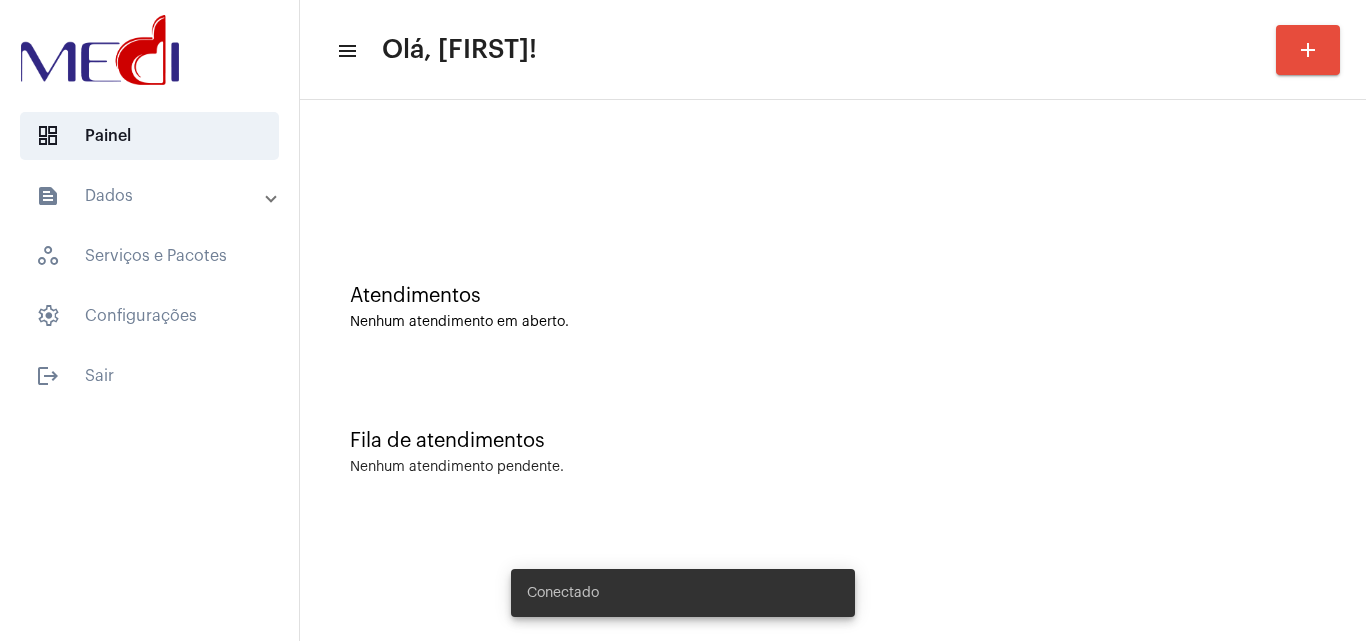 click on "menu Olá, Leandra! add" 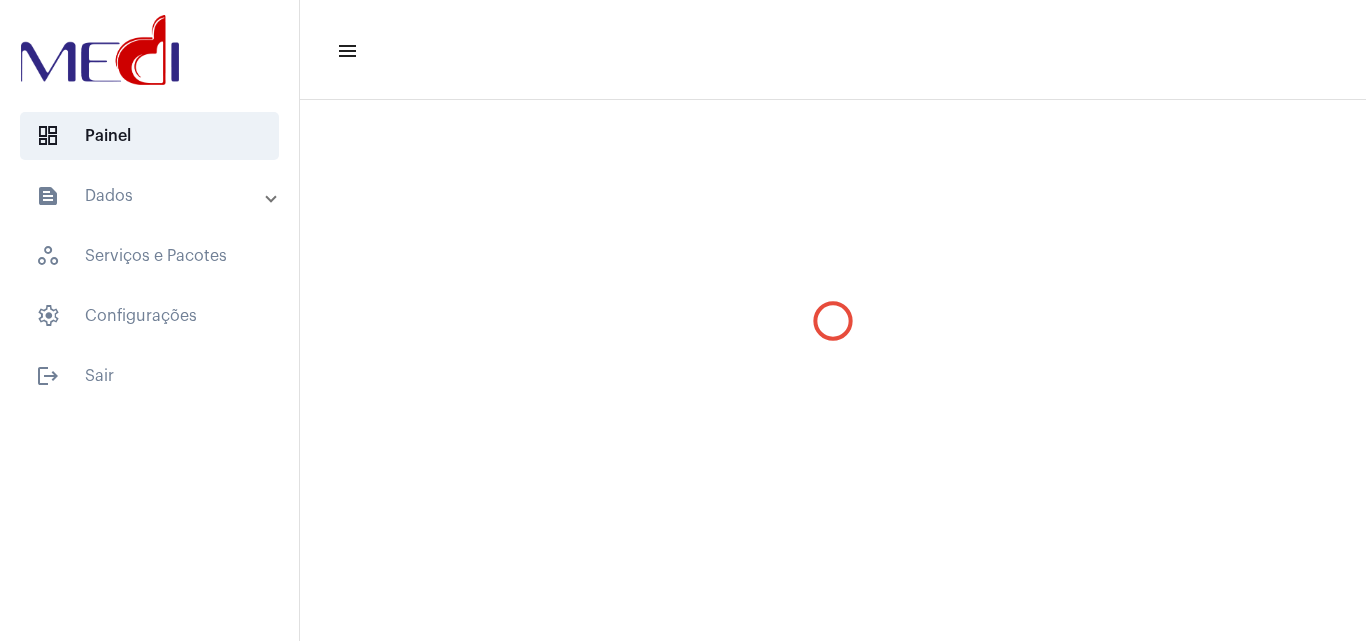 scroll, scrollTop: 0, scrollLeft: 0, axis: both 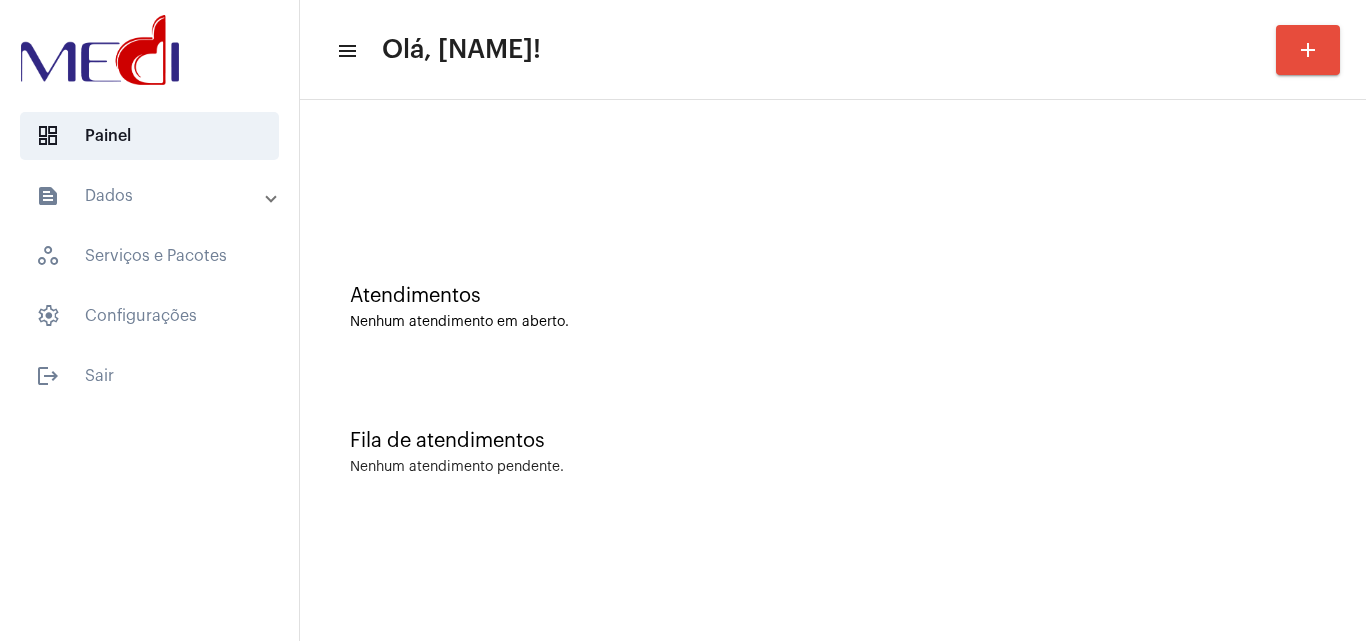 click on "add" 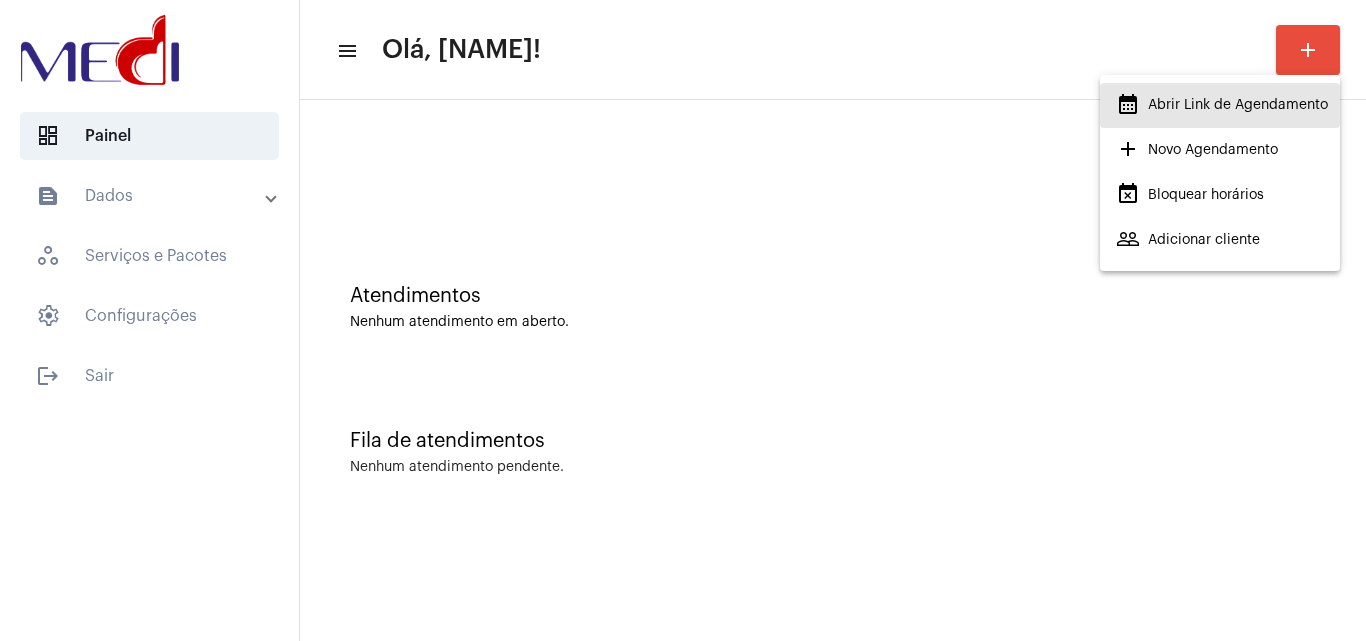 click on "calendar_month_outlined Abrir Link de Agendamento" at bounding box center [1222, 105] 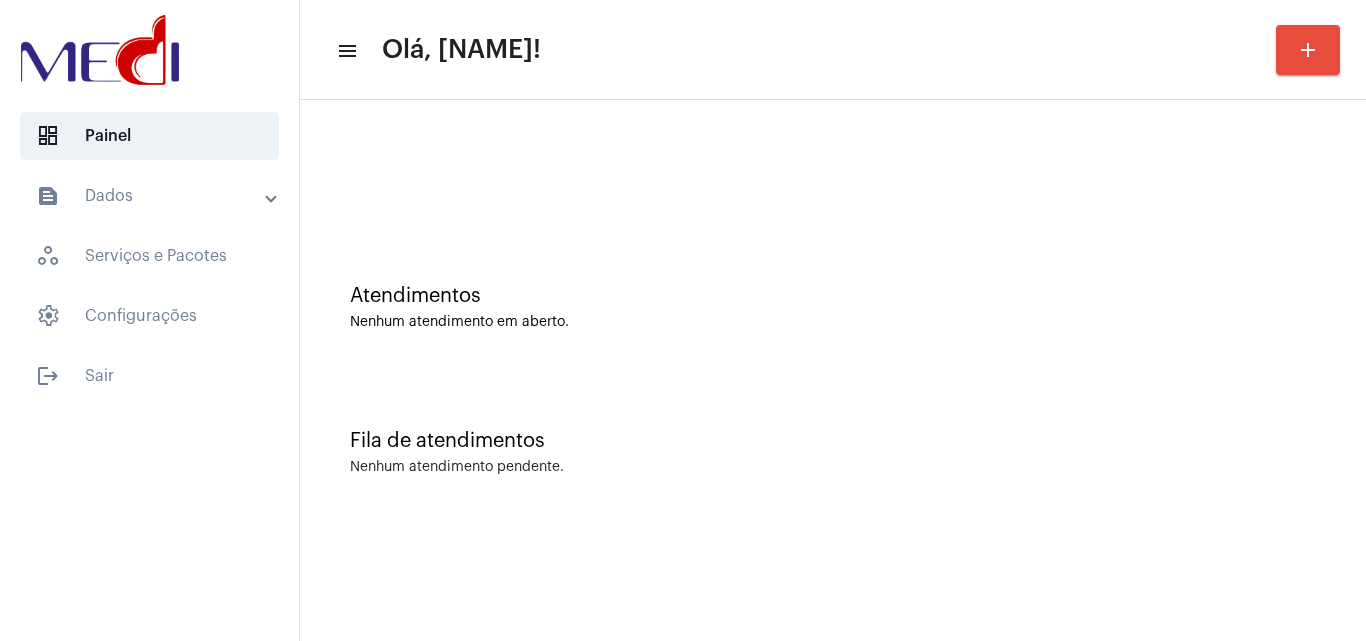 click on "Atendimentos Nenhum atendimento em aberto." 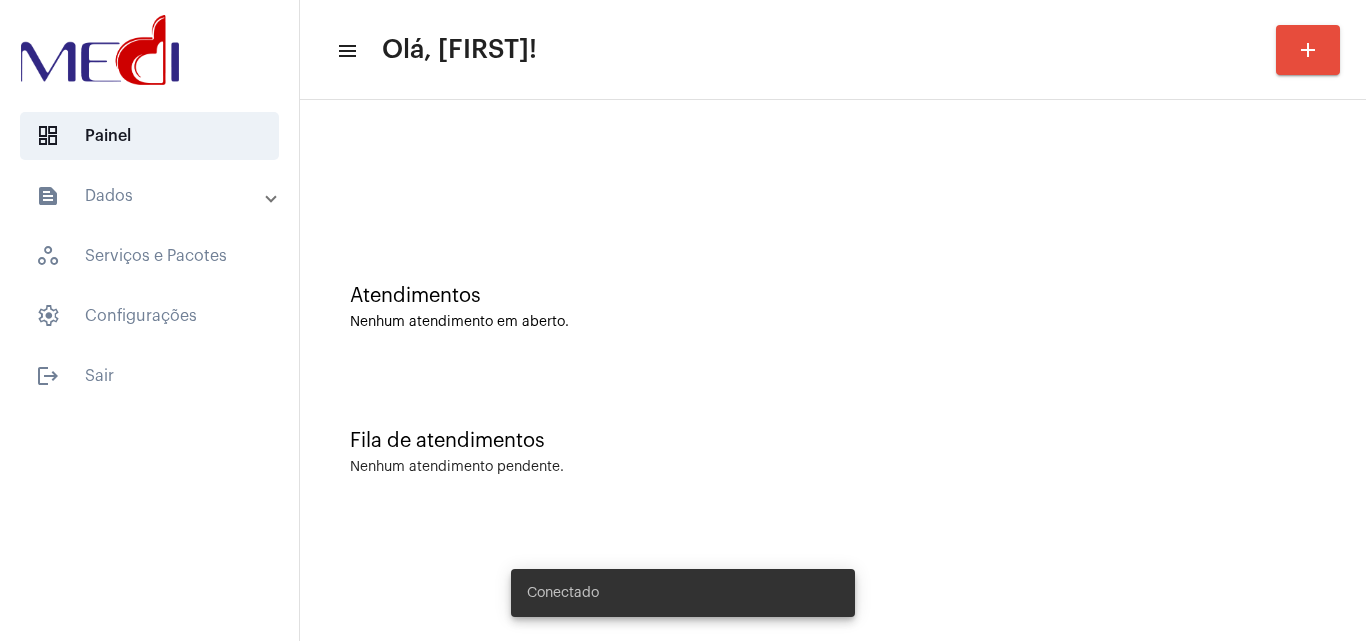 scroll, scrollTop: 0, scrollLeft: 0, axis: both 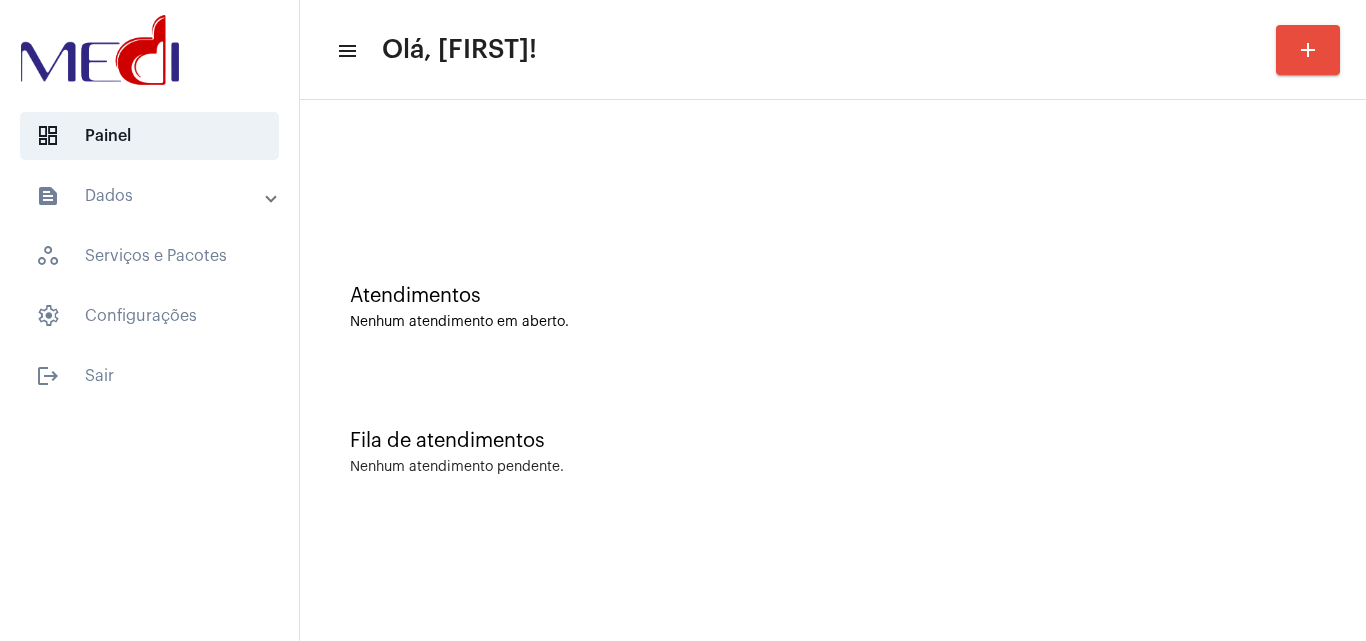 click on "Fila de atendimentos Nenhum atendimento pendente." 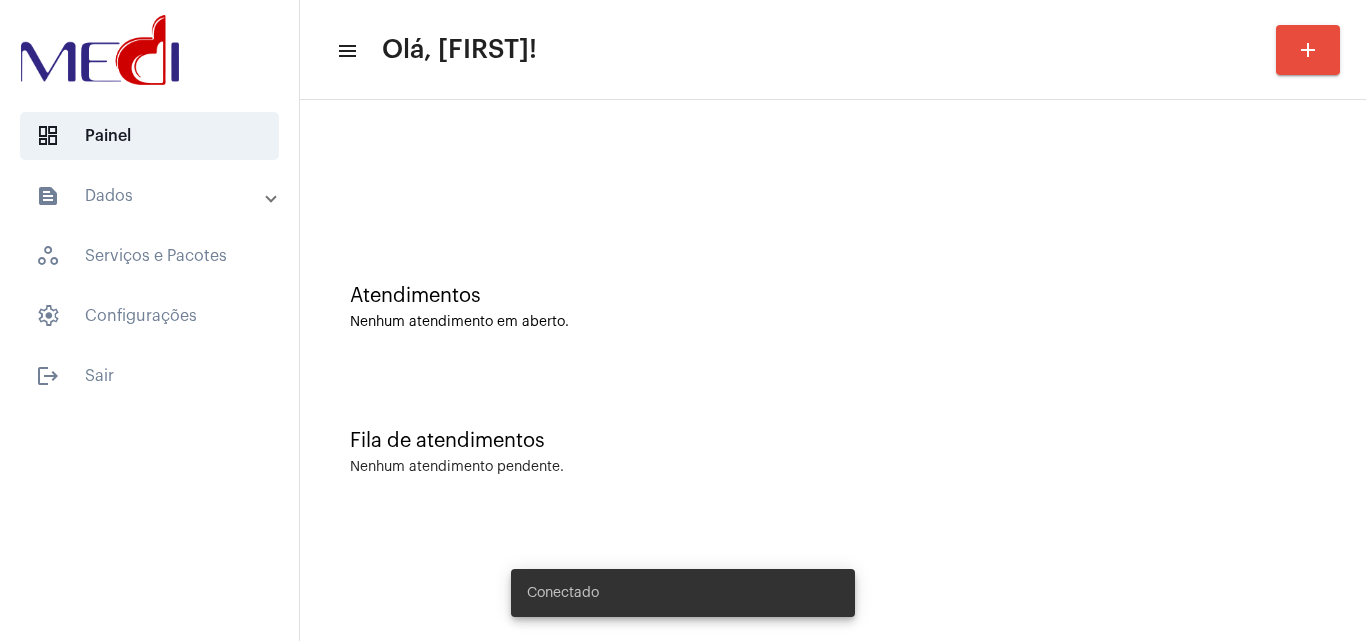scroll, scrollTop: 0, scrollLeft: 0, axis: both 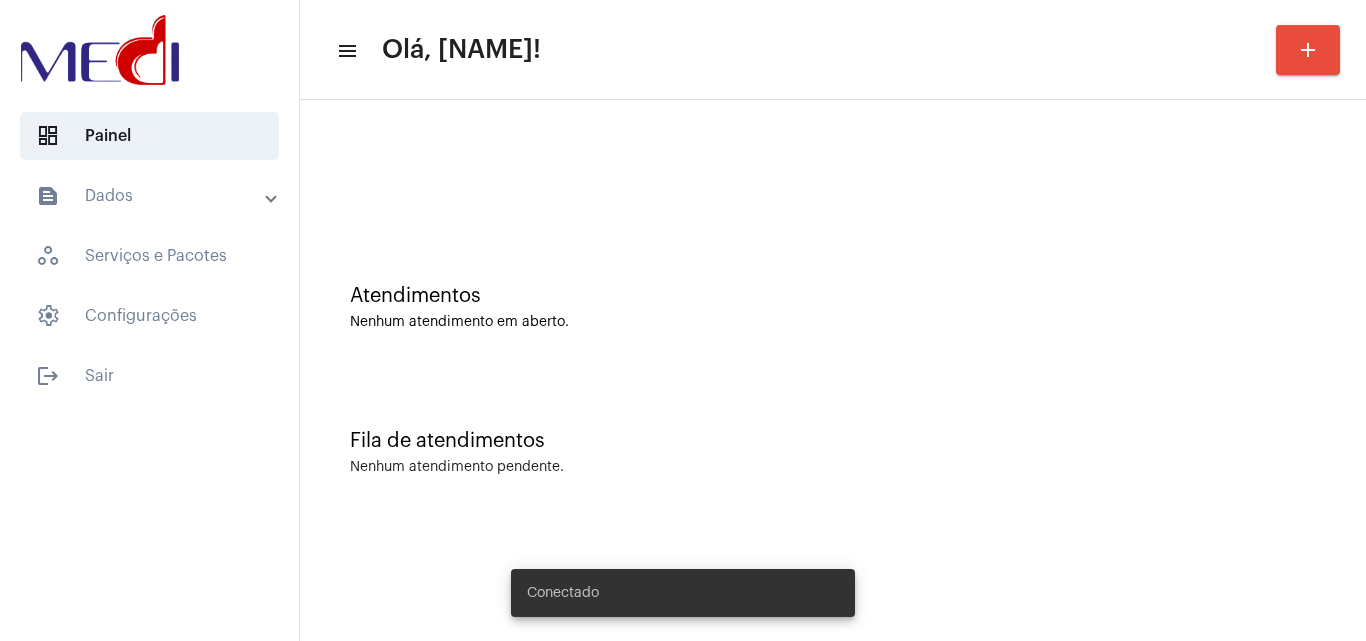 click on "Atendimentos" 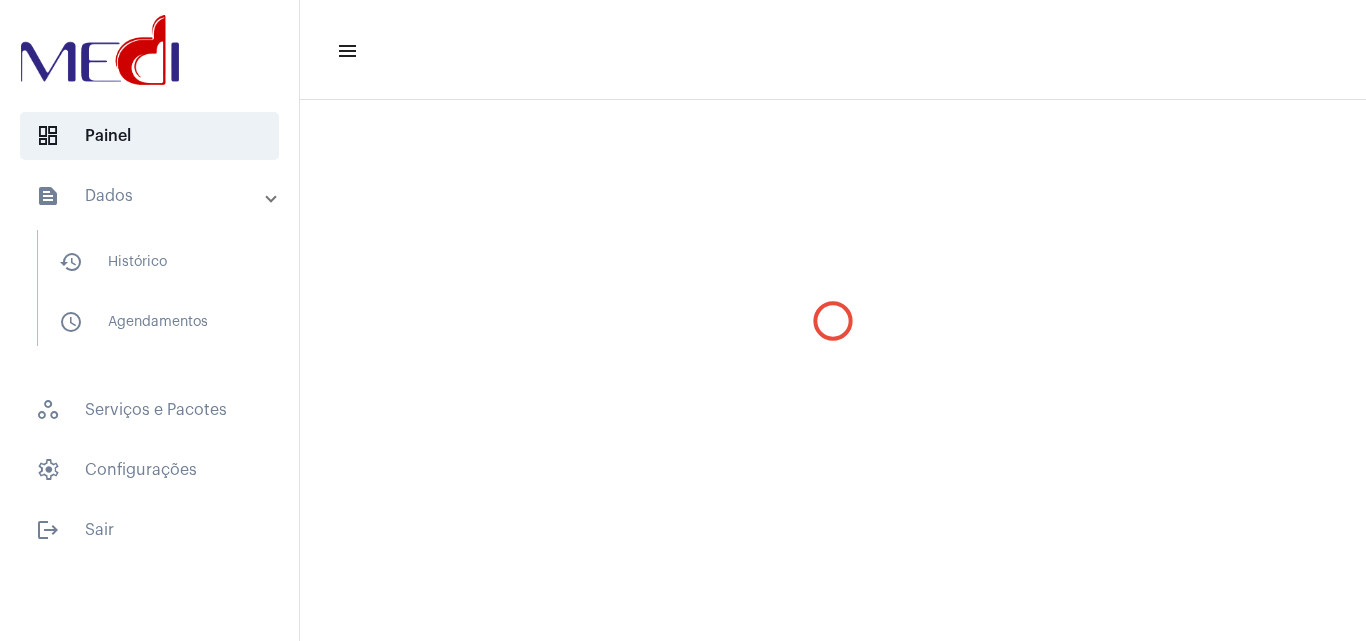 scroll, scrollTop: 0, scrollLeft: 0, axis: both 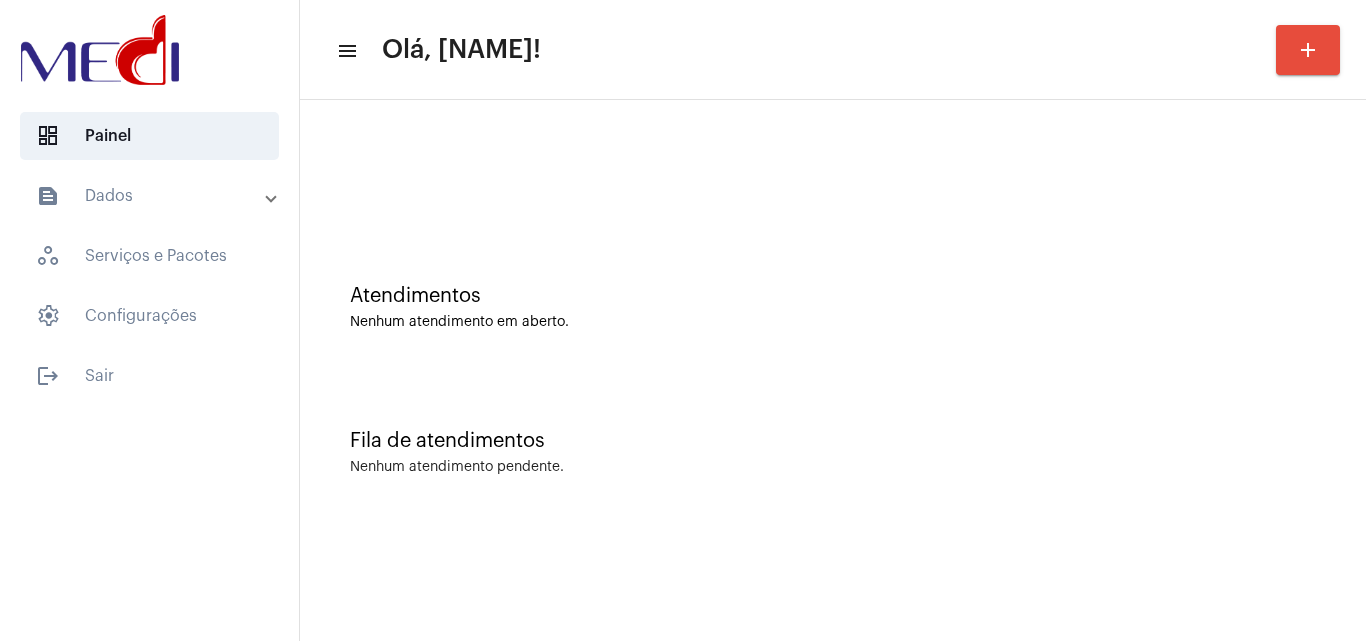 click on "Fila de atendimentos Nenhum atendimento pendente." 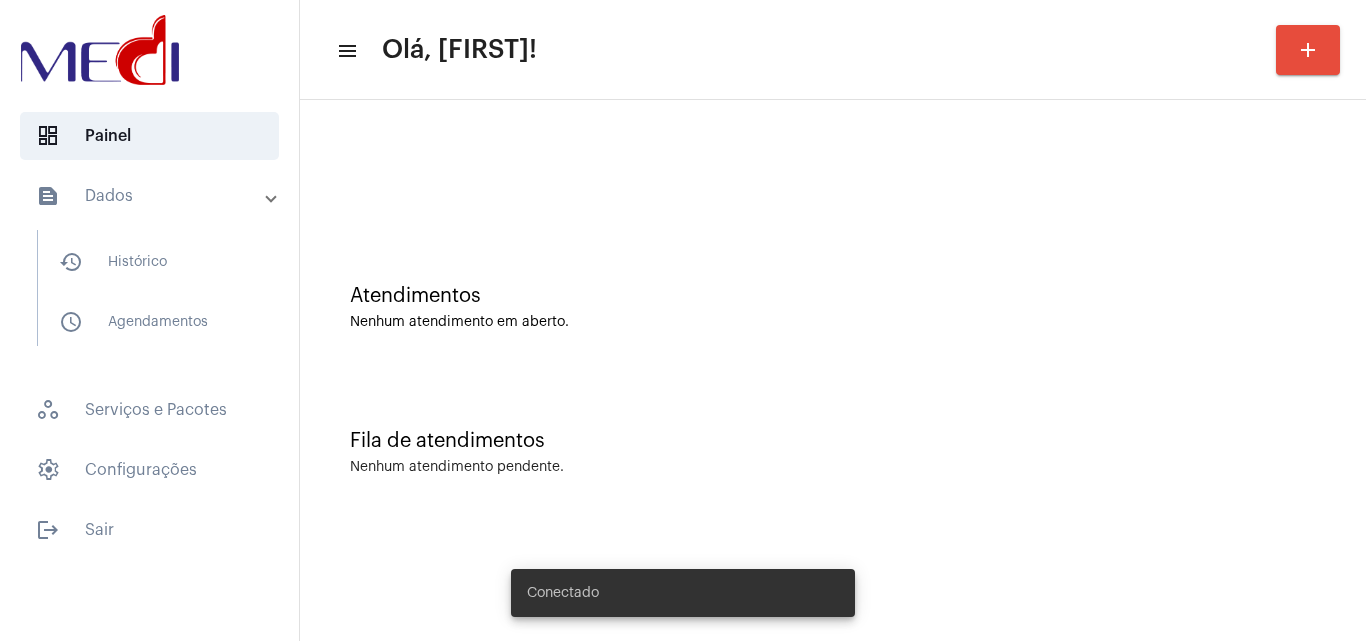 scroll, scrollTop: 0, scrollLeft: 0, axis: both 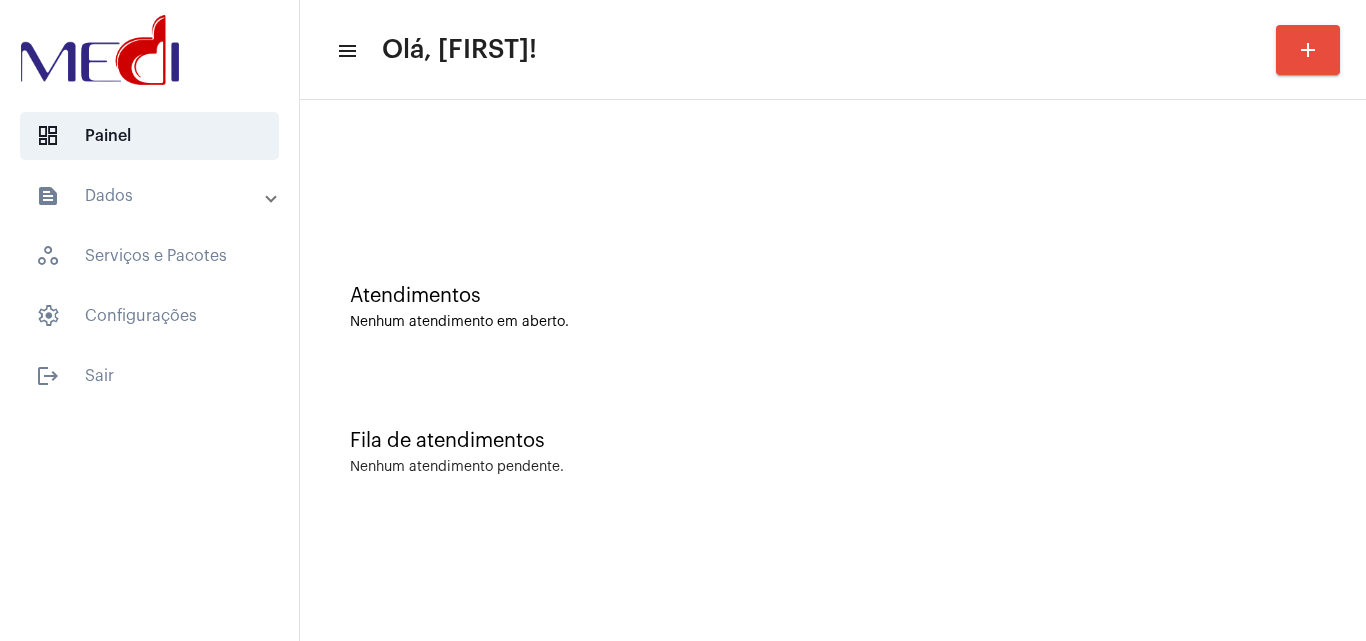 click on "Atendimentos Nenhum atendimento em aberto." 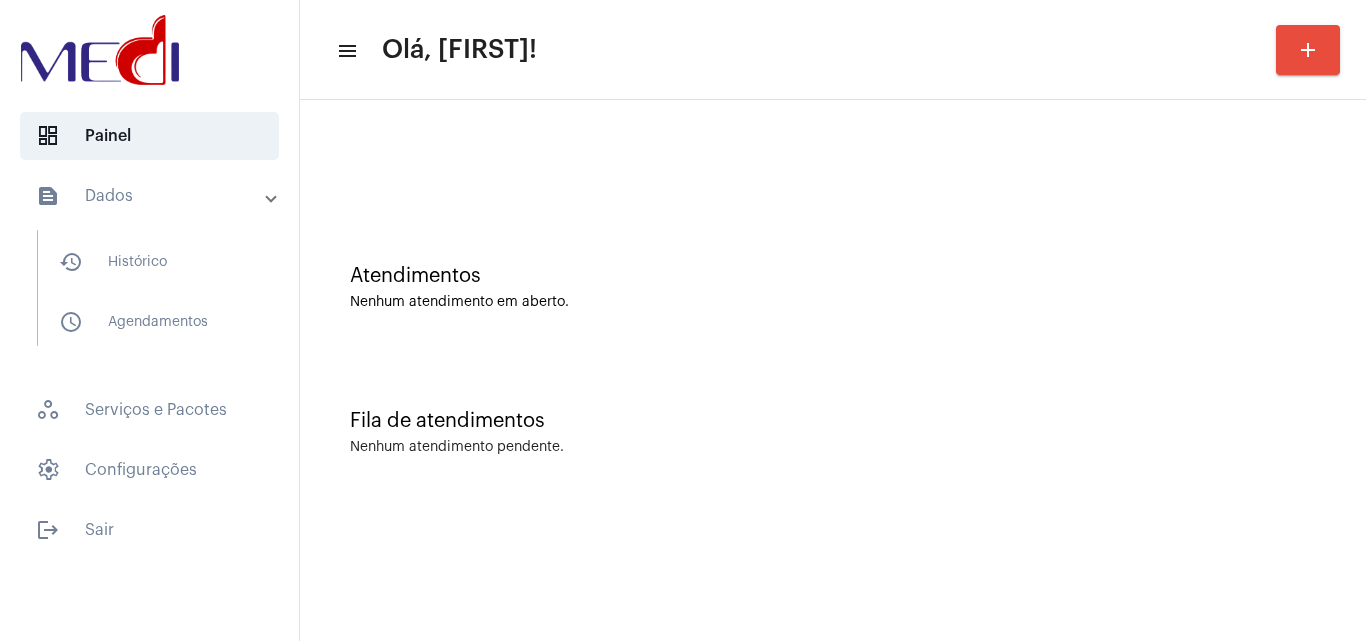 scroll, scrollTop: 0, scrollLeft: 0, axis: both 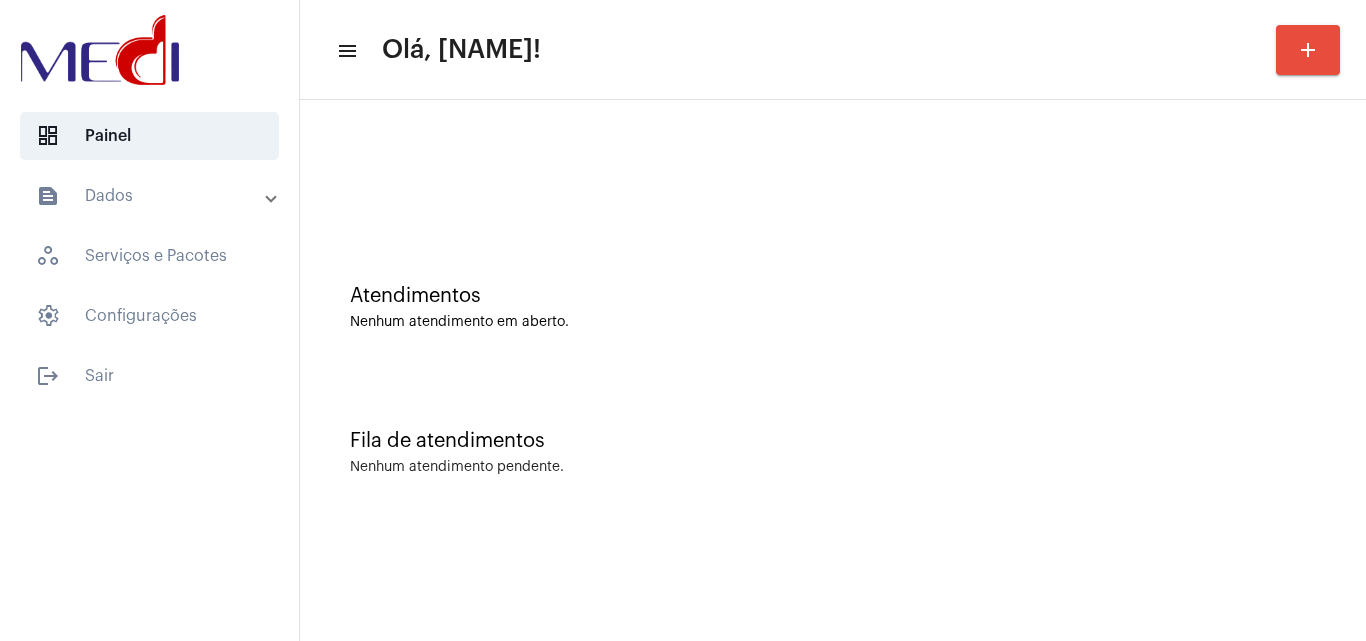 drag, startPoint x: 549, startPoint y: 308, endPoint x: 553, endPoint y: 298, distance: 10.770329 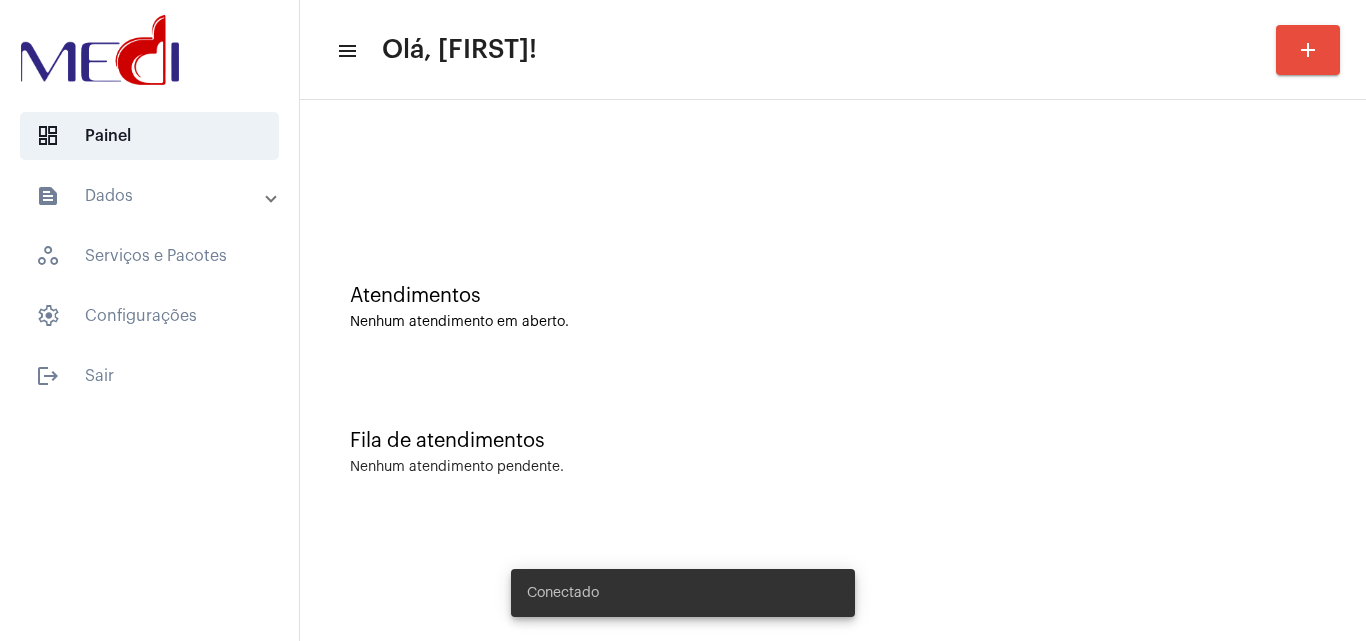 scroll, scrollTop: 0, scrollLeft: 0, axis: both 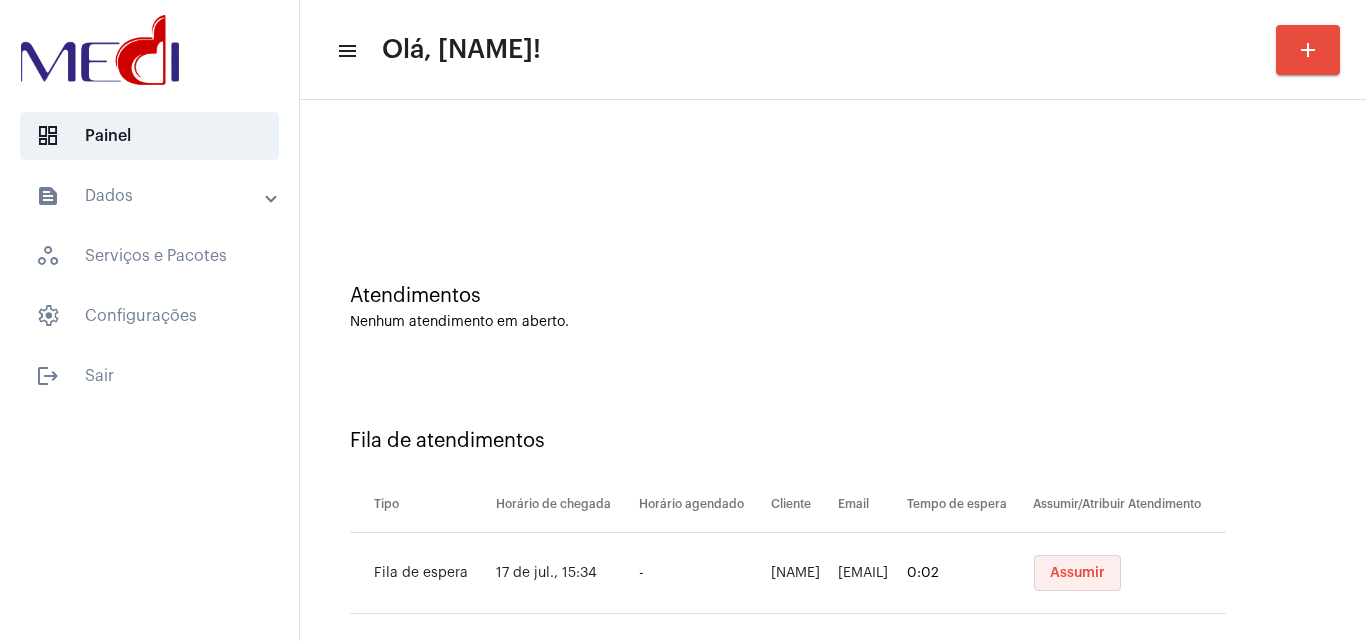 click on "Assumir" at bounding box center (1077, 573) 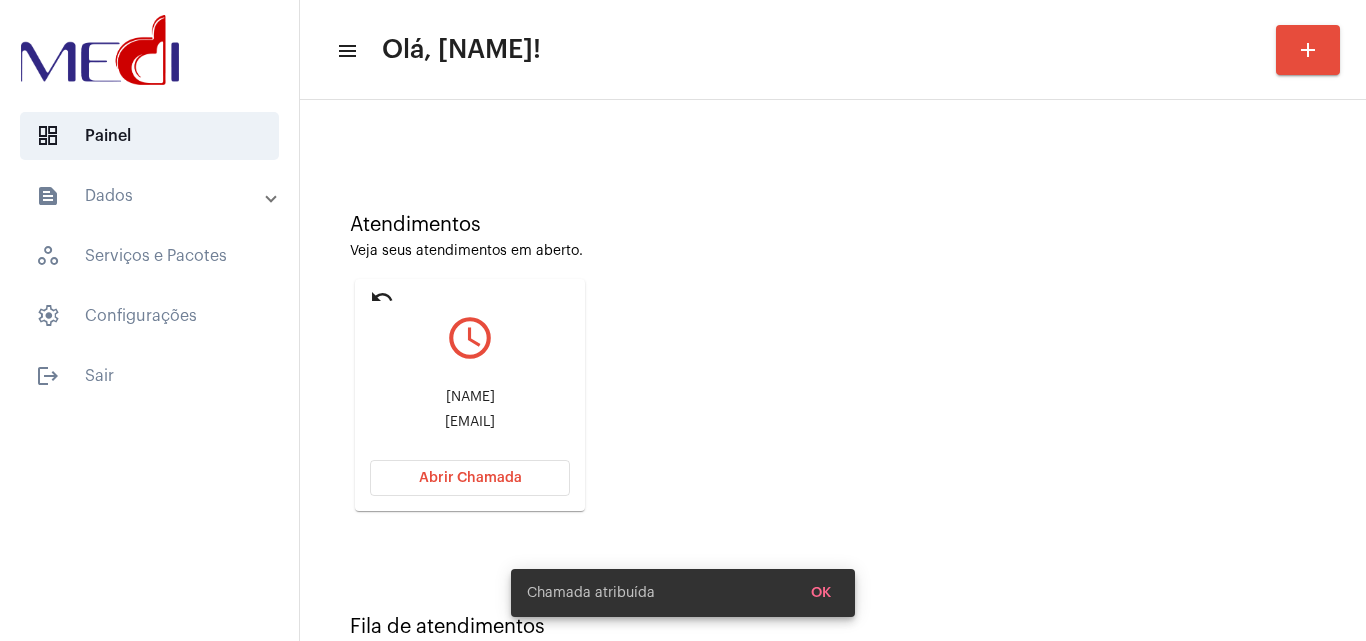 scroll, scrollTop: 141, scrollLeft: 0, axis: vertical 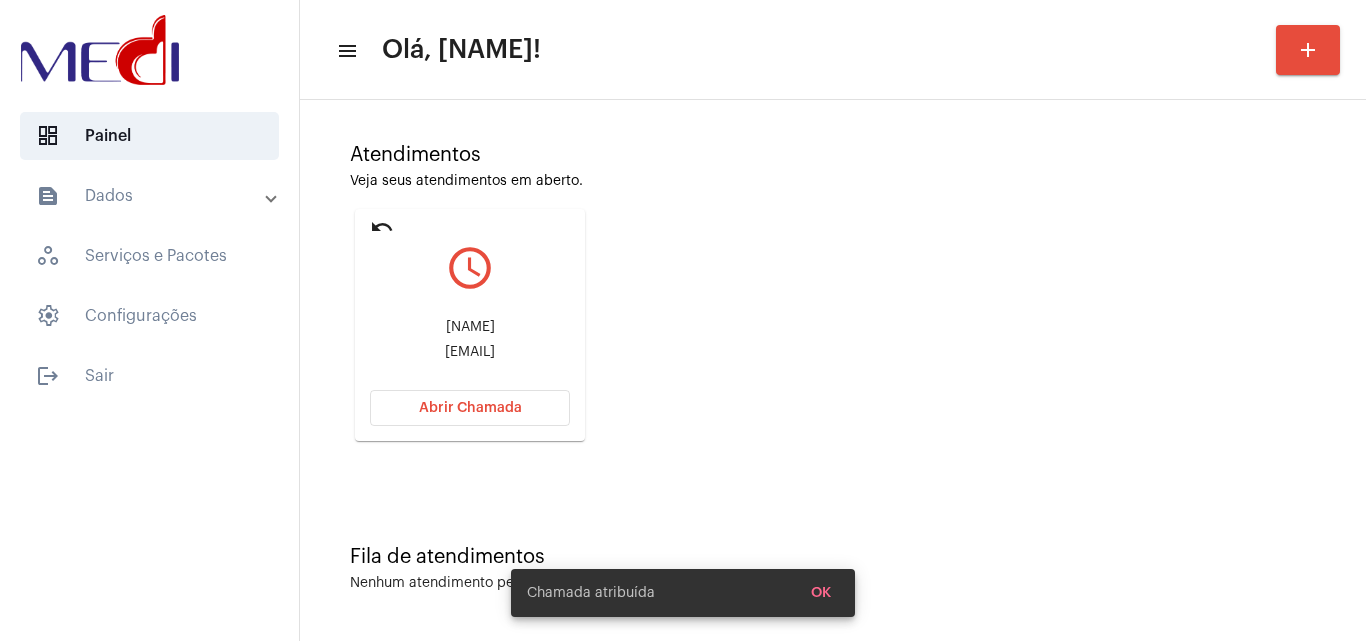 drag, startPoint x: 388, startPoint y: 346, endPoint x: 585, endPoint y: 346, distance: 197 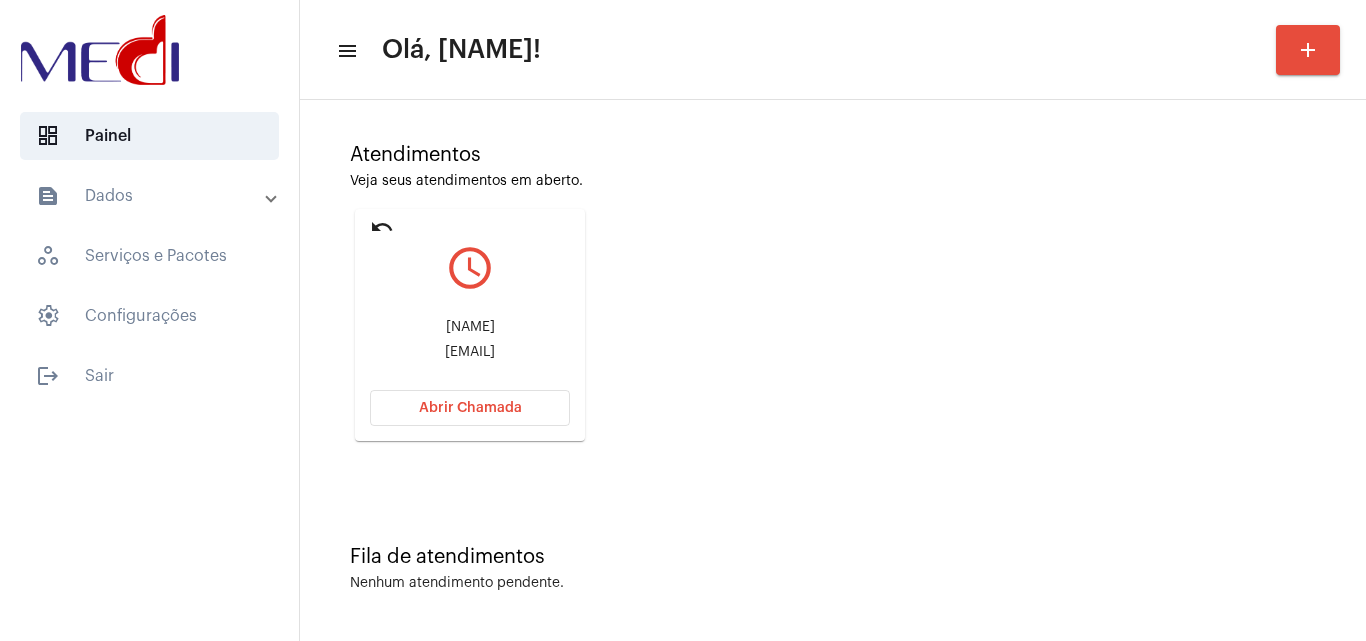 copy on "josueslobo@gmail.com" 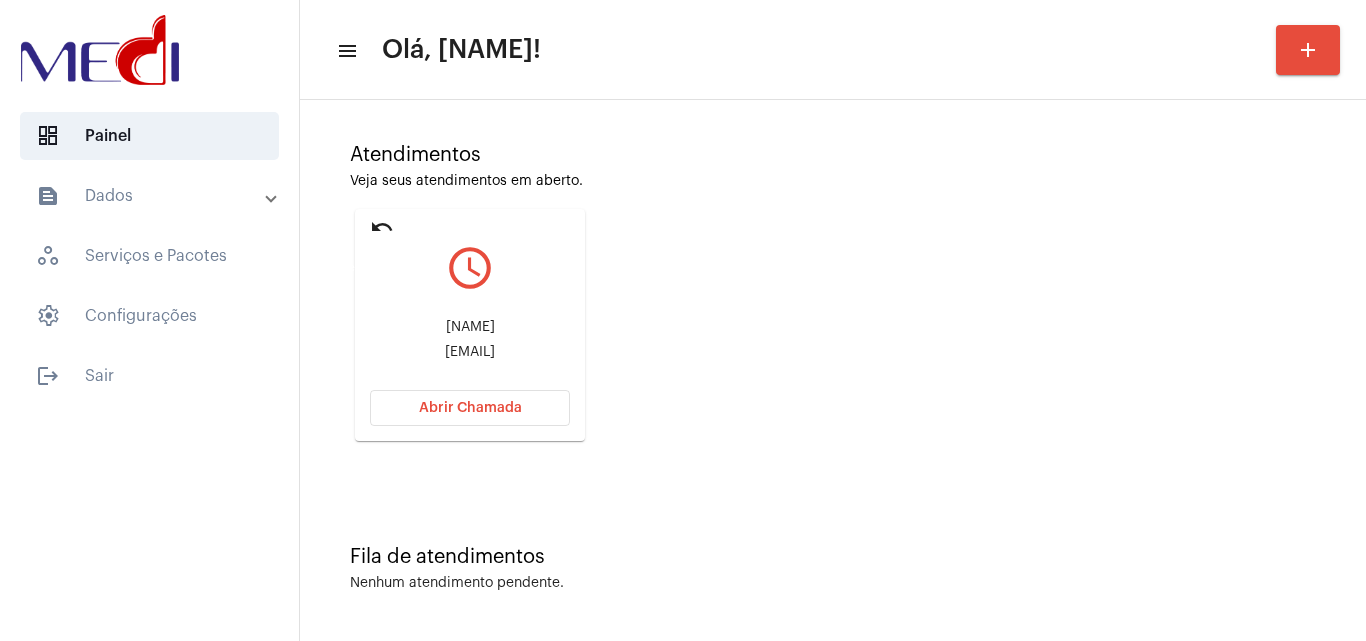 click on "undo" 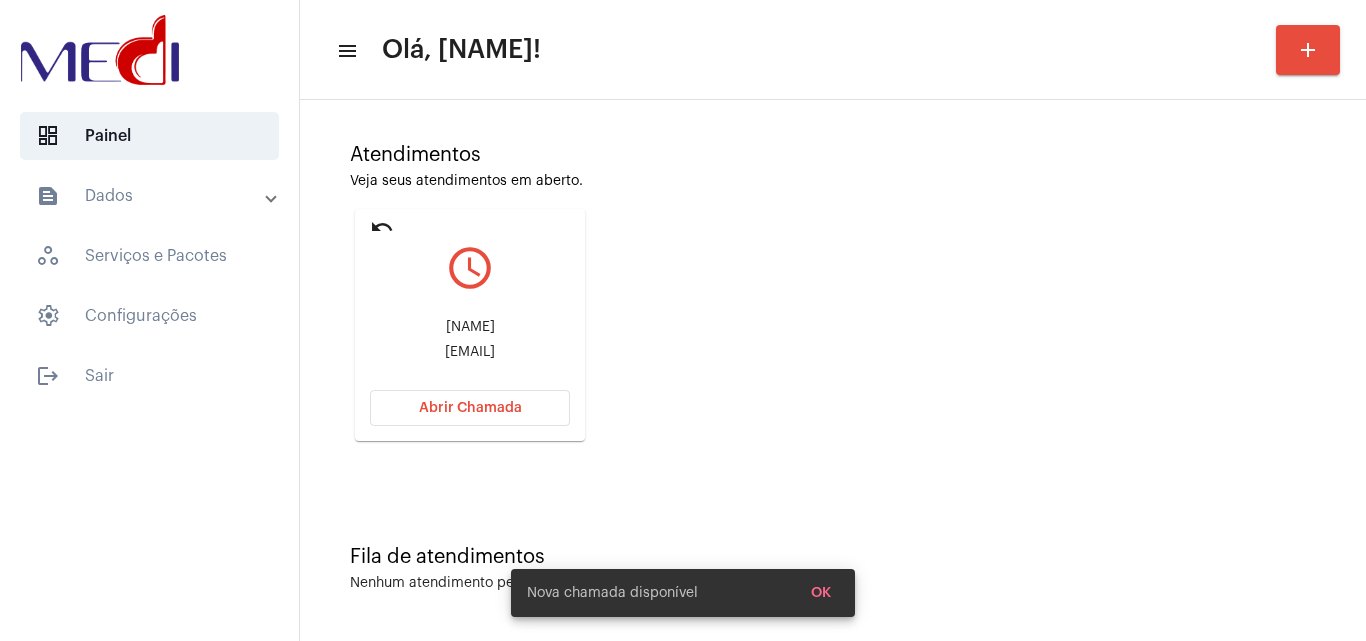 scroll, scrollTop: 0, scrollLeft: 0, axis: both 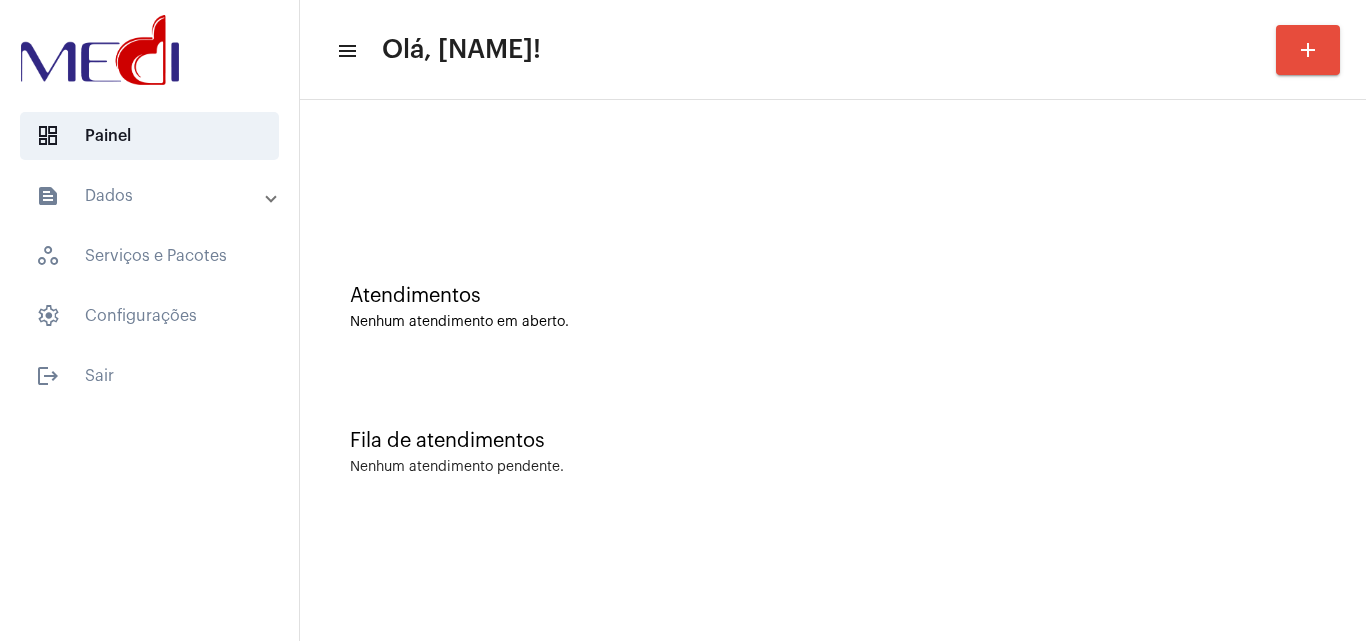 click on "Fila de atendimentos" 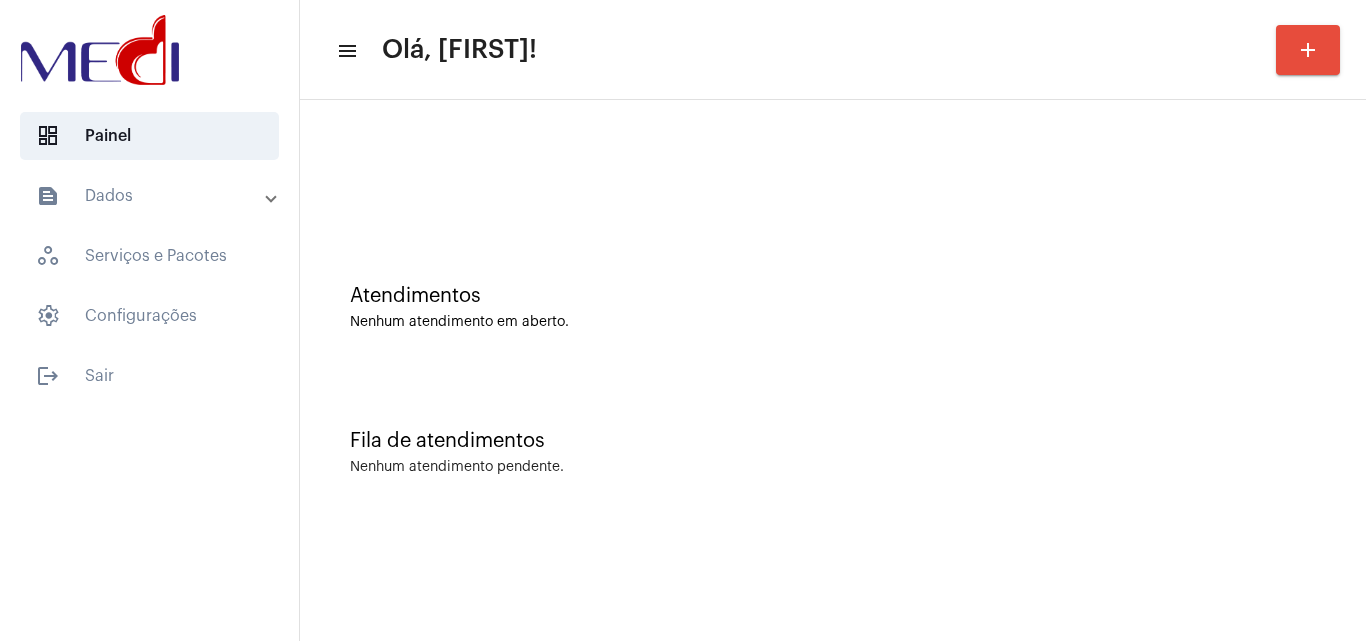 scroll, scrollTop: 0, scrollLeft: 0, axis: both 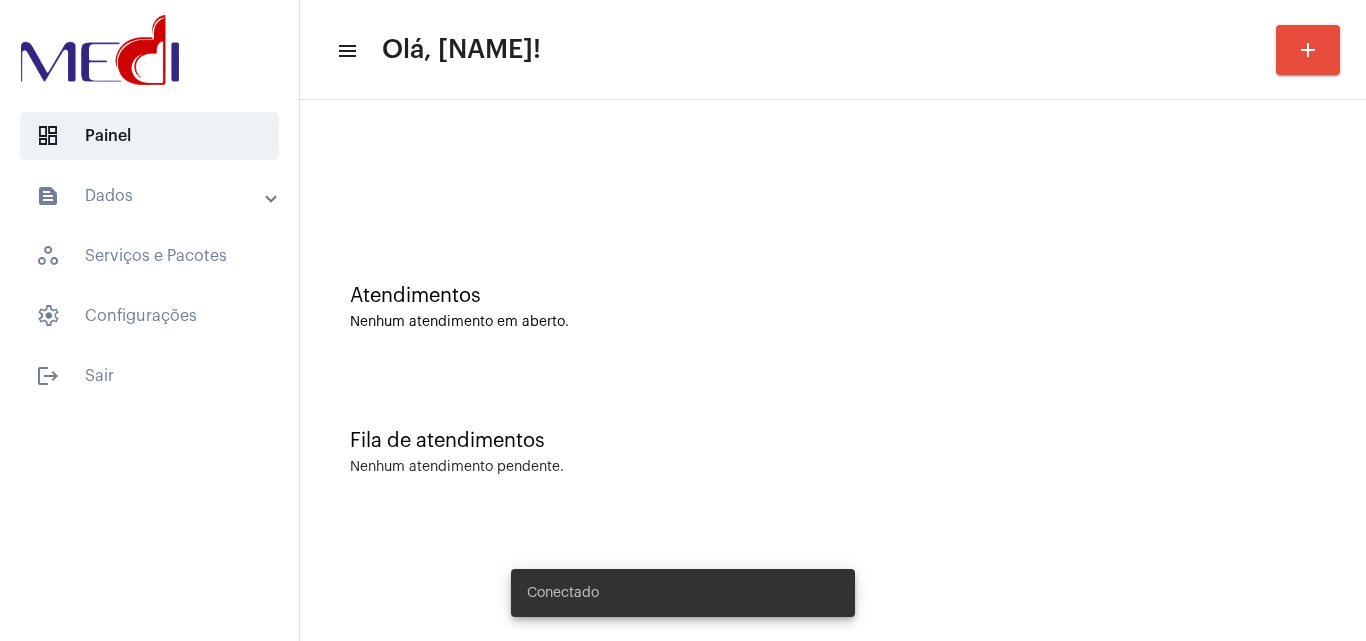 click on "Fila de atendimentos Nenhum atendimento pendente." 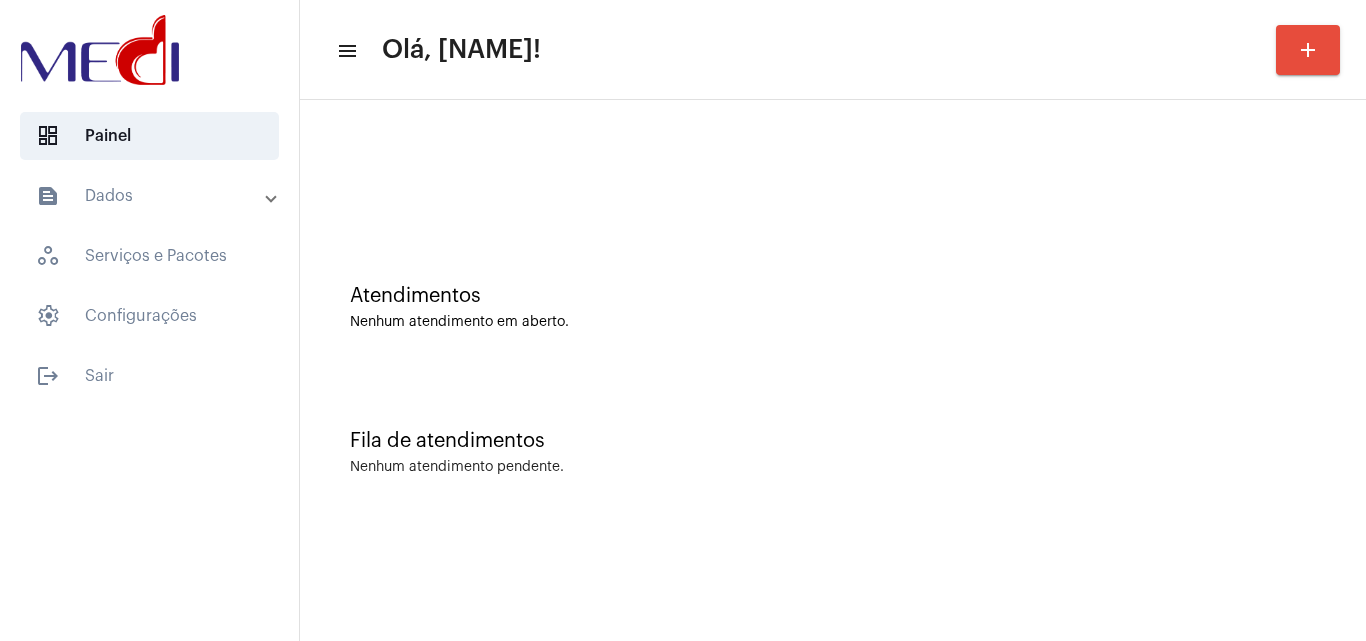 click on "Atendimentos Nenhum atendimento em aberto." 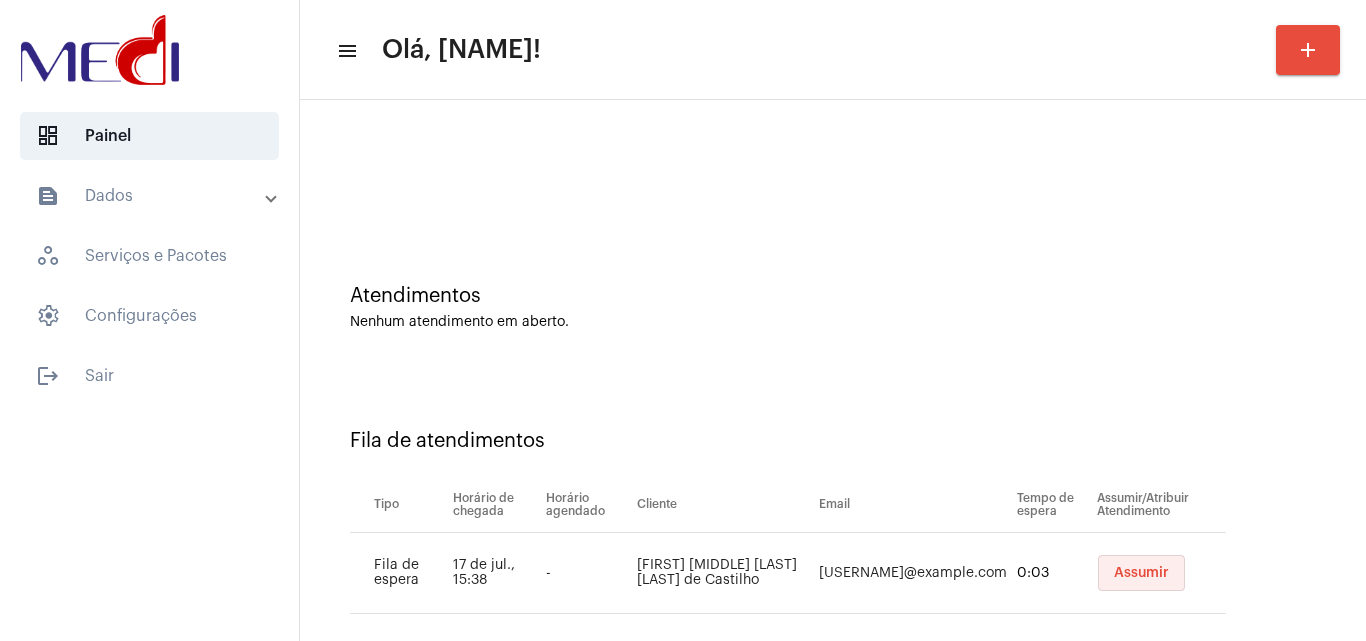 click on "Assumir" at bounding box center (1141, 573) 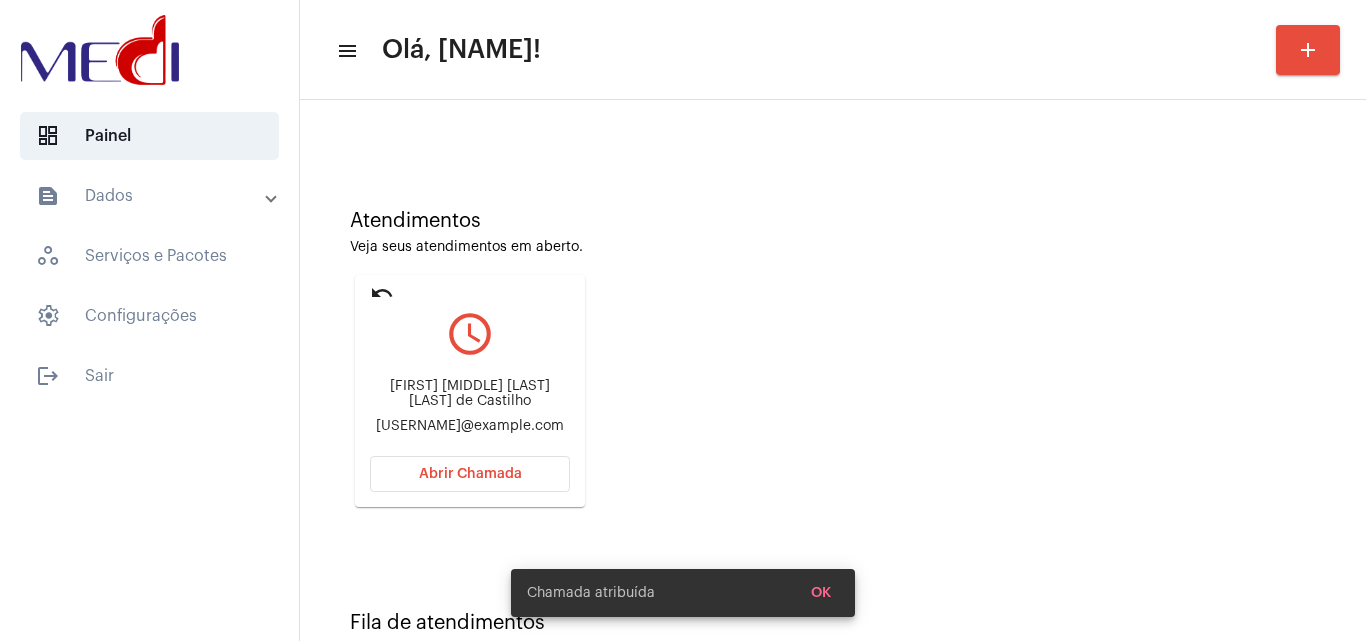 scroll, scrollTop: 100, scrollLeft: 0, axis: vertical 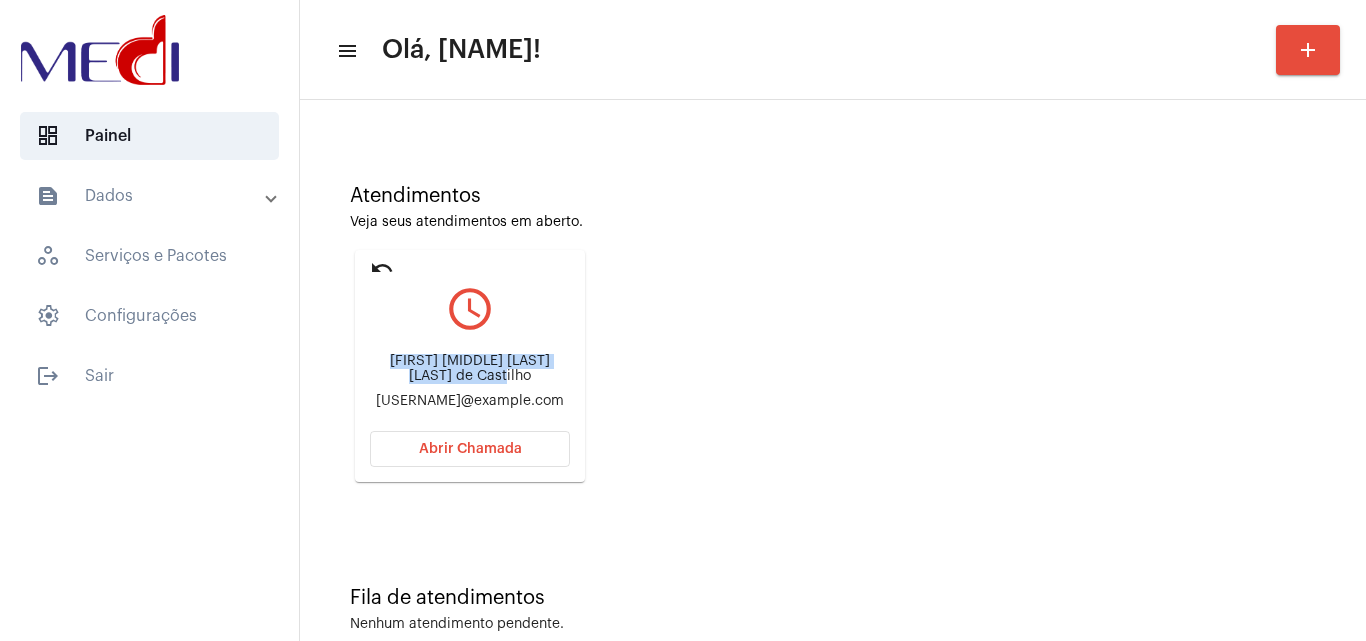 drag, startPoint x: 366, startPoint y: 355, endPoint x: 516, endPoint y: 373, distance: 151.07614 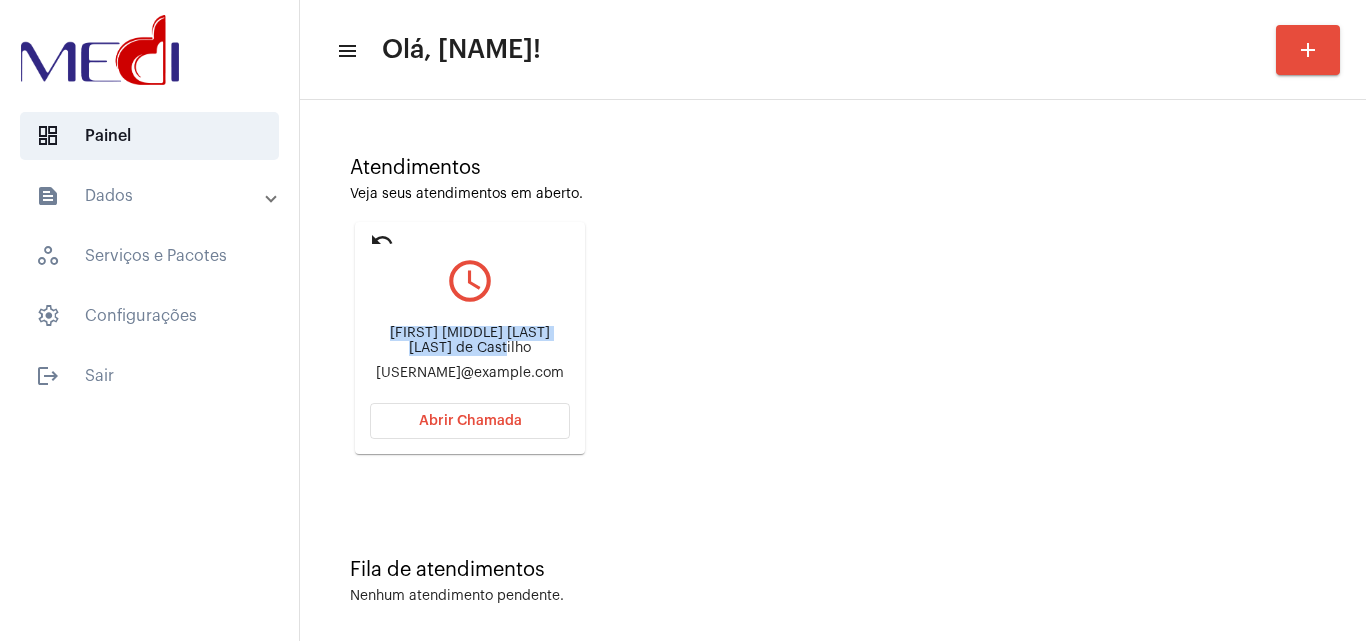 scroll, scrollTop: 141, scrollLeft: 0, axis: vertical 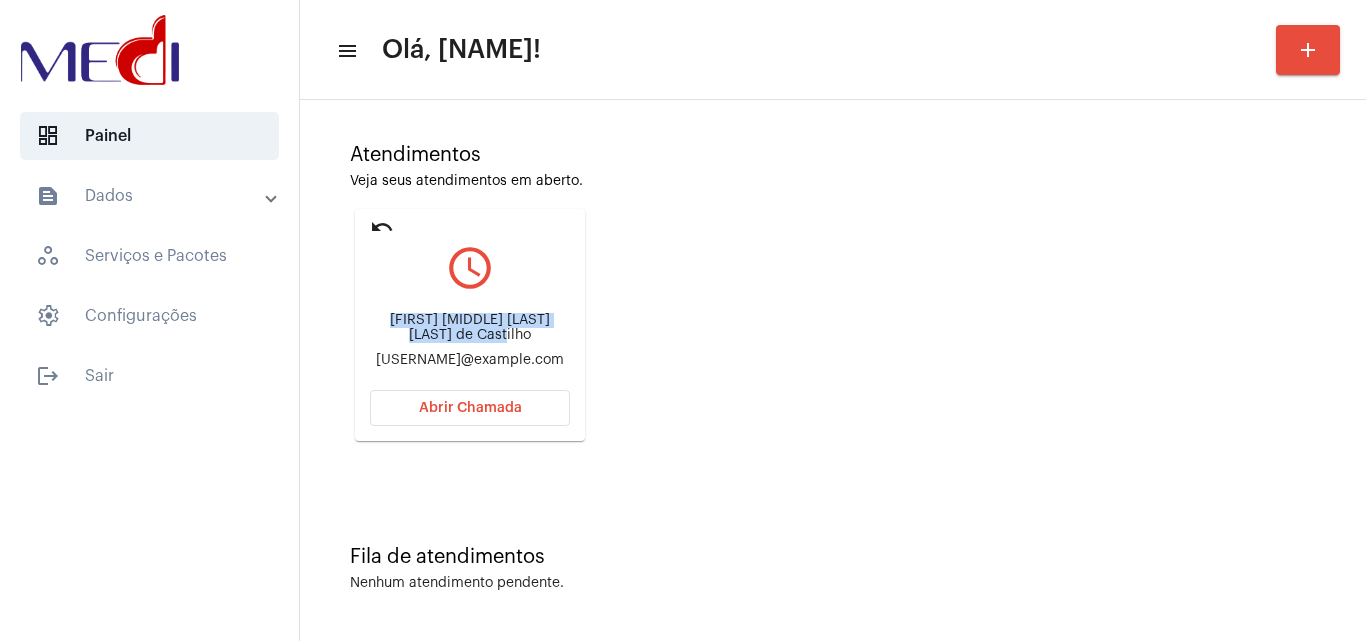 click on "Abrir Chamada" 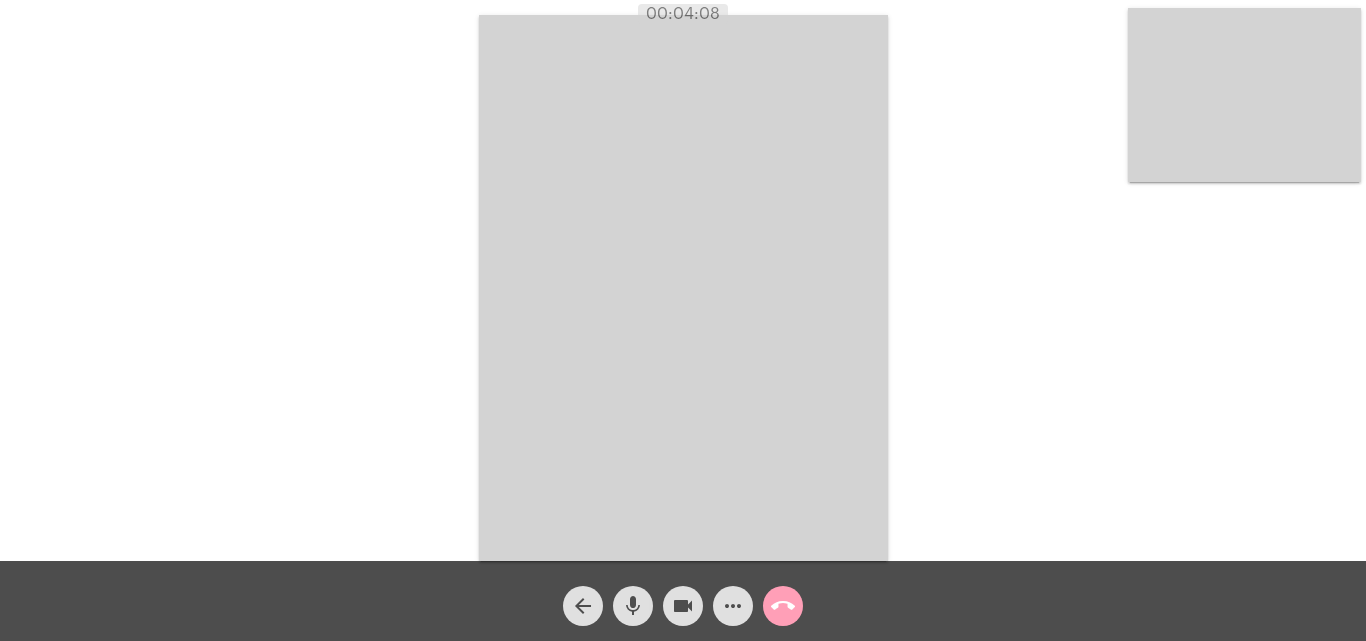 click on "call_end" 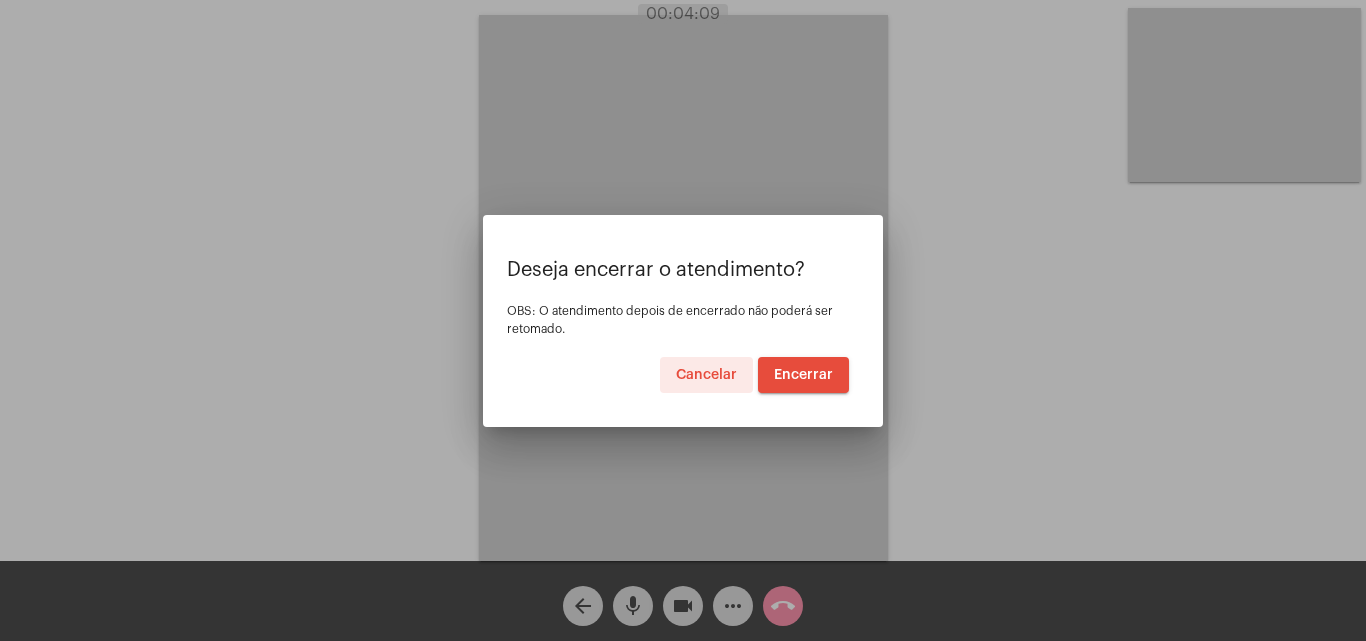 click on "Encerrar" at bounding box center (803, 375) 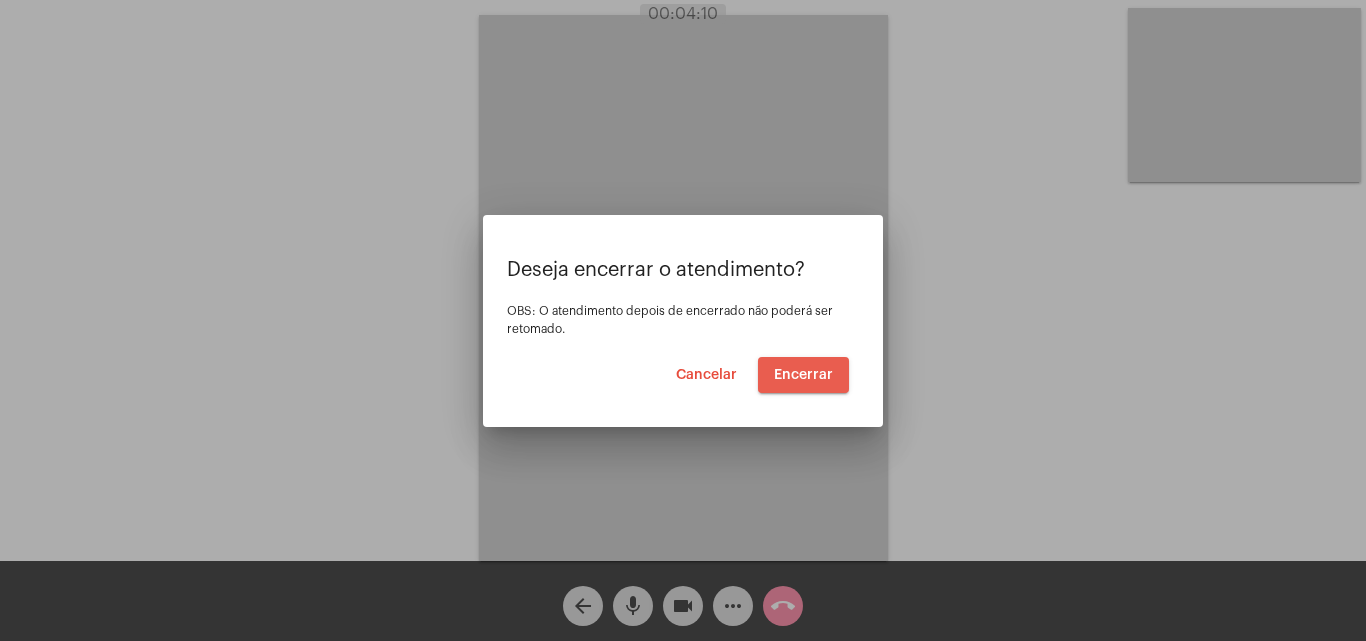 click on "Encerrar" at bounding box center [803, 375] 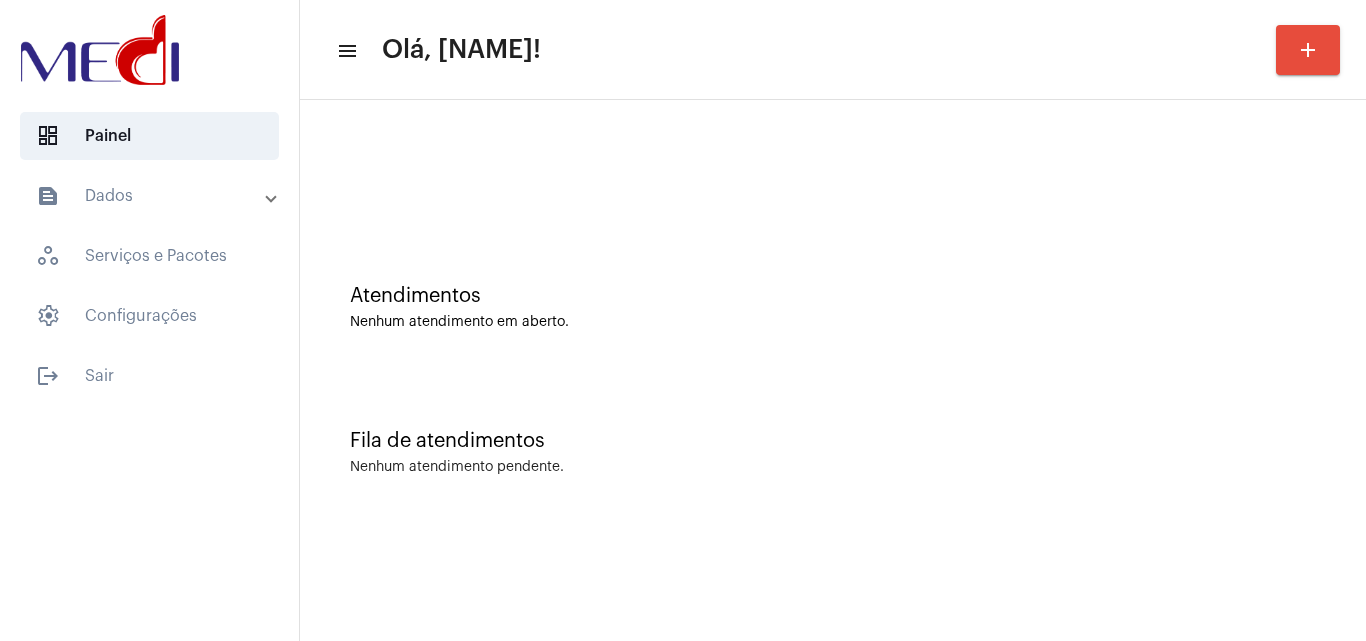 click on "Fila de atendimentos Nenhum atendimento pendente." 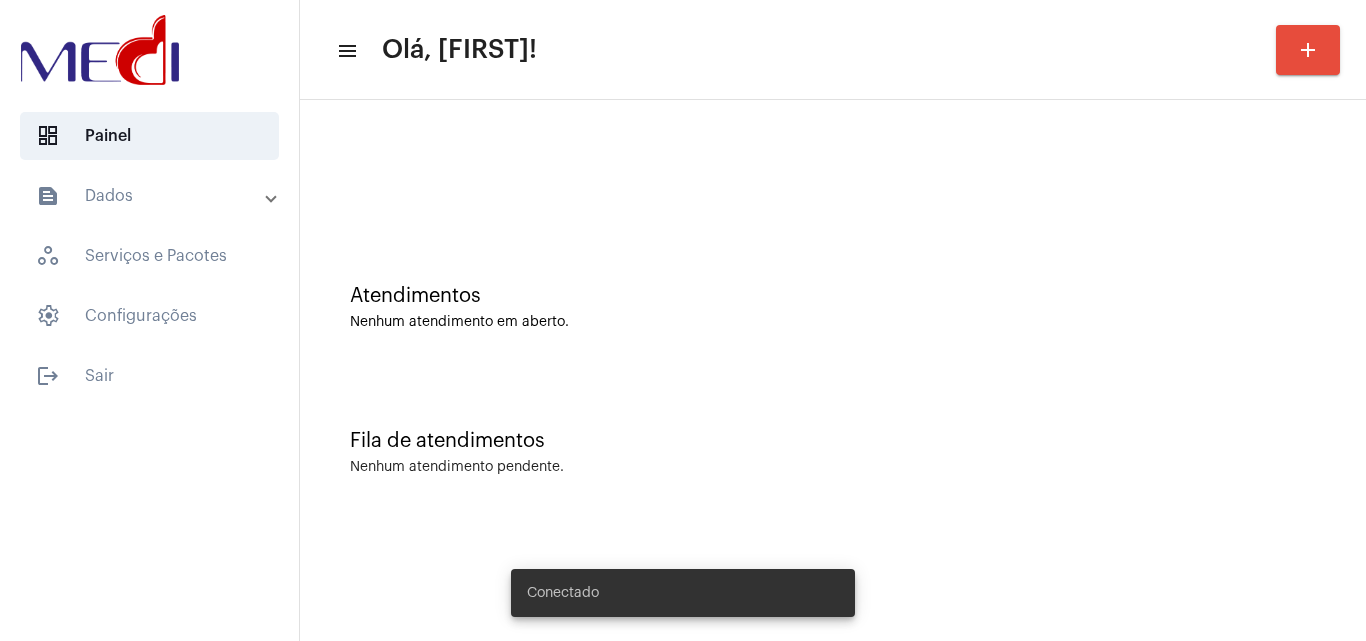 scroll, scrollTop: 0, scrollLeft: 0, axis: both 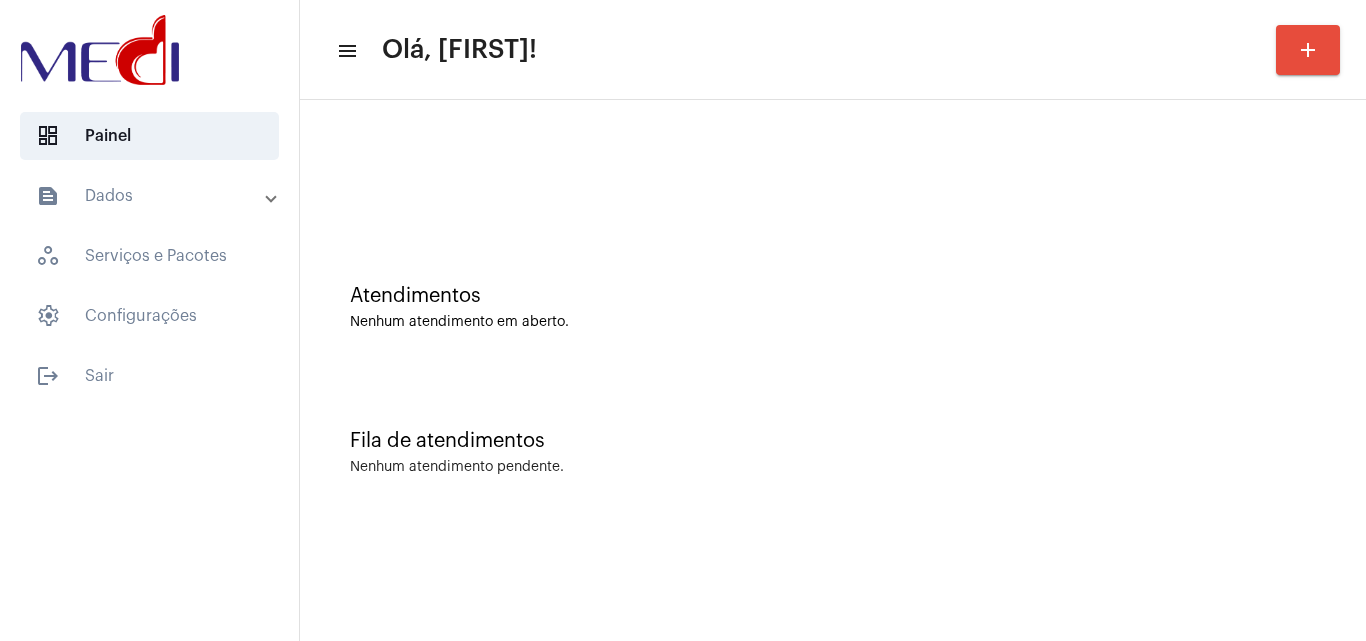click on "Fila de atendimentos Nenhum atendimento pendente." 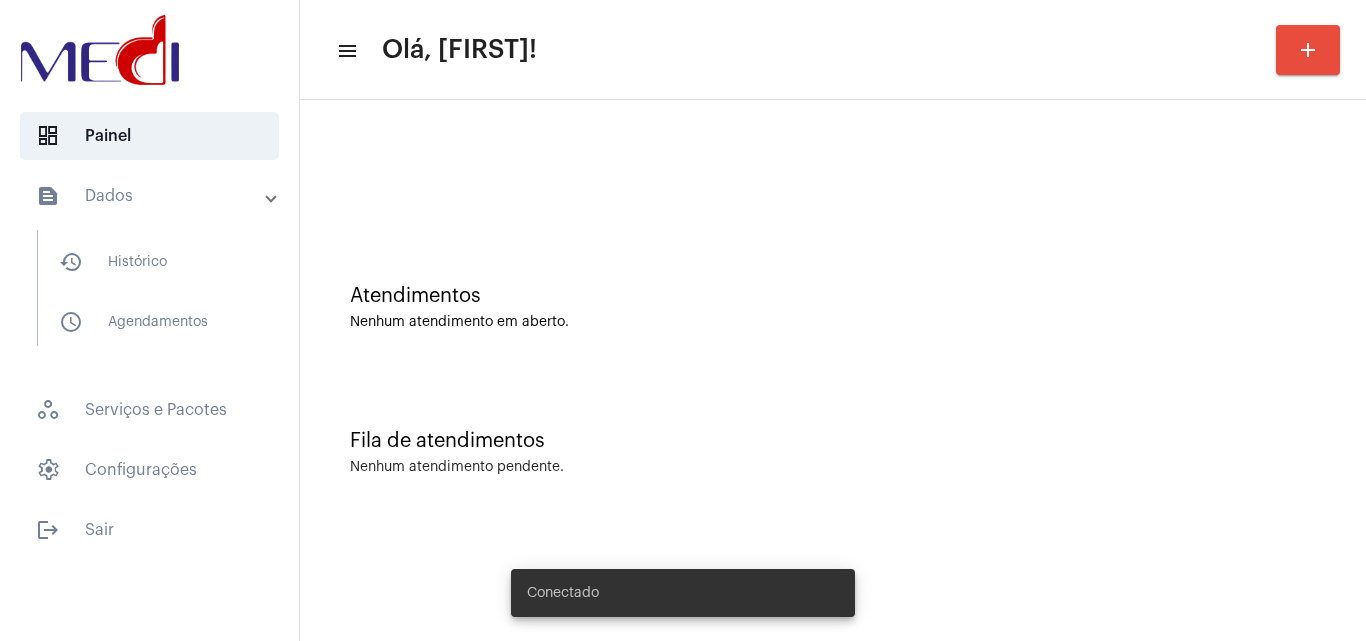 scroll, scrollTop: 0, scrollLeft: 0, axis: both 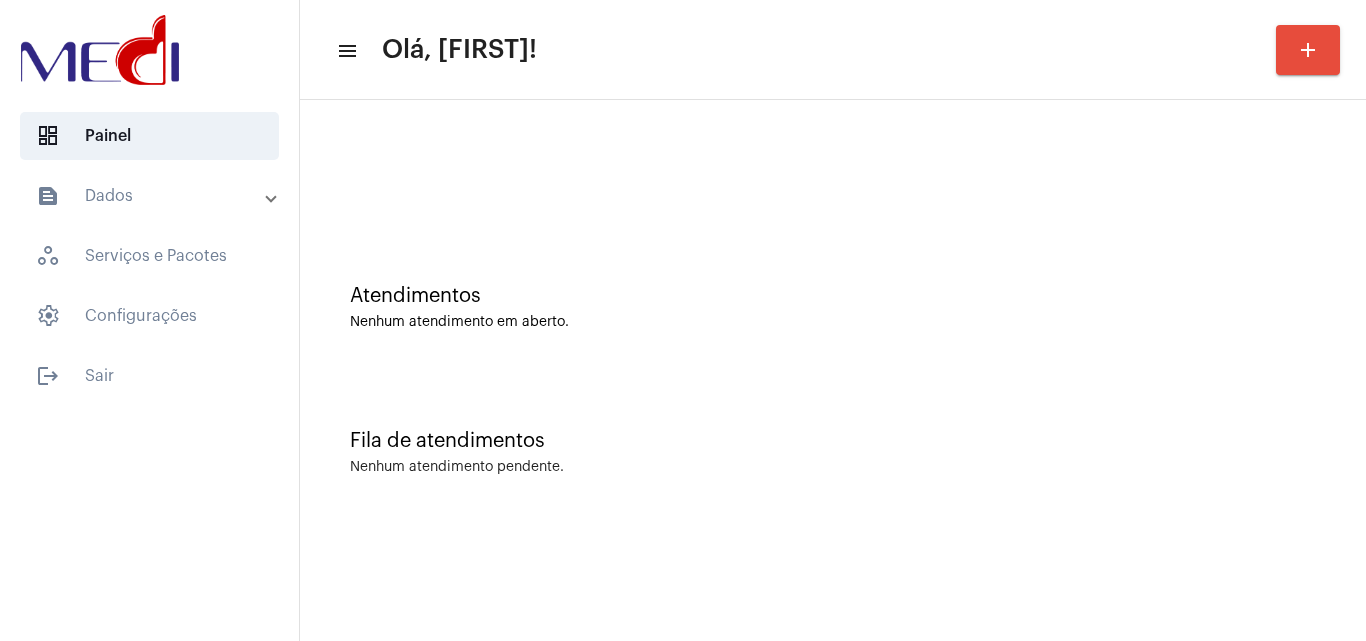 click on "Atendimentos Nenhum atendimento em aberto." 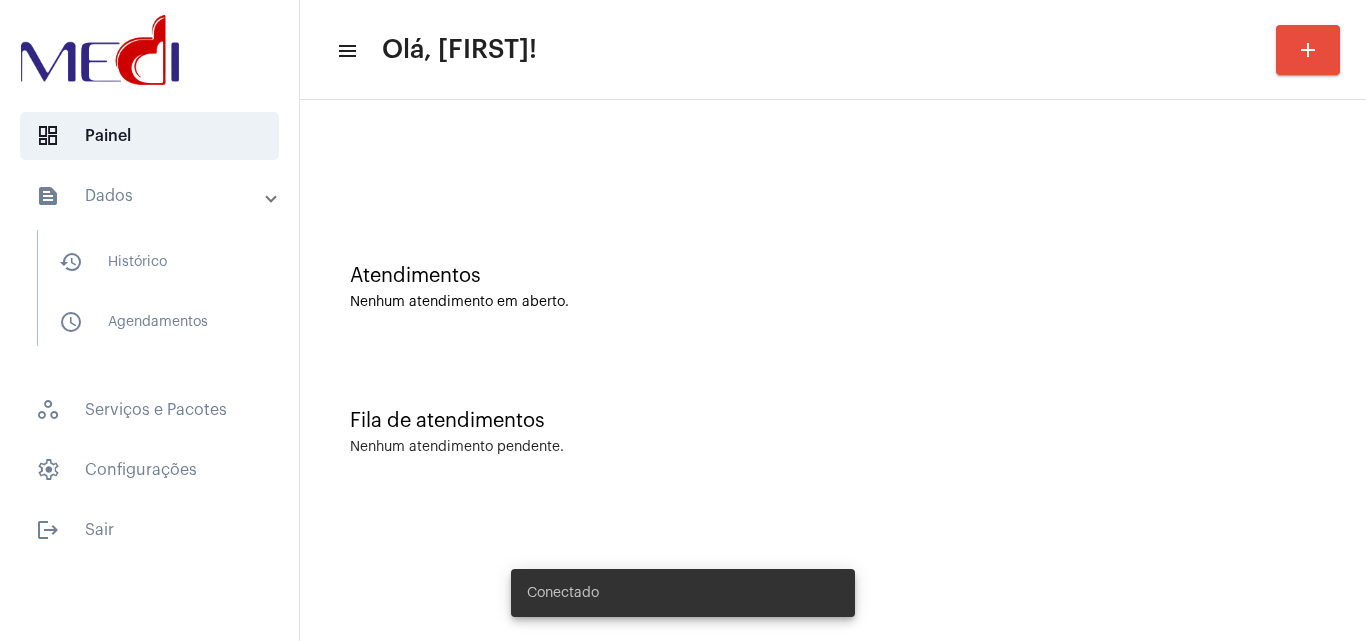 scroll, scrollTop: 0, scrollLeft: 0, axis: both 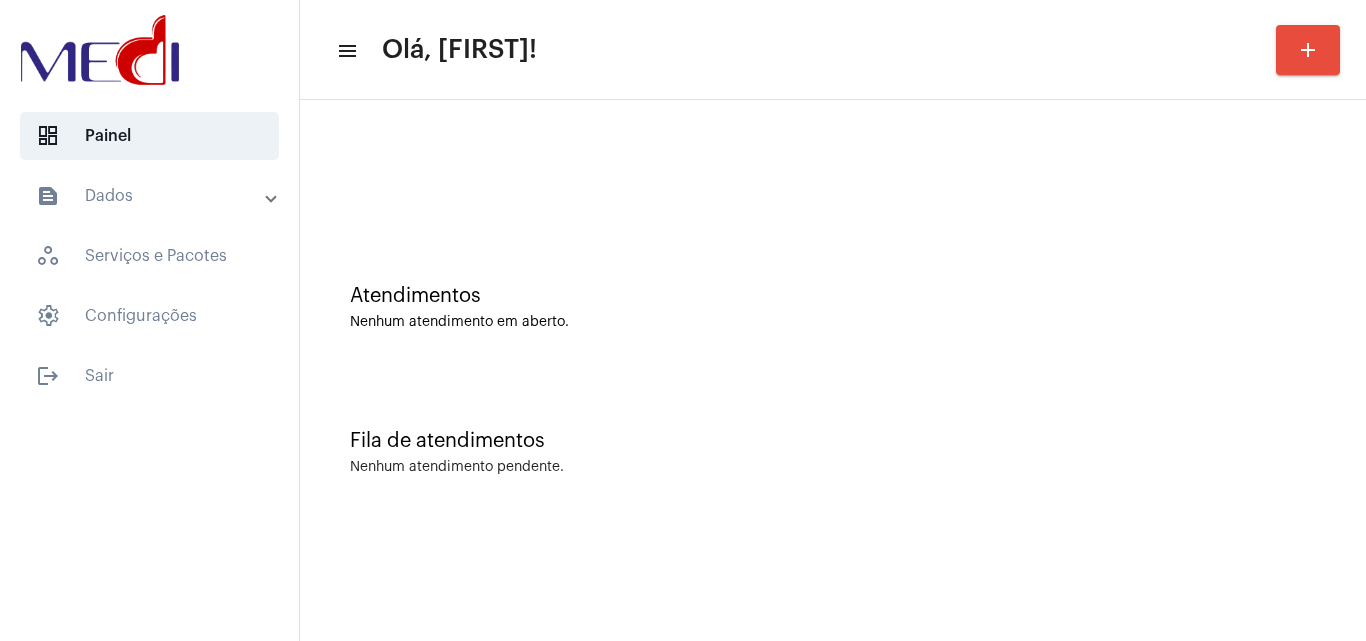 click 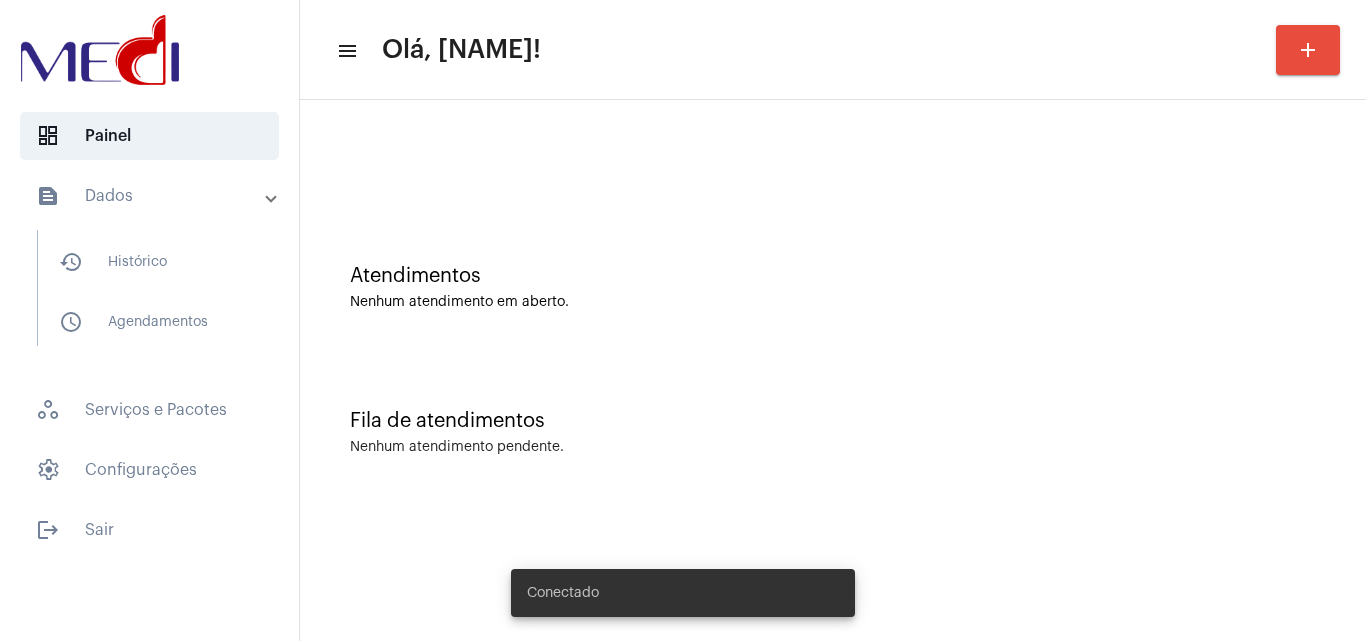 scroll, scrollTop: 0, scrollLeft: 0, axis: both 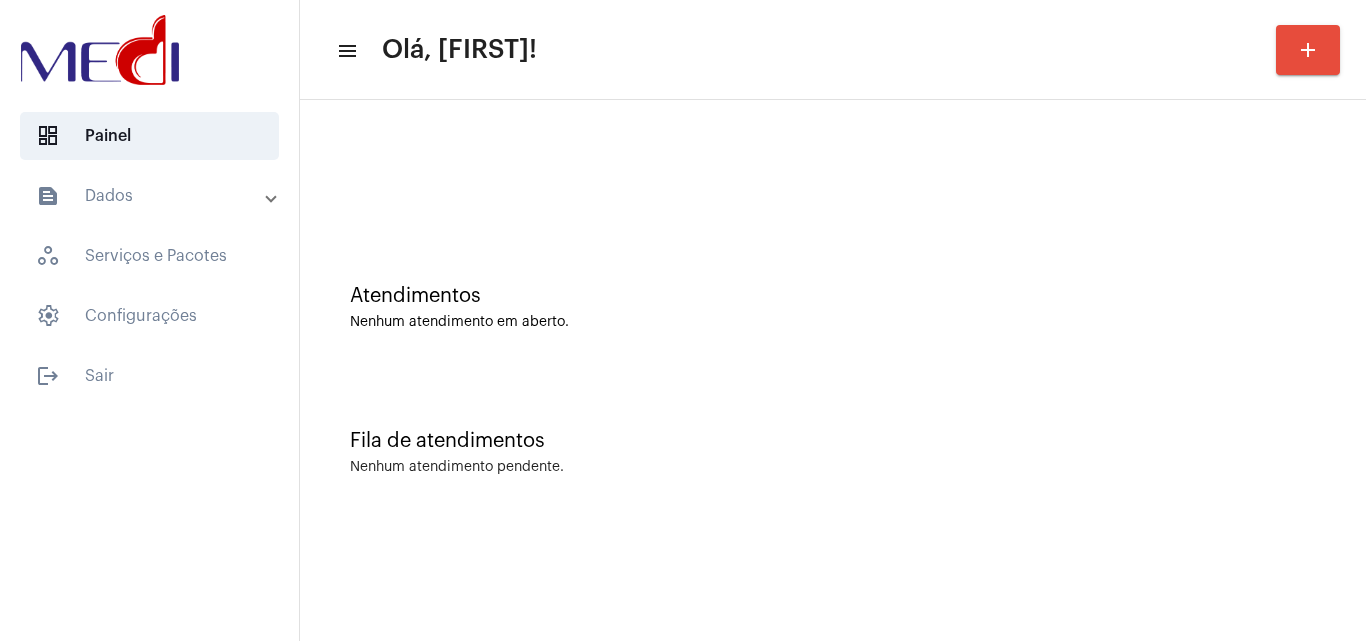 click on "Fila de atendimentos Nenhum atendimento pendente." 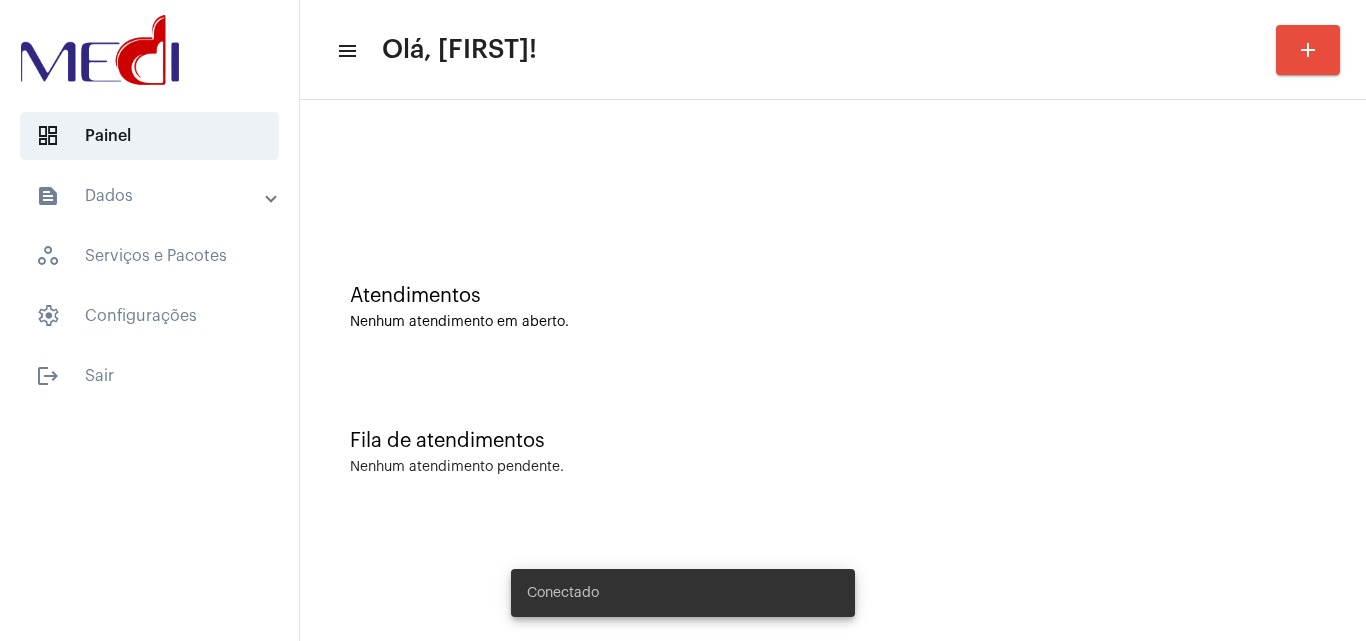 scroll, scrollTop: 0, scrollLeft: 0, axis: both 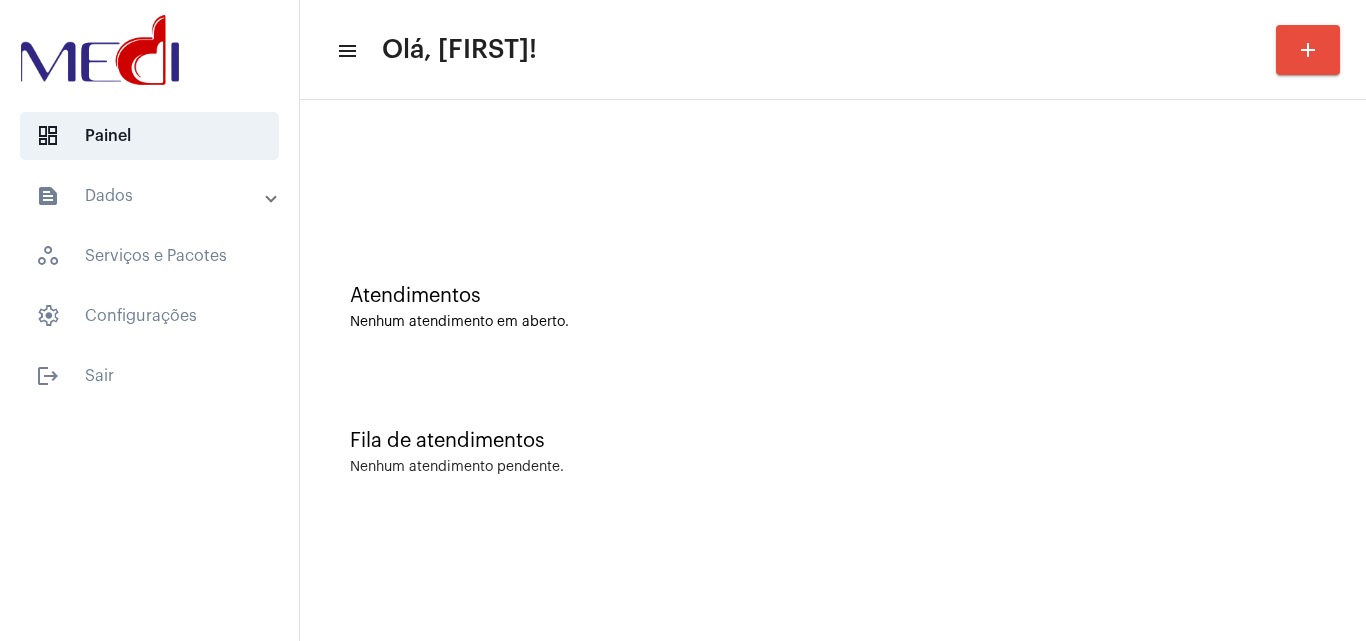click on "Fila de atendimentos Nenhum atendimento pendente." 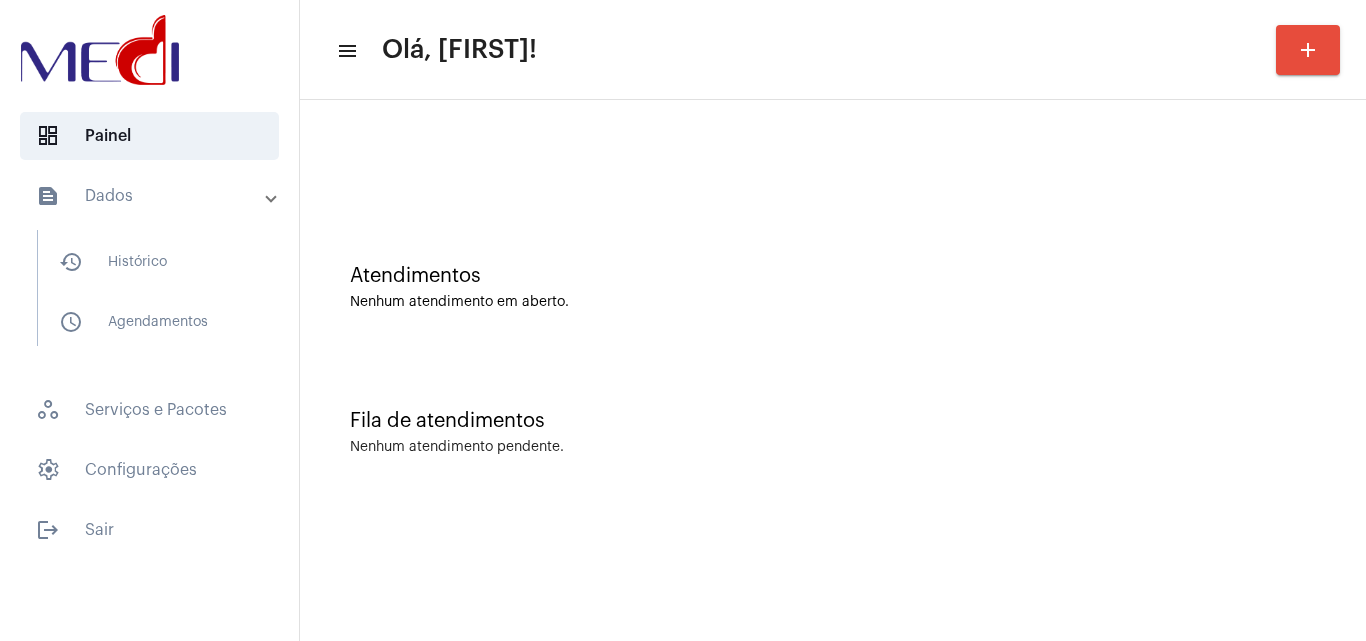 scroll, scrollTop: 0, scrollLeft: 0, axis: both 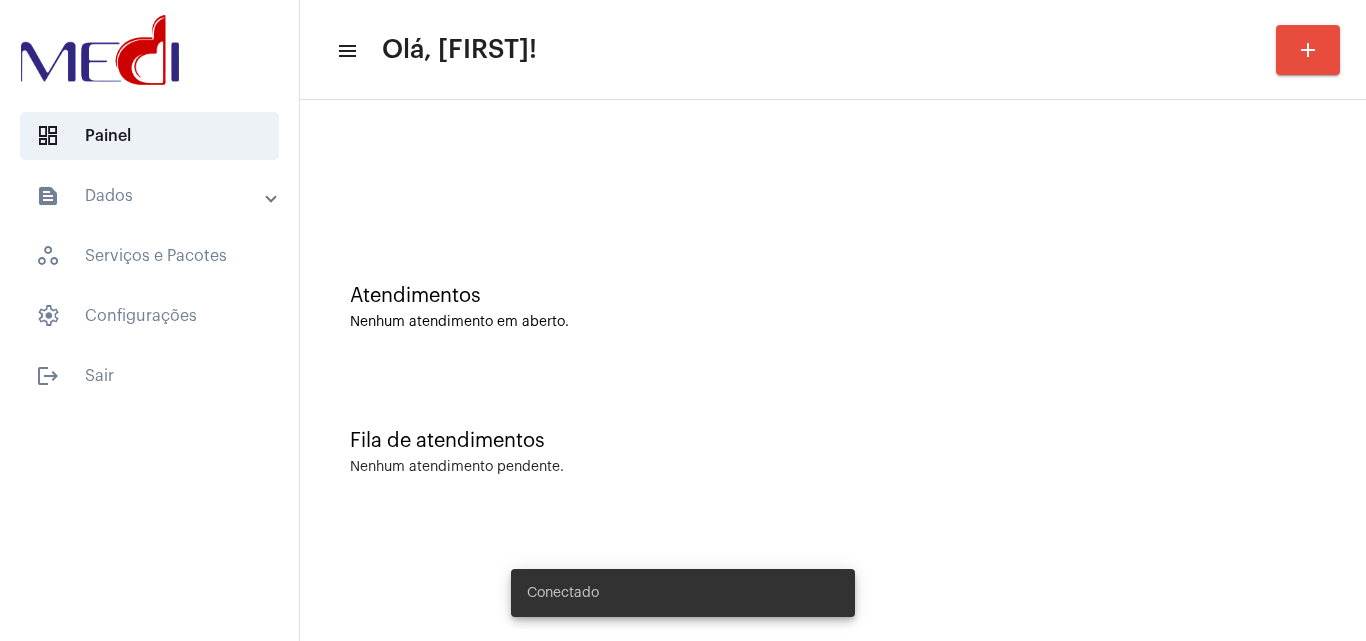 click on "Fila de atendimentos Nenhum atendimento pendente." 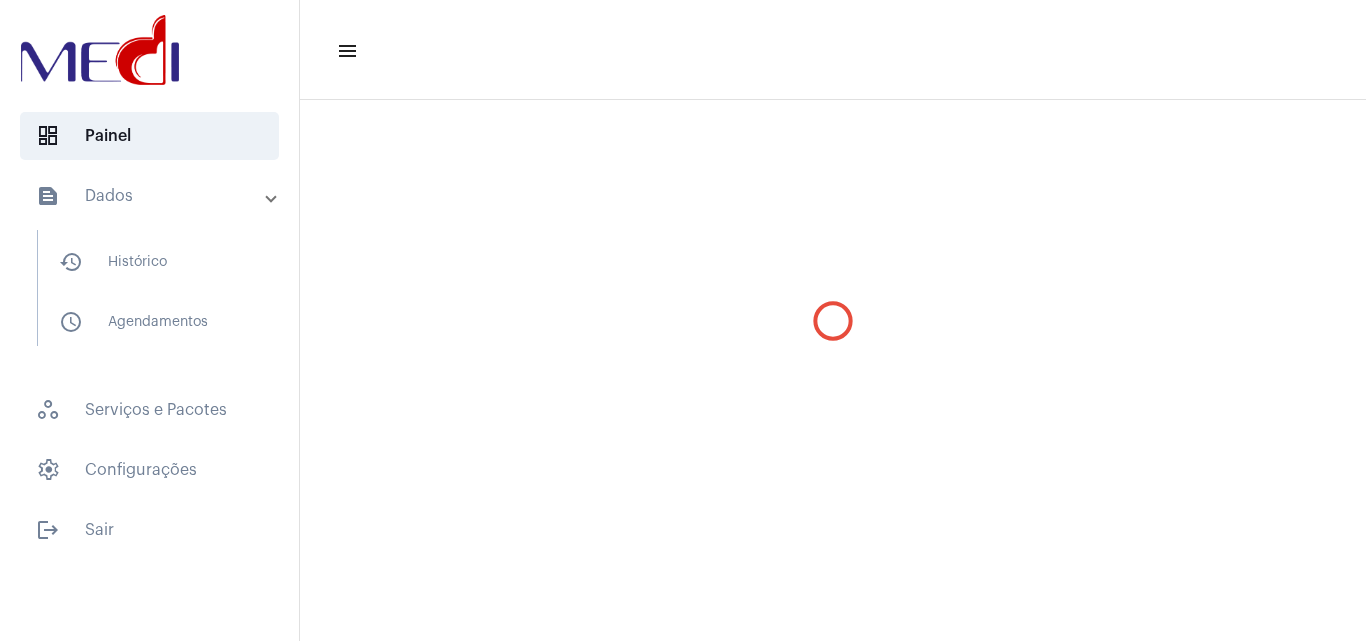 scroll, scrollTop: 0, scrollLeft: 0, axis: both 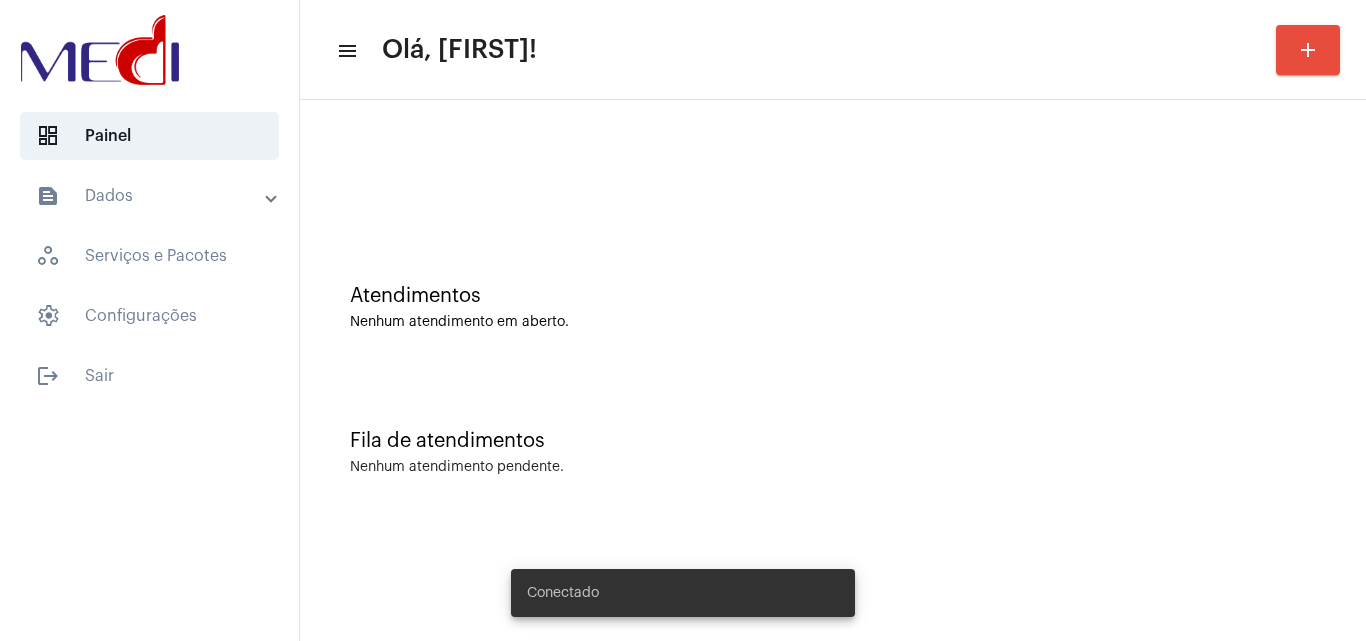 click on "Fila de atendimentos Nenhum atendimento pendente." 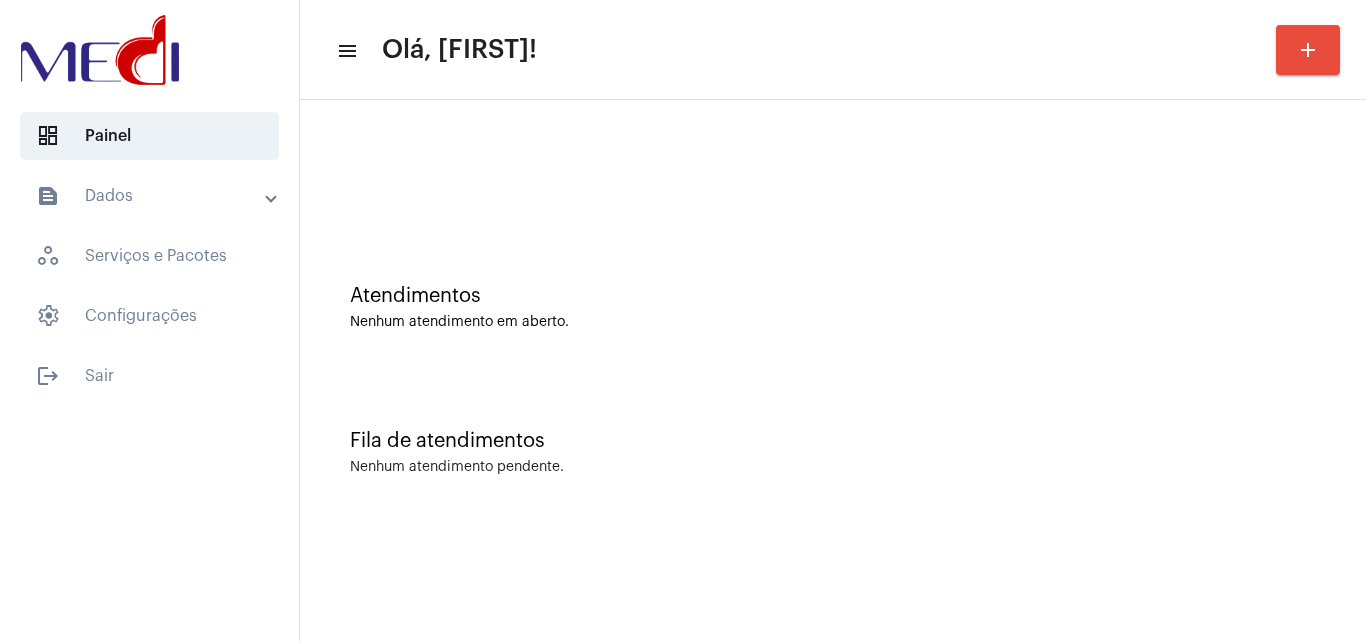 click on "Fila de atendimentos Nenhum atendimento pendente." 